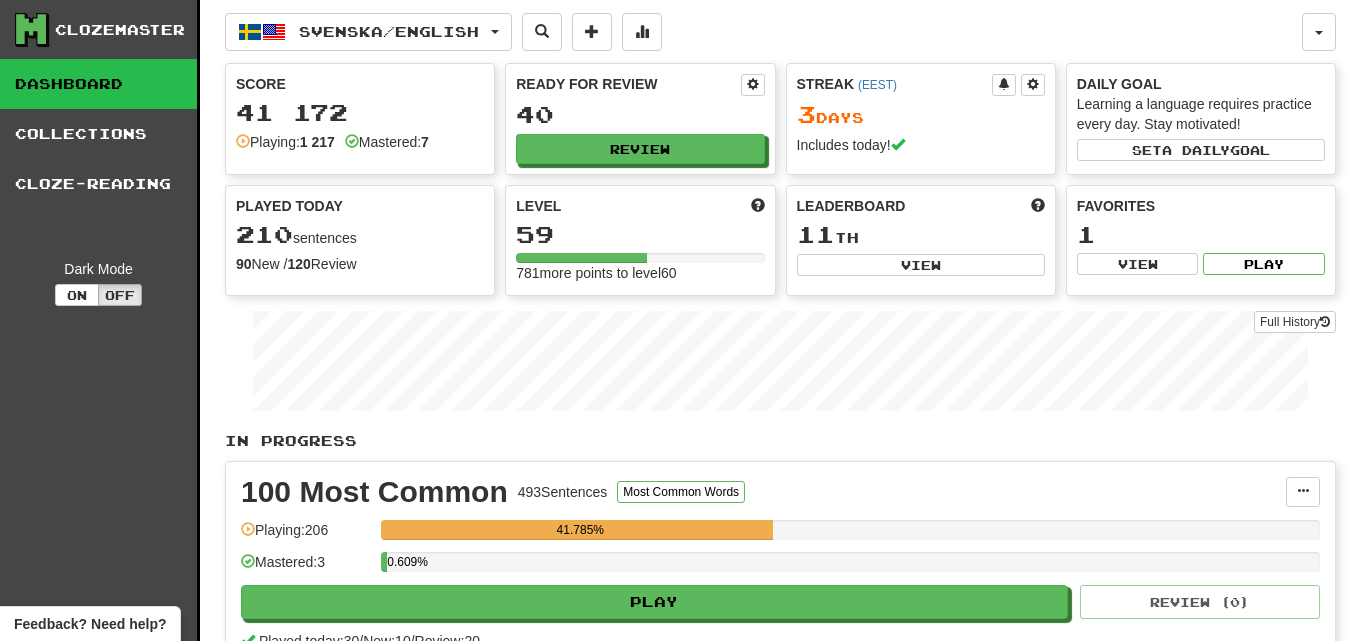 scroll, scrollTop: 200, scrollLeft: 0, axis: vertical 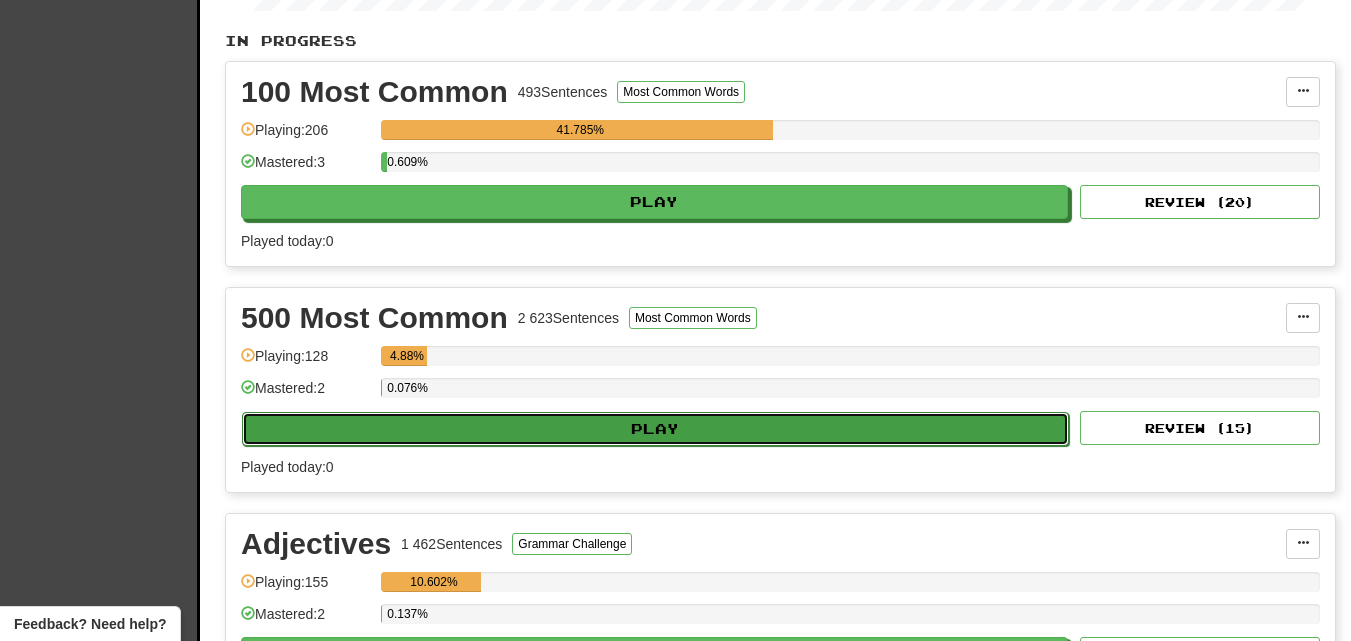 click on "Play" at bounding box center [655, 429] 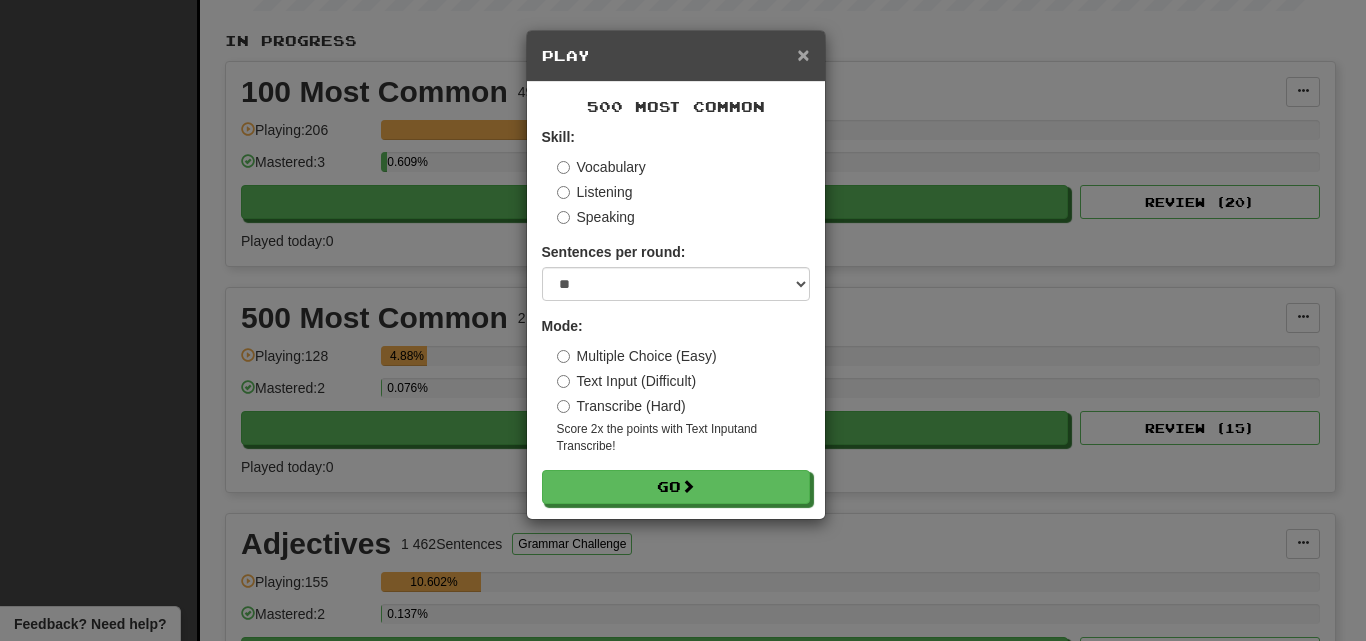 click on "×" at bounding box center (803, 54) 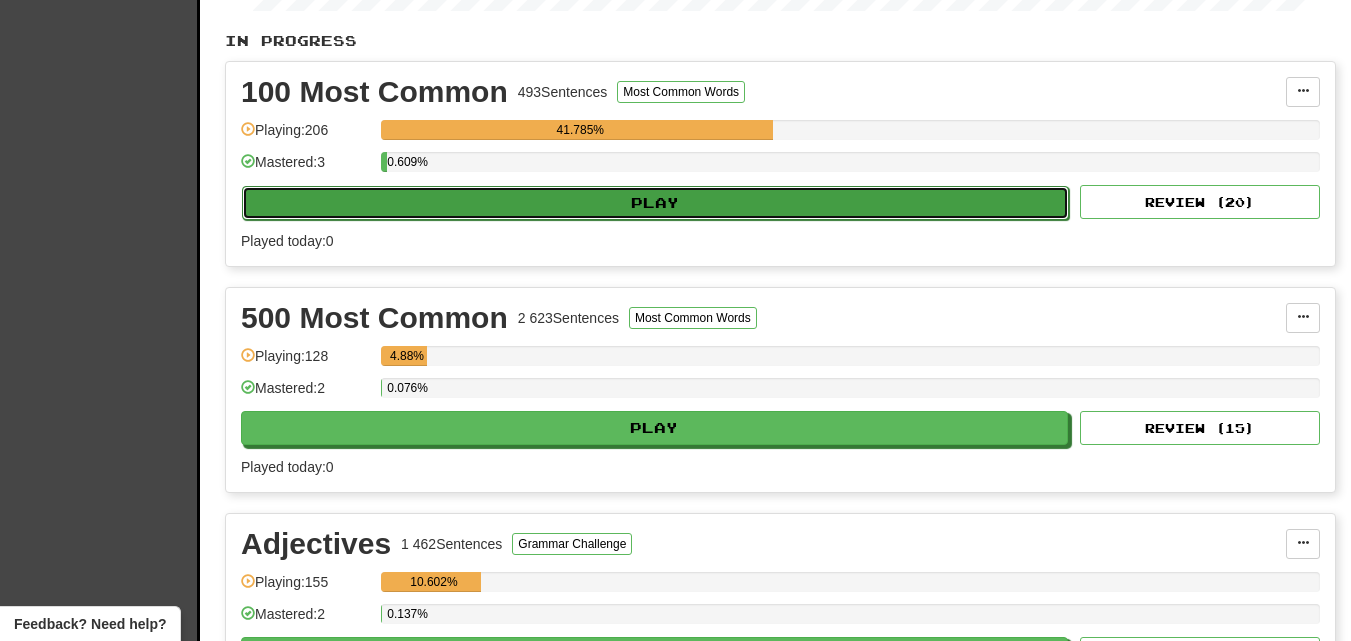 click on "Play" at bounding box center [655, 203] 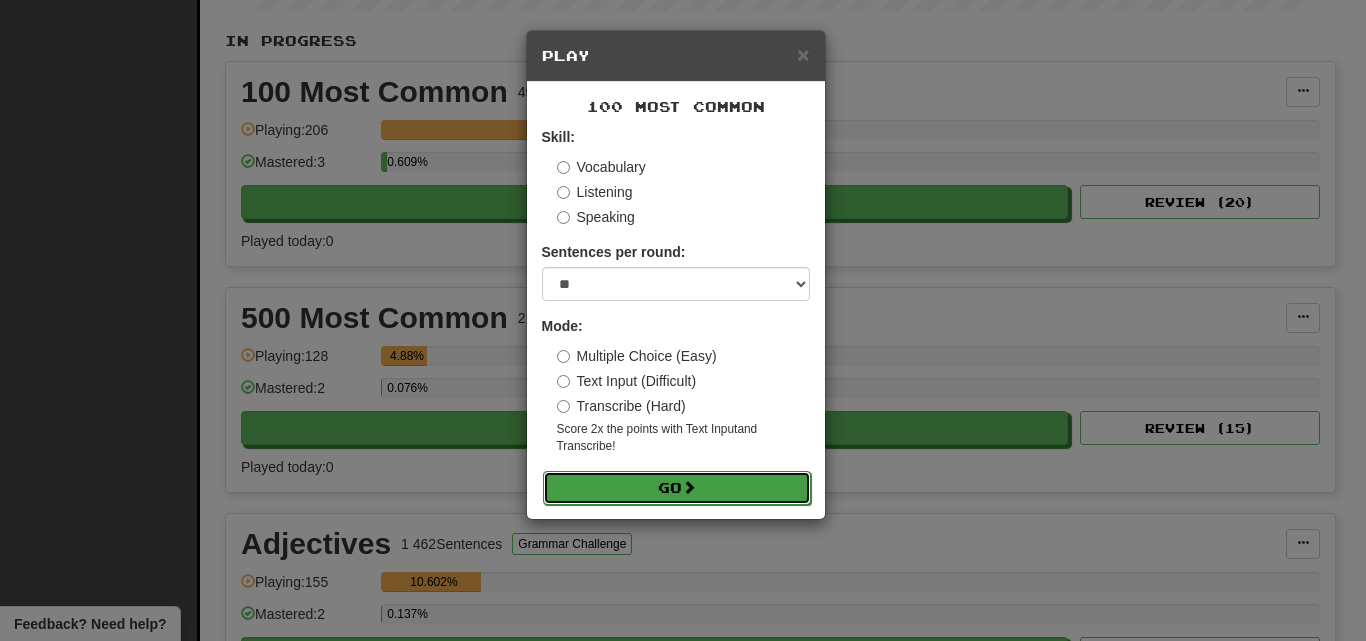 click on "Go" at bounding box center [677, 488] 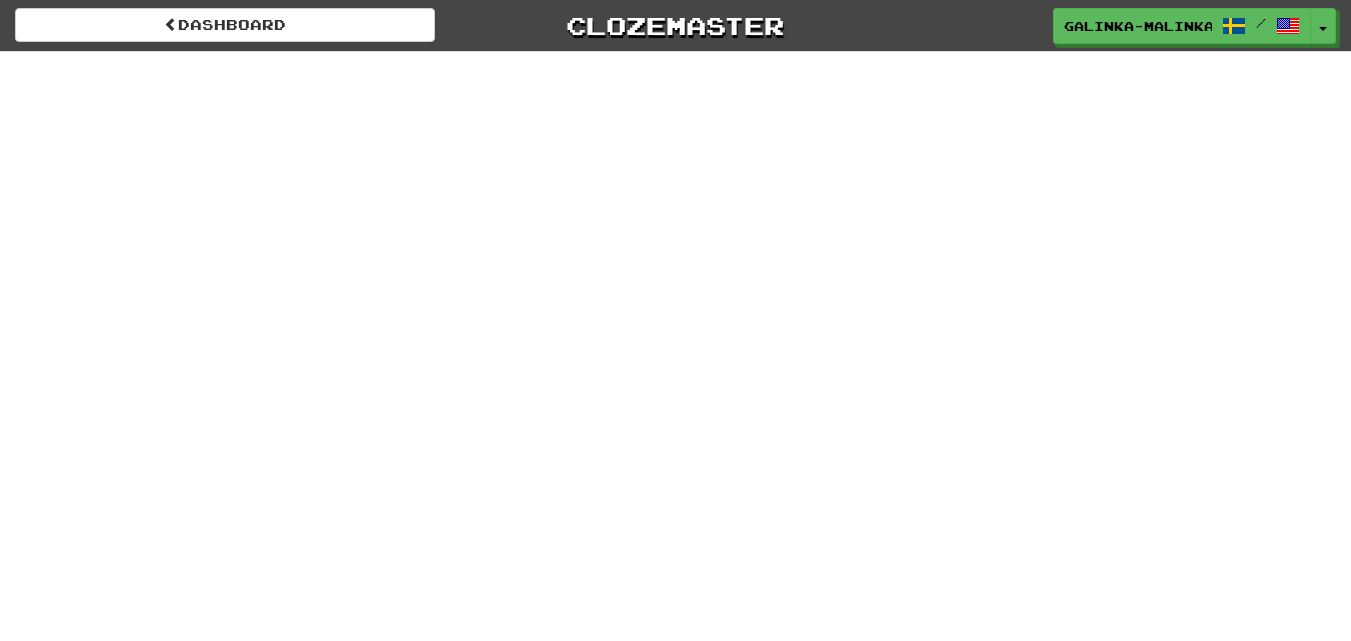 scroll, scrollTop: 0, scrollLeft: 0, axis: both 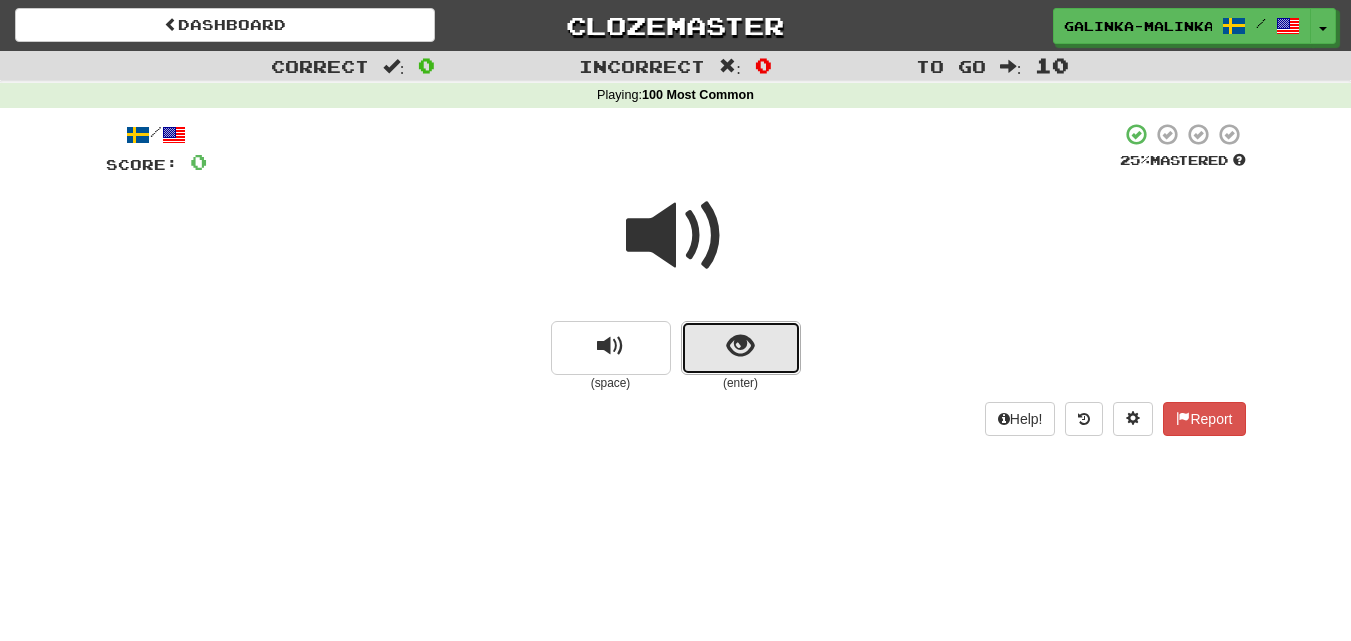 click at bounding box center [741, 348] 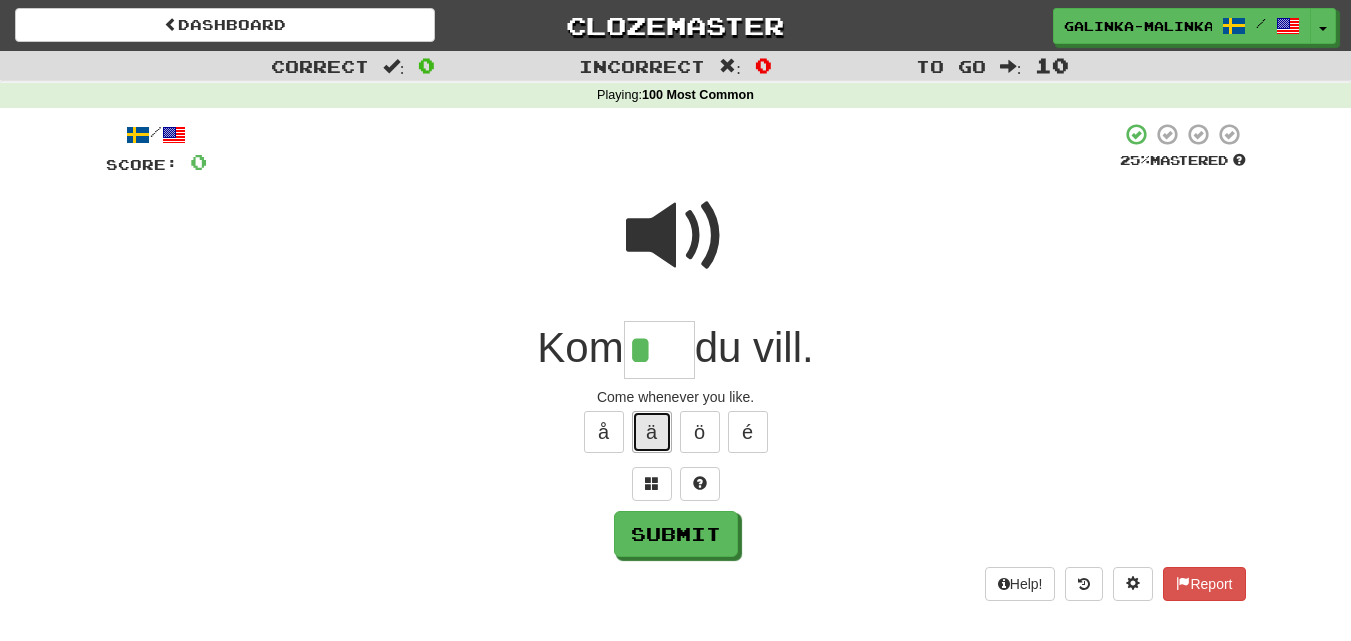 click on "ä" at bounding box center (652, 432) 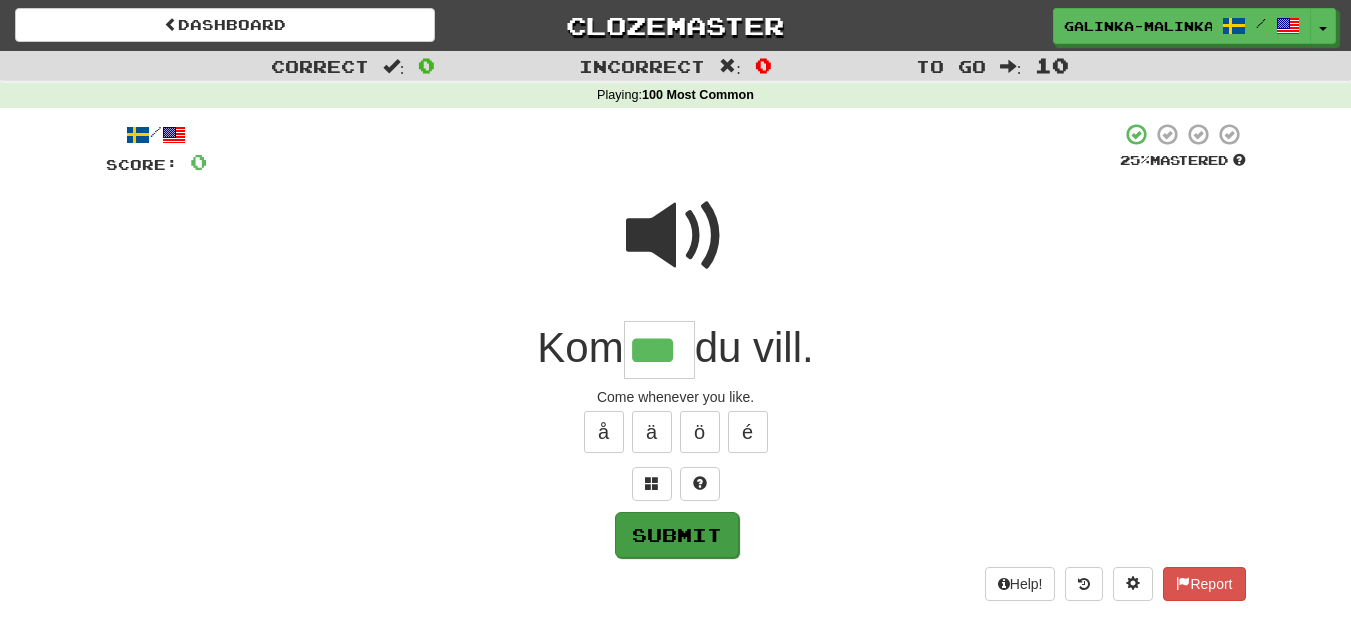 type on "***" 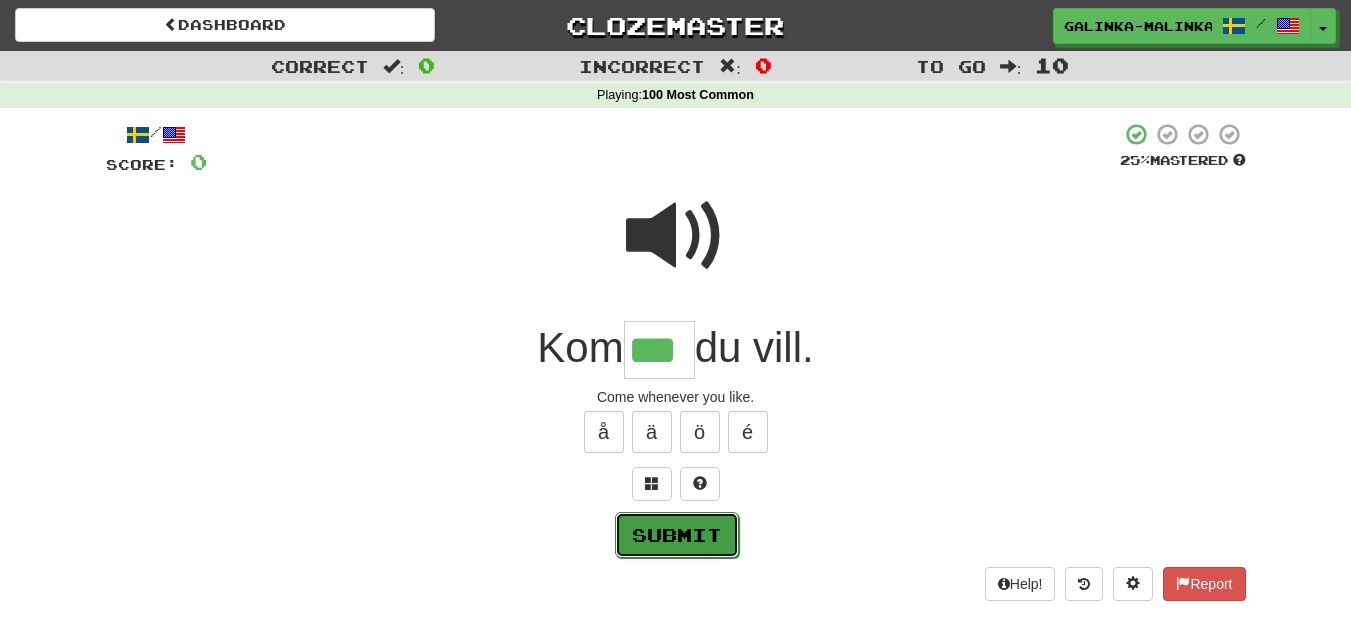 click on "Submit" at bounding box center [677, 535] 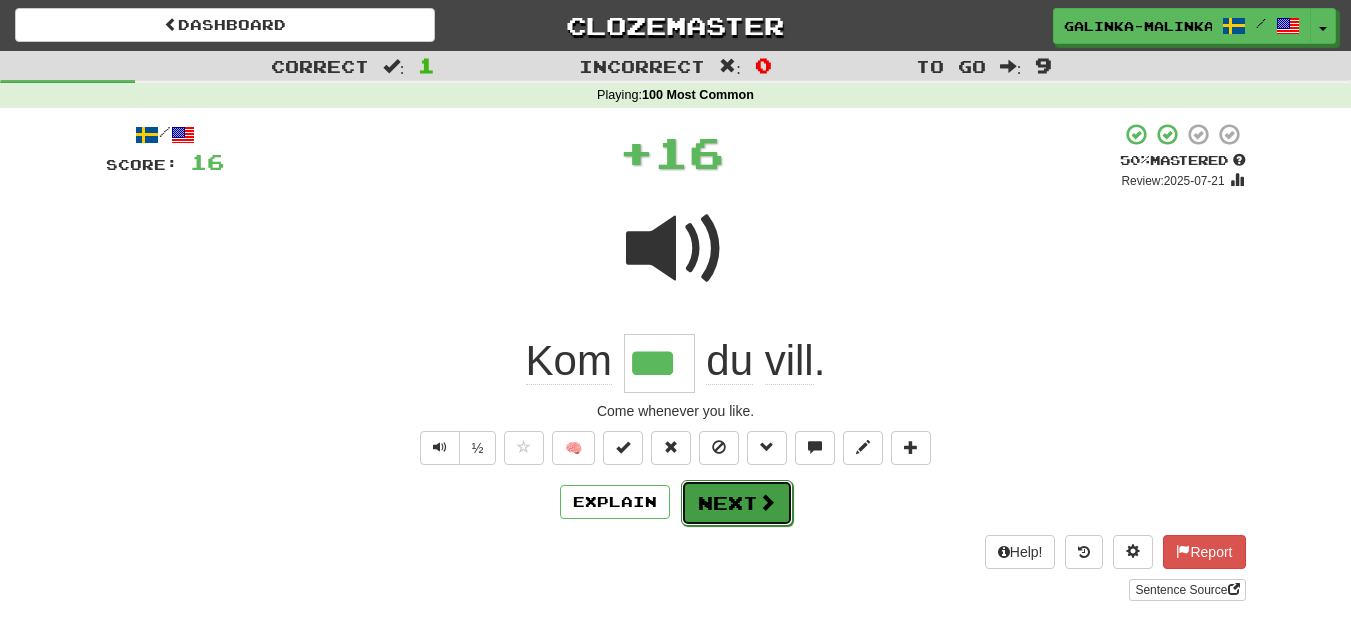 click on "Next" at bounding box center (737, 503) 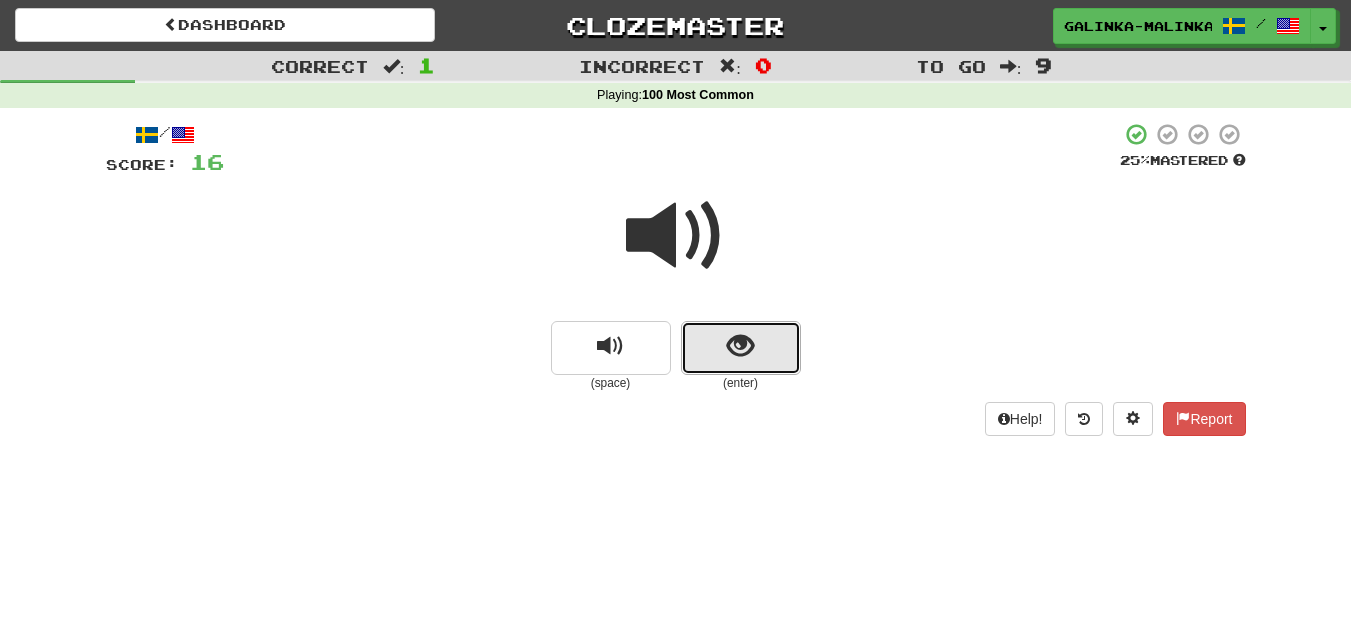 click at bounding box center (741, 348) 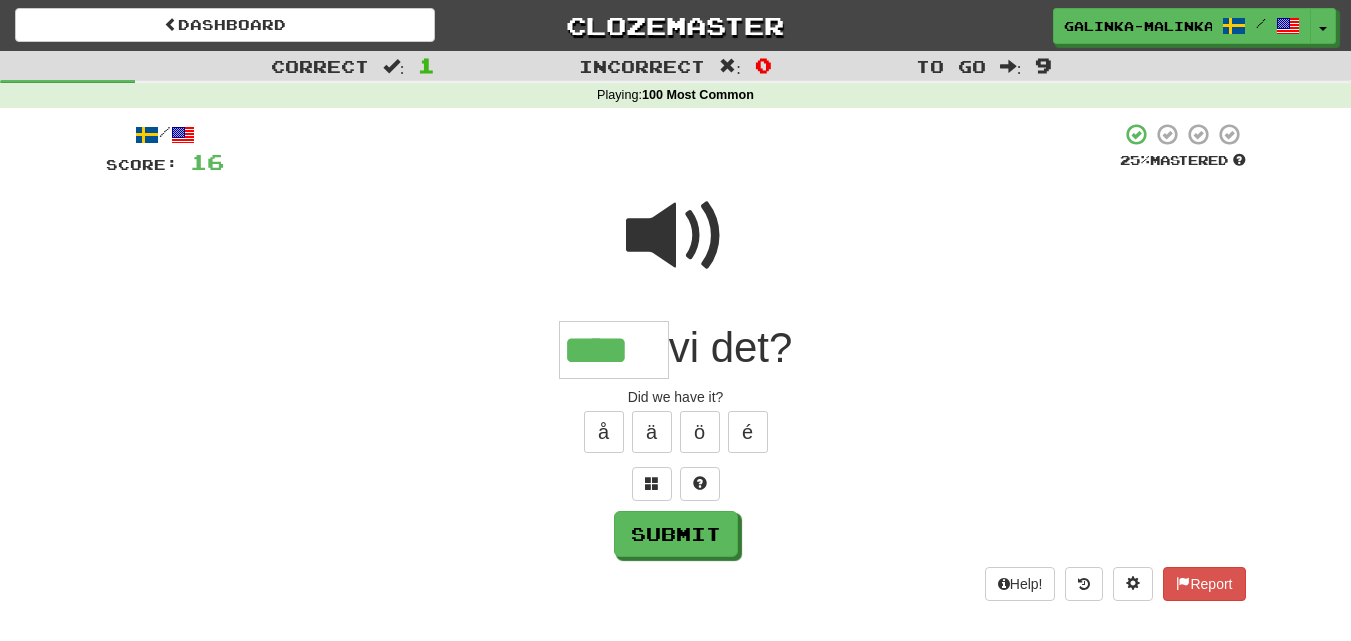 type on "****" 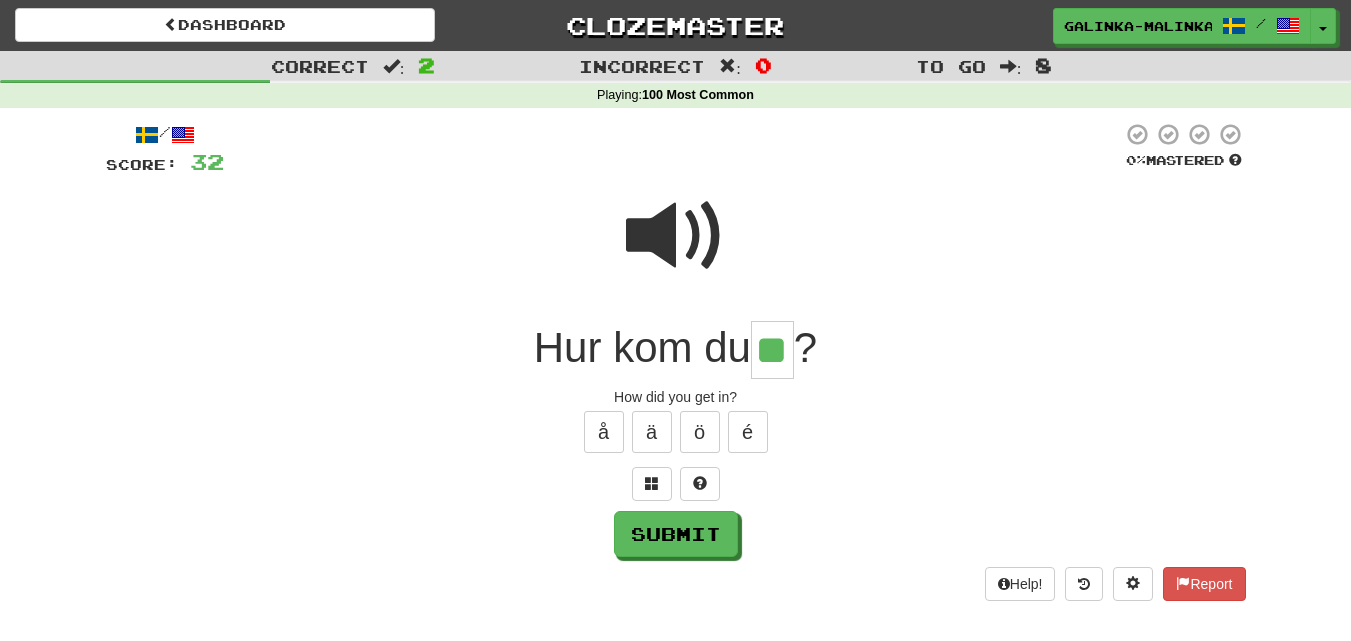type on "**" 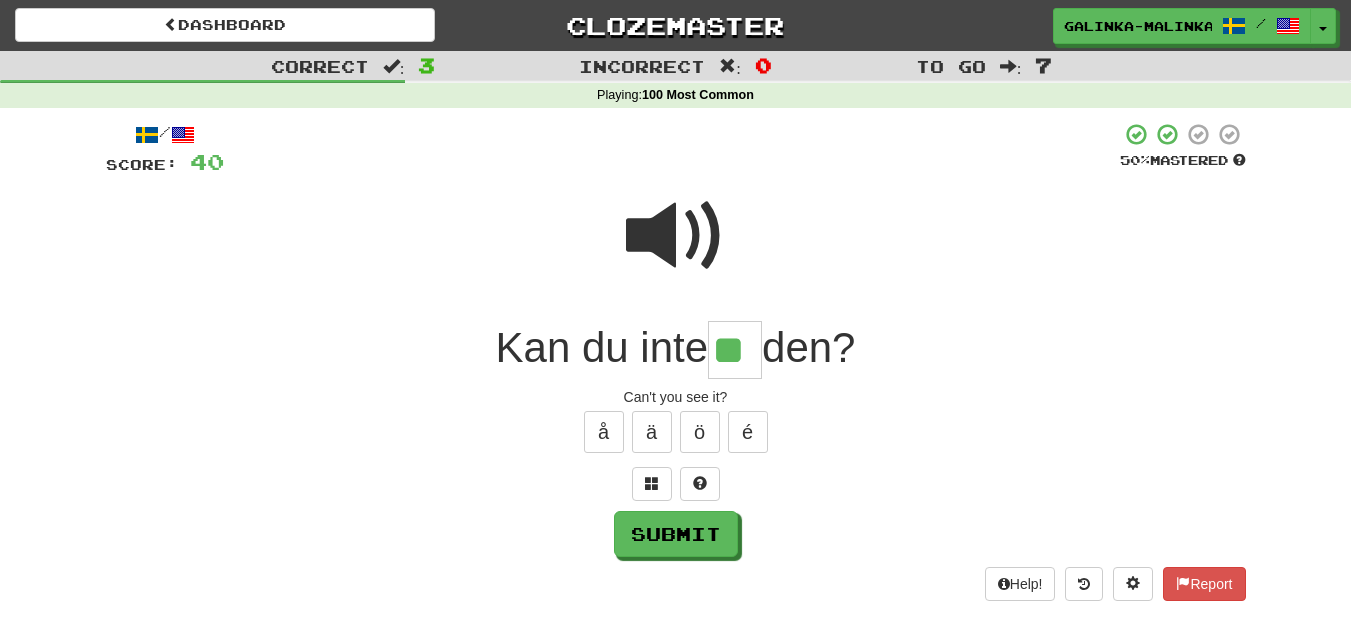 type on "**" 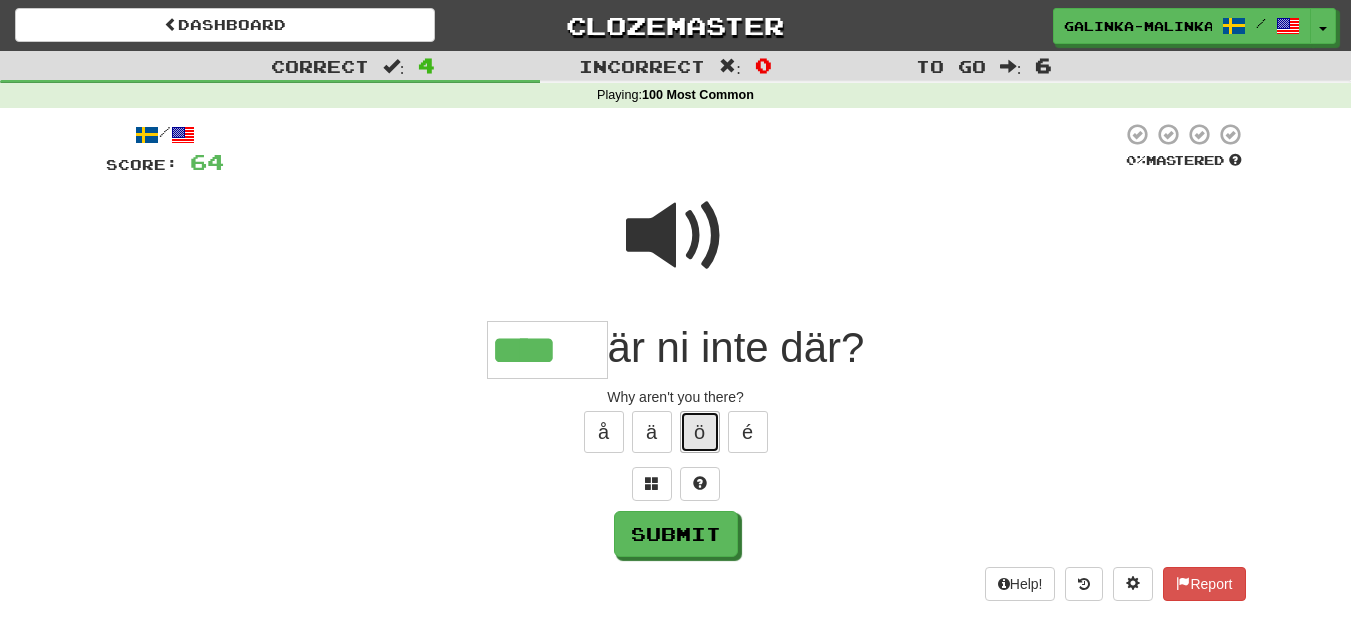 click on "ö" at bounding box center (700, 432) 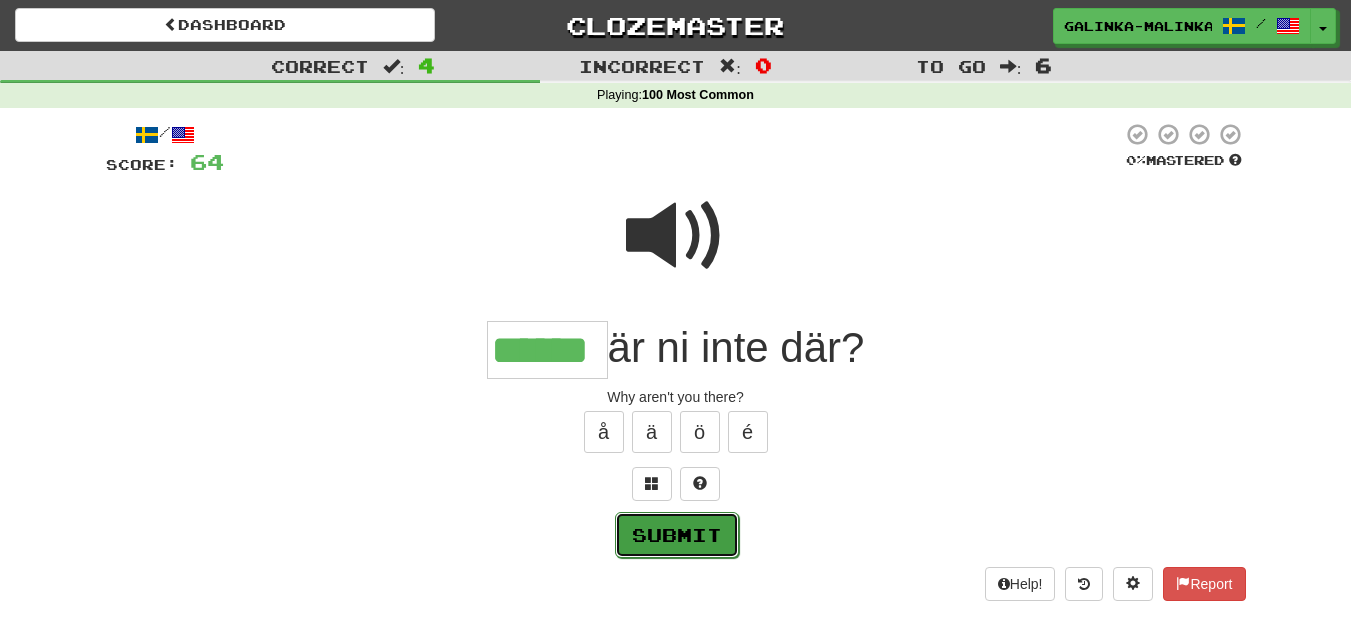 click on "Submit" at bounding box center [677, 535] 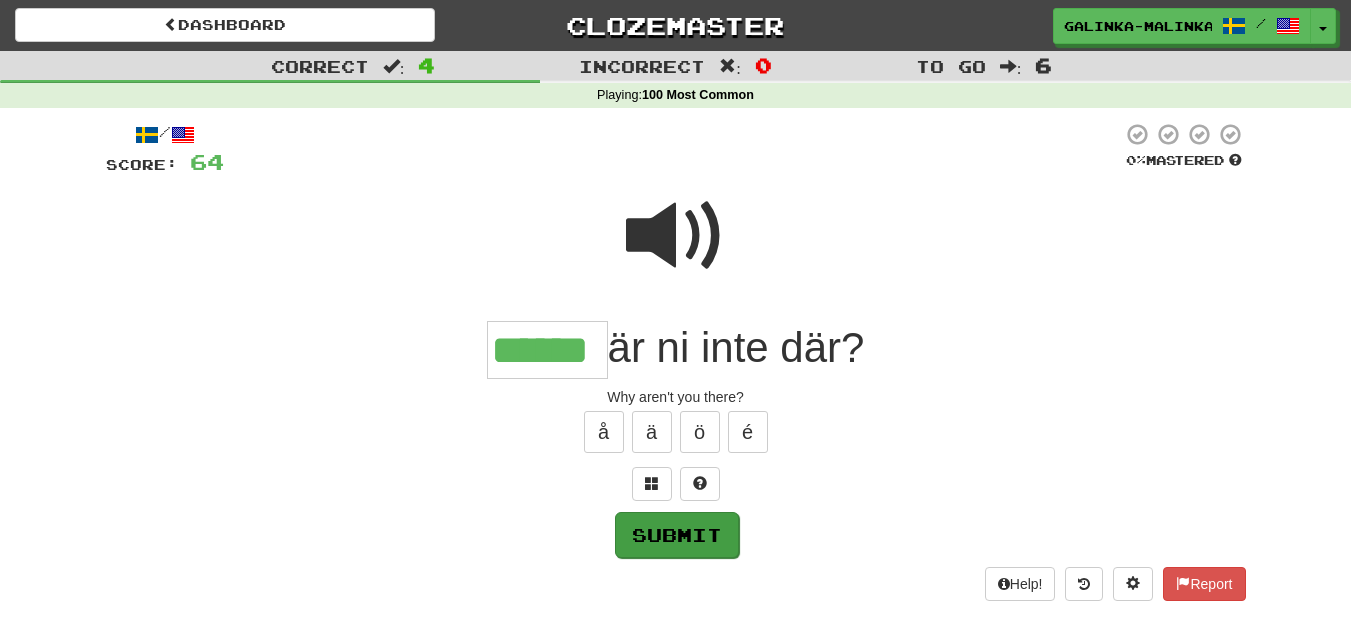 type on "******" 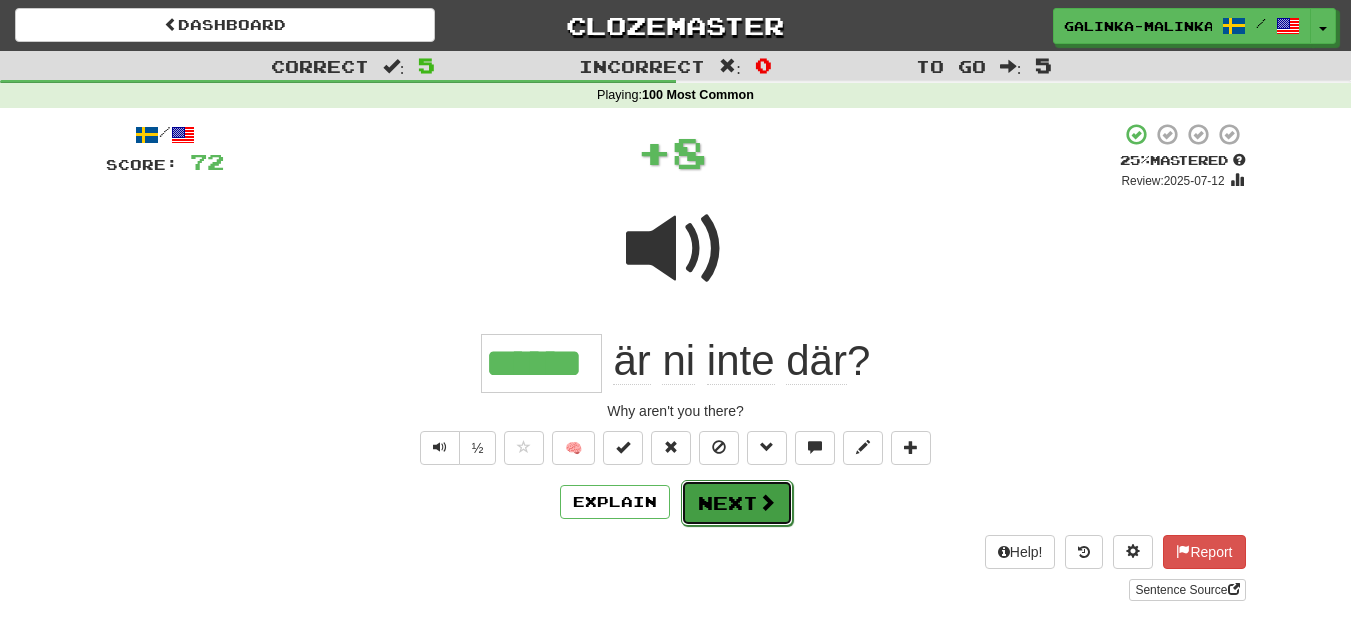 click on "Next" at bounding box center [737, 503] 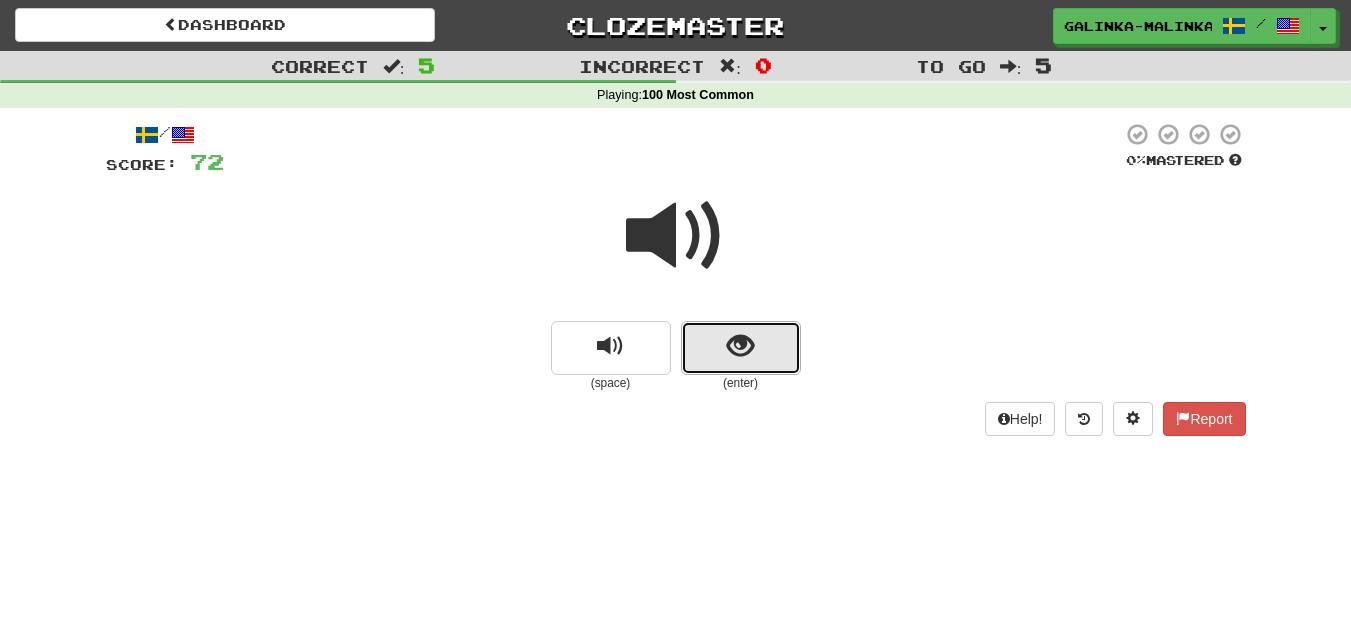 click at bounding box center [741, 348] 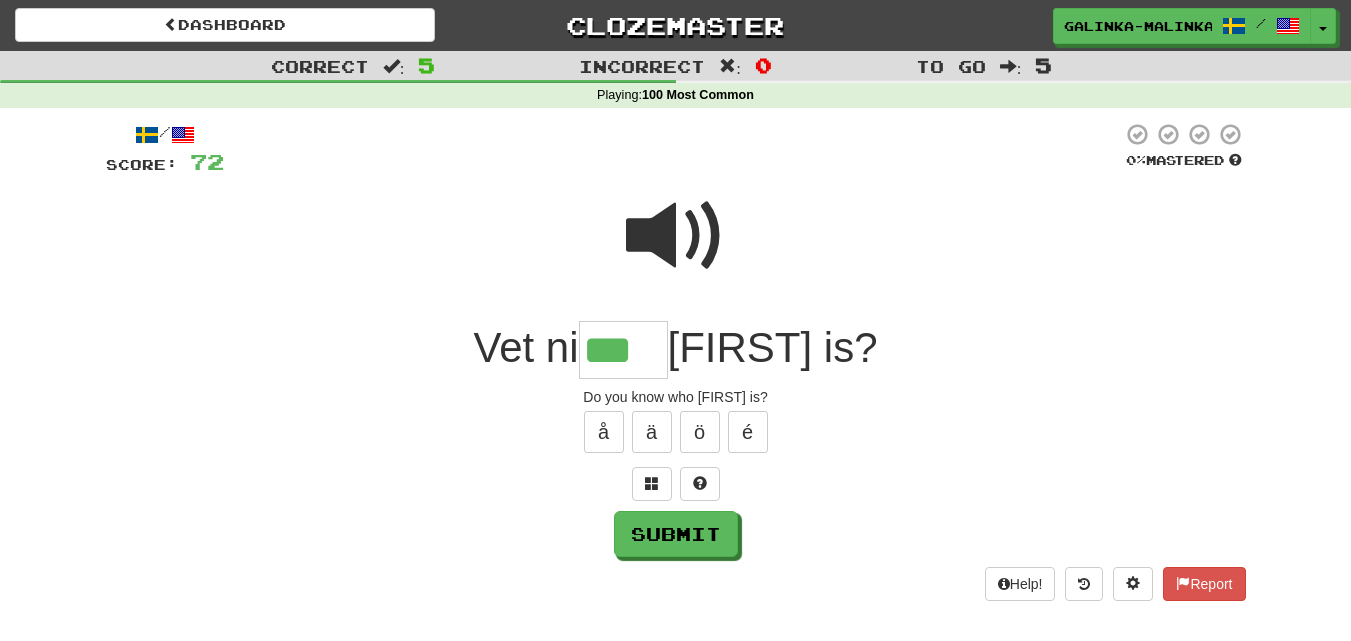 type on "***" 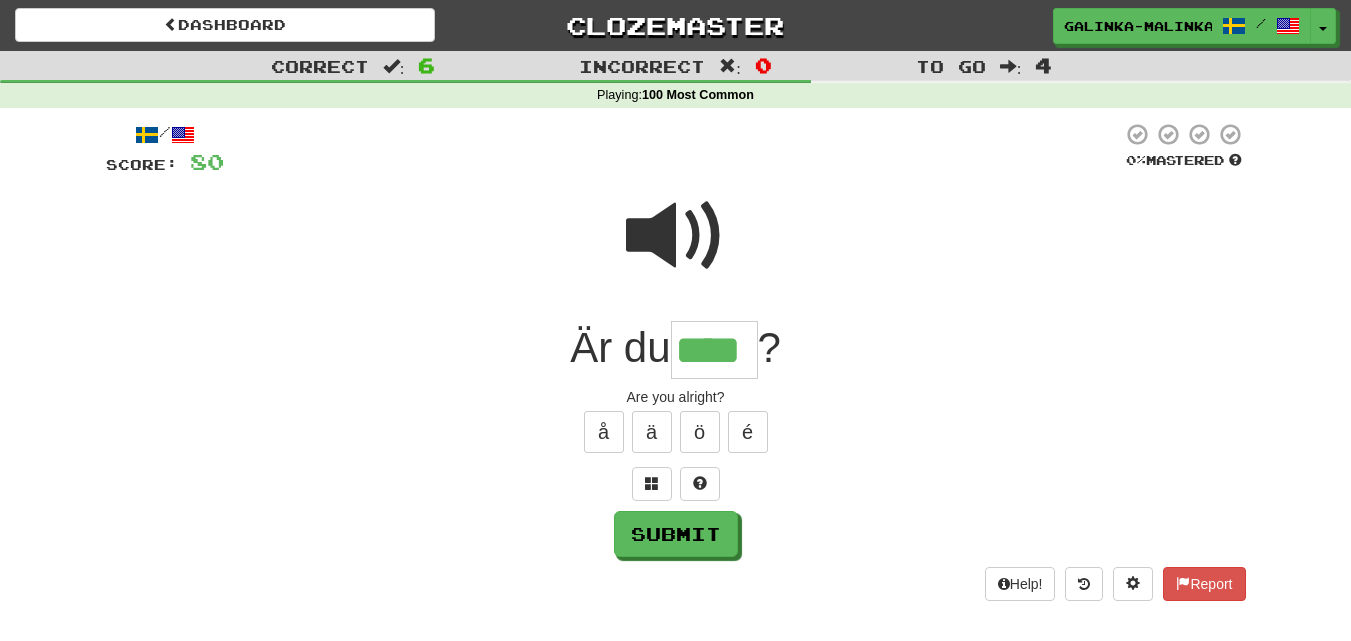 type on "****" 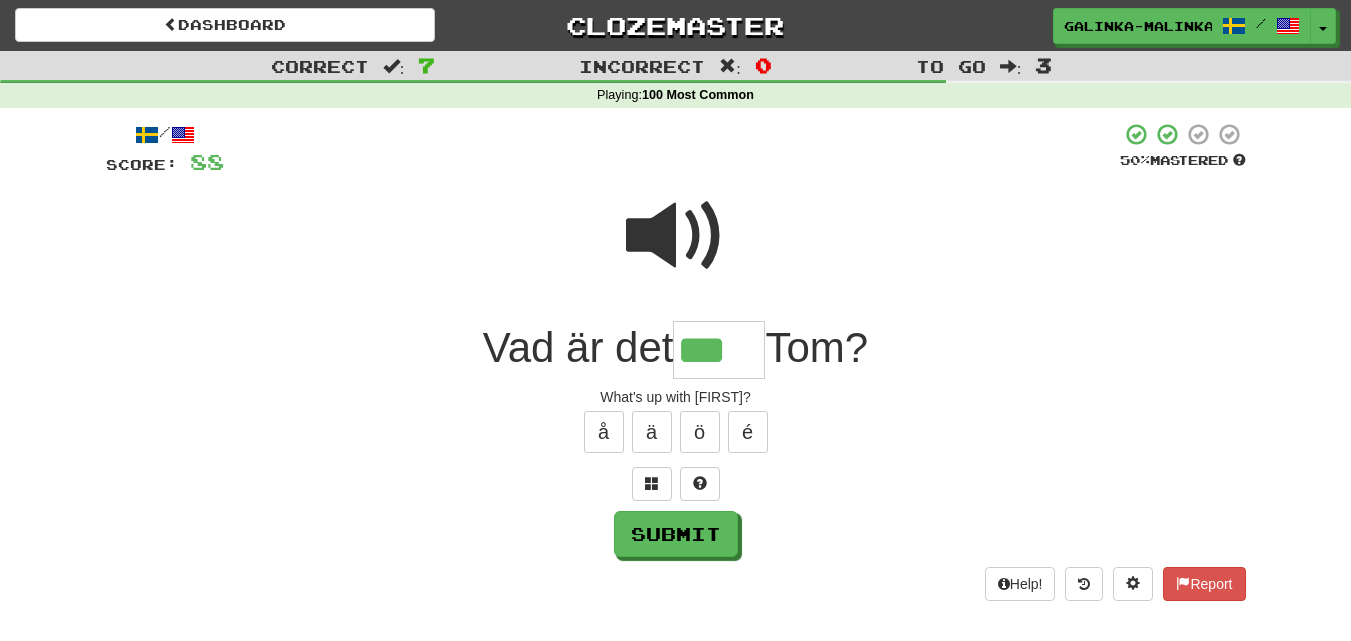 type on "***" 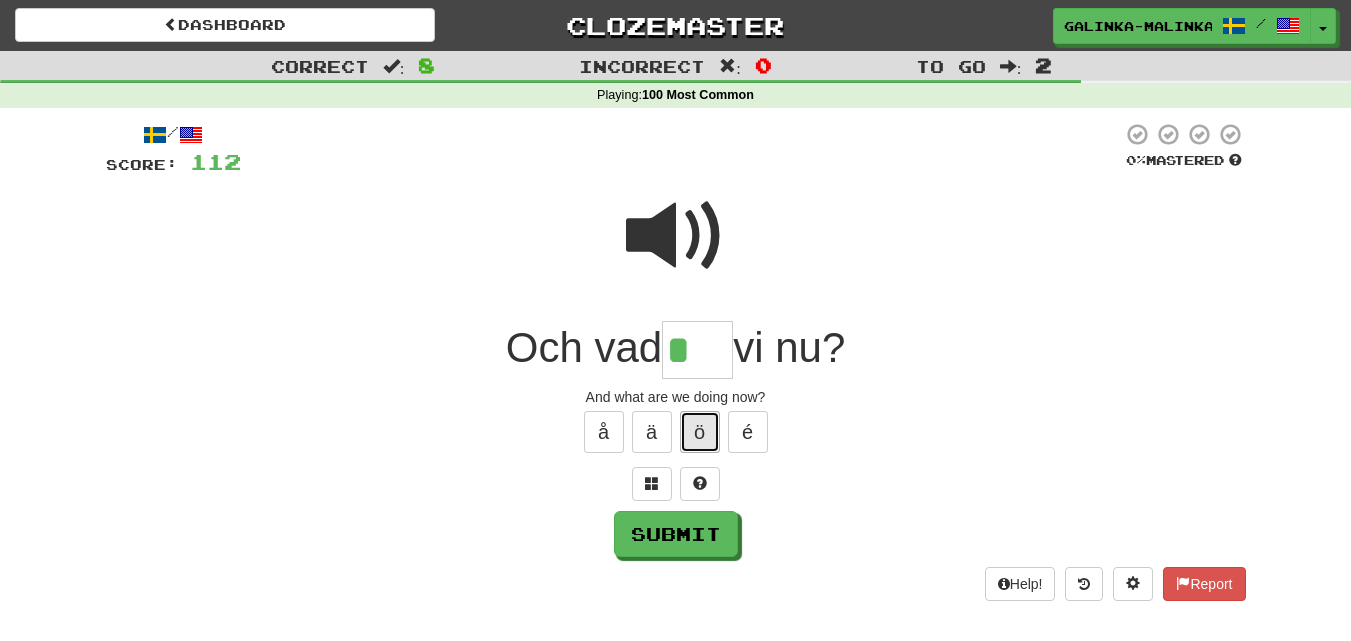 click on "ö" at bounding box center (700, 432) 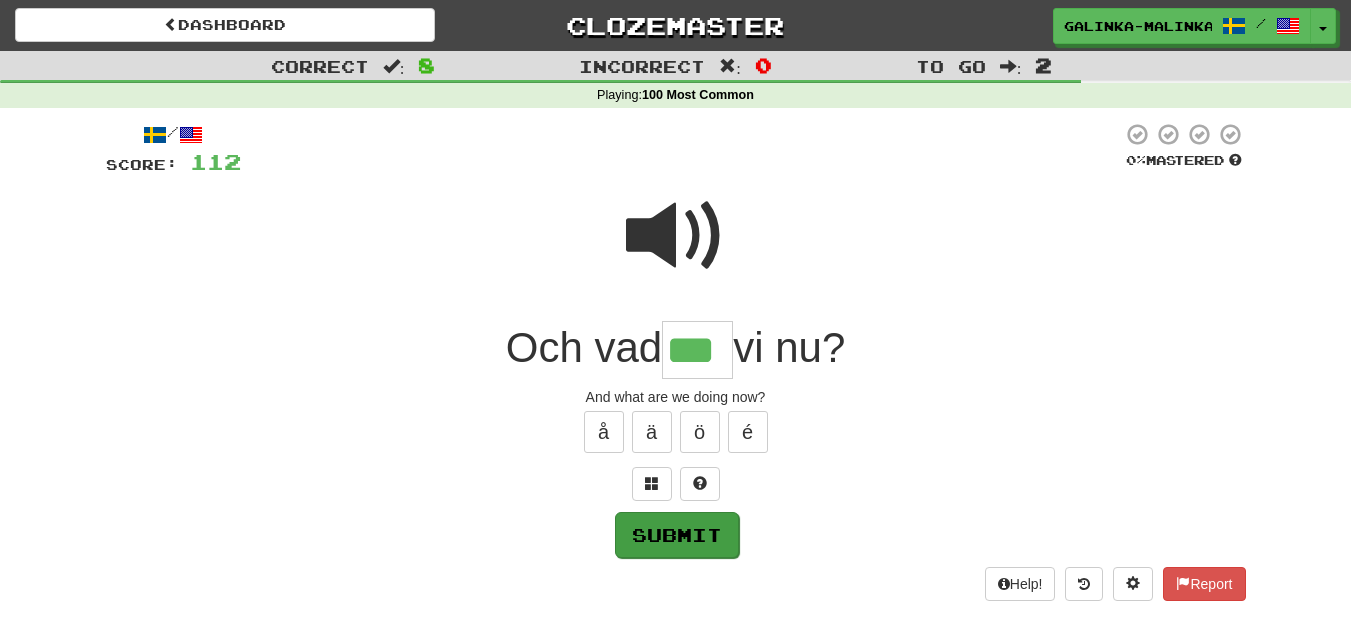 type on "***" 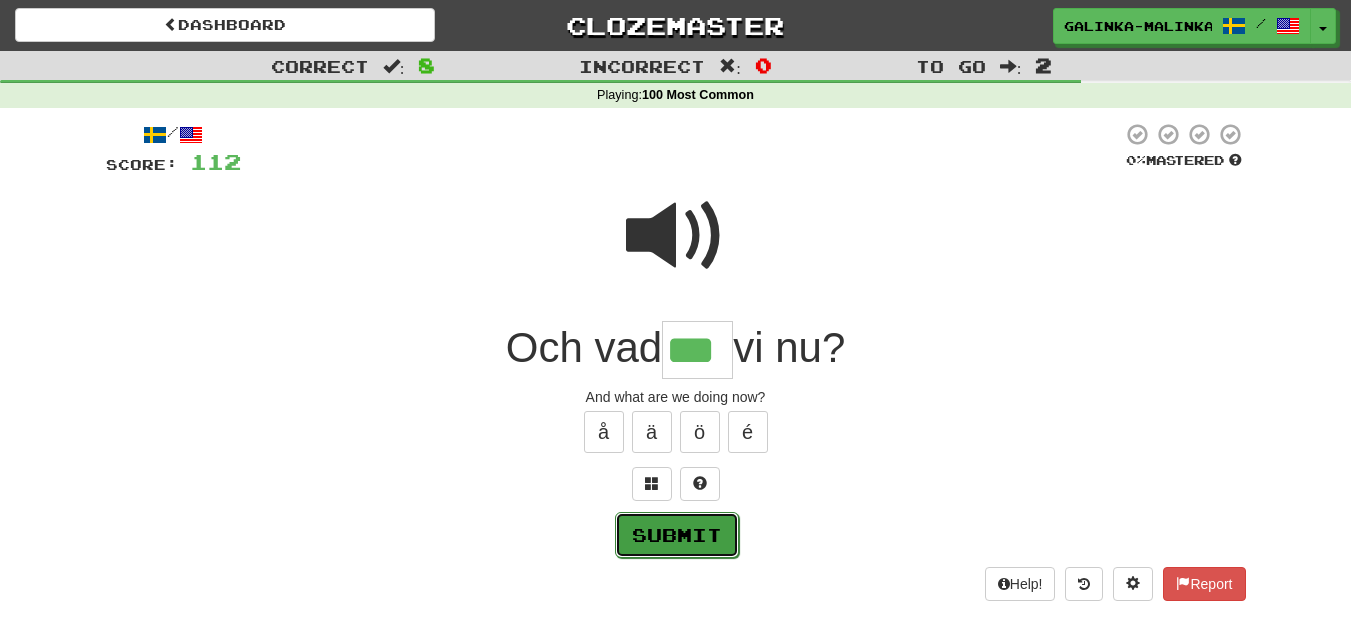 click on "Submit" at bounding box center [677, 535] 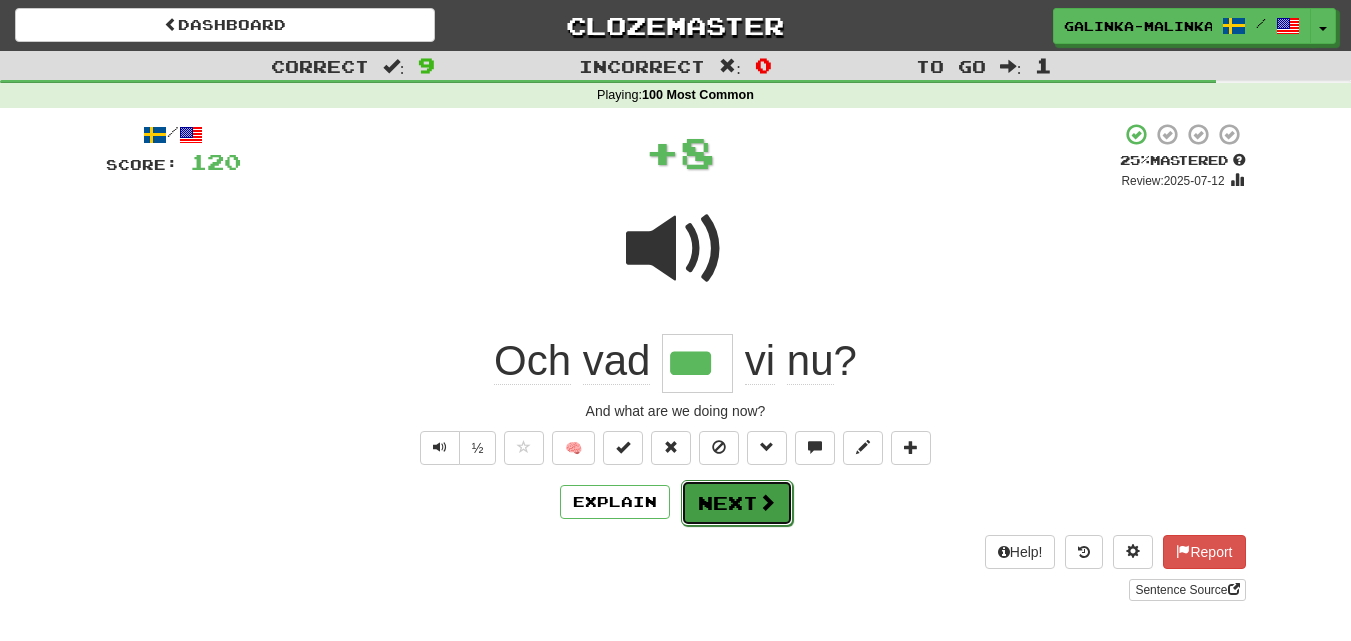 click on "Next" at bounding box center [737, 503] 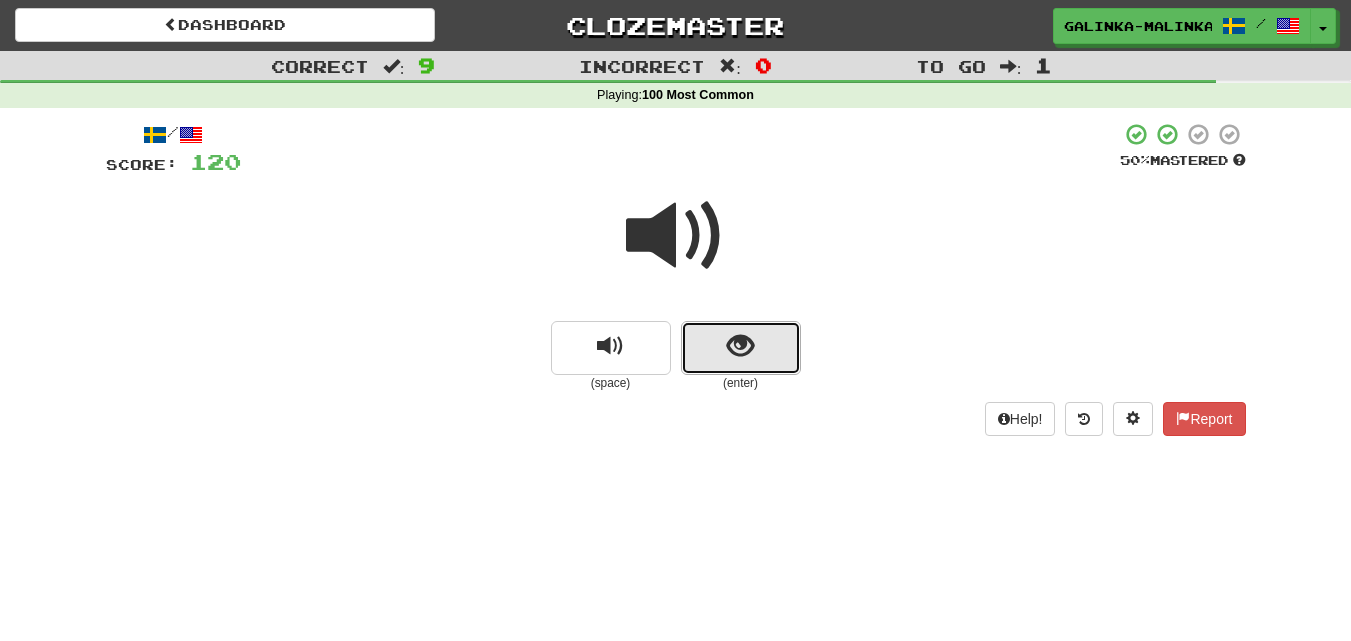 click at bounding box center (741, 348) 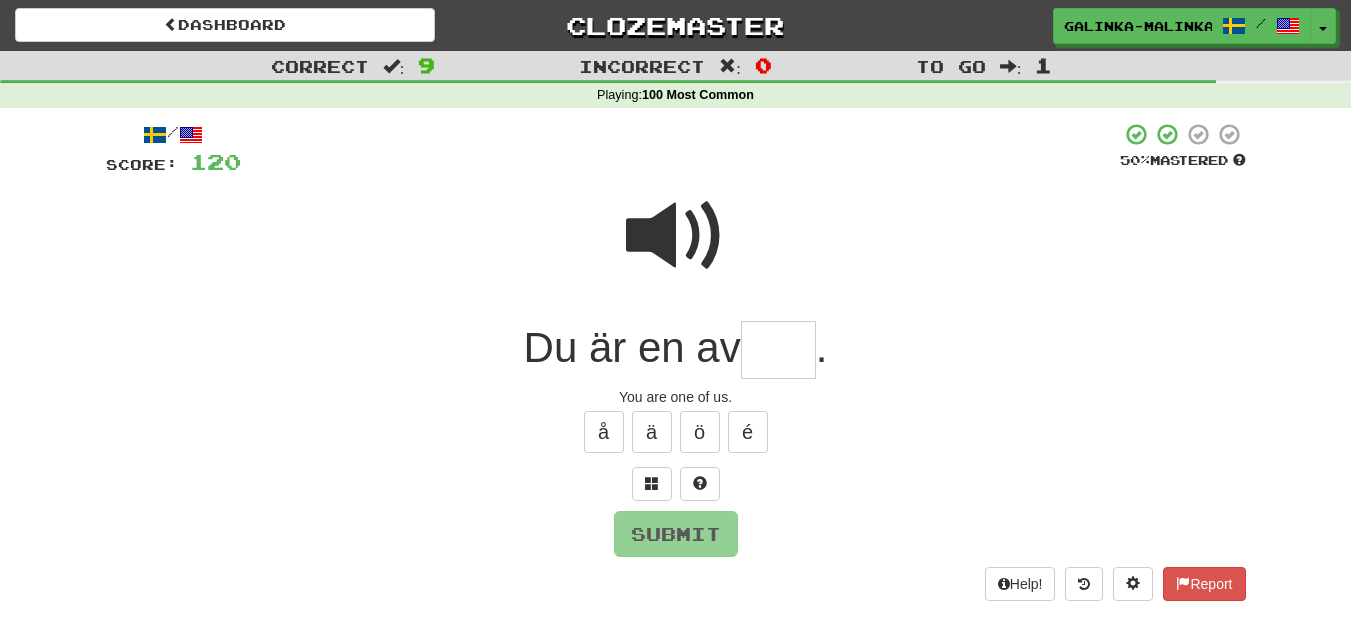 click at bounding box center [676, 236] 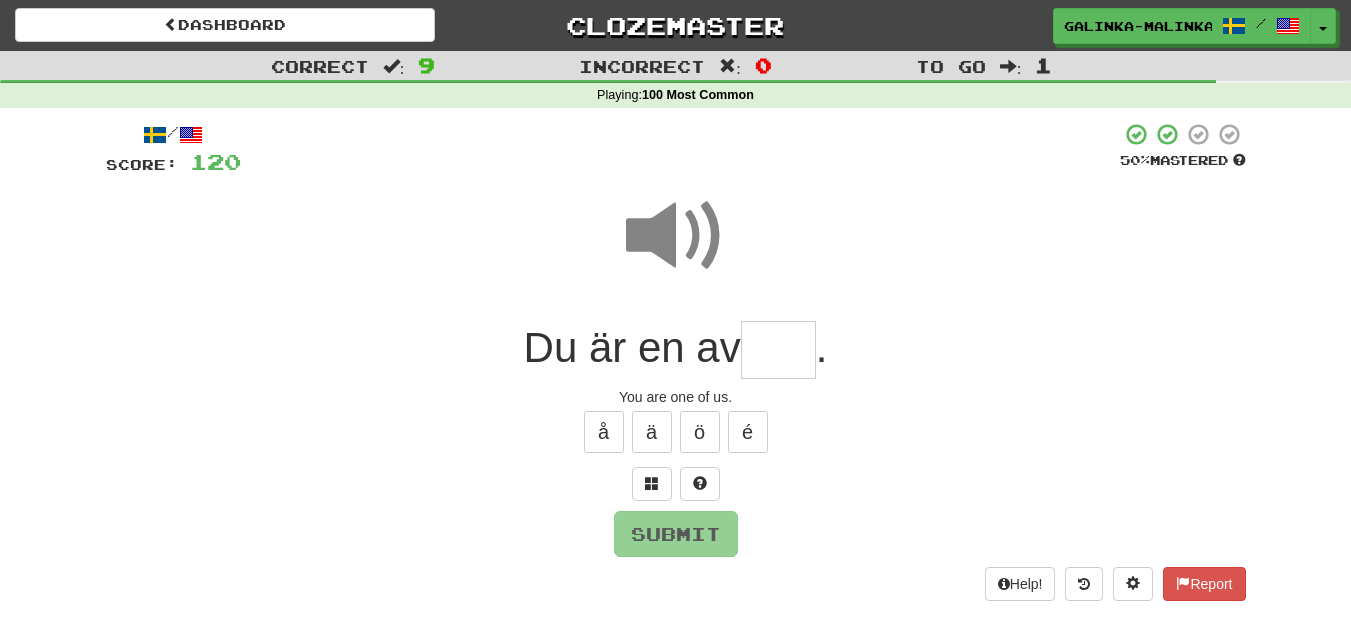 click at bounding box center [778, 350] 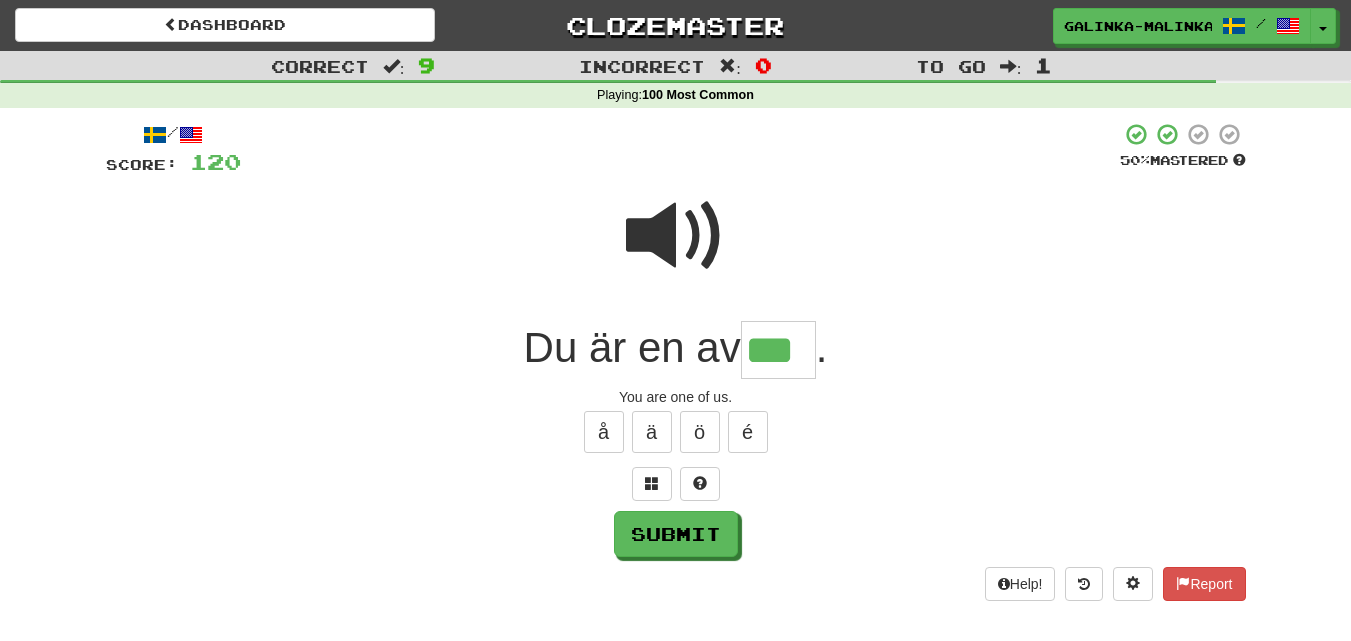 type on "***" 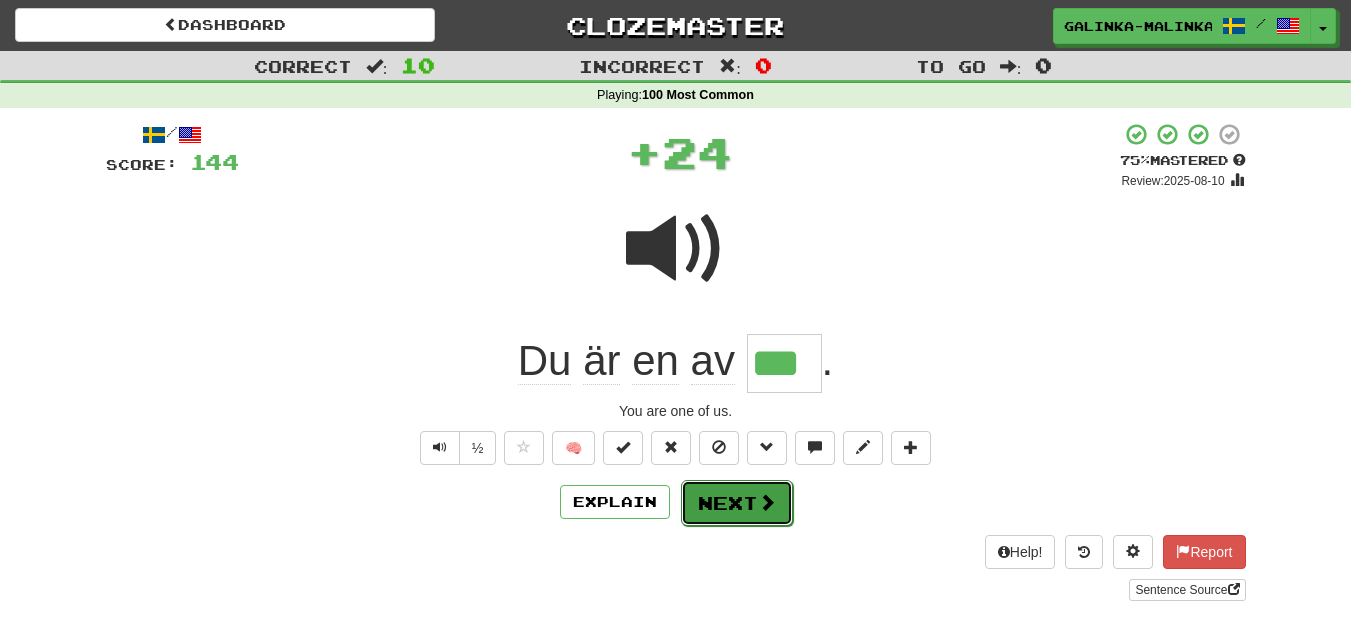 click on "Next" at bounding box center [737, 503] 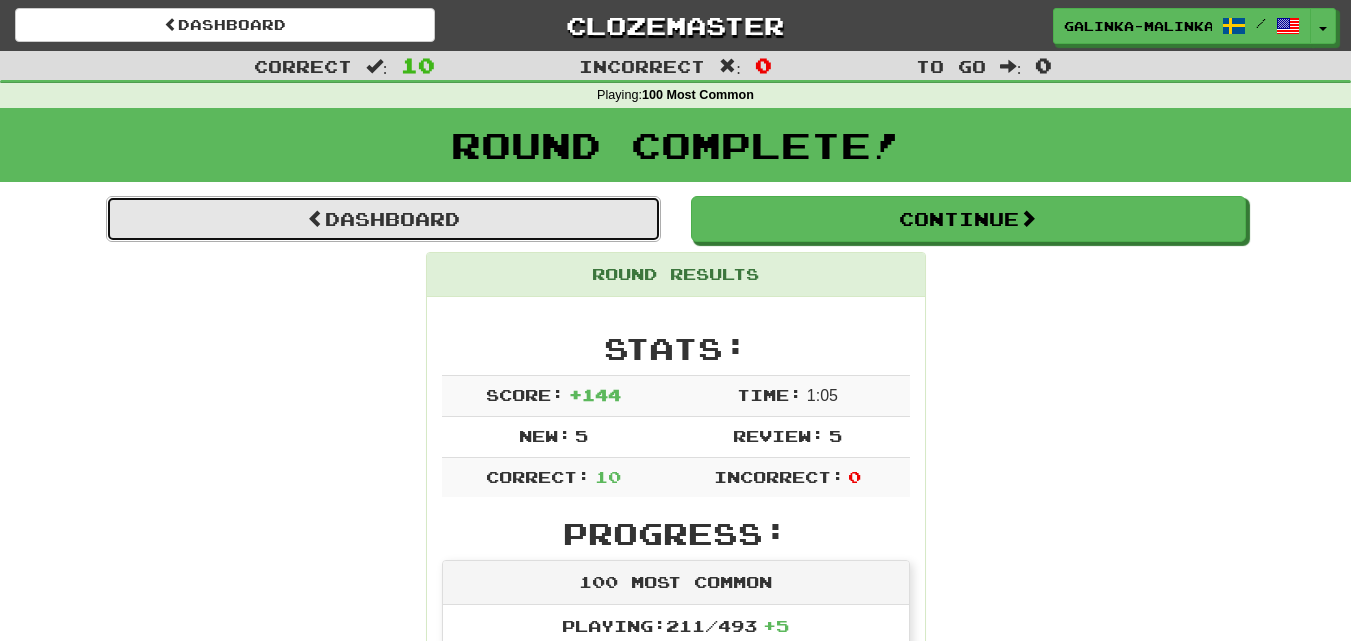 click on "Dashboard" at bounding box center [383, 219] 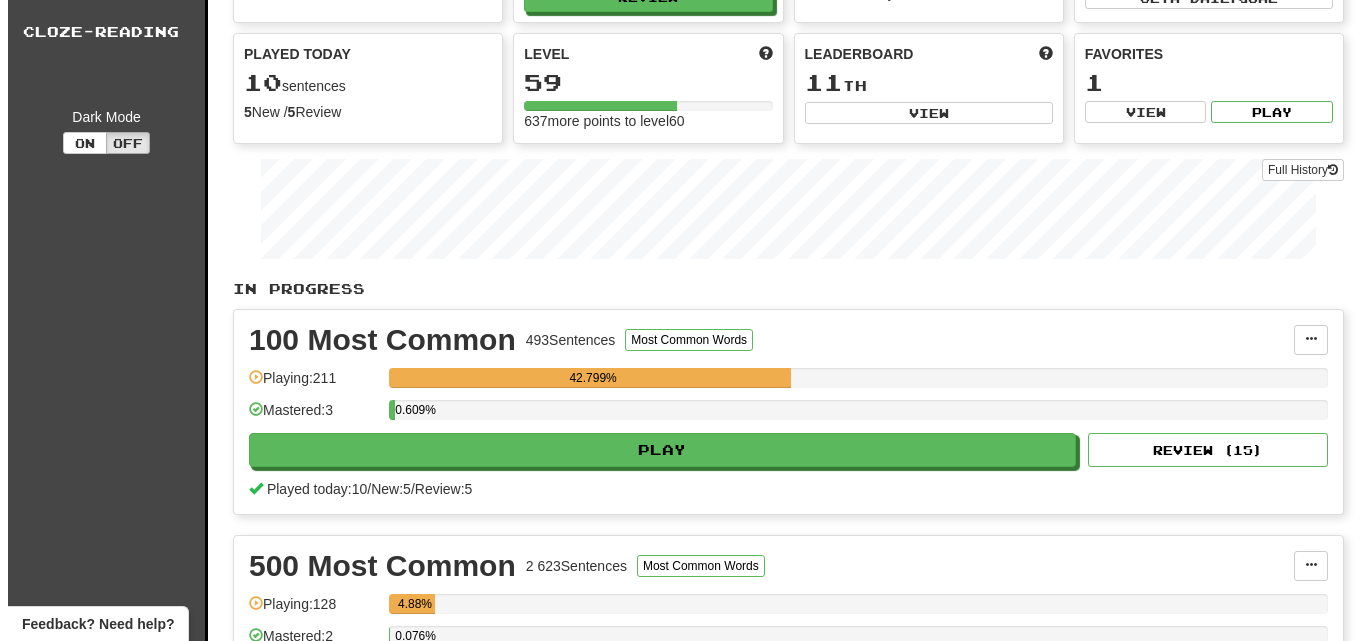 scroll, scrollTop: 200, scrollLeft: 0, axis: vertical 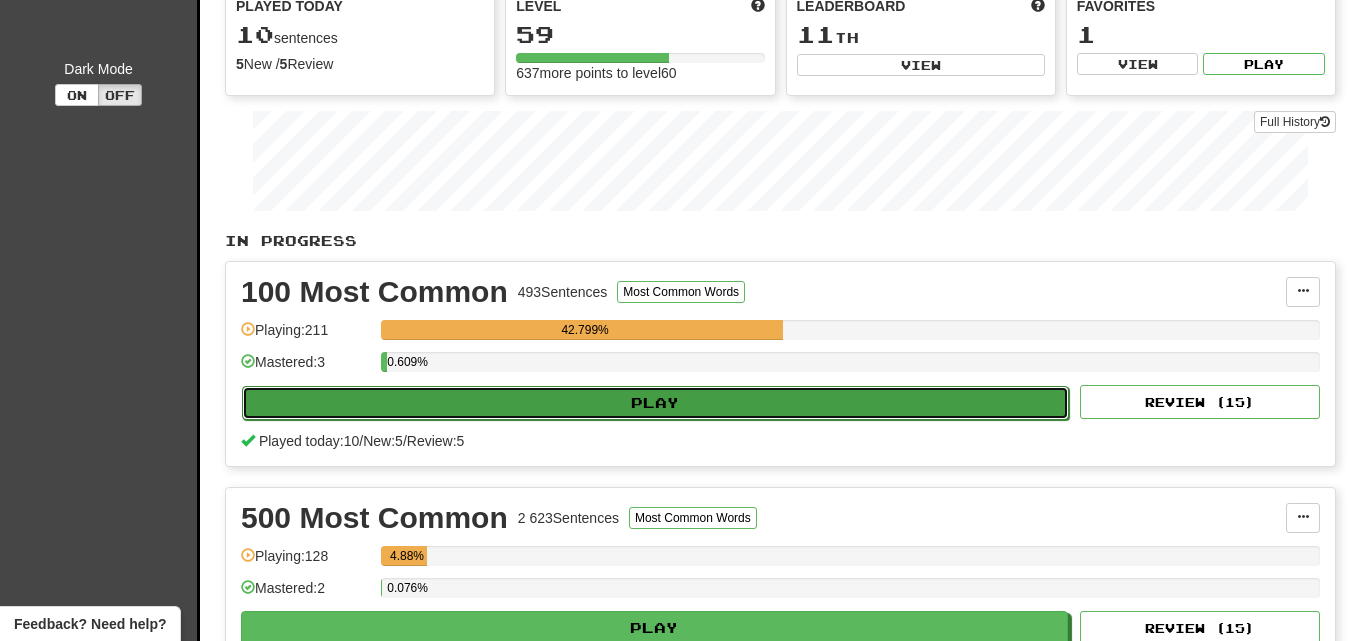 click on "Play" at bounding box center (655, 403) 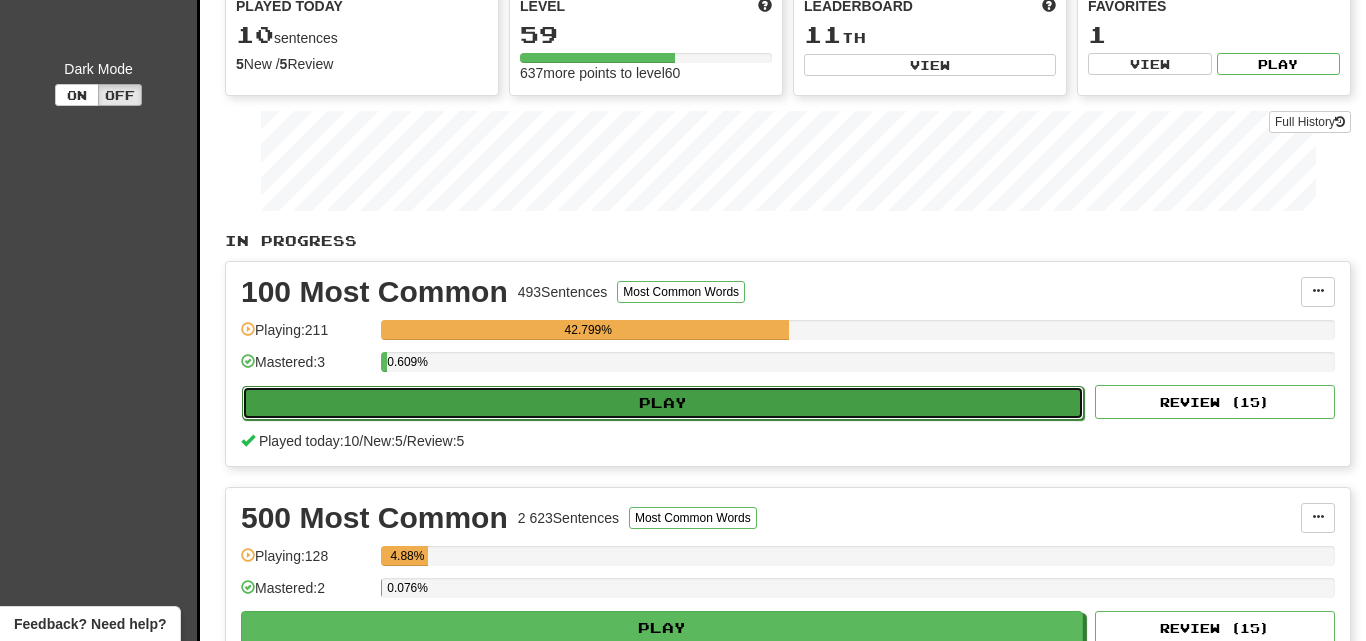 select on "**" 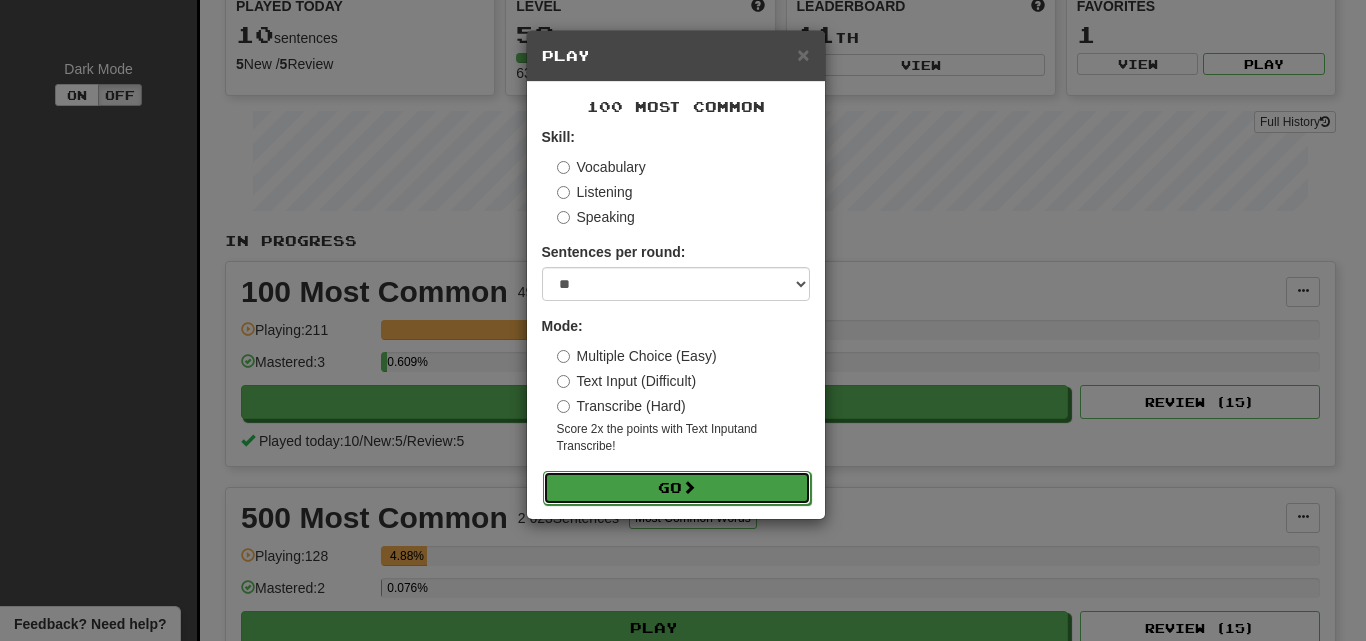 click at bounding box center [689, 487] 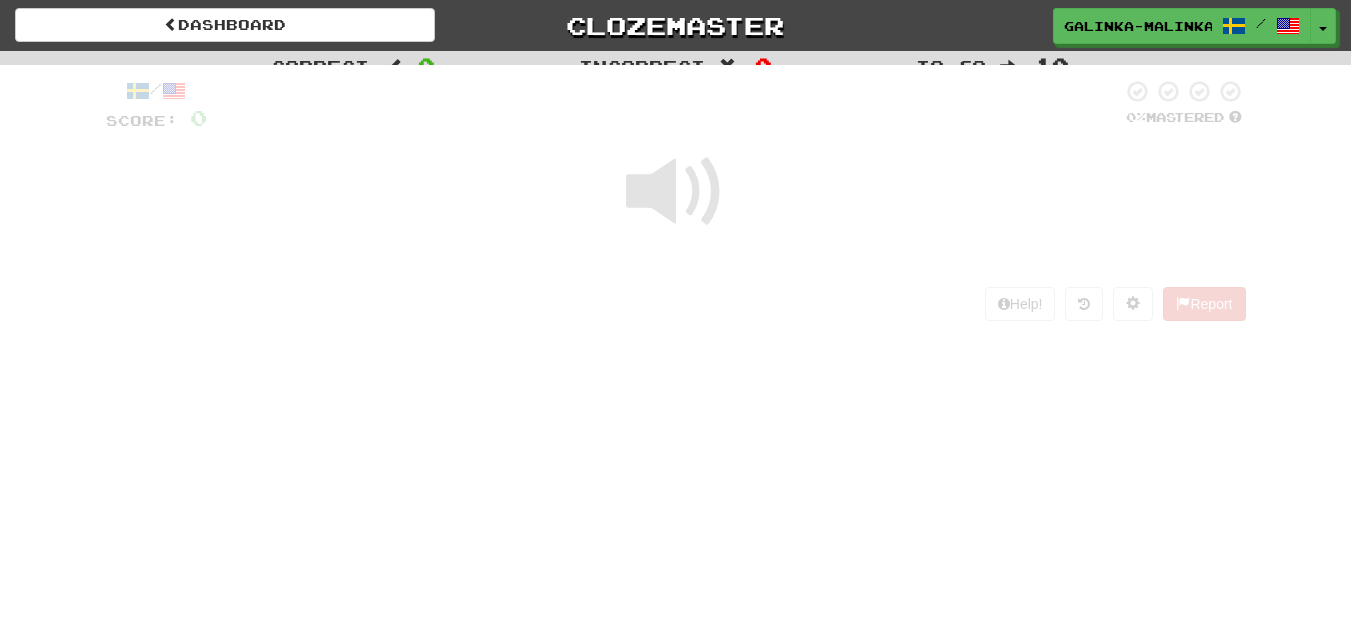 scroll, scrollTop: 0, scrollLeft: 0, axis: both 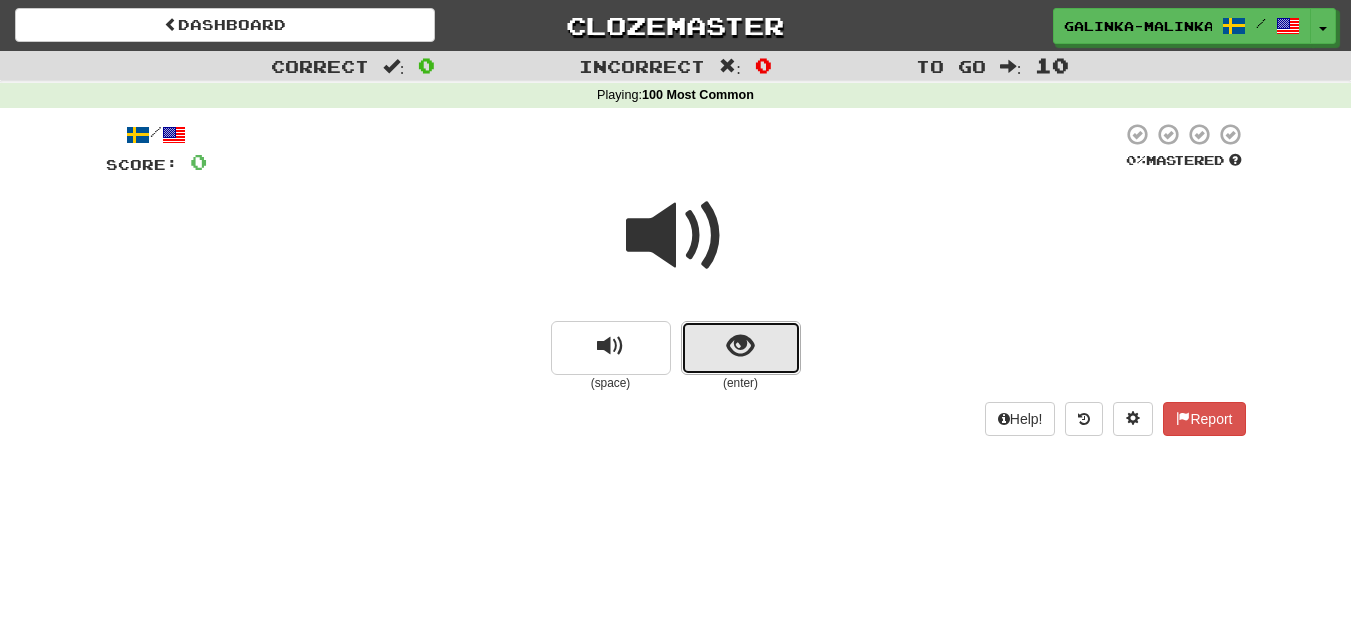 click at bounding box center [741, 348] 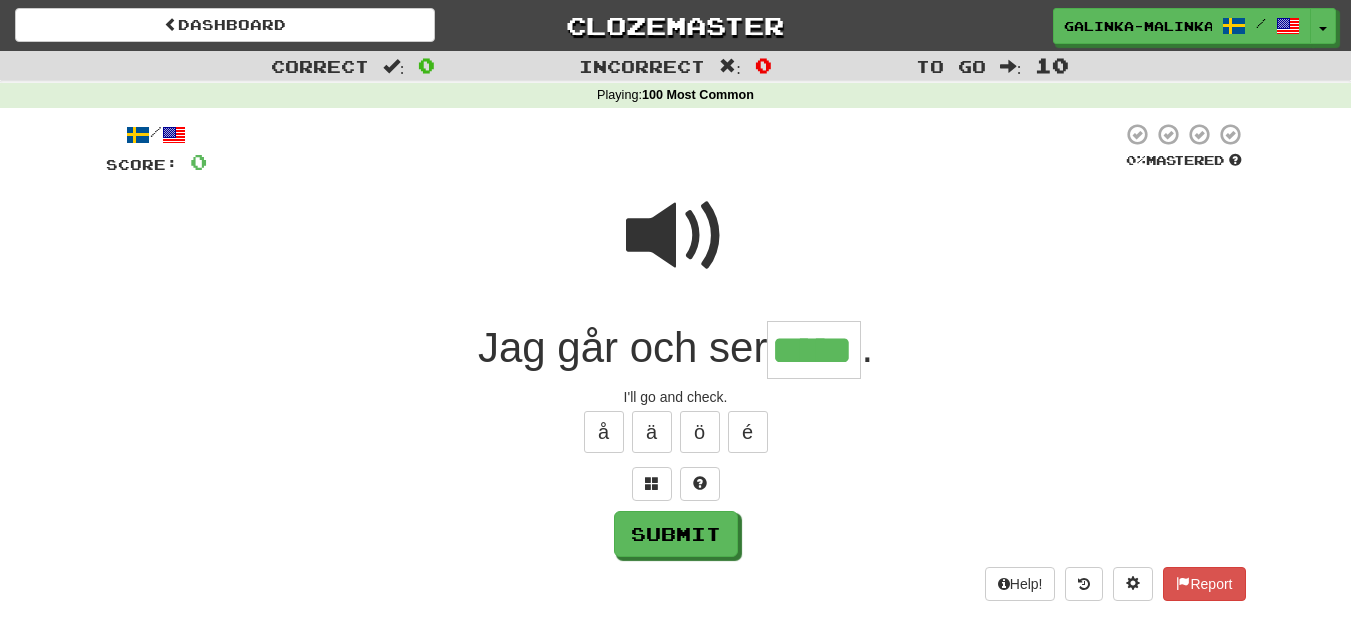 type on "*****" 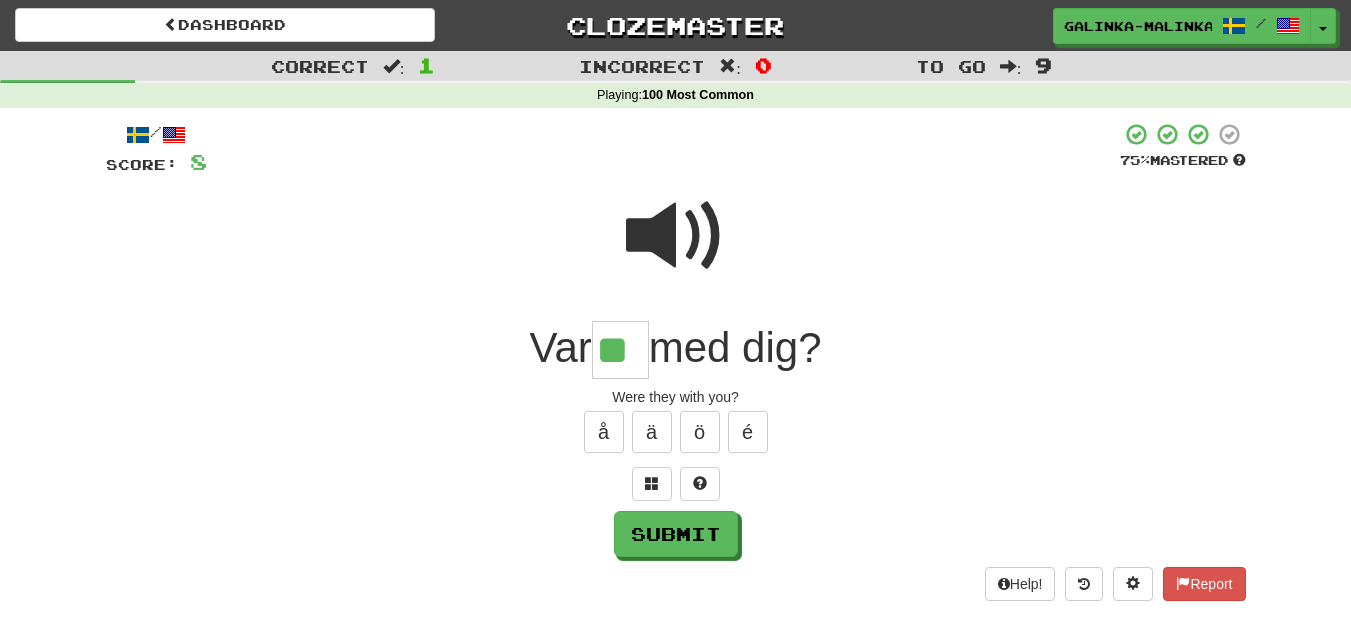 type on "**" 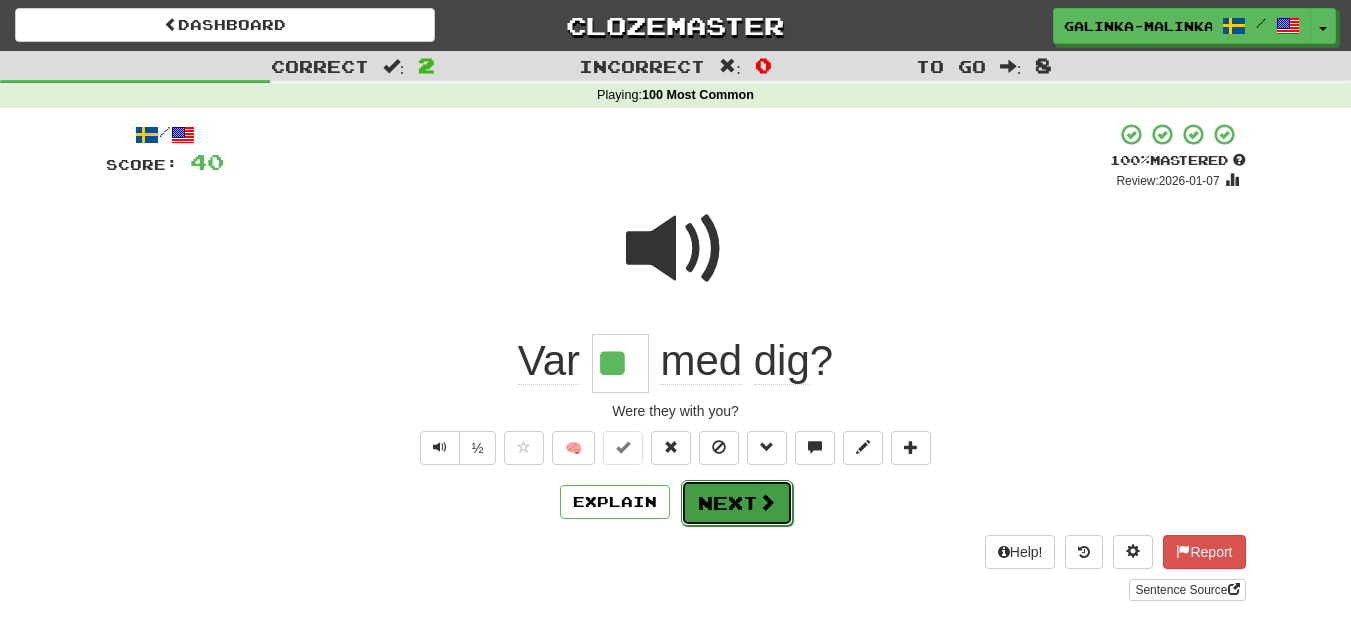 click on "Next" at bounding box center [737, 503] 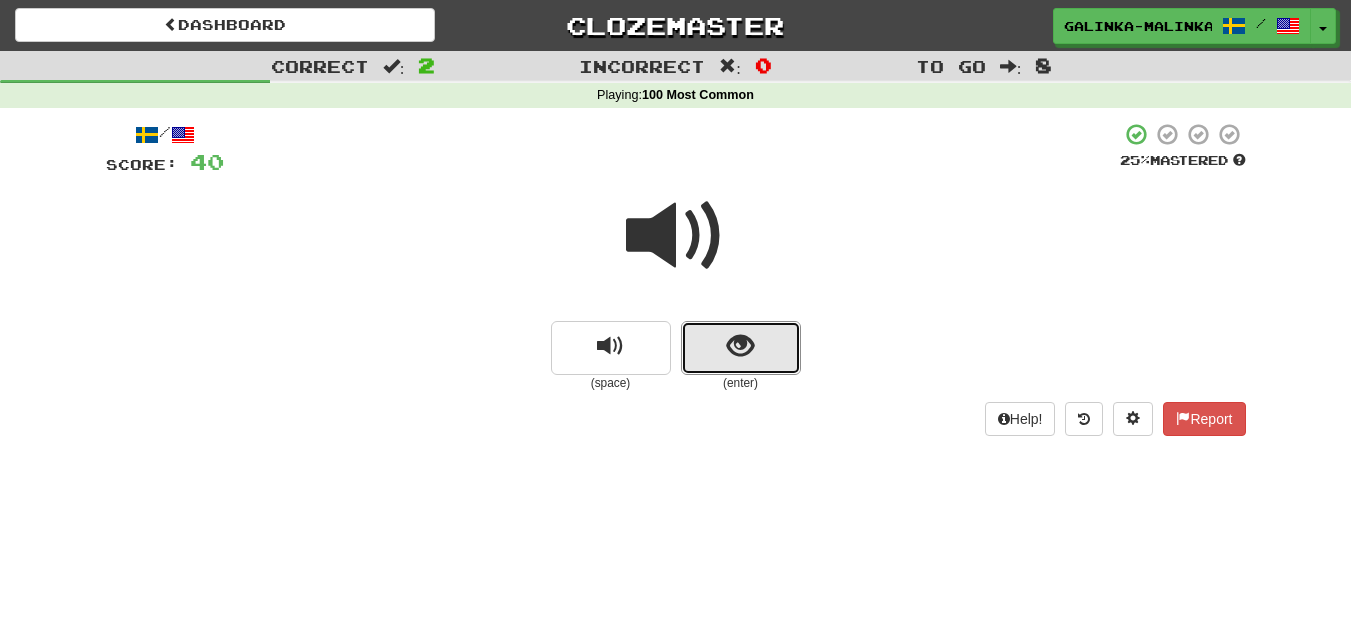 click at bounding box center [741, 348] 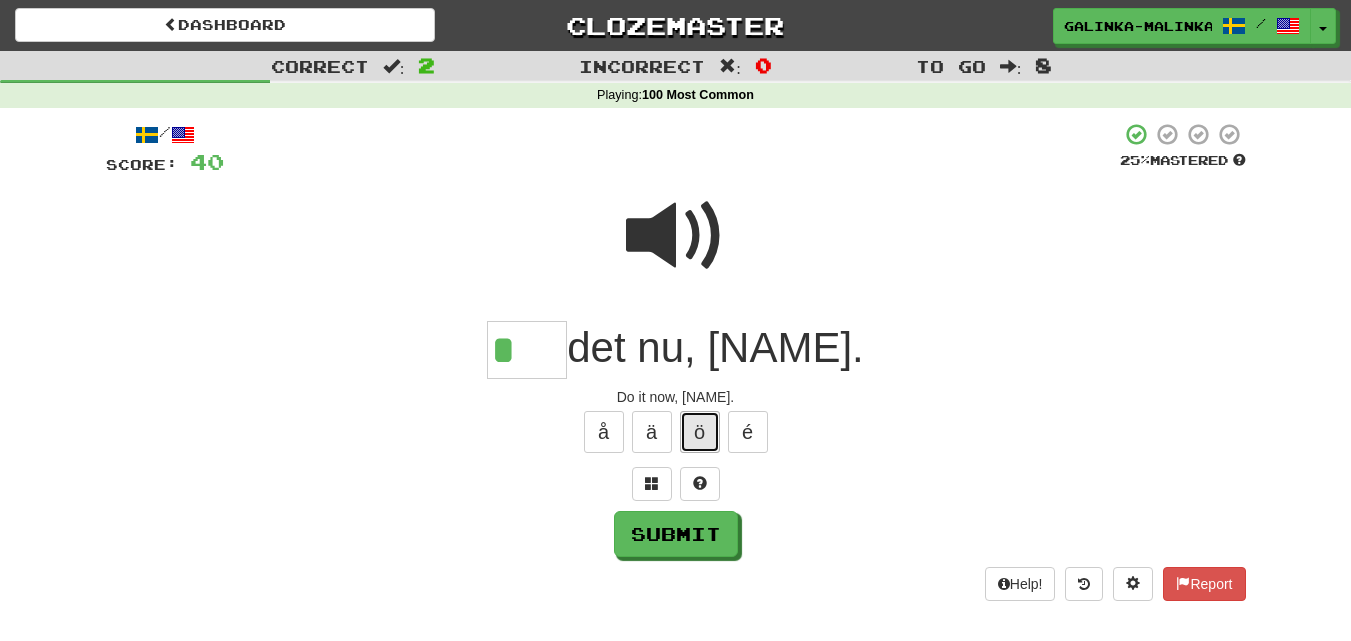 click on "ö" at bounding box center [700, 432] 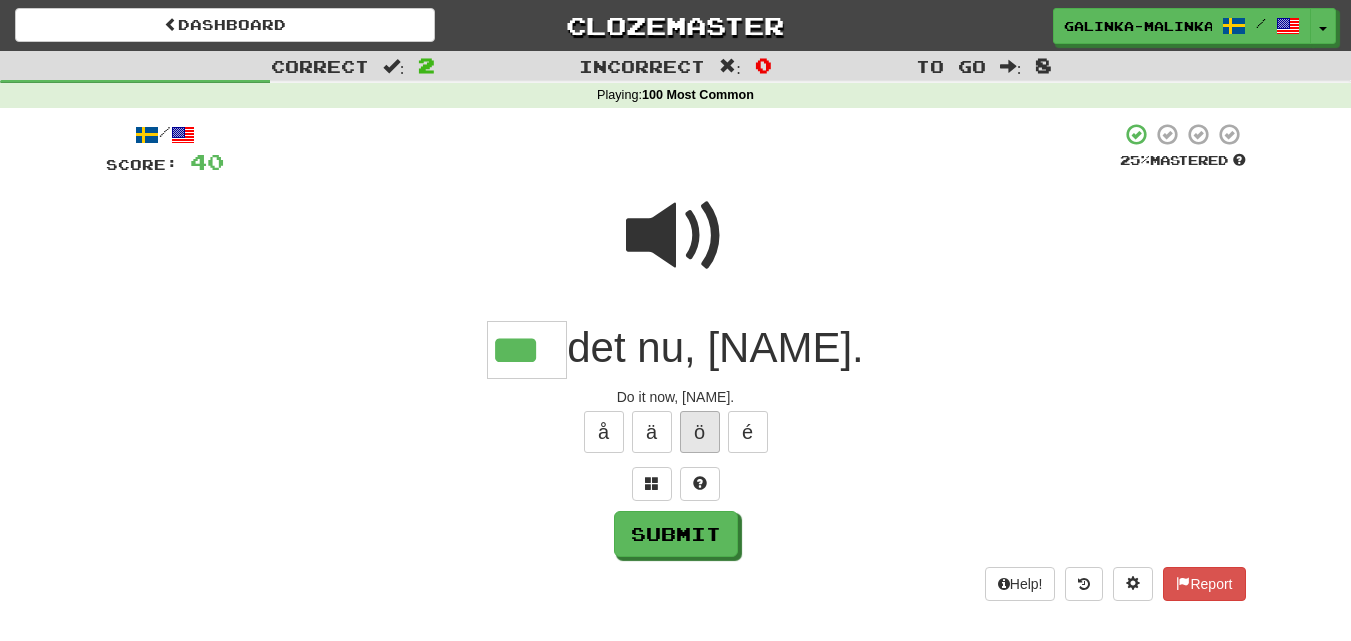 type on "***" 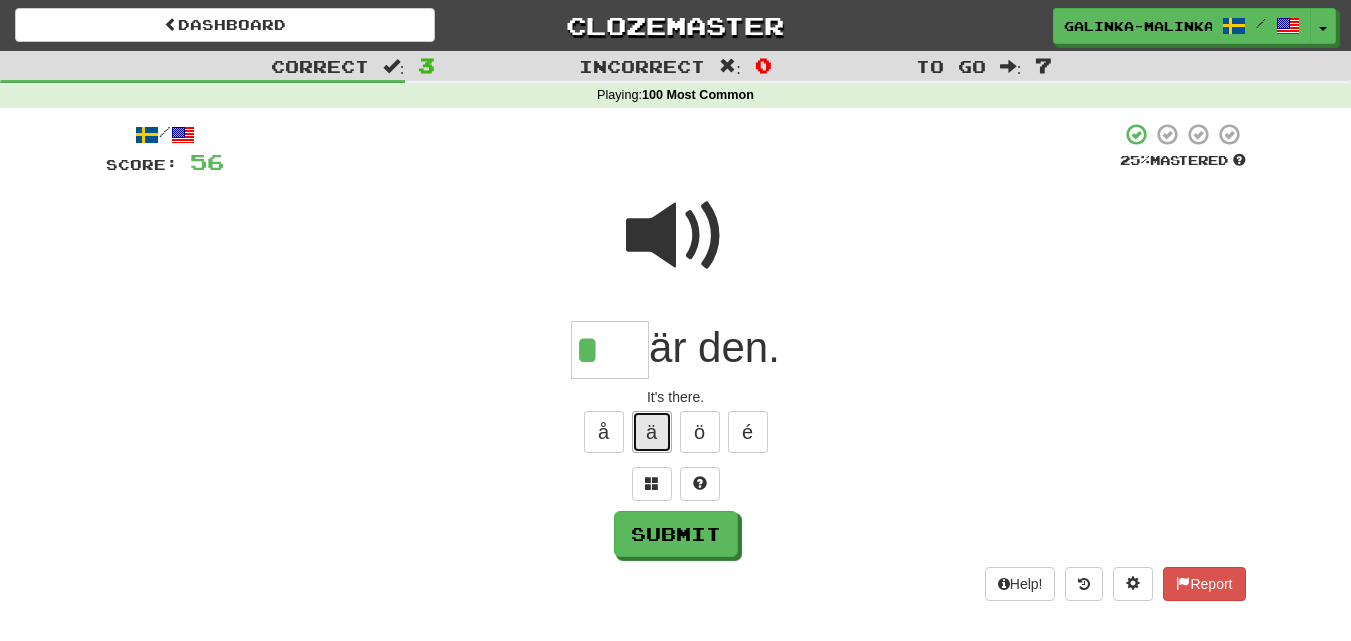 click on "ä" at bounding box center [652, 432] 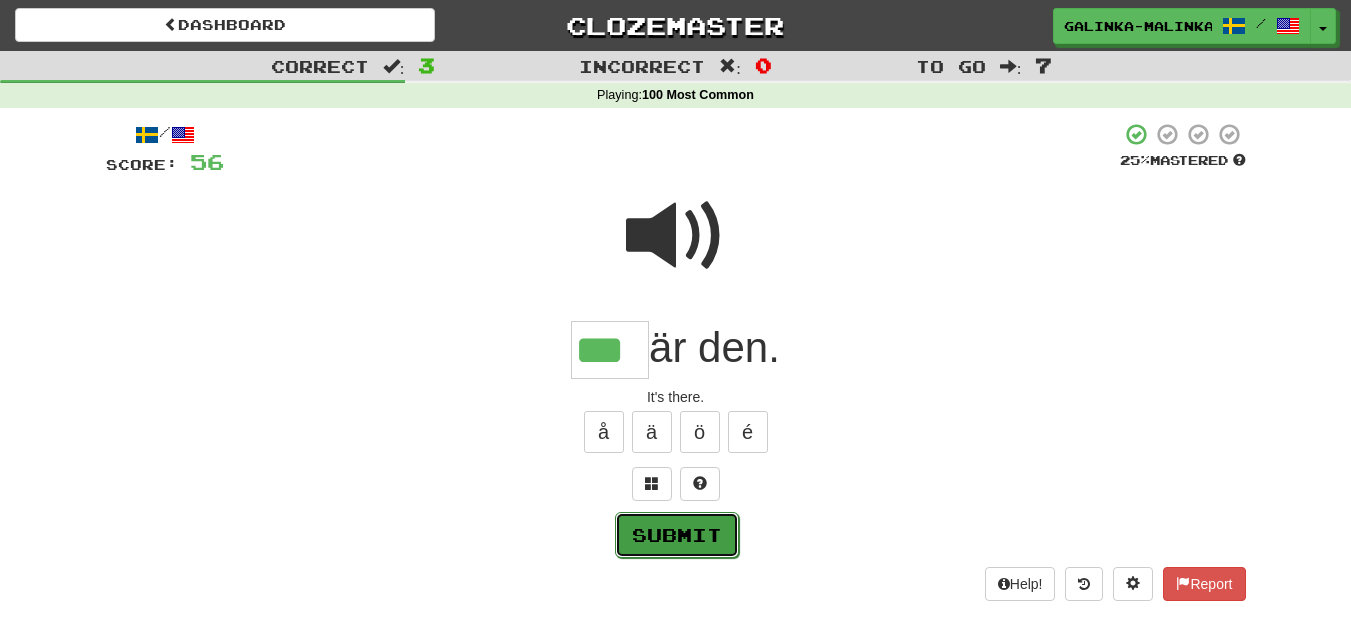 click on "Submit" at bounding box center [677, 535] 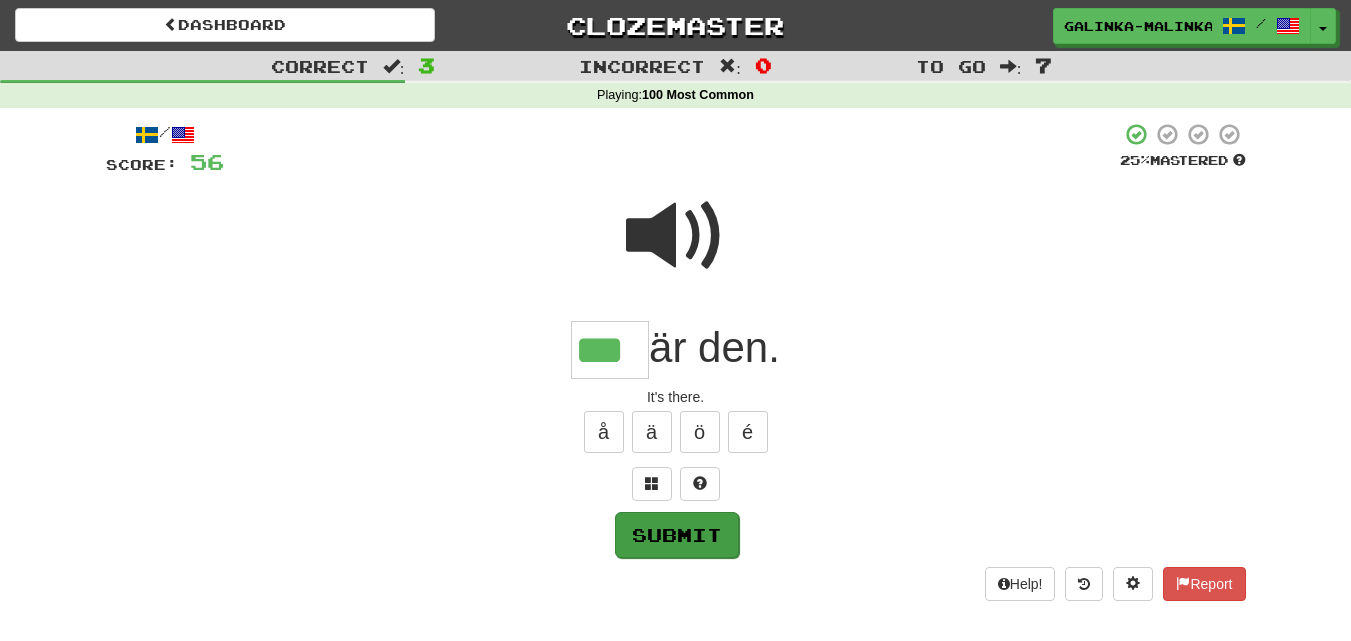 type on "***" 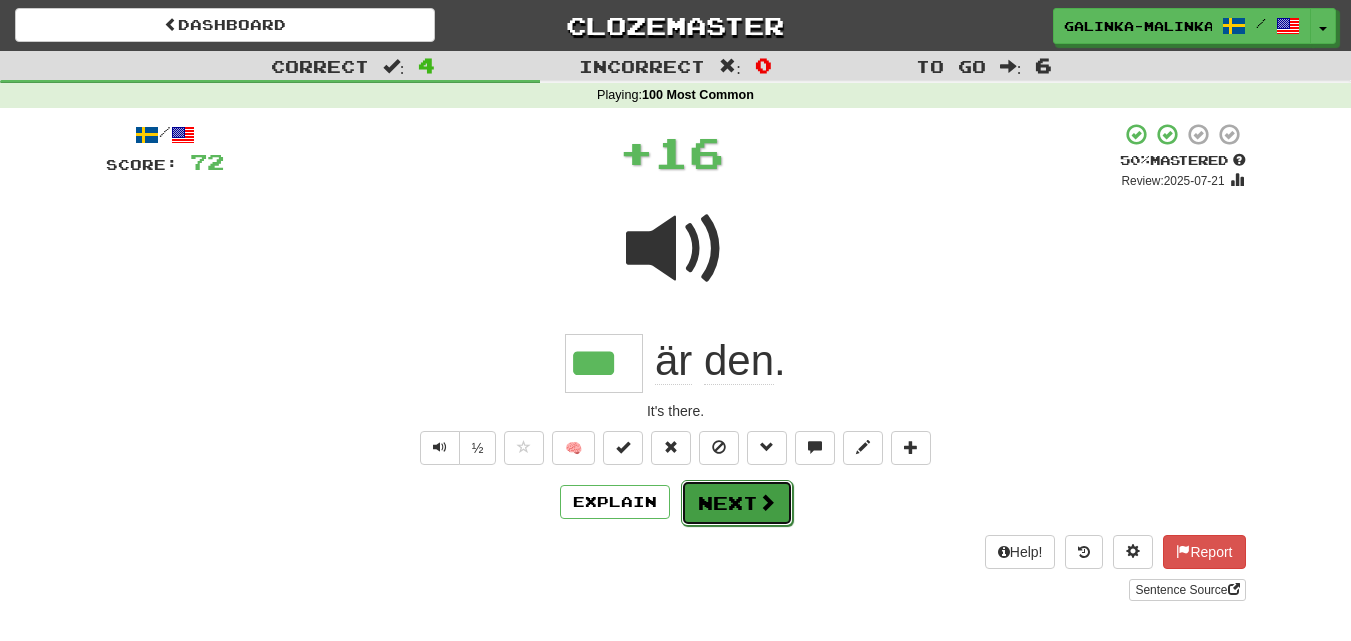 click on "Next" at bounding box center [737, 503] 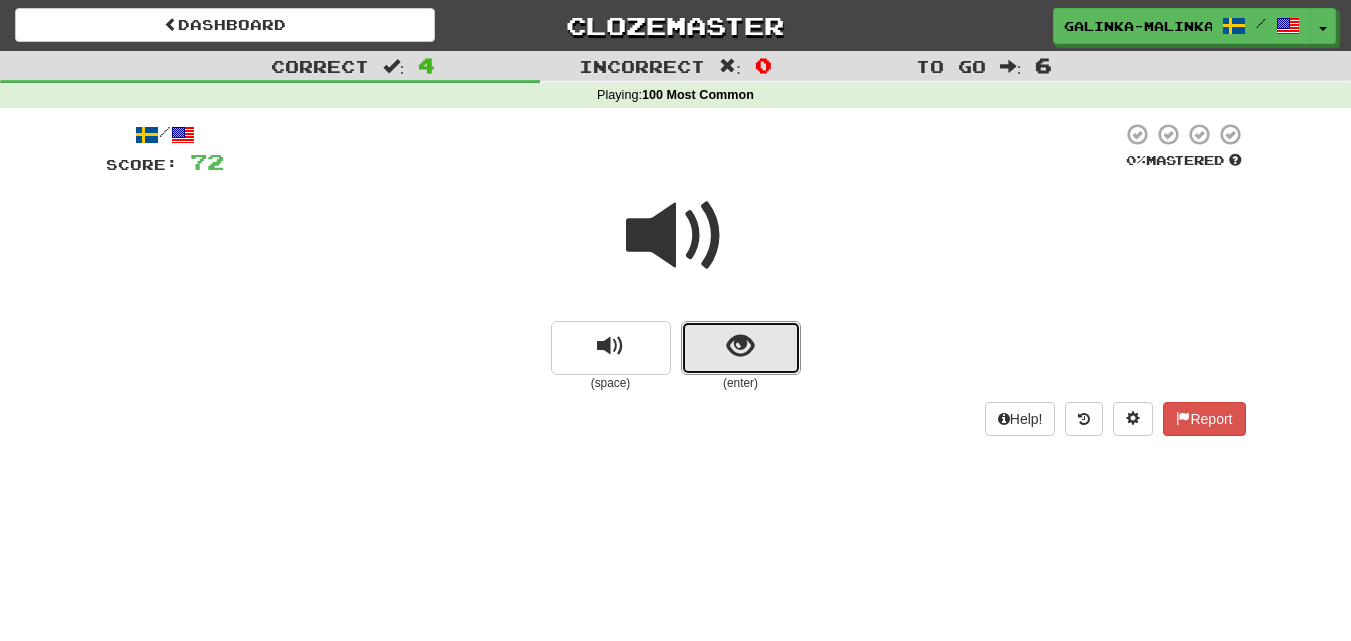click at bounding box center (741, 348) 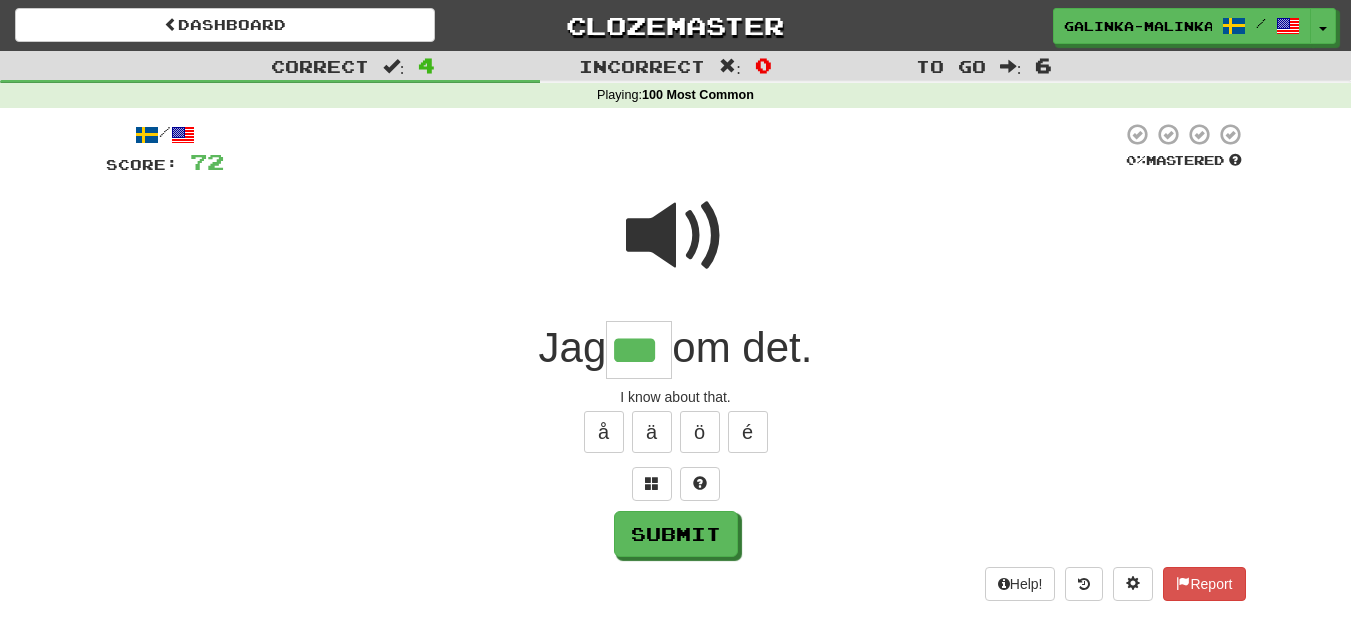 type on "***" 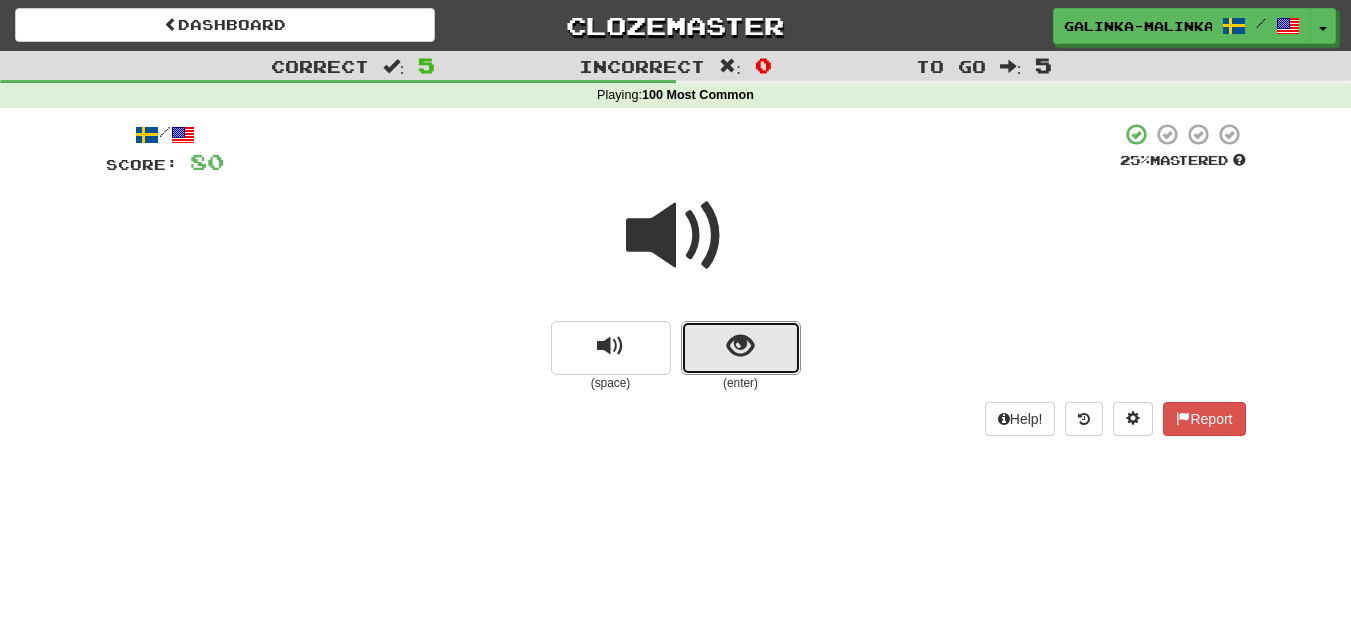 click at bounding box center (740, 346) 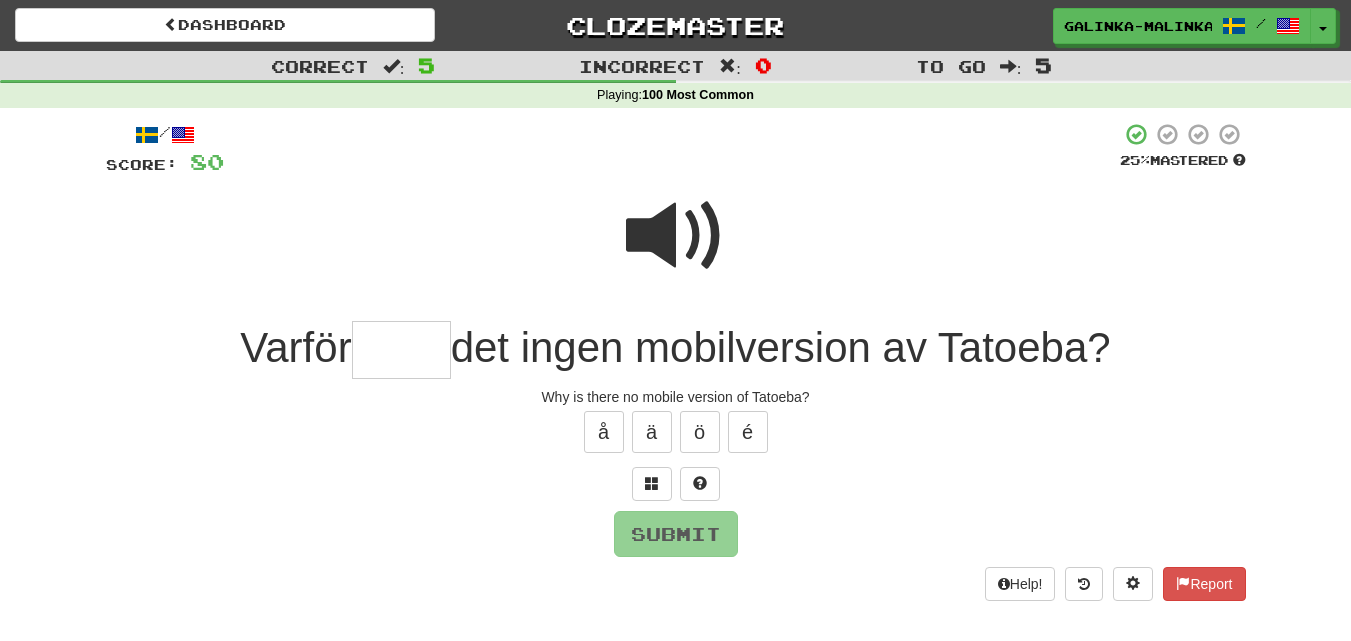 click at bounding box center (676, 236) 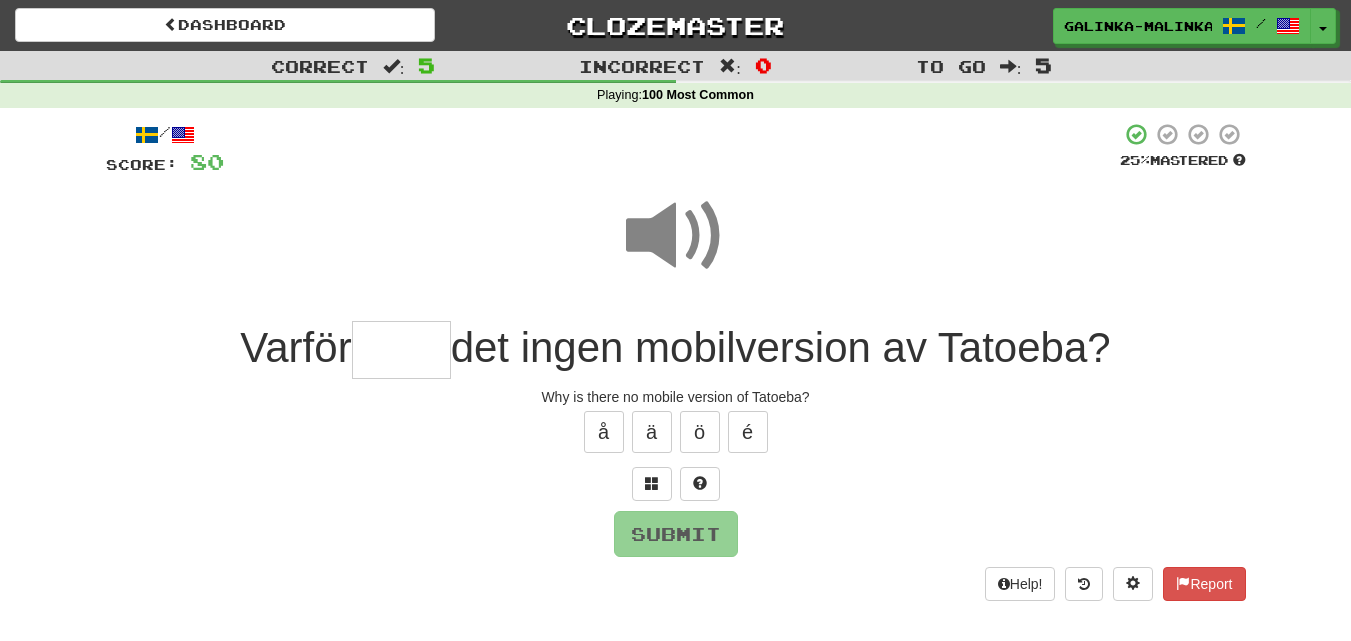 click at bounding box center (401, 350) 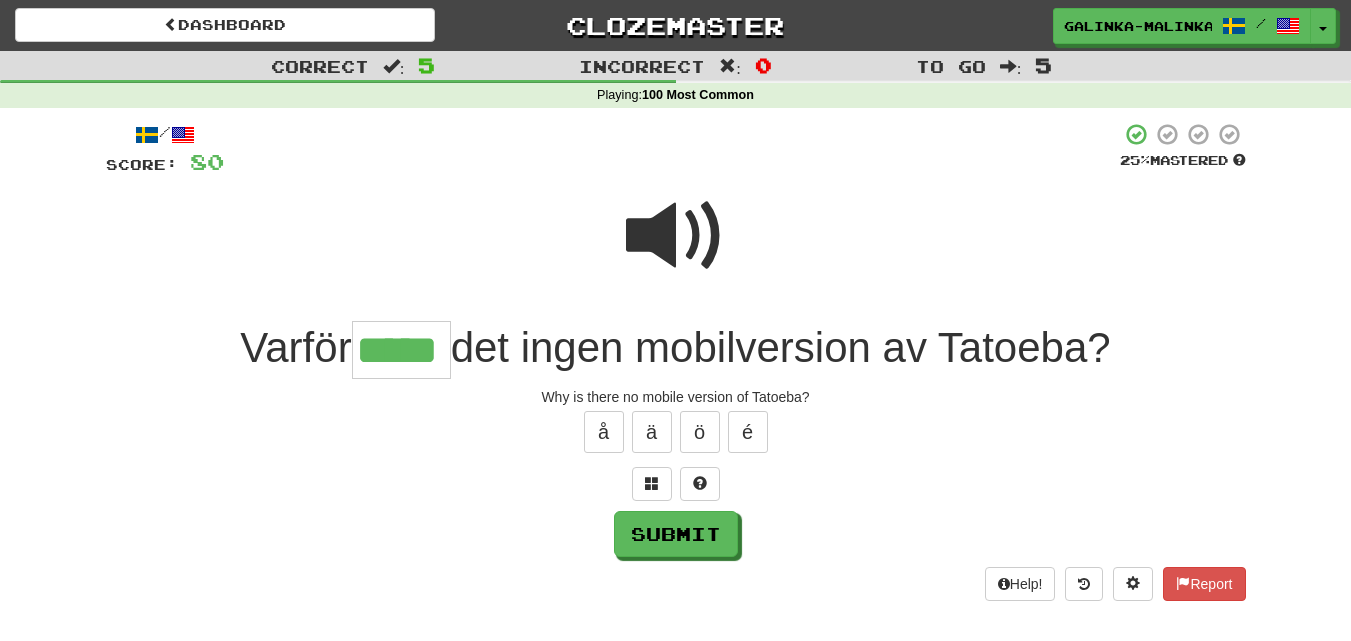 type on "*****" 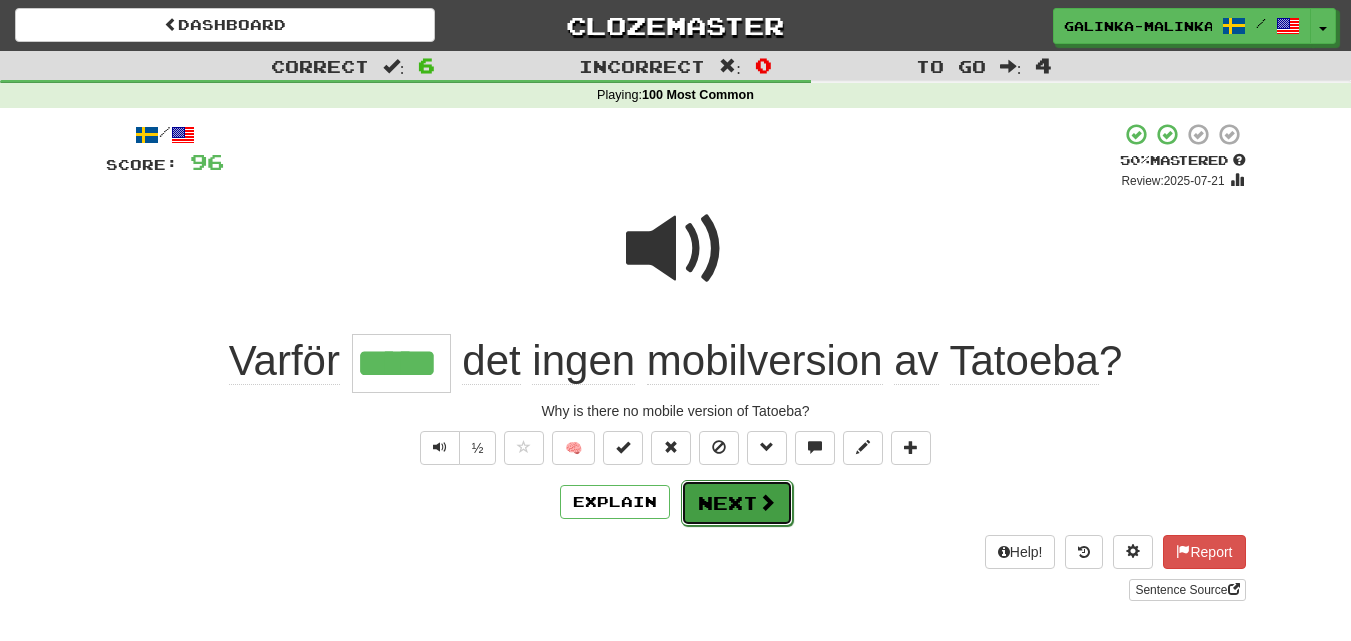 click on "Next" at bounding box center (737, 503) 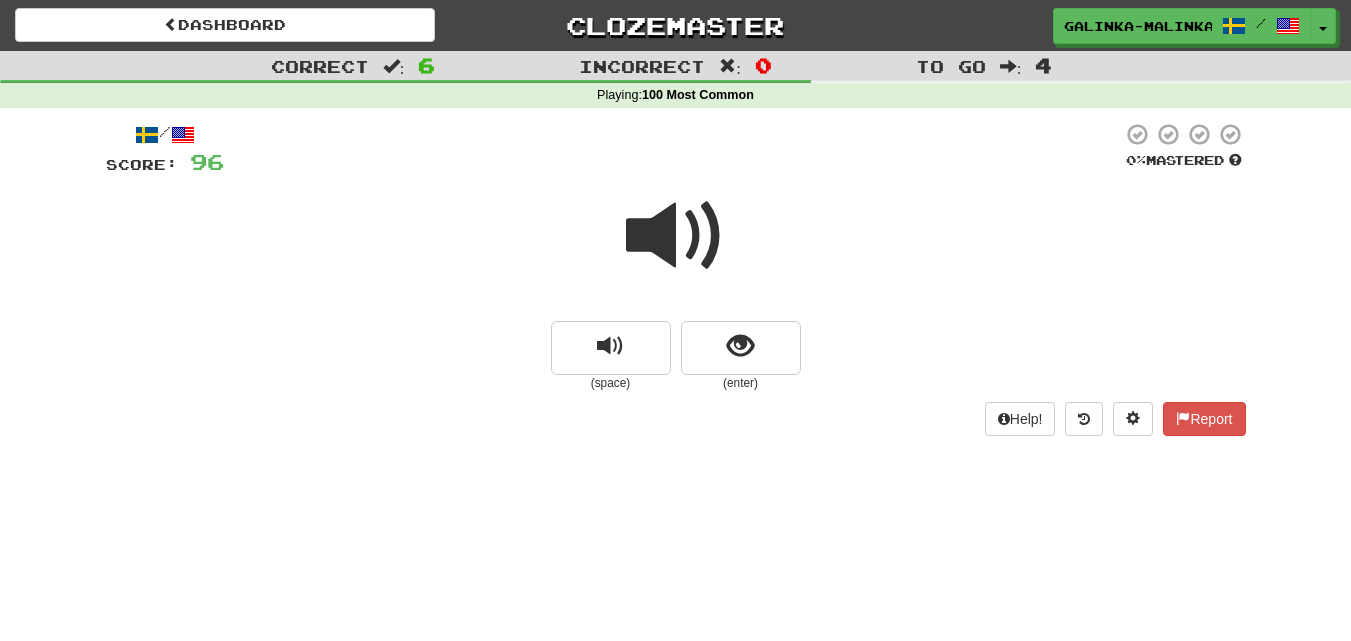 click at bounding box center [676, 249] 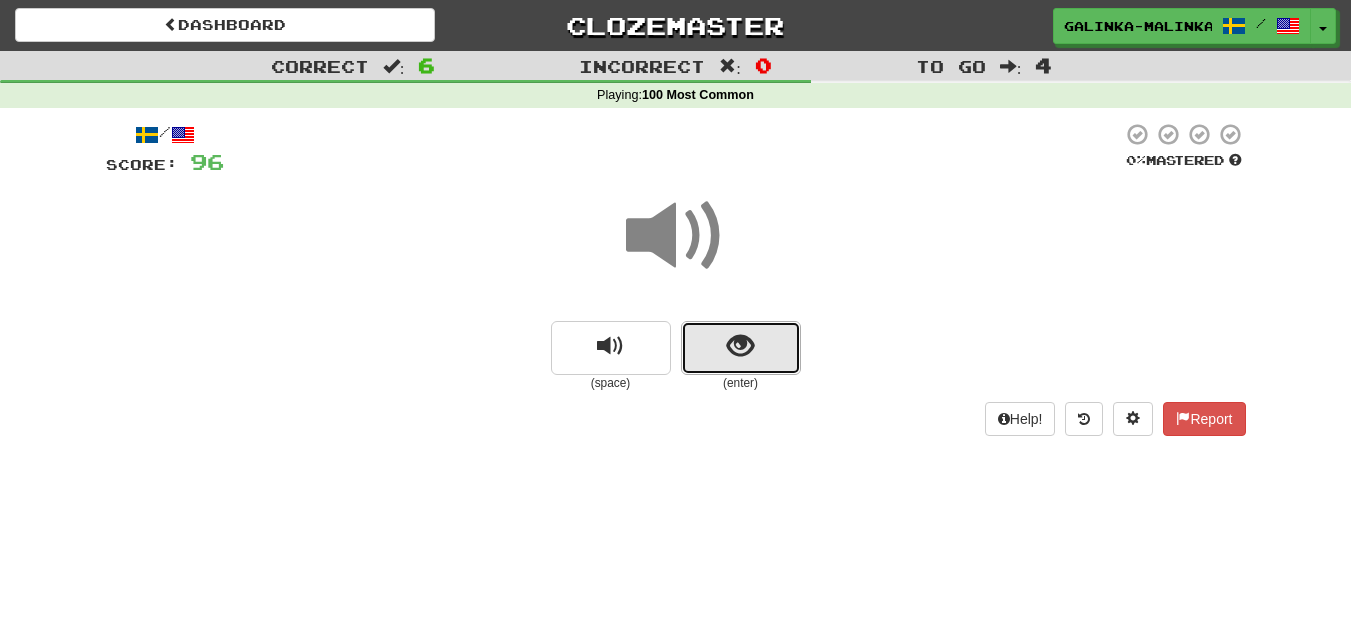 click at bounding box center (741, 348) 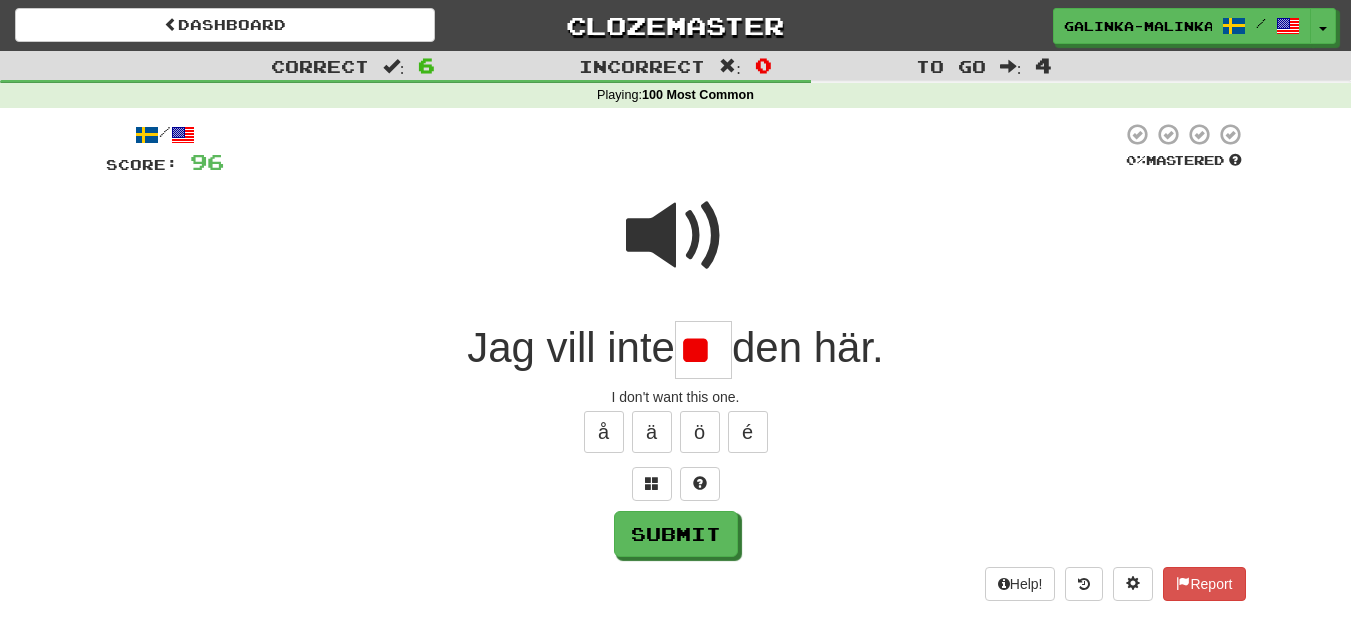 scroll, scrollTop: 0, scrollLeft: 0, axis: both 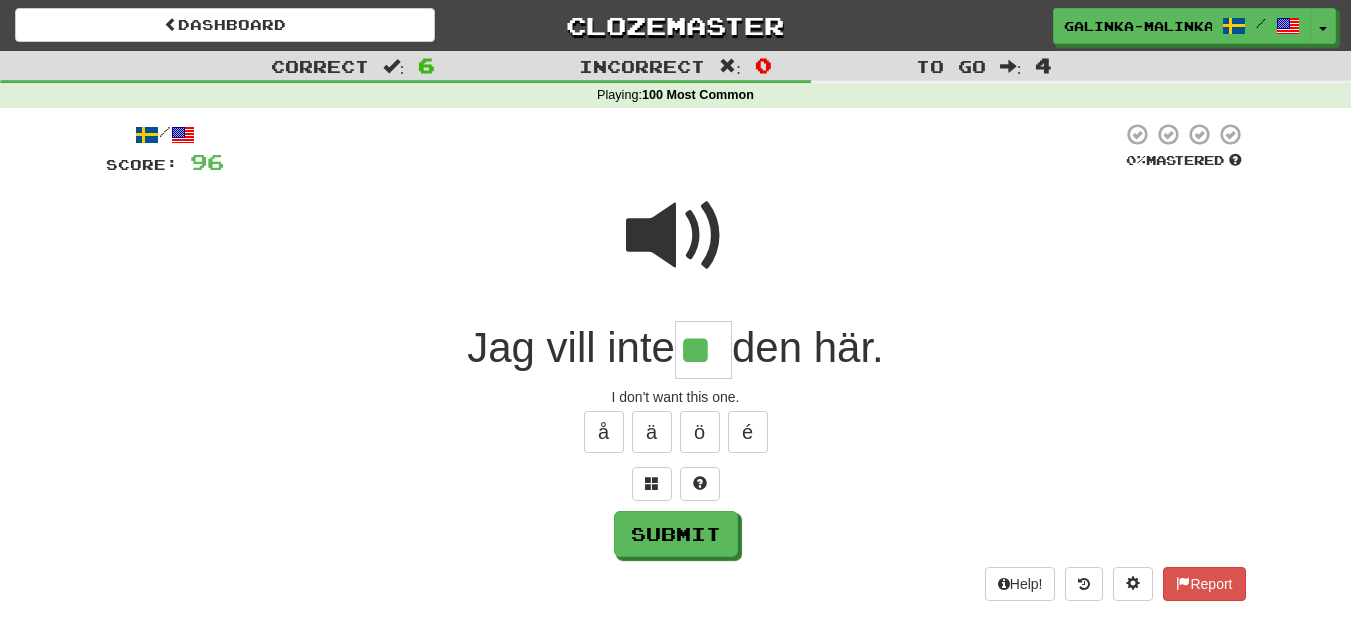 type on "**" 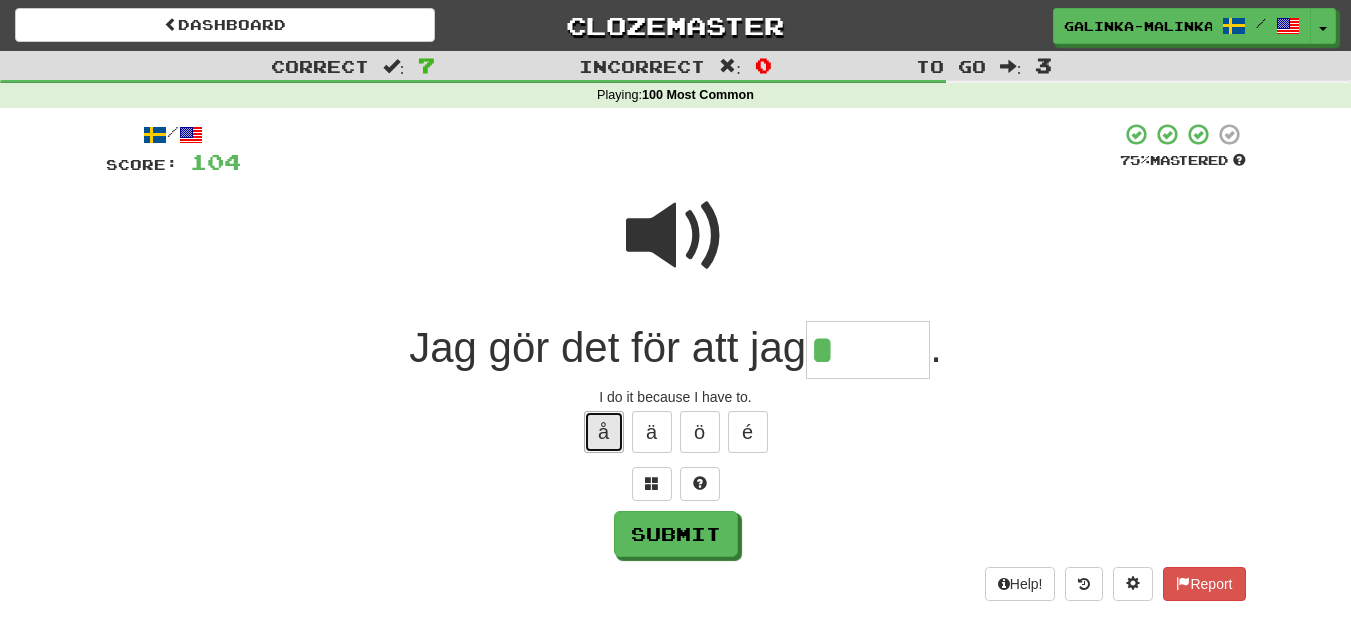 click on "å" at bounding box center (604, 432) 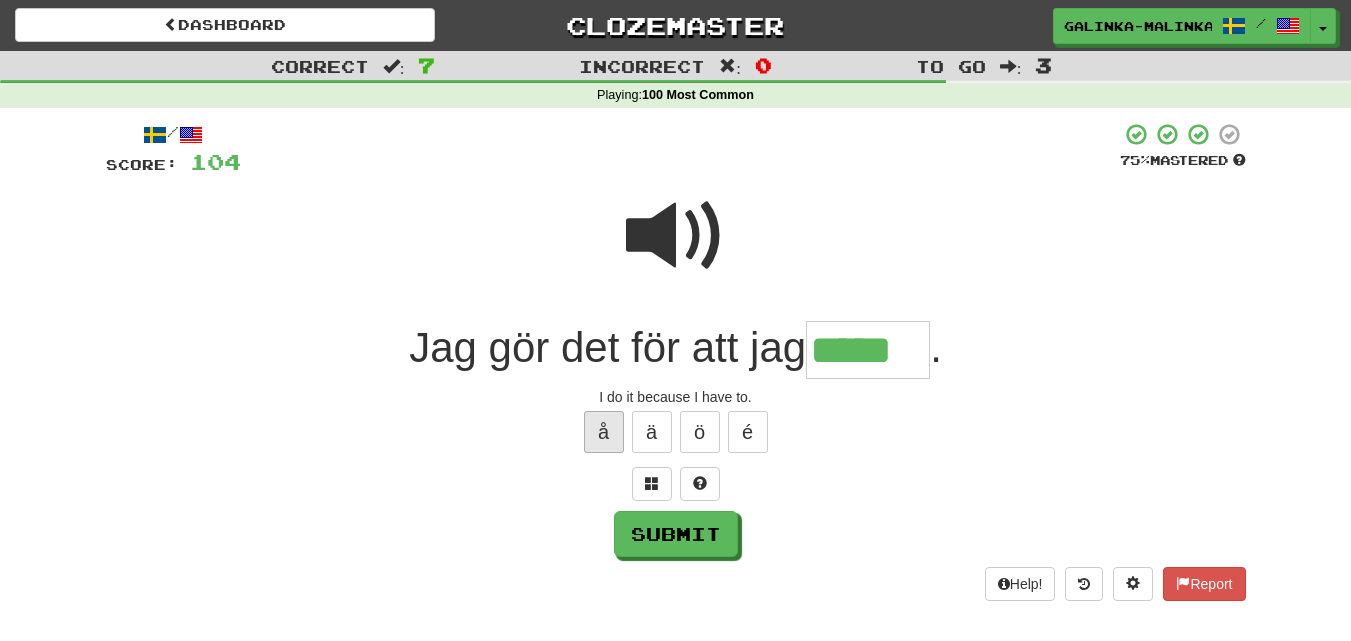 type on "*****" 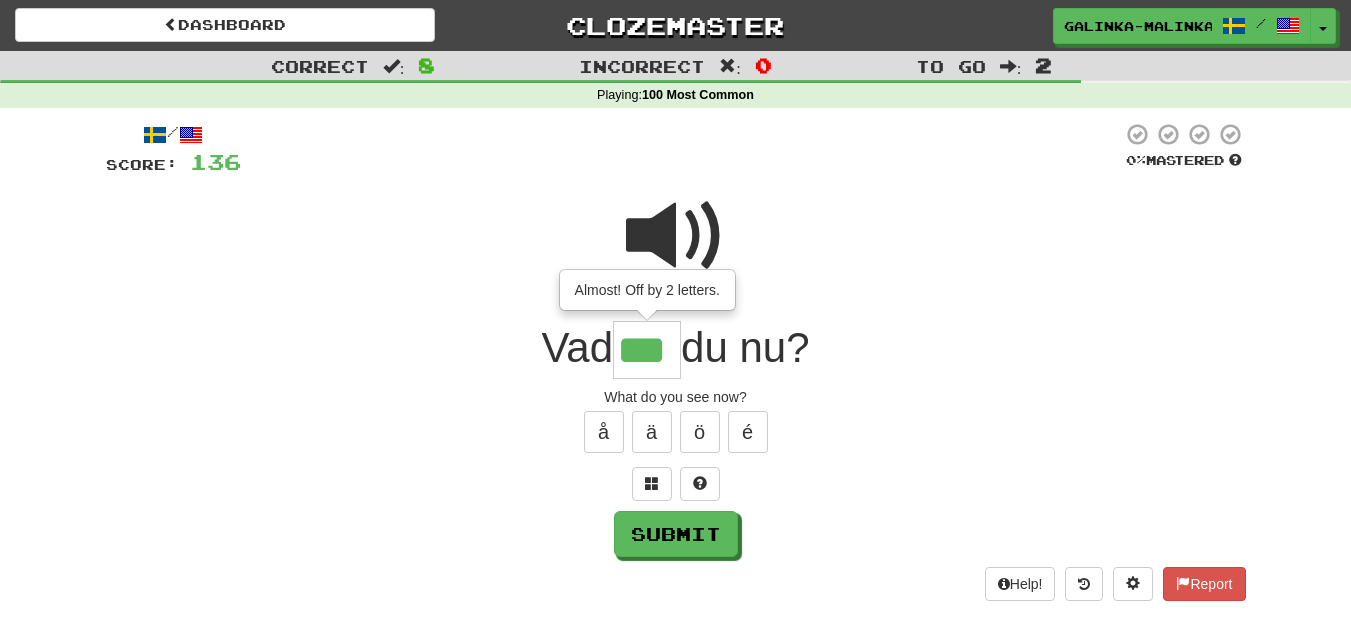 type on "***" 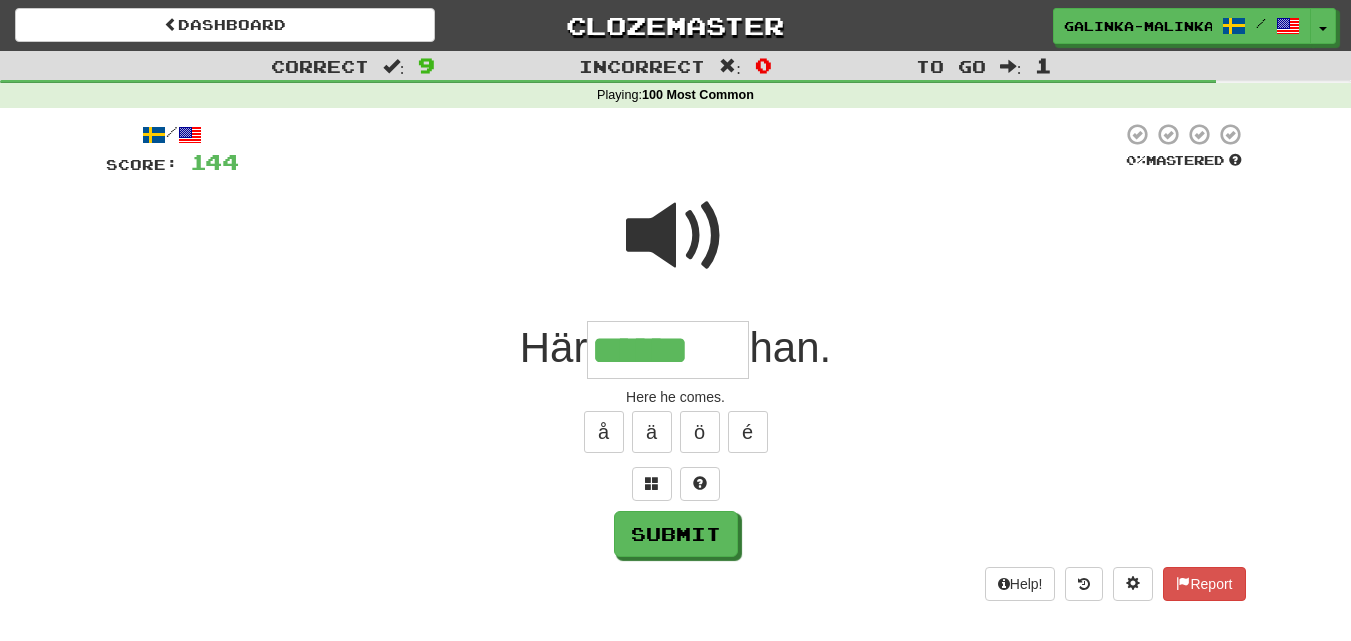 type on "******" 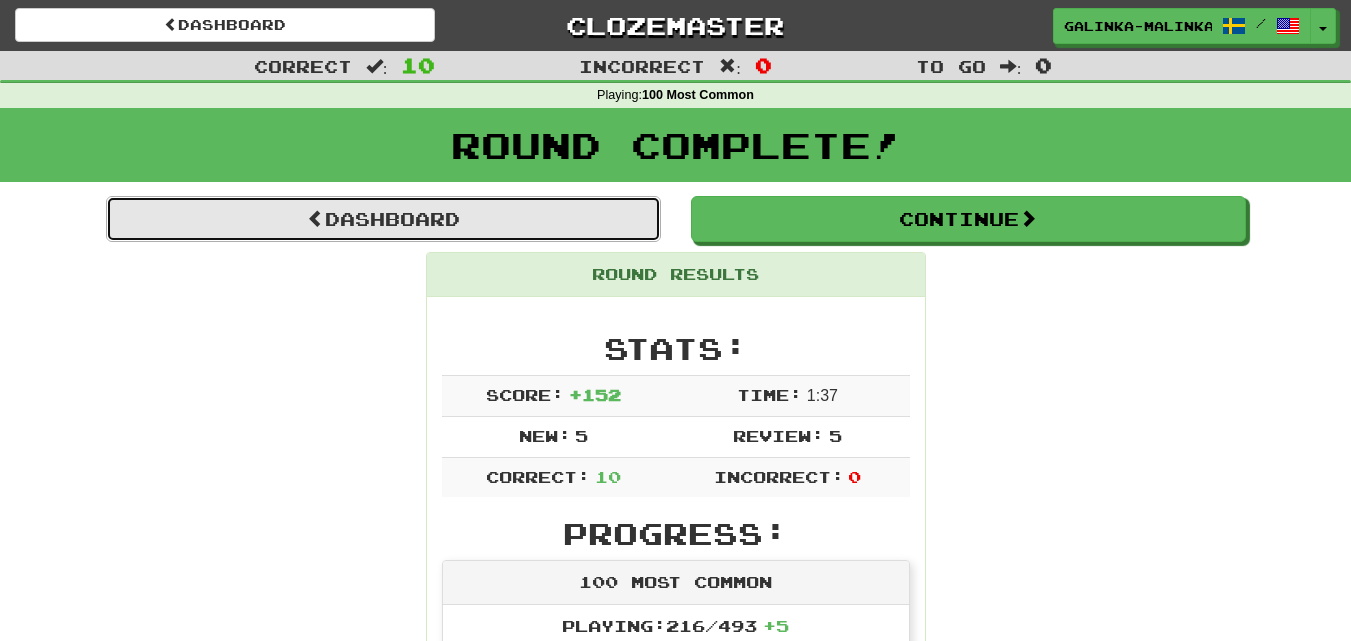click on "Dashboard" at bounding box center [383, 219] 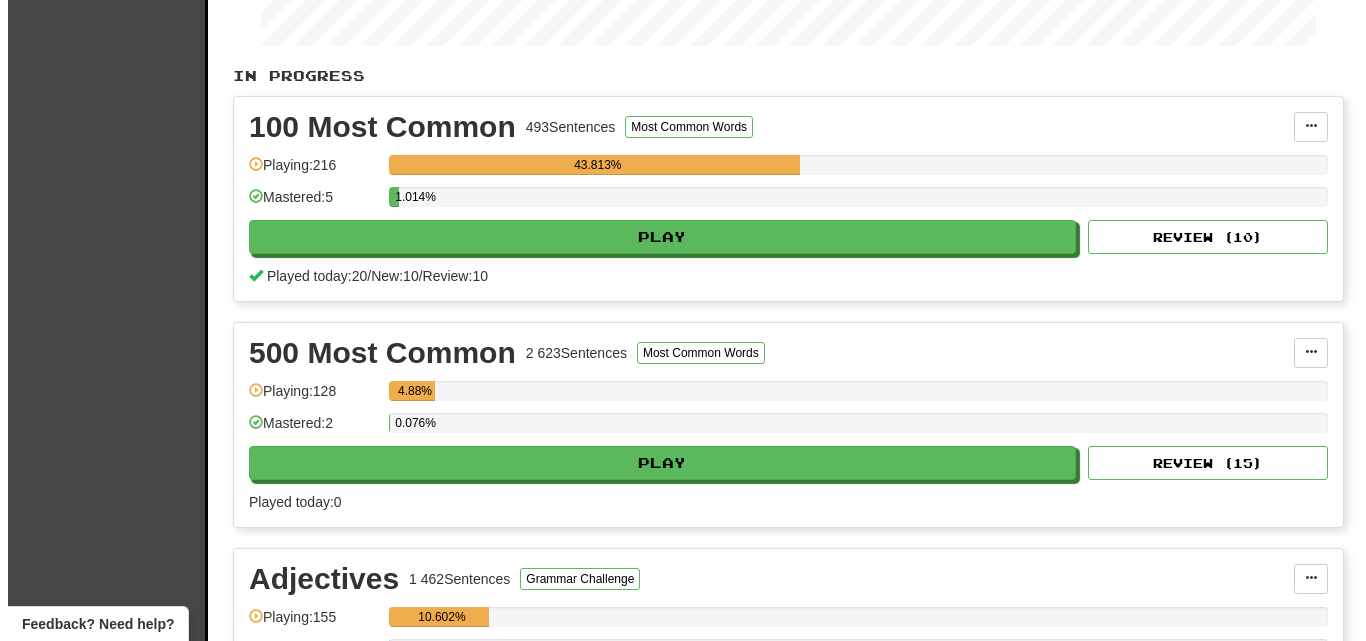 scroll, scrollTop: 400, scrollLeft: 0, axis: vertical 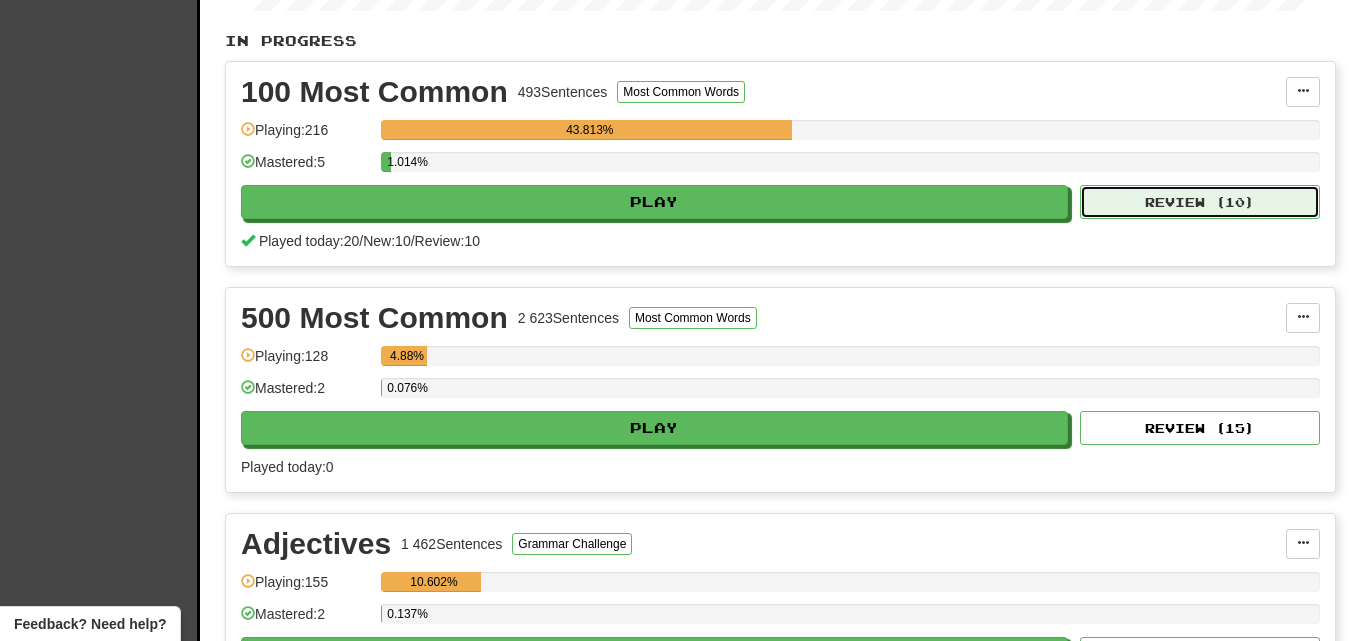 click on "Review ( 10 )" at bounding box center (1200, 202) 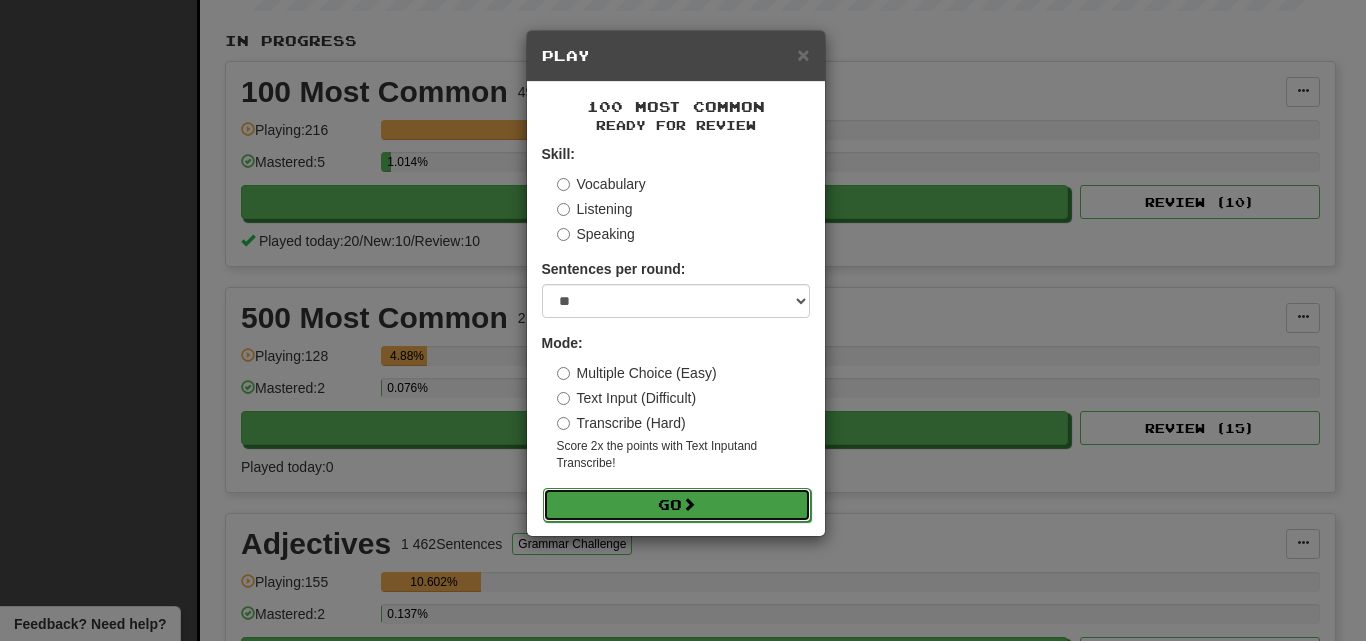 click on "Go" at bounding box center [677, 505] 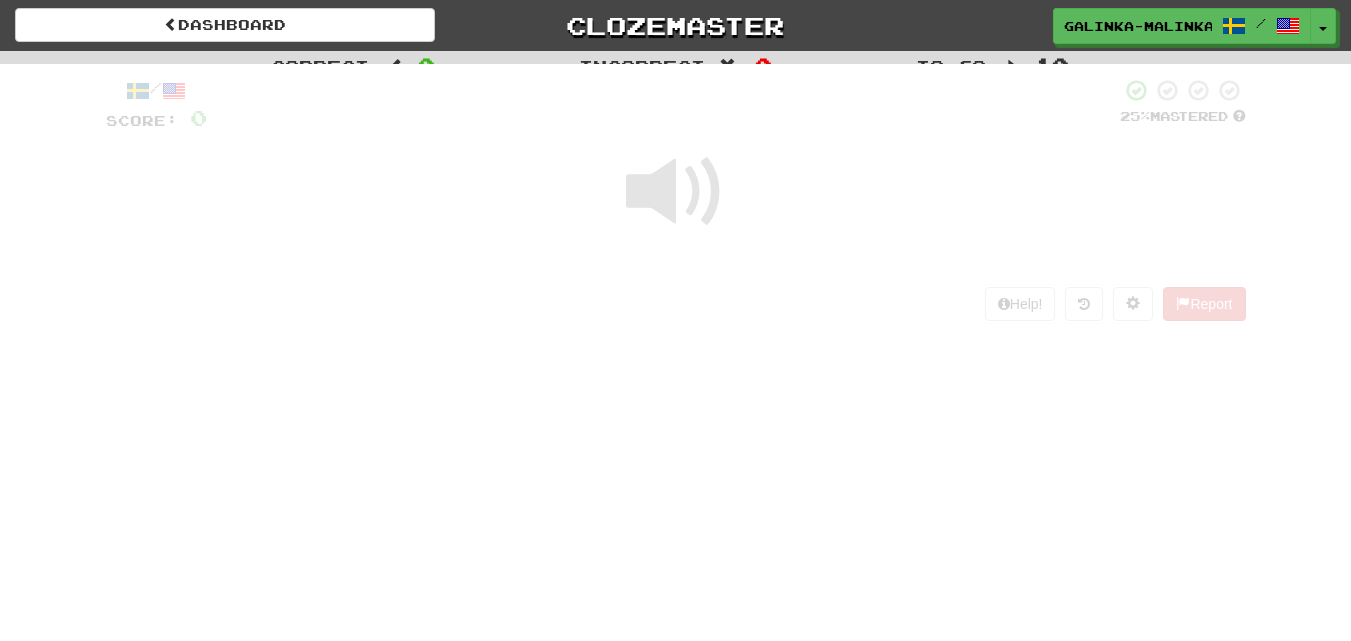scroll, scrollTop: 0, scrollLeft: 0, axis: both 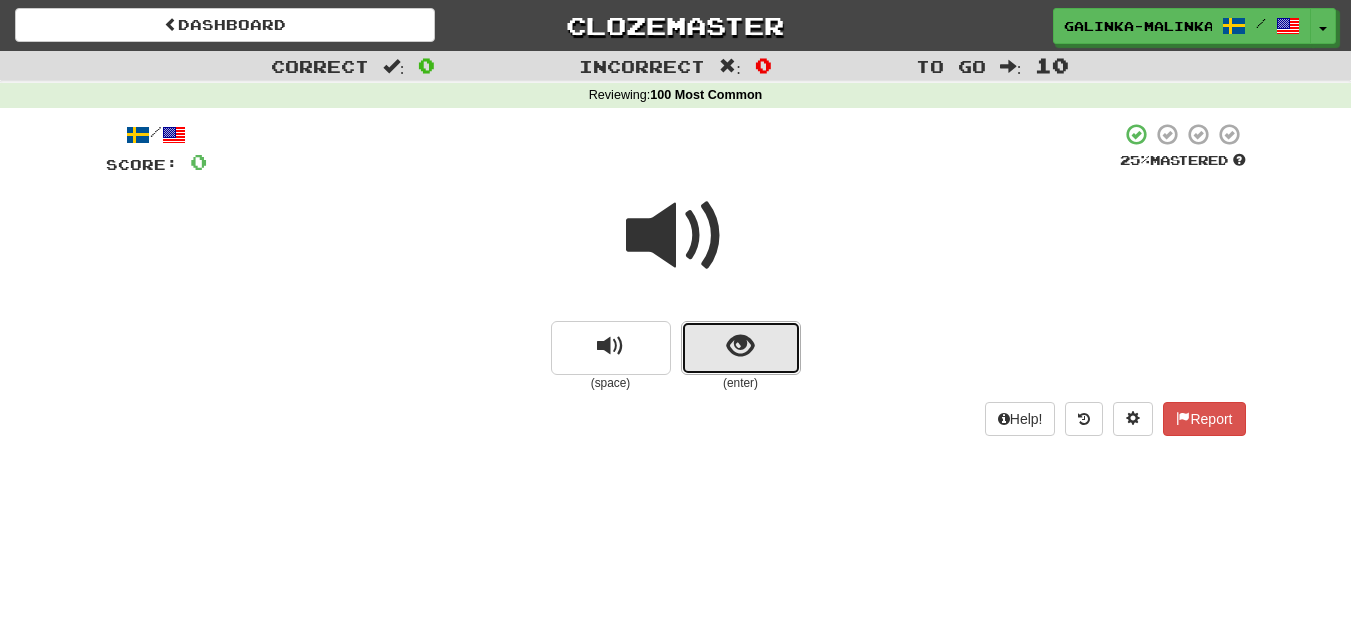 click at bounding box center [741, 348] 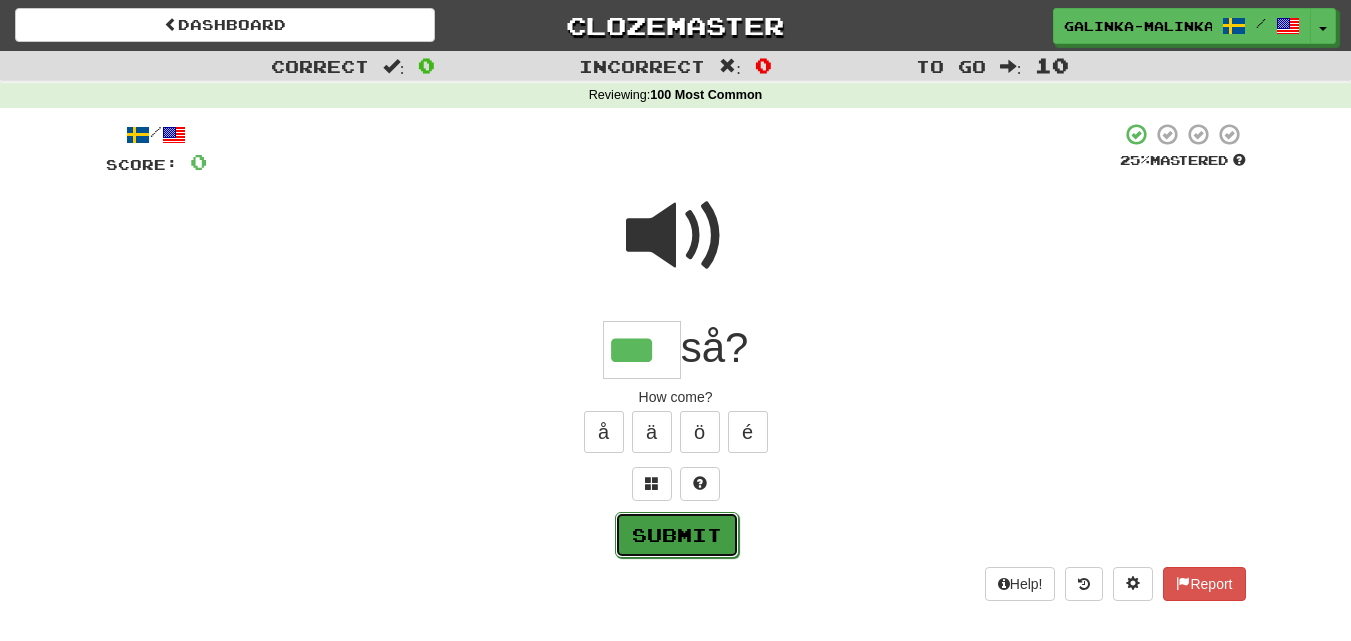 click on "Submit" at bounding box center [677, 535] 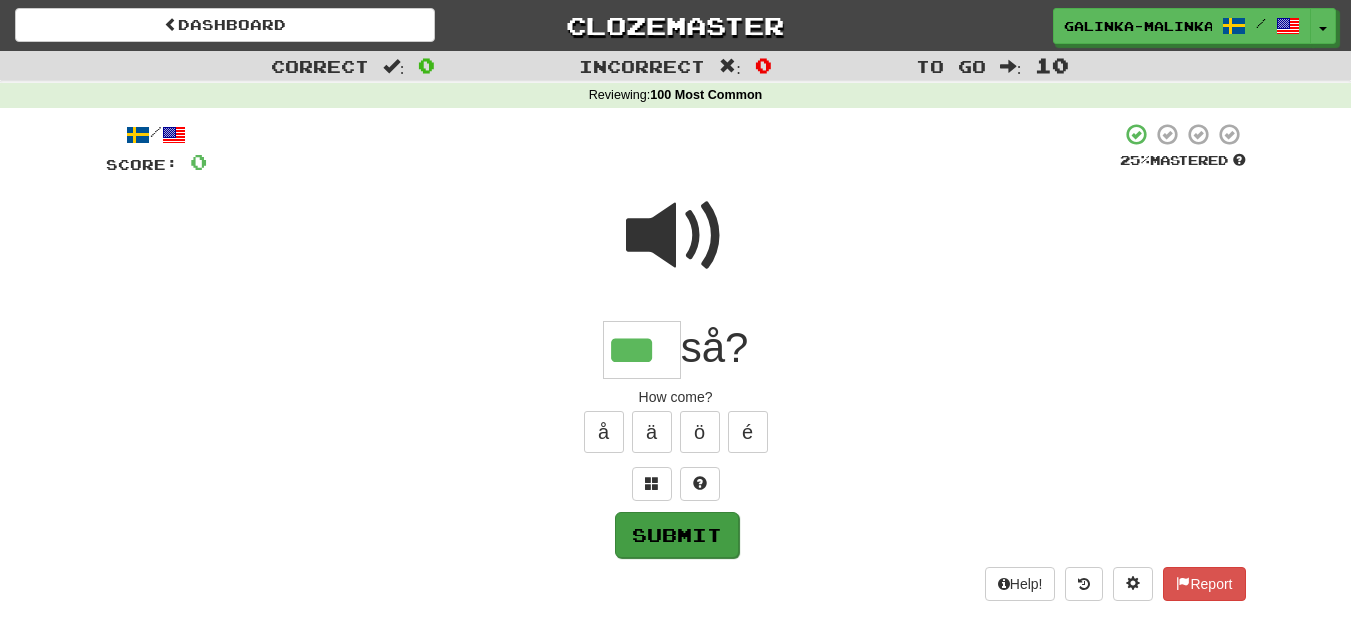 type on "***" 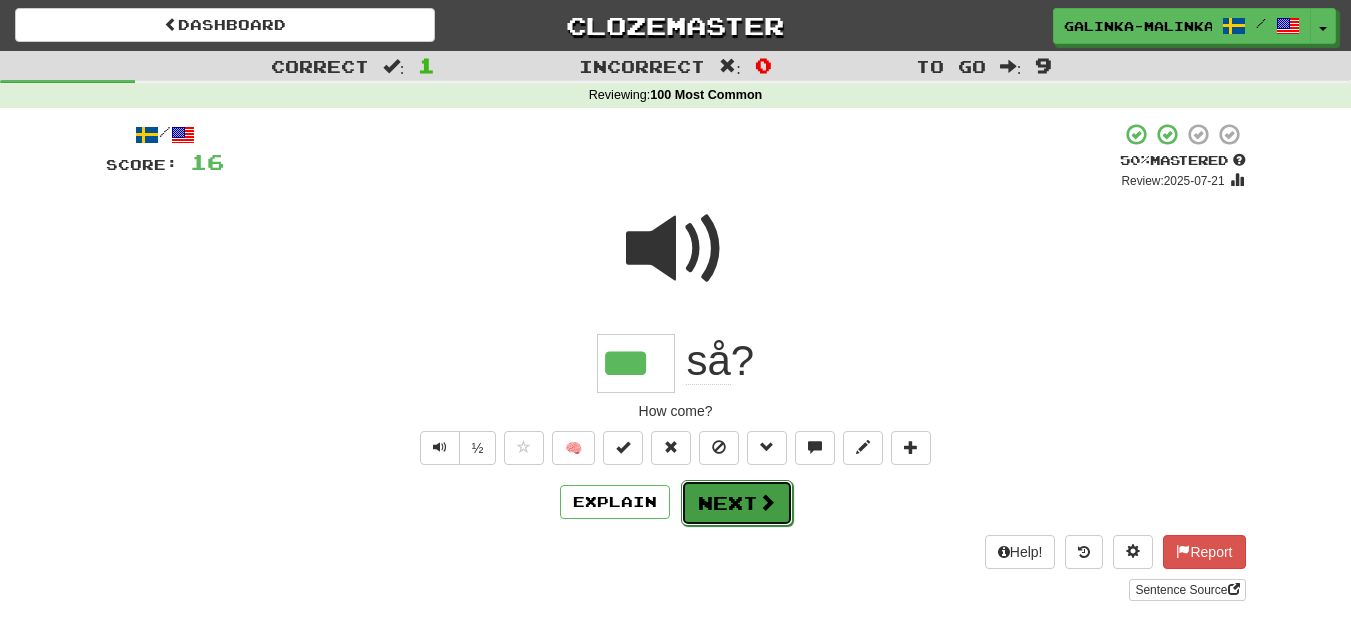 click on "Next" at bounding box center [737, 503] 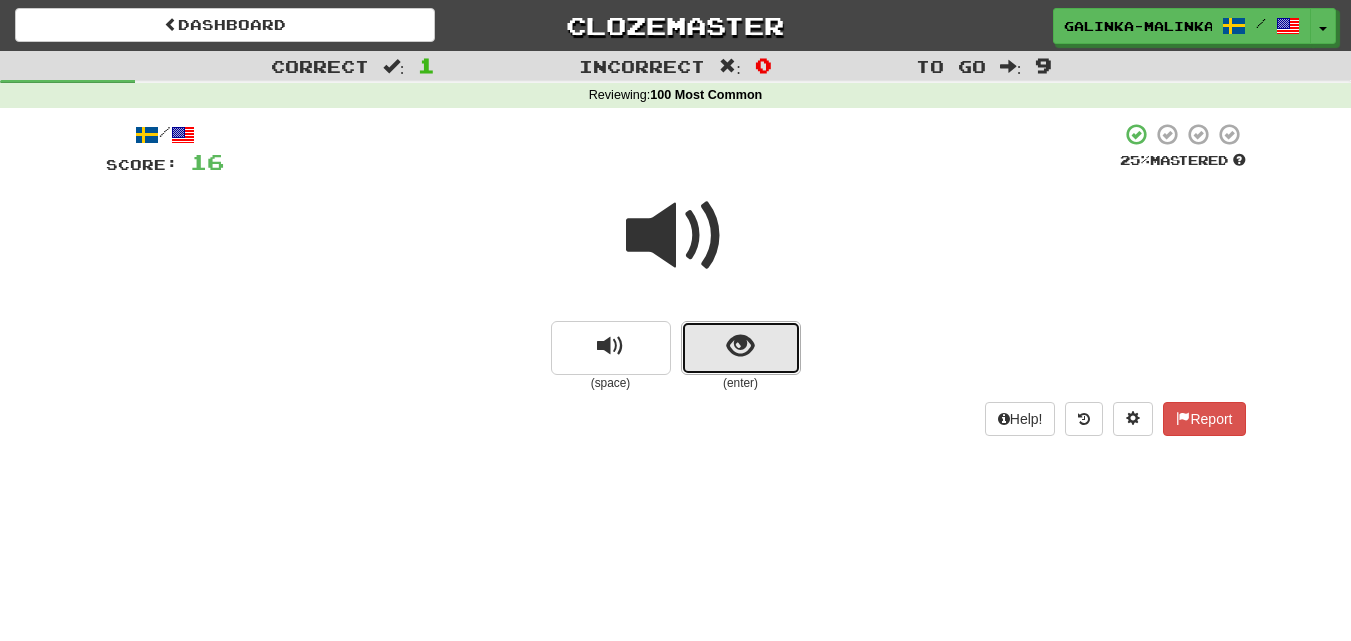 click at bounding box center (741, 348) 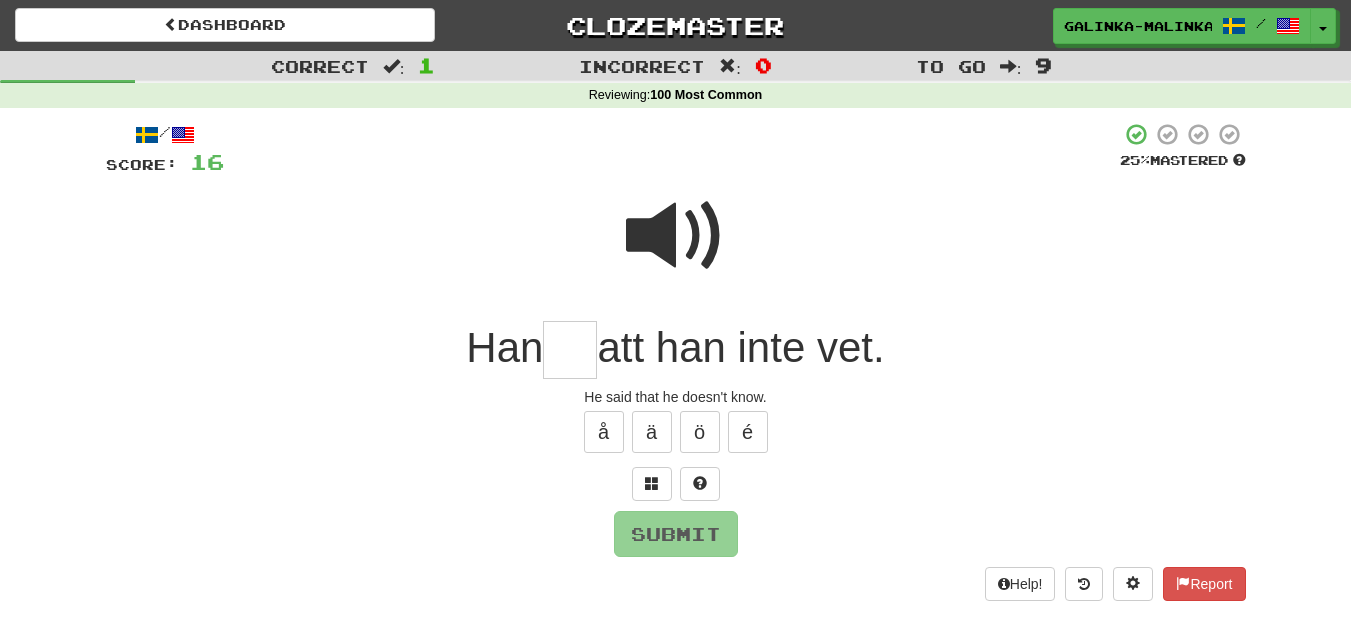 click at bounding box center [676, 236] 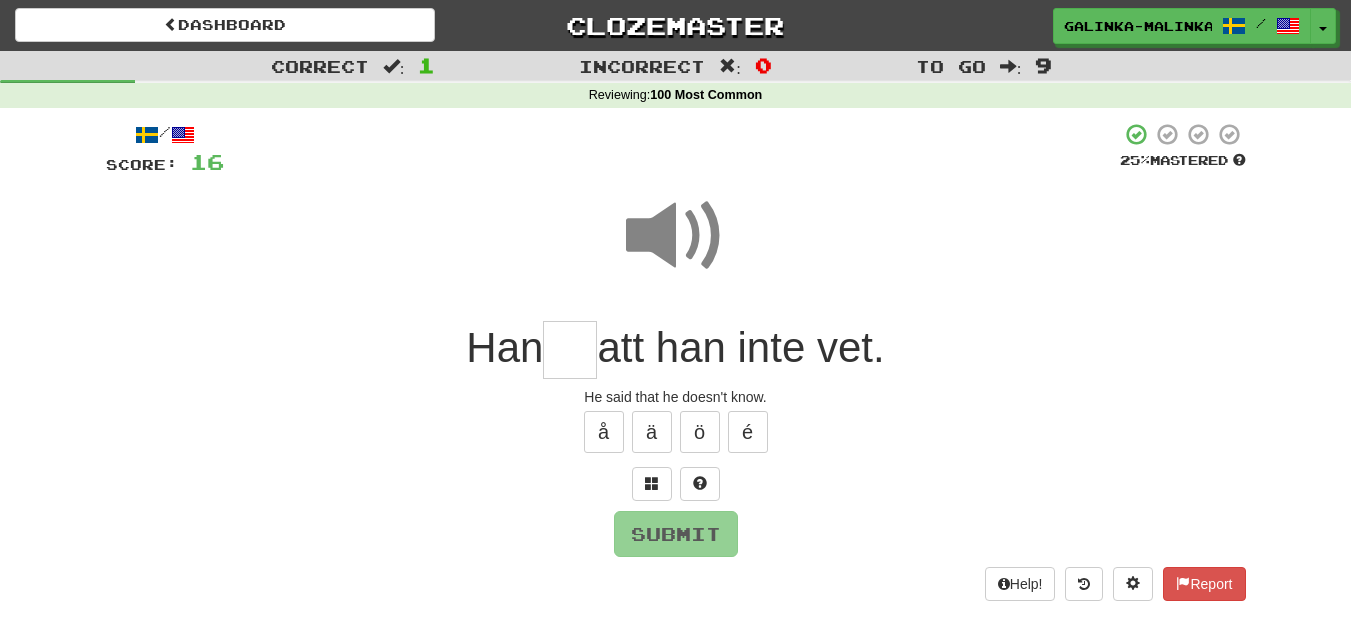 click at bounding box center (570, 350) 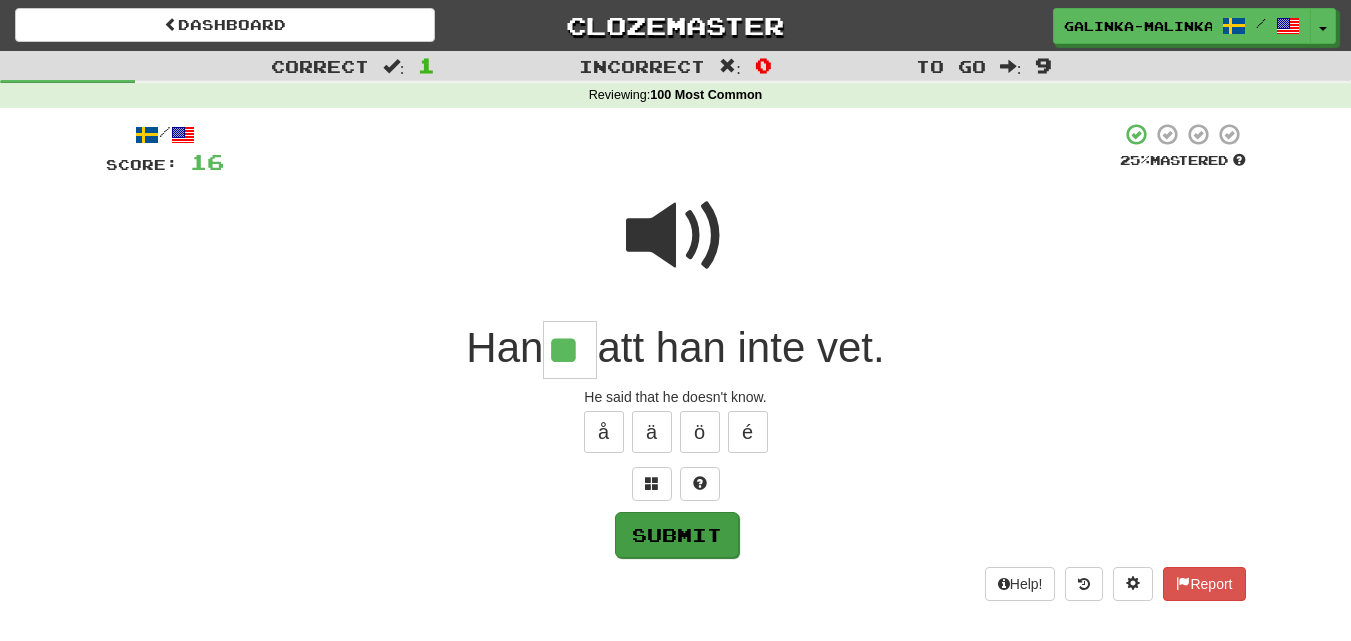 type on "**" 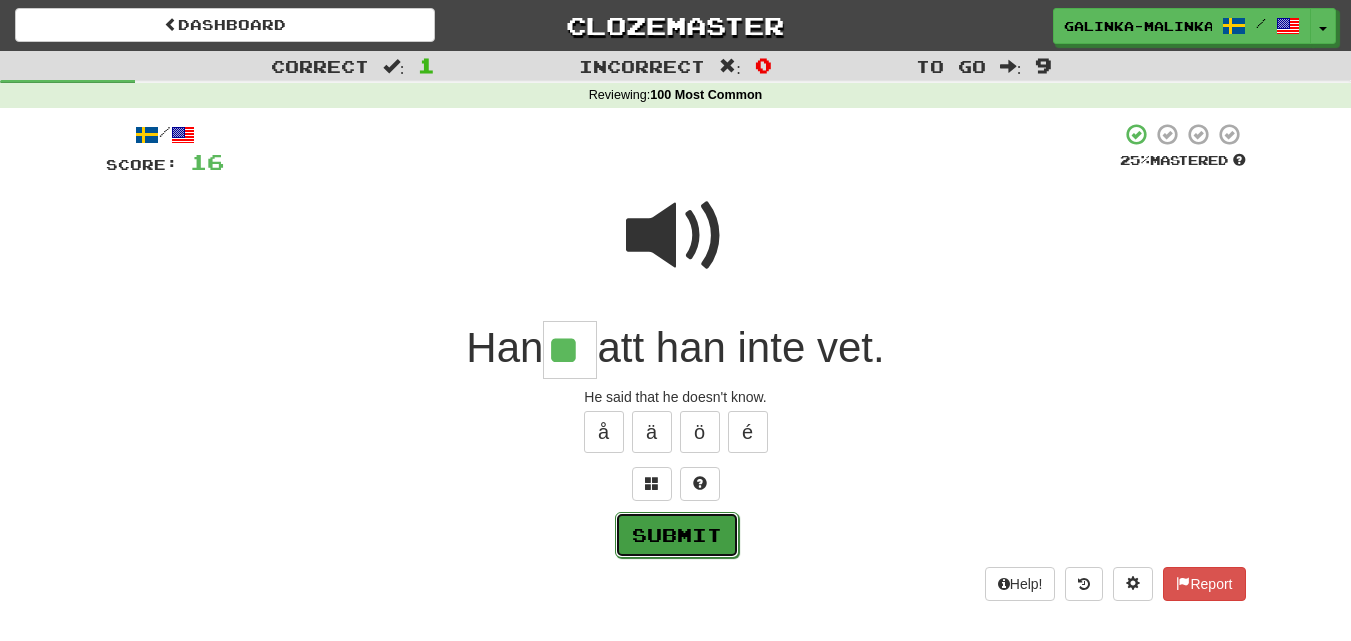 click on "Submit" at bounding box center (677, 535) 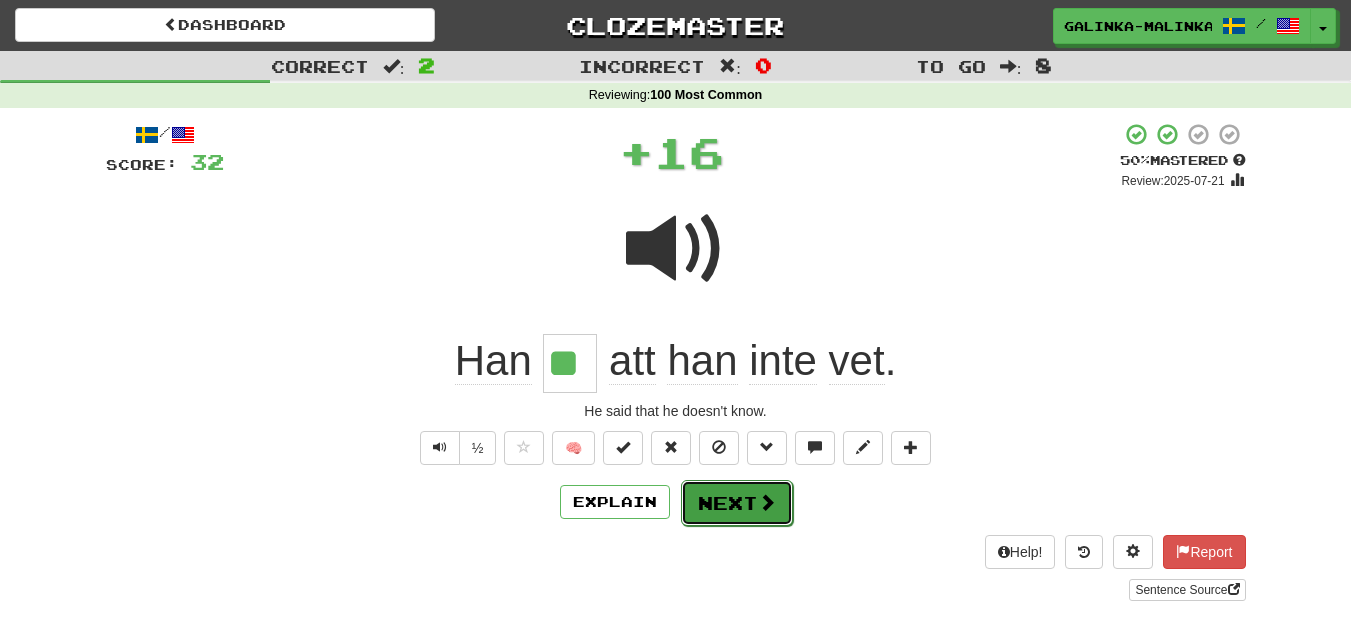 click on "Next" at bounding box center (737, 503) 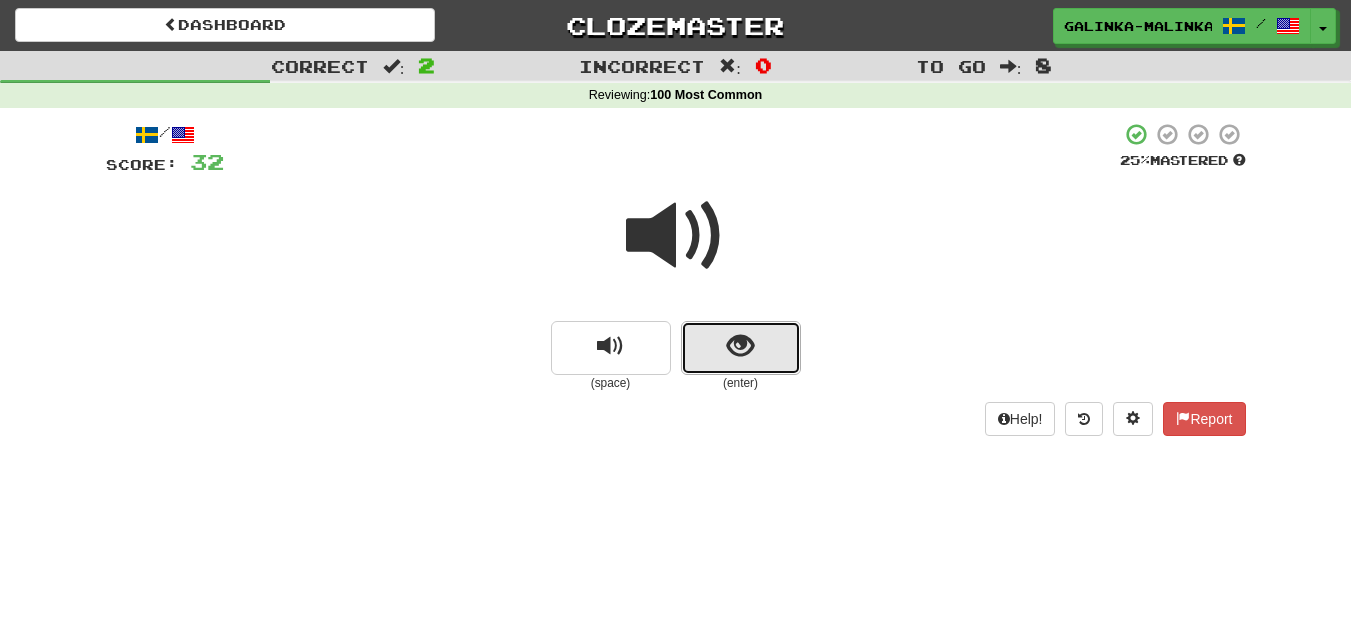 click at bounding box center (741, 348) 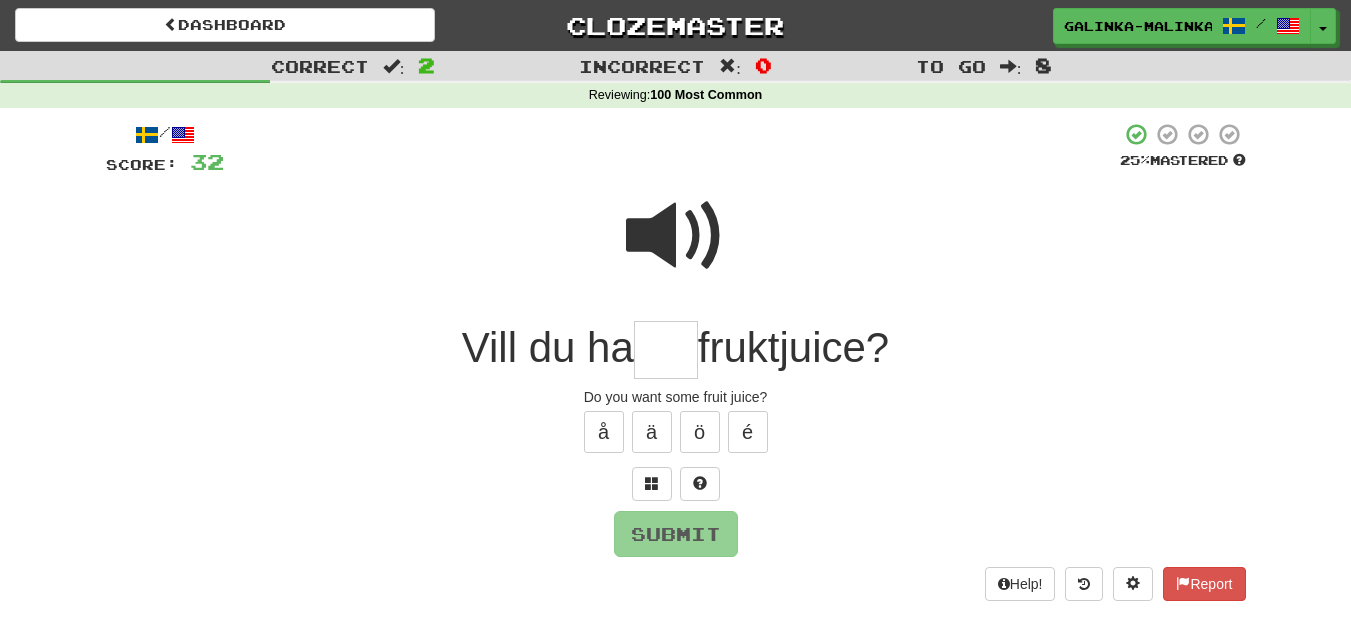 click at bounding box center [676, 236] 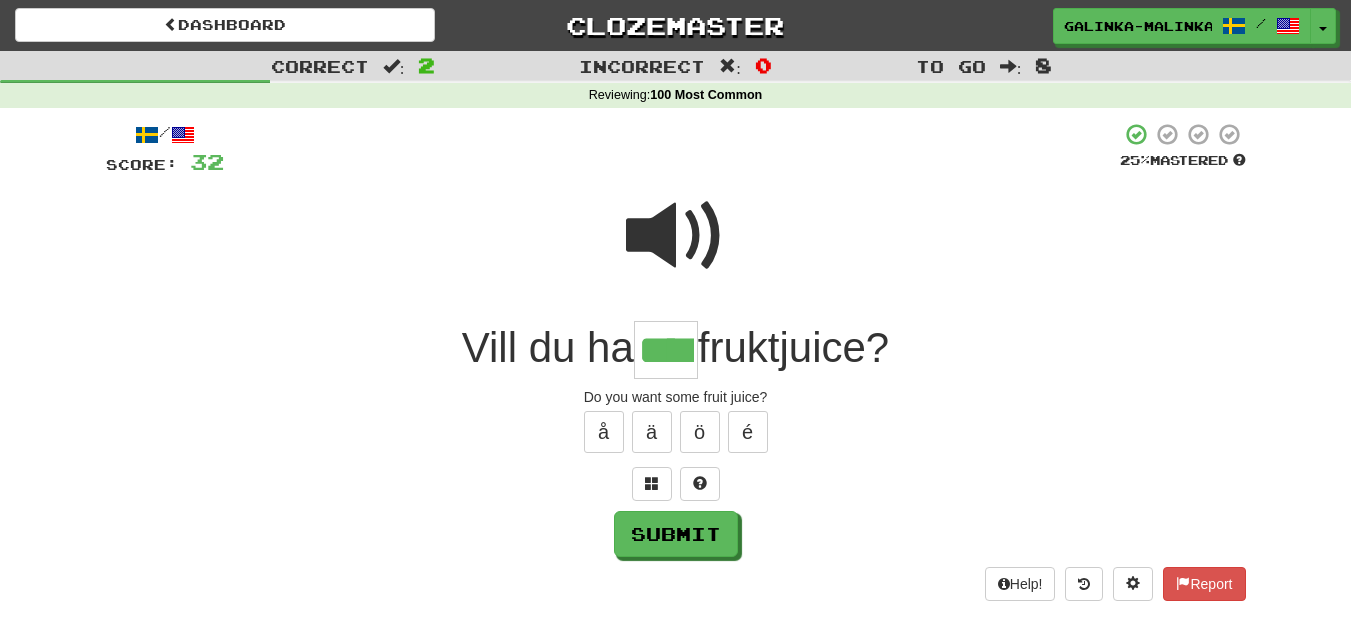 type on "****" 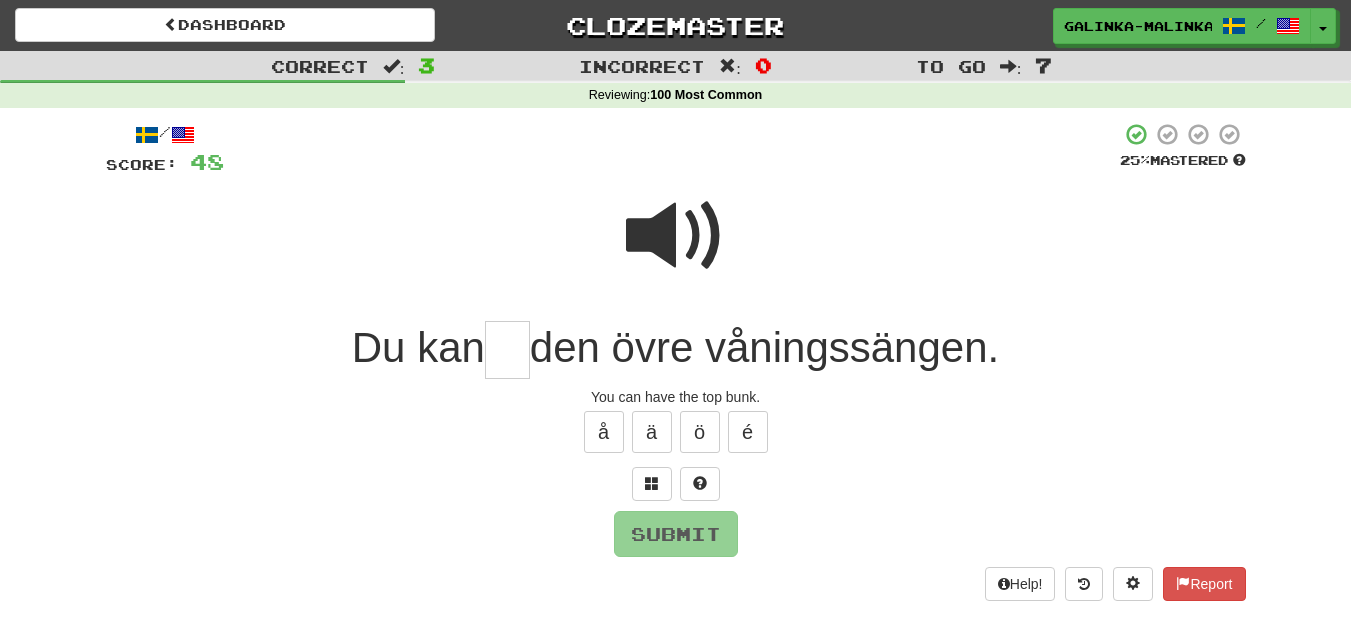 type on "*" 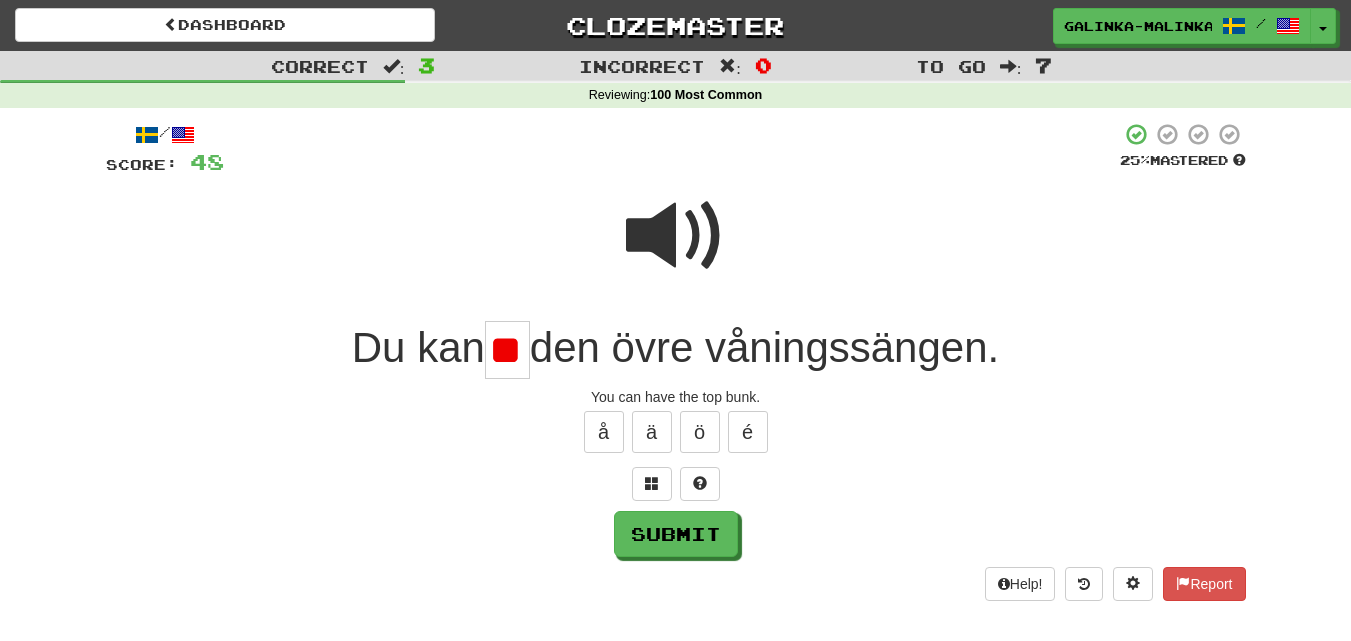 scroll, scrollTop: 0, scrollLeft: 9, axis: horizontal 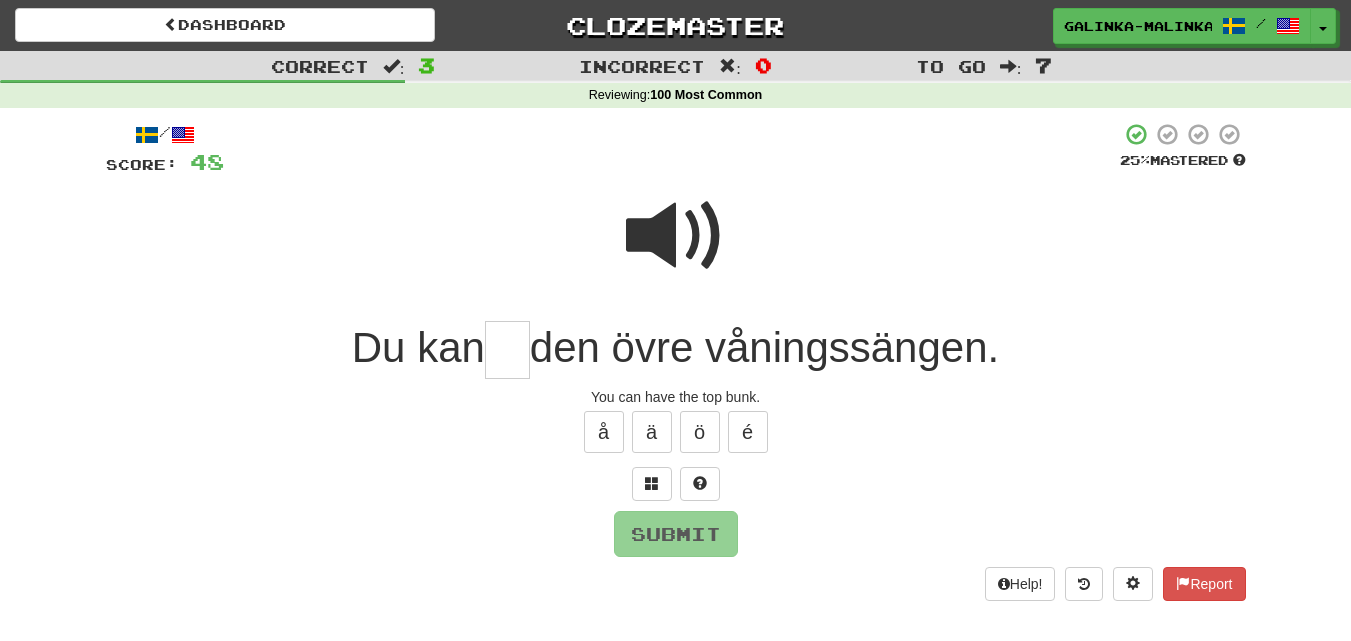 click at bounding box center (676, 236) 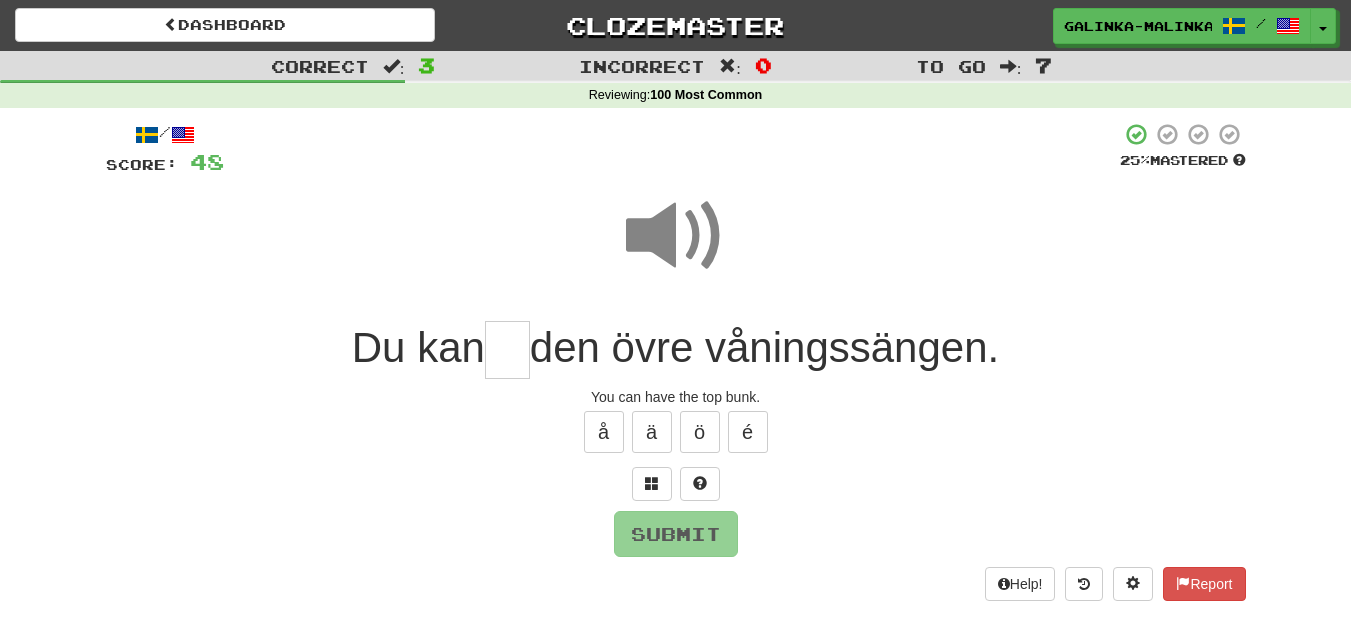 click at bounding box center [507, 350] 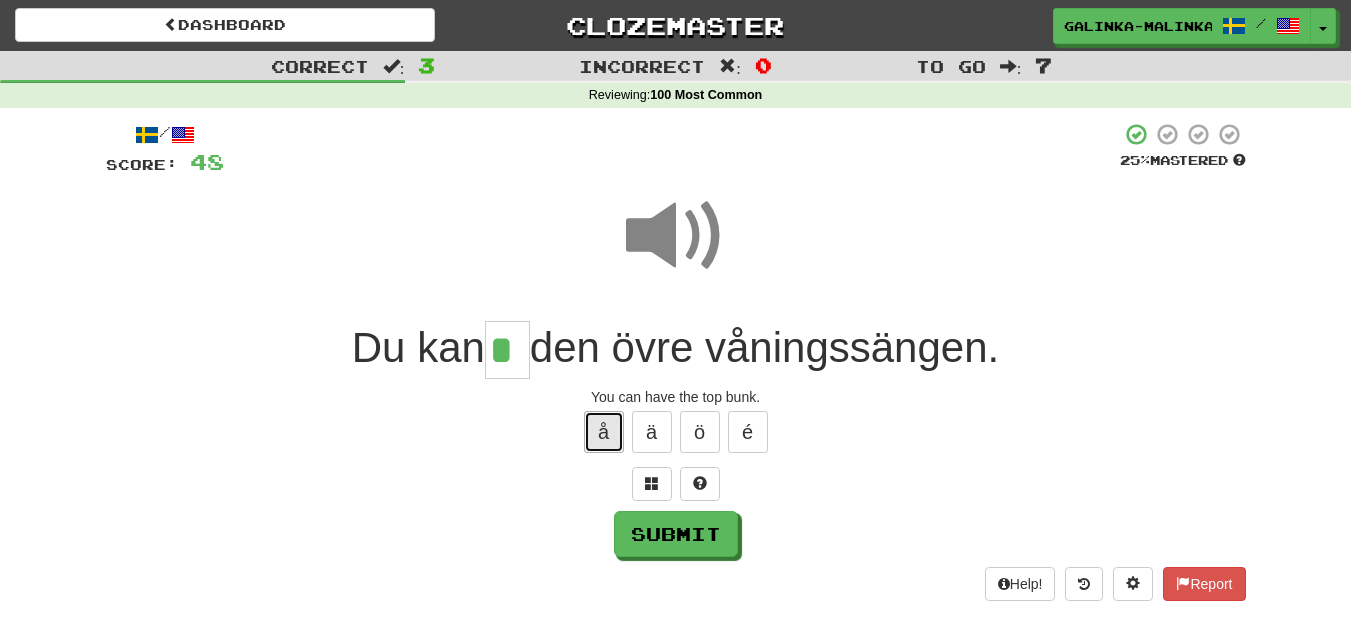 click on "å" at bounding box center [604, 432] 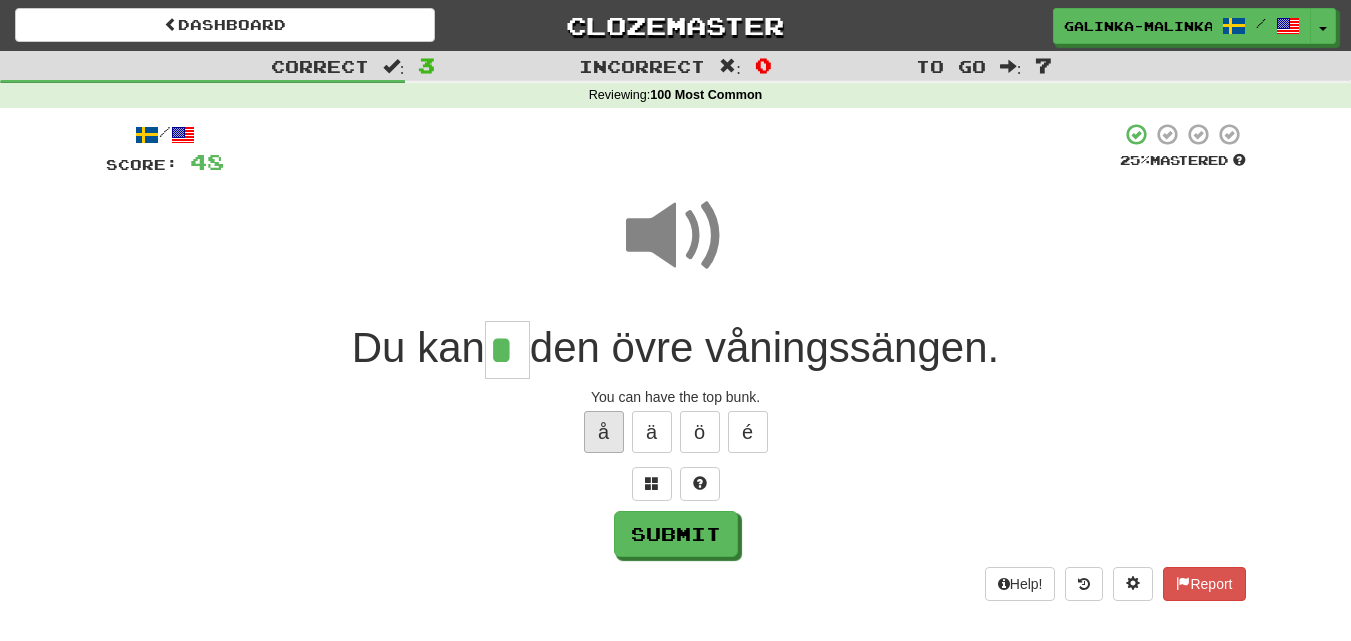 type on "**" 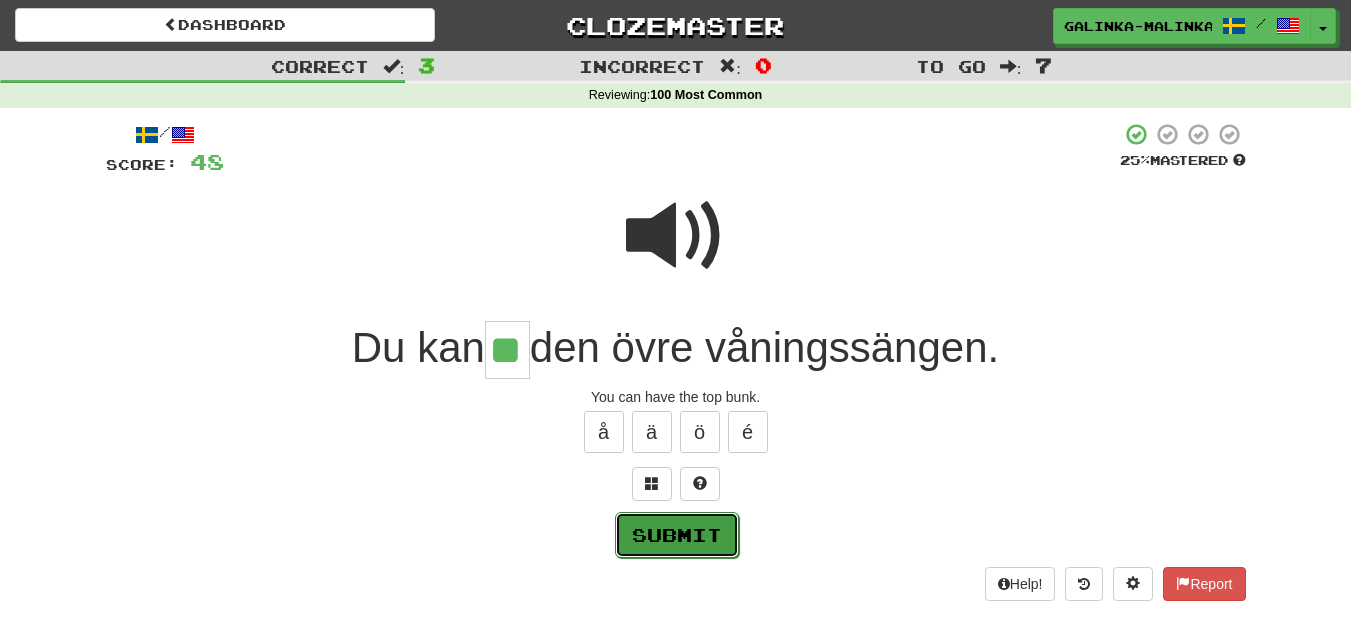 click on "Submit" at bounding box center [677, 535] 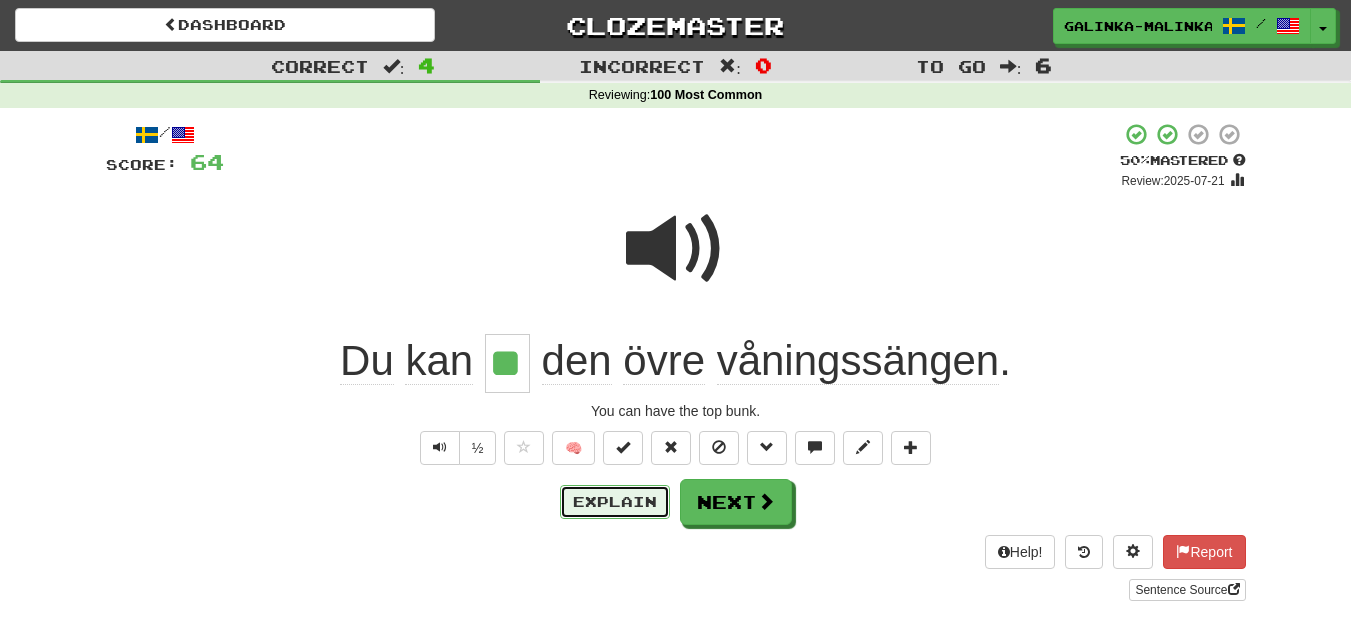 click on "Explain" at bounding box center [615, 502] 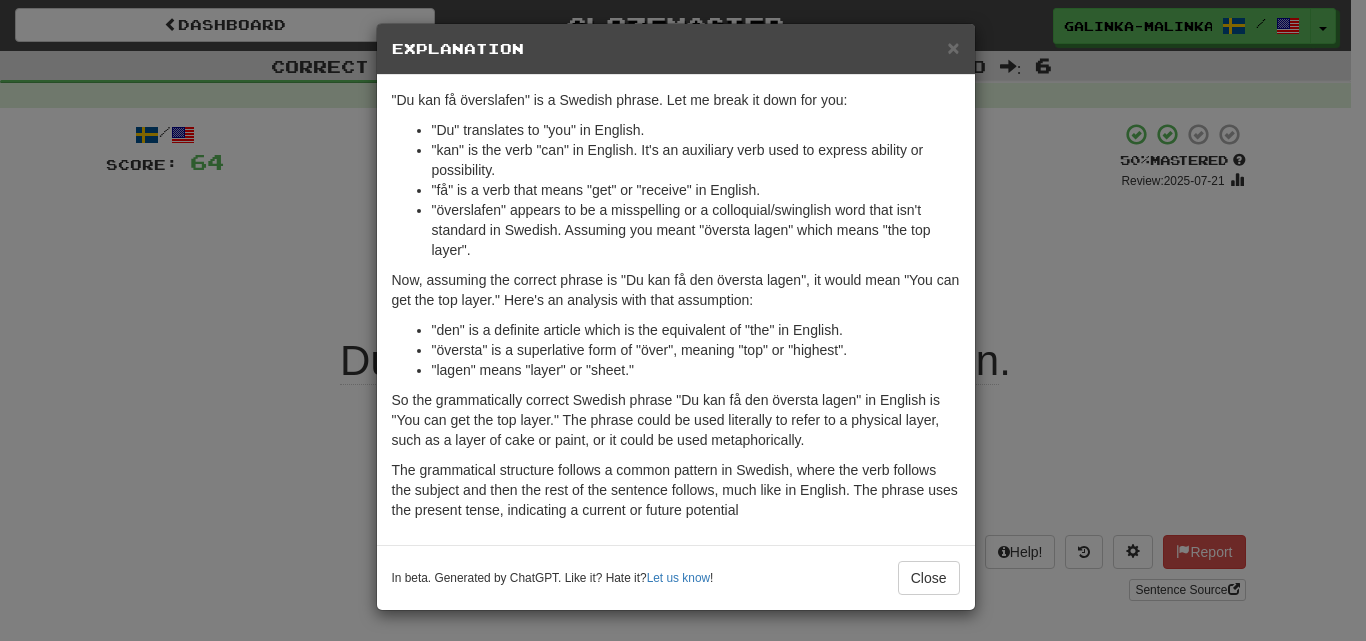 scroll, scrollTop: 0, scrollLeft: 0, axis: both 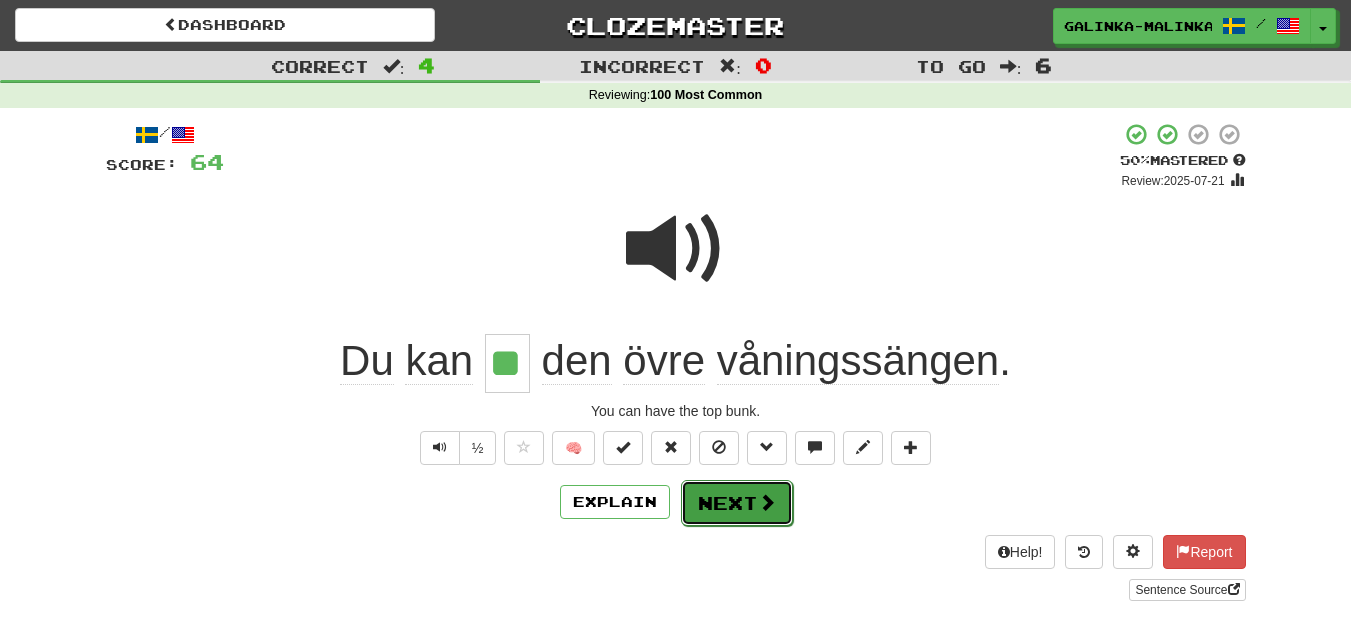 click at bounding box center [767, 502] 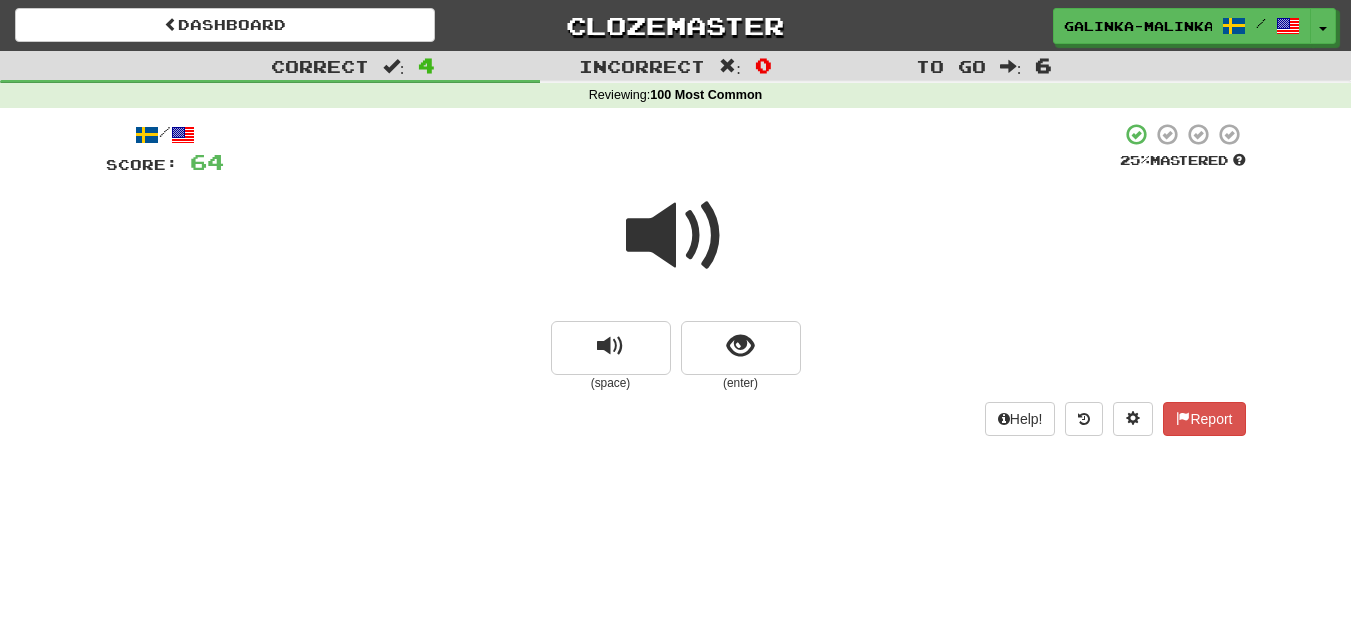 click on "(enter)" at bounding box center (741, 383) 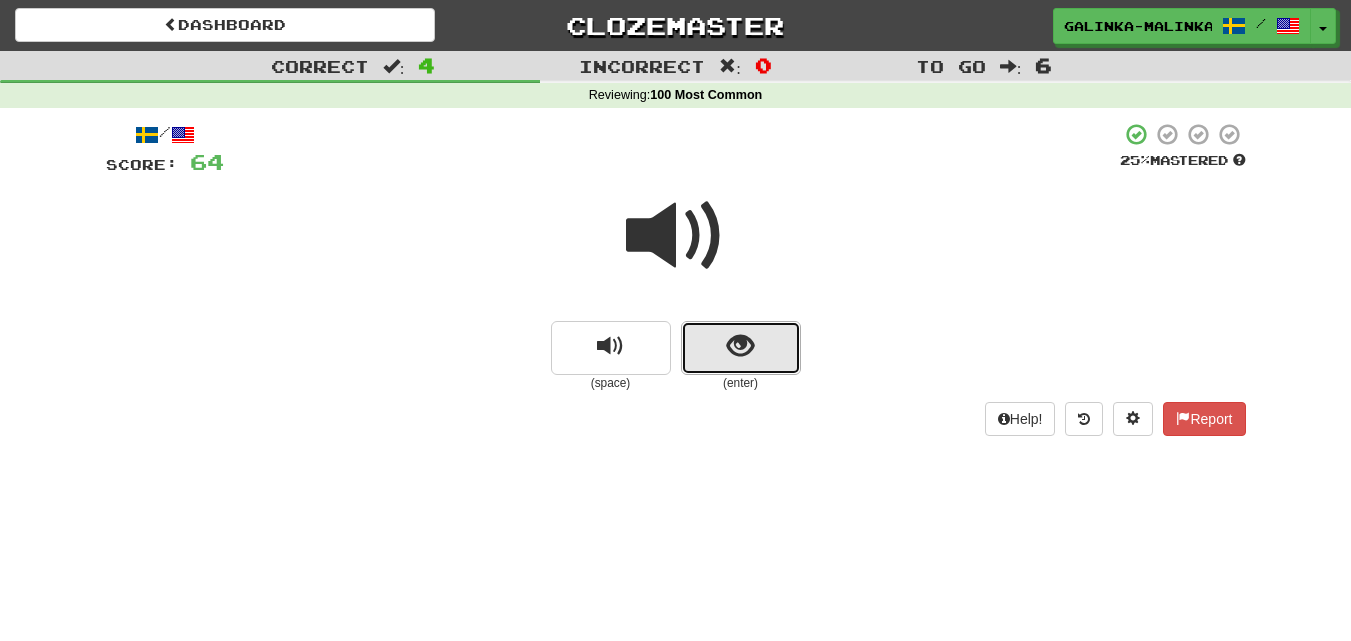 click at bounding box center (740, 346) 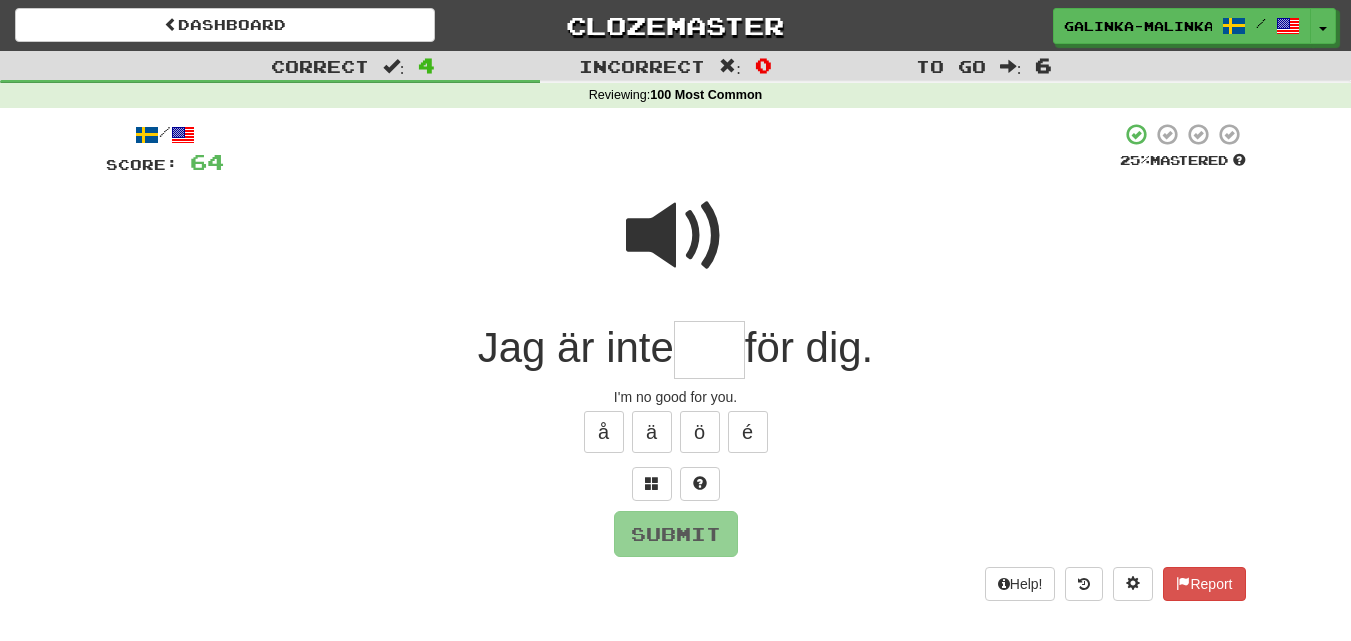 click at bounding box center [676, 236] 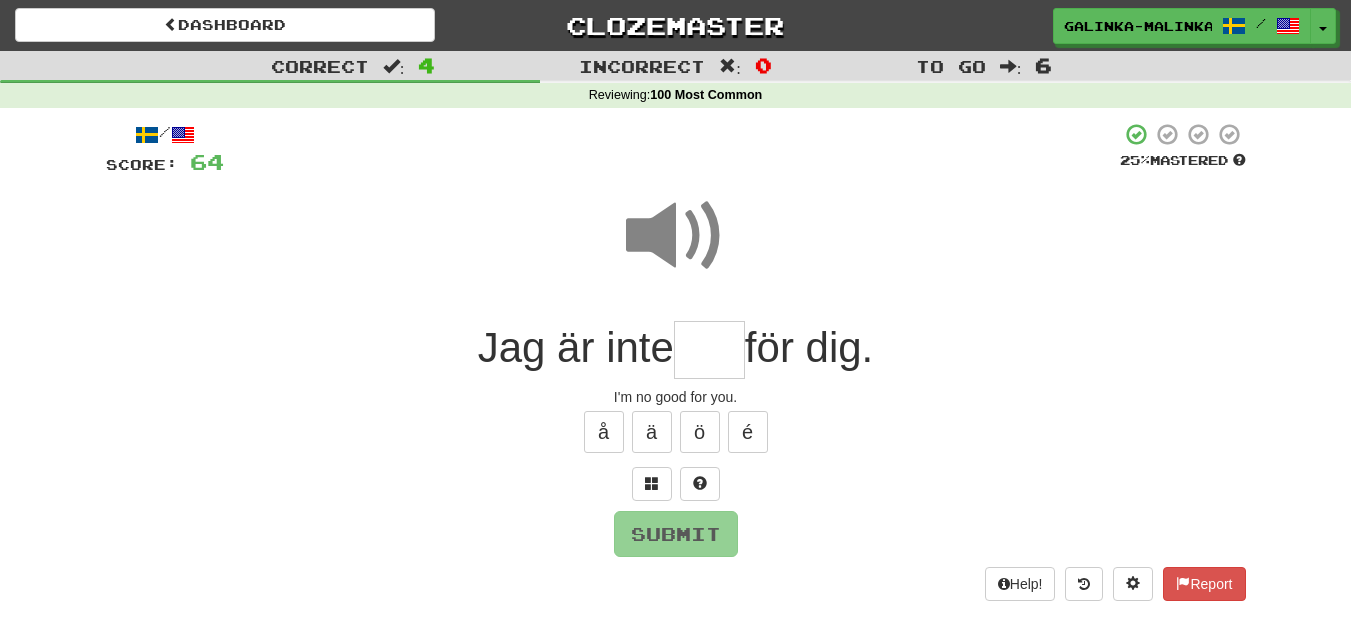 click at bounding box center [709, 350] 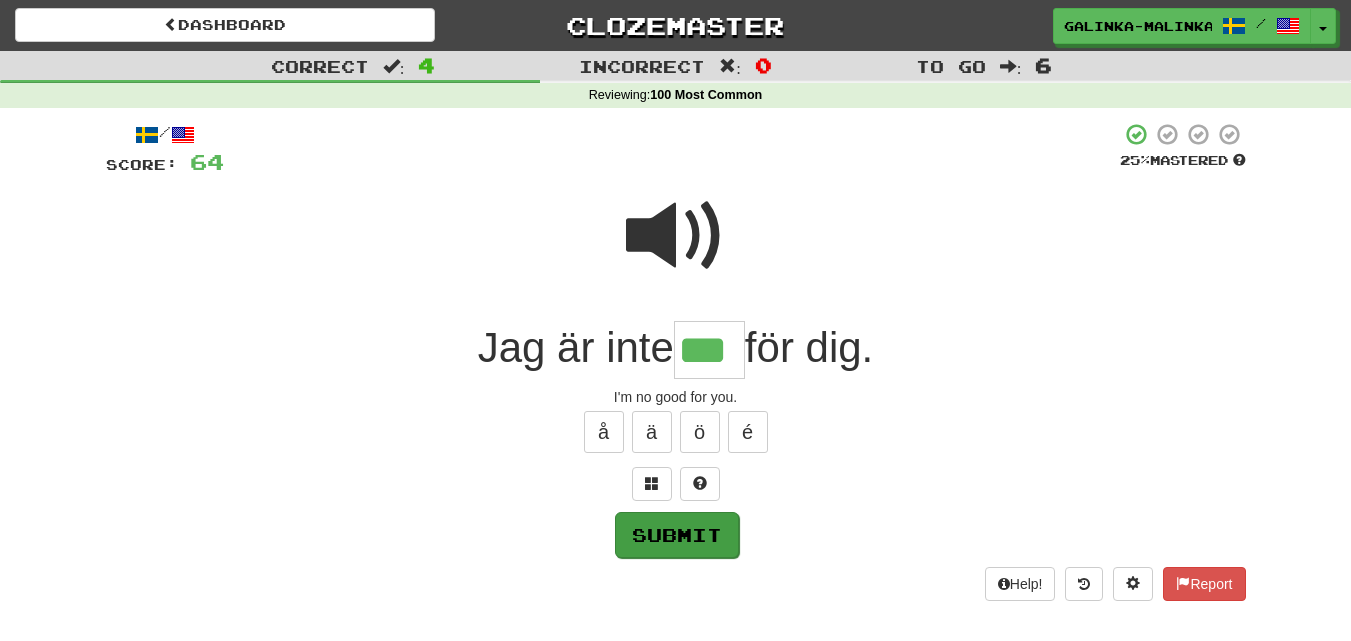 type on "***" 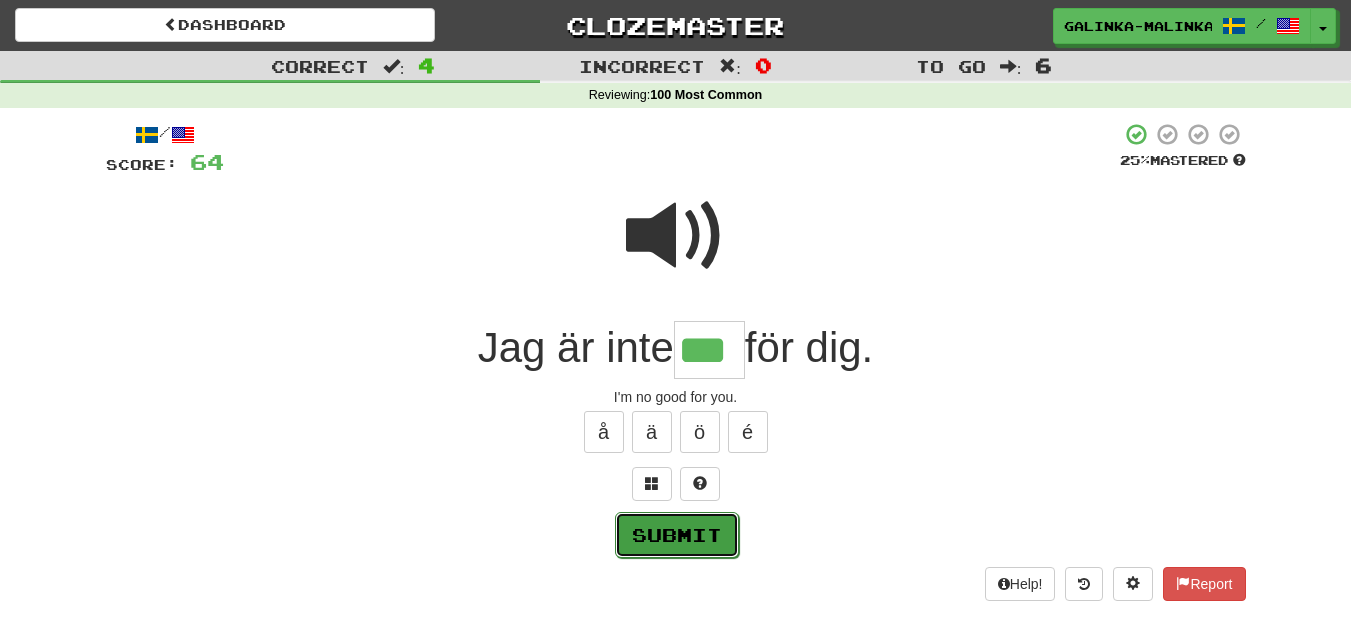 click on "Submit" at bounding box center (677, 535) 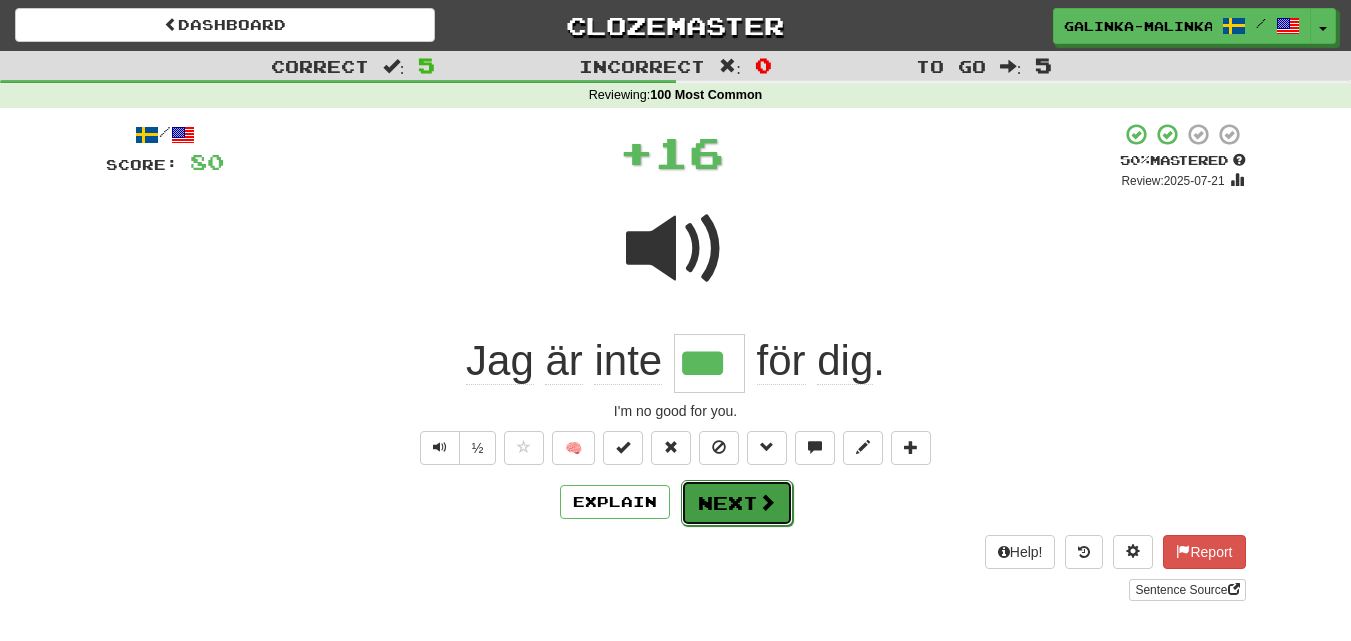 click on "Next" at bounding box center [737, 503] 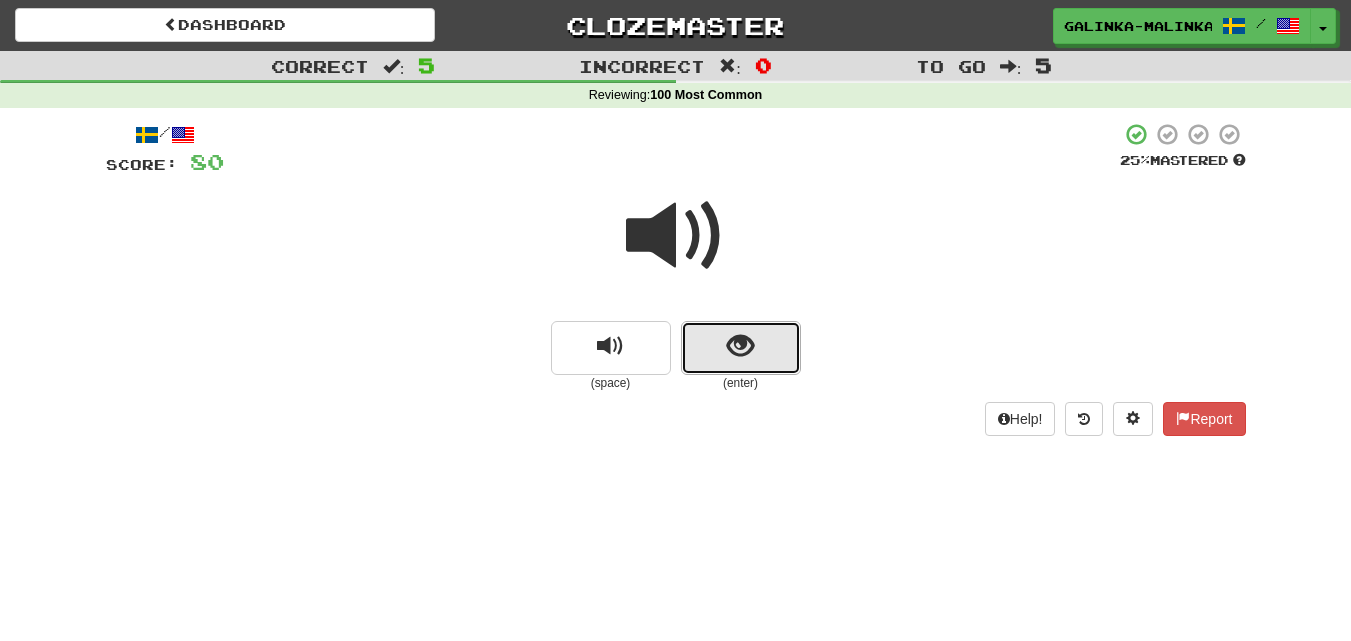 click at bounding box center (741, 348) 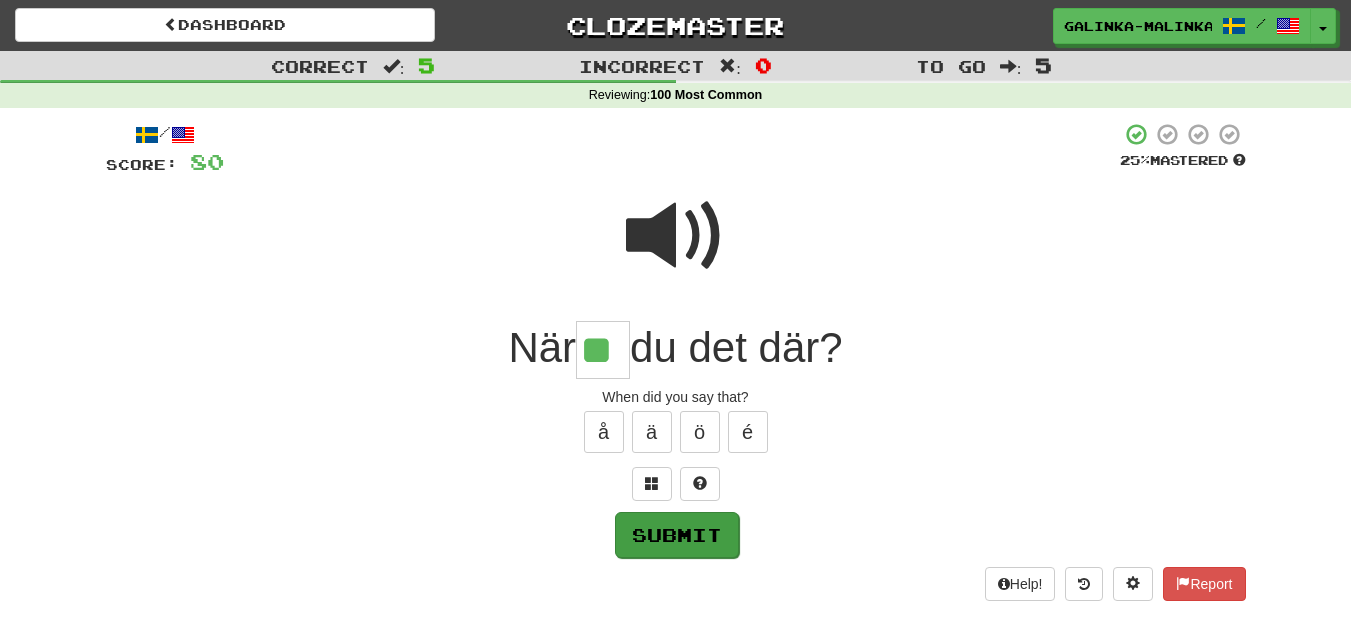 type on "**" 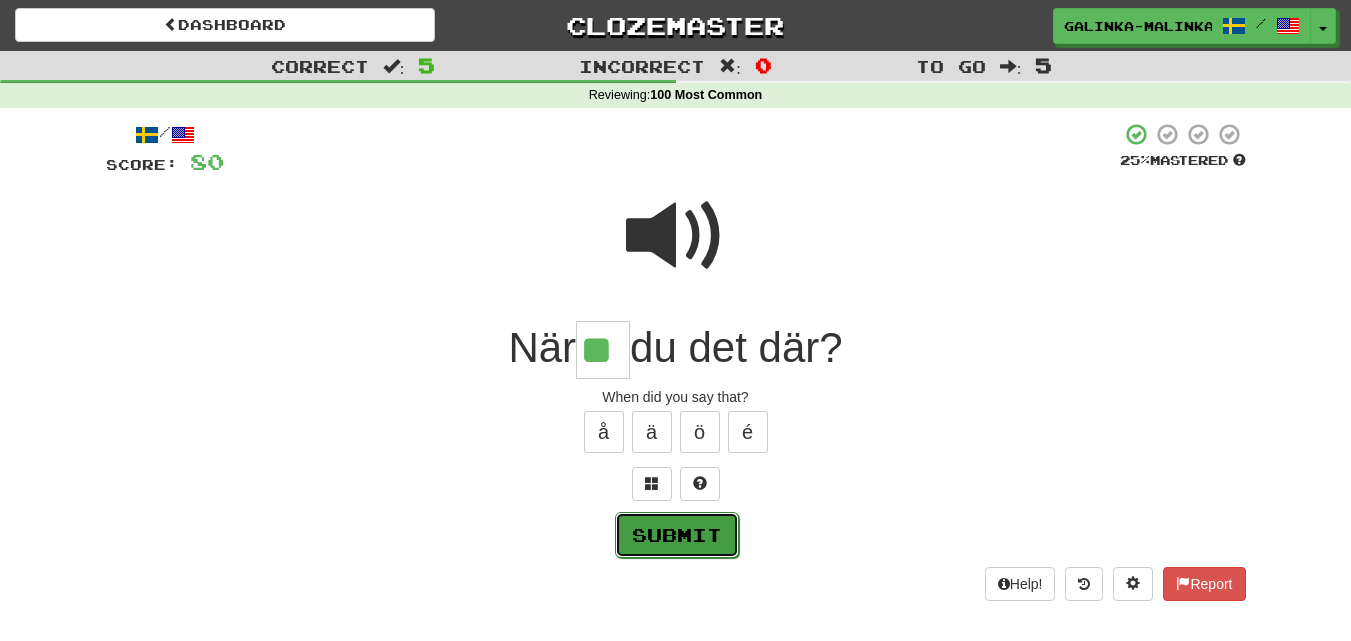 click on "Submit" at bounding box center [677, 535] 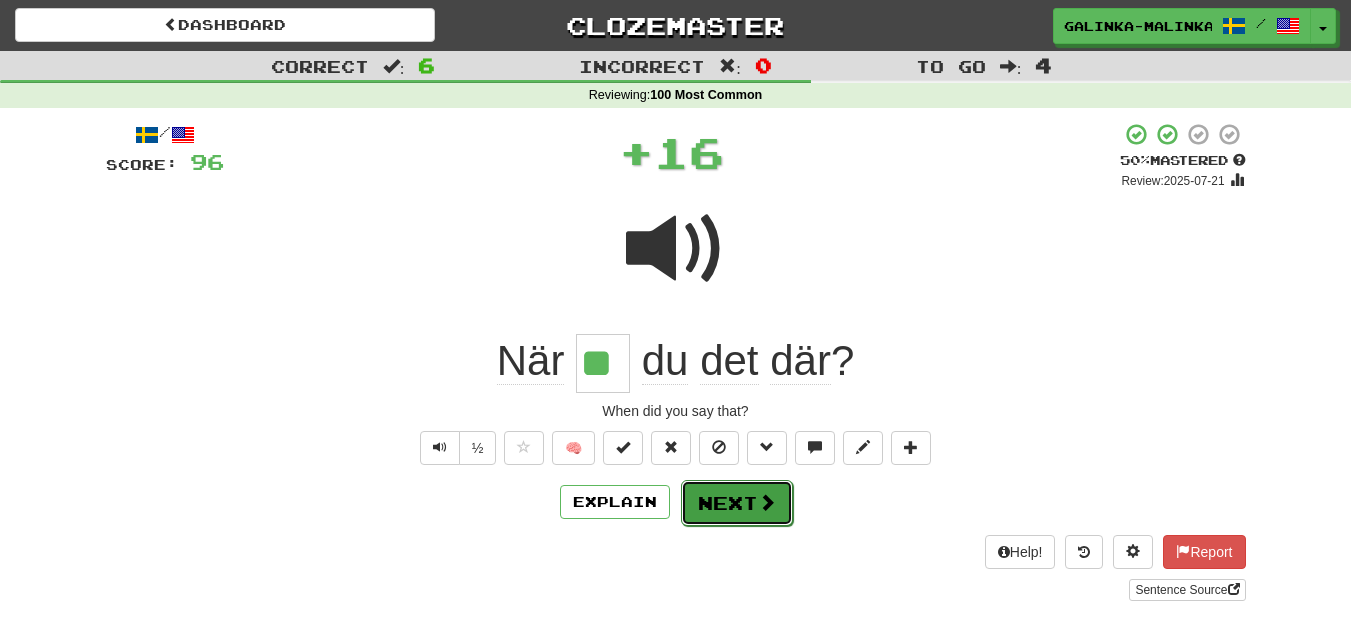 click on "Next" at bounding box center (737, 503) 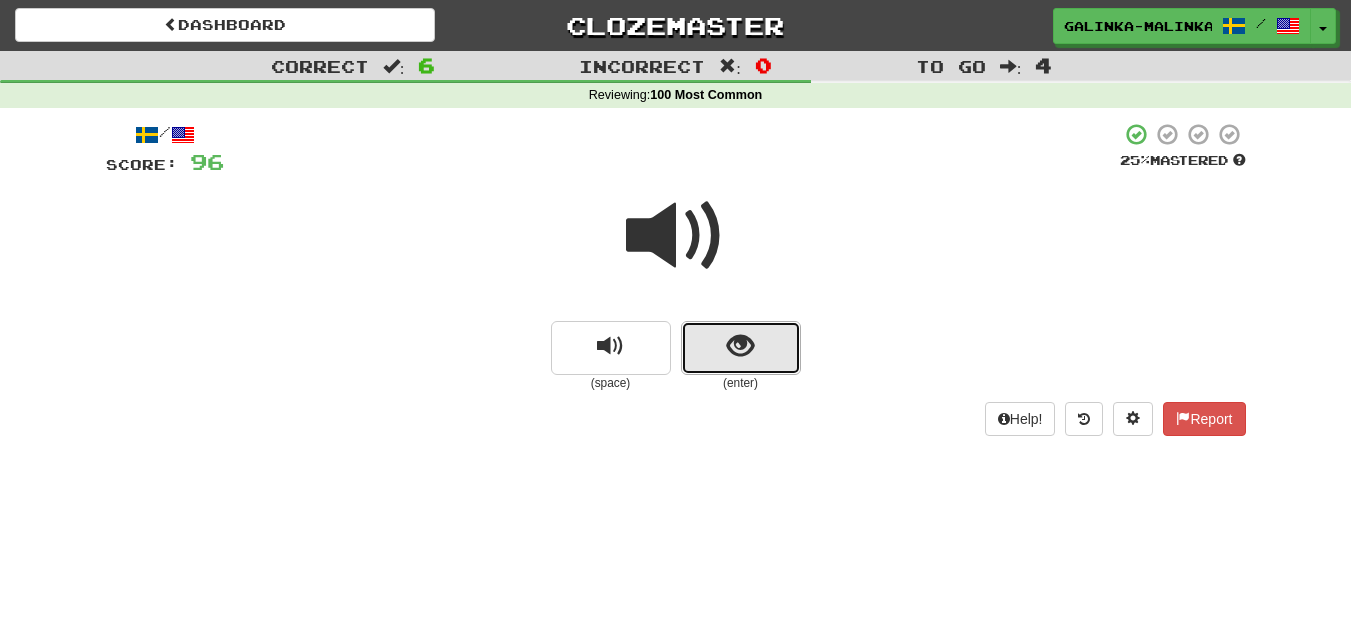 click at bounding box center (740, 346) 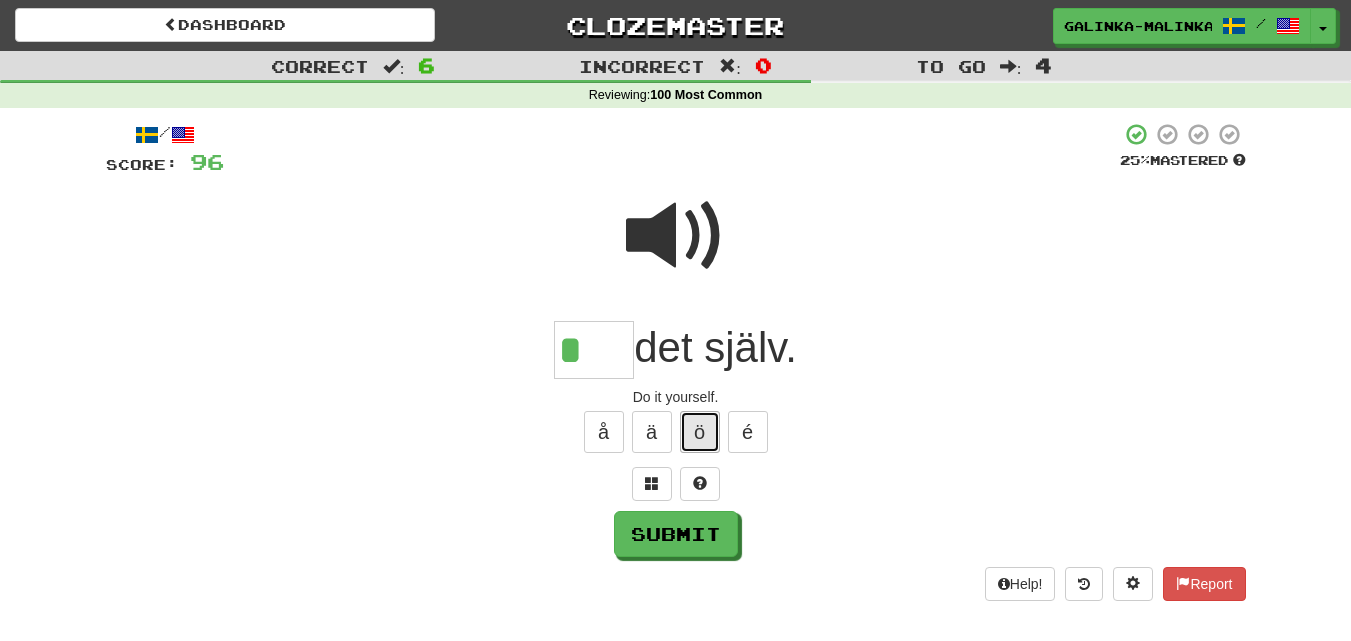 click on "ö" at bounding box center (700, 432) 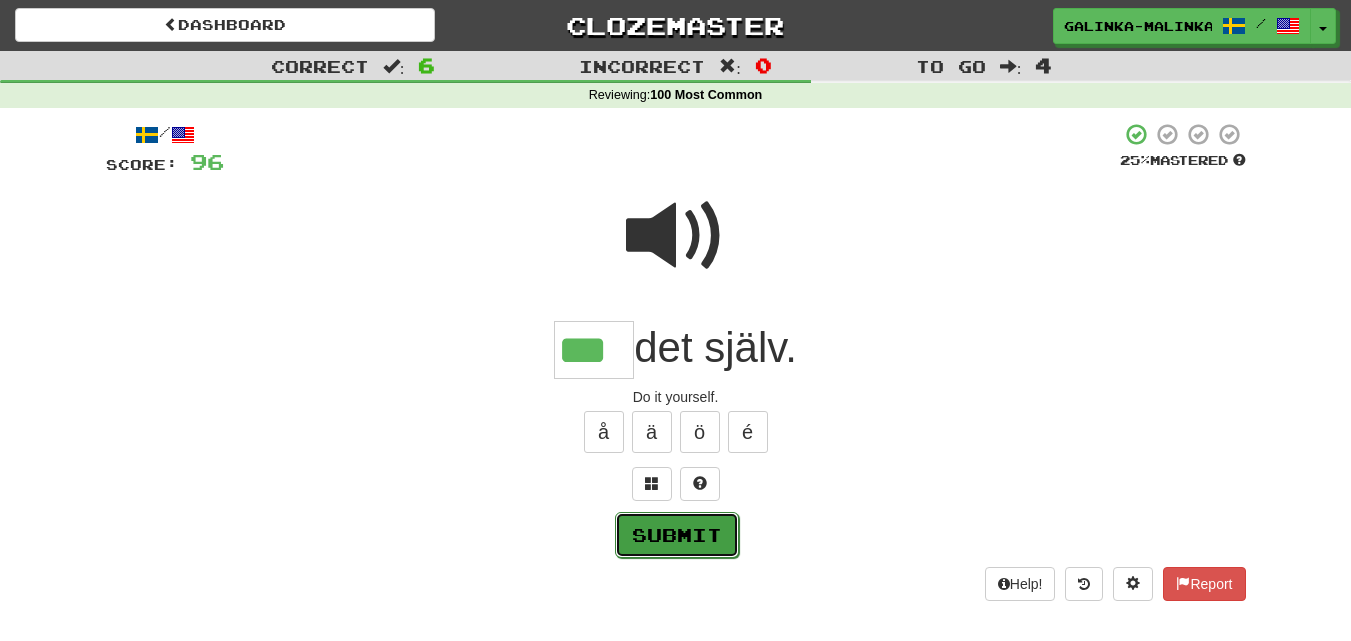 click on "Submit" at bounding box center [677, 535] 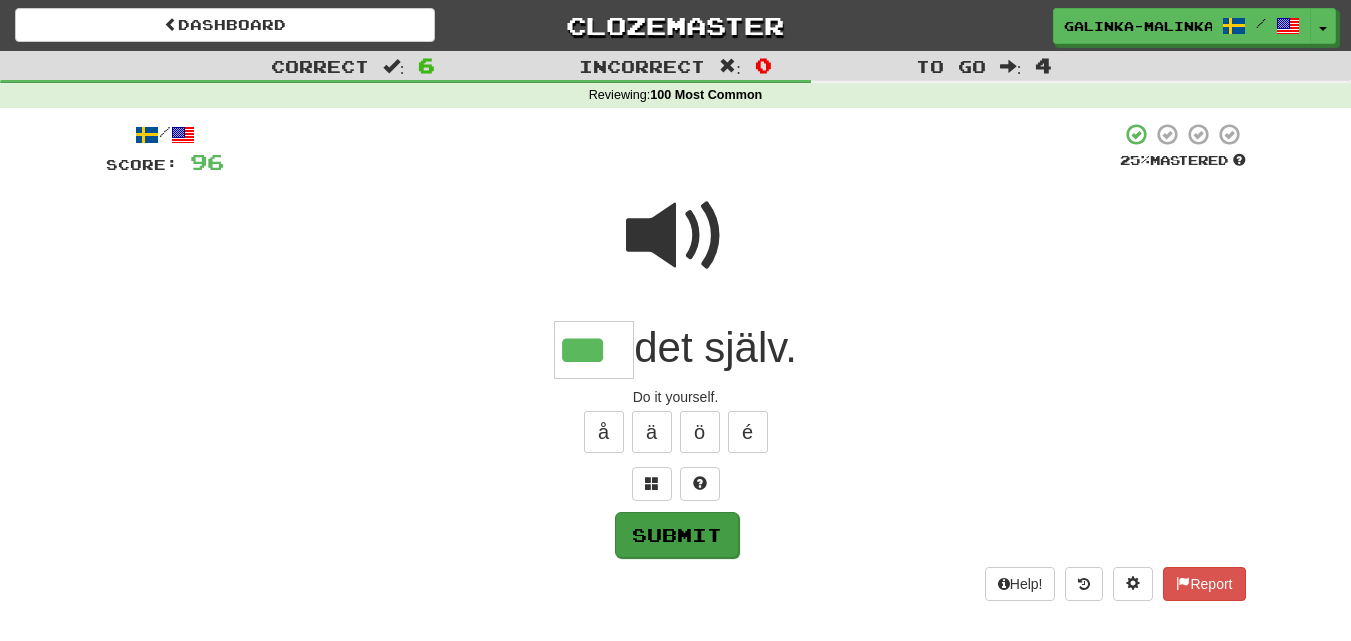 type on "***" 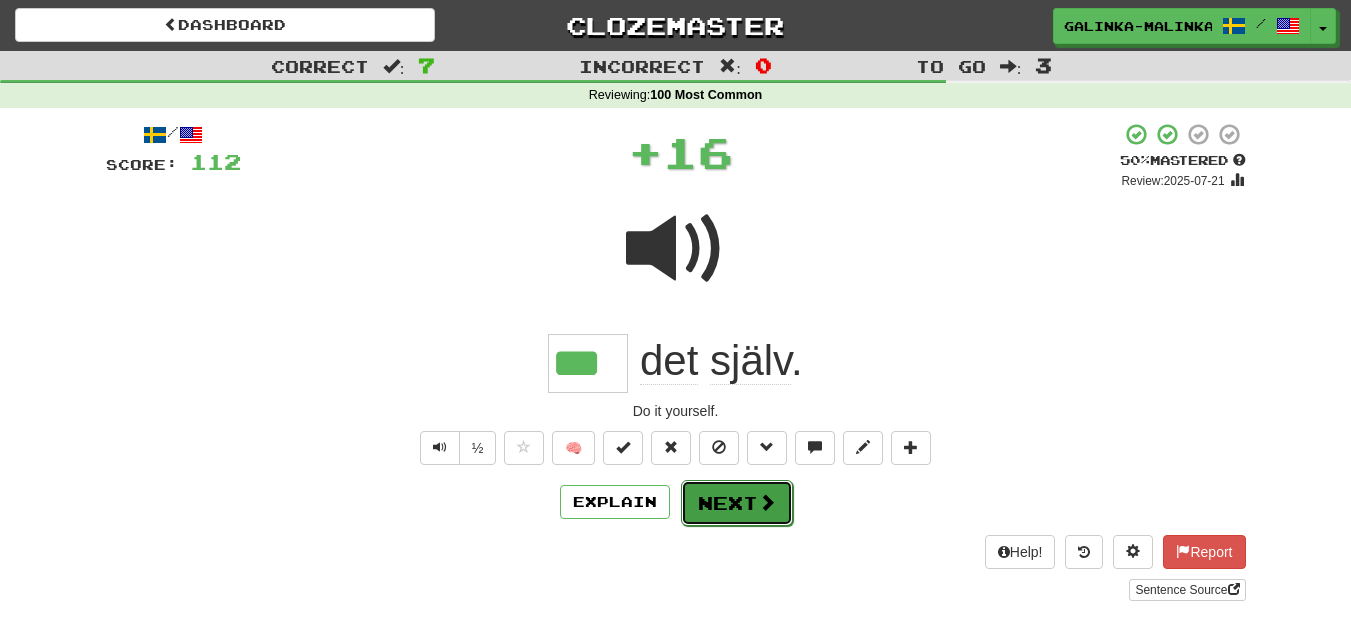 click on "Next" at bounding box center [737, 503] 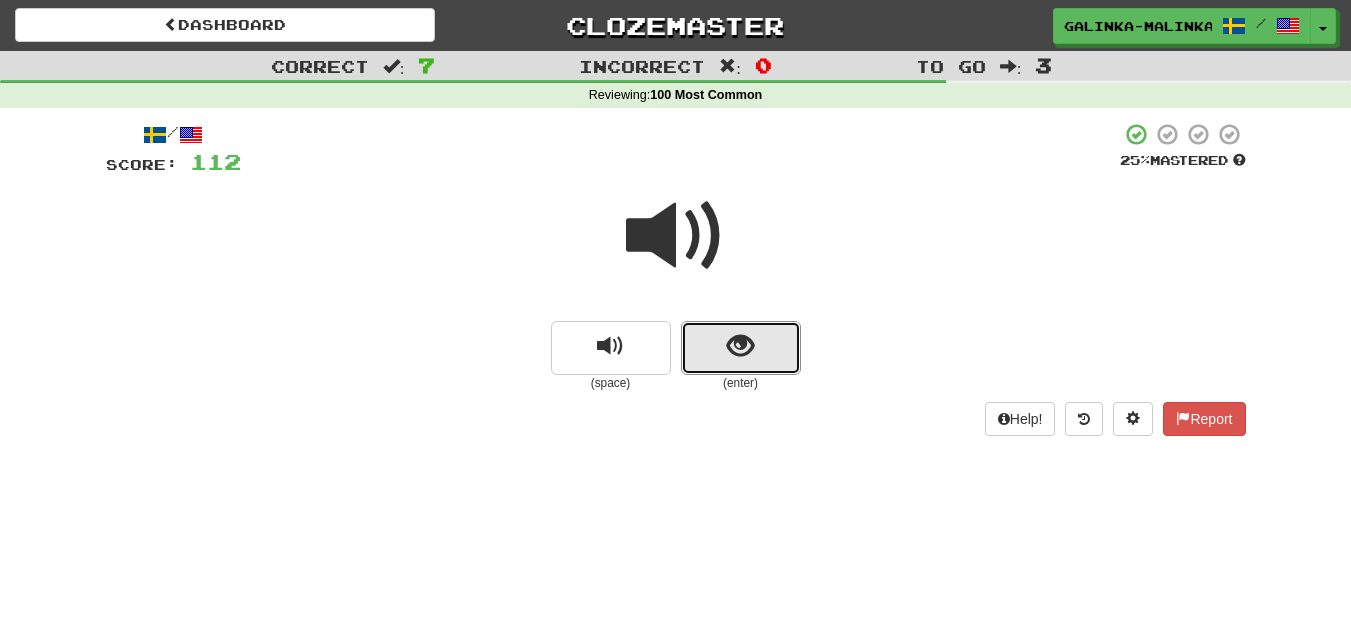 click at bounding box center [740, 346] 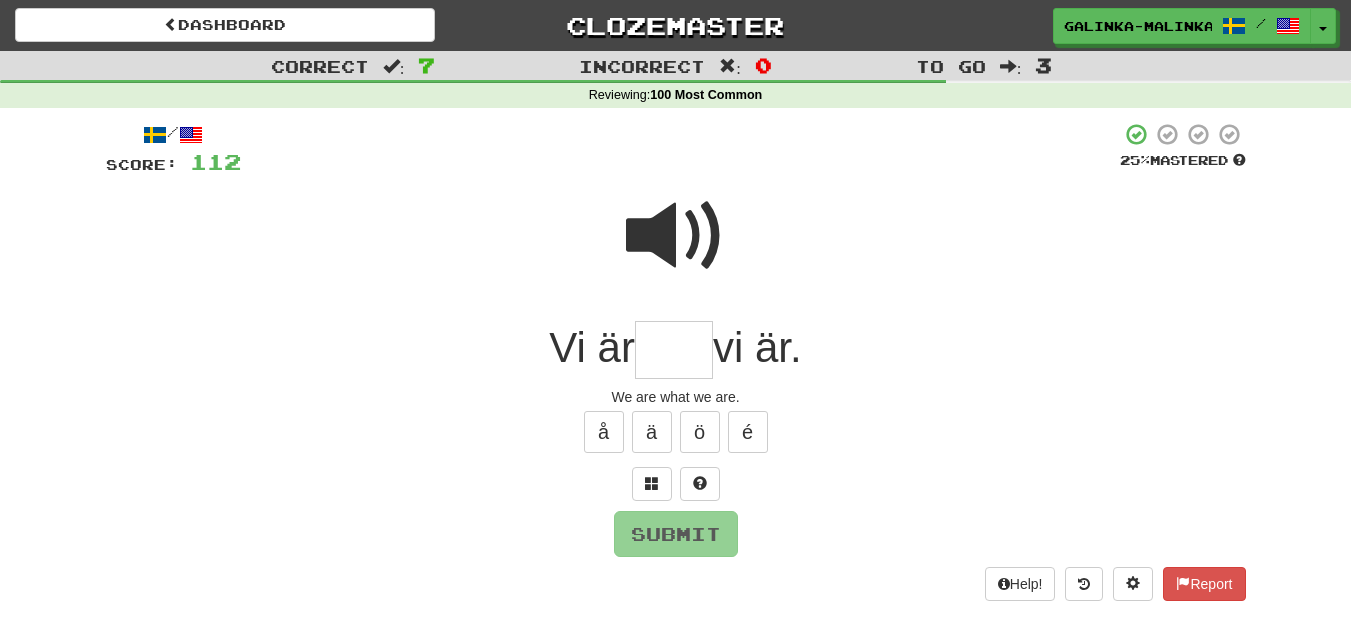 click at bounding box center [676, 236] 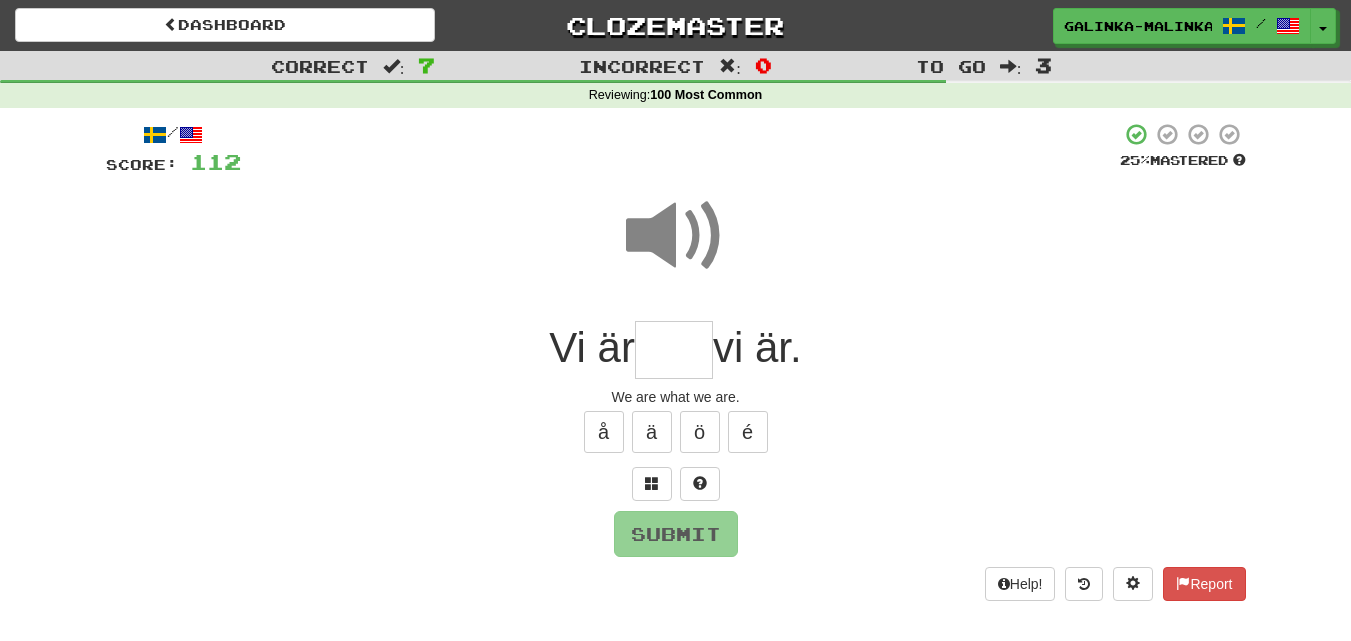 click at bounding box center [674, 350] 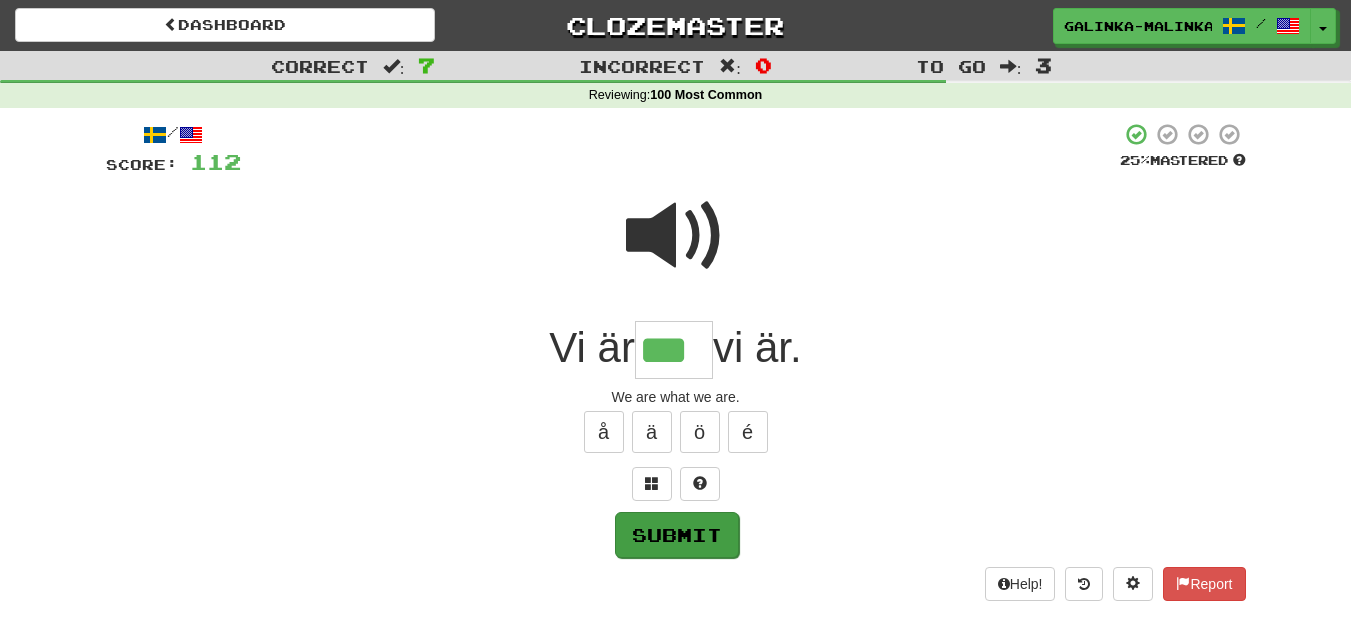 type on "***" 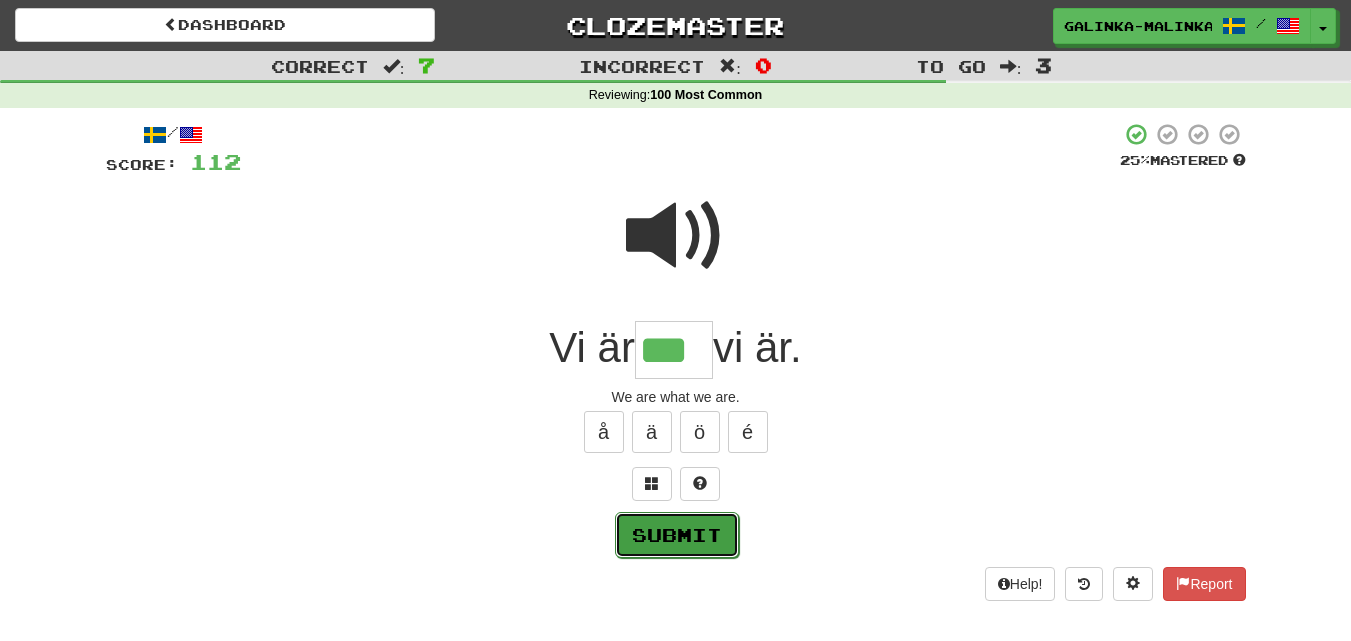 click on "Submit" at bounding box center [677, 535] 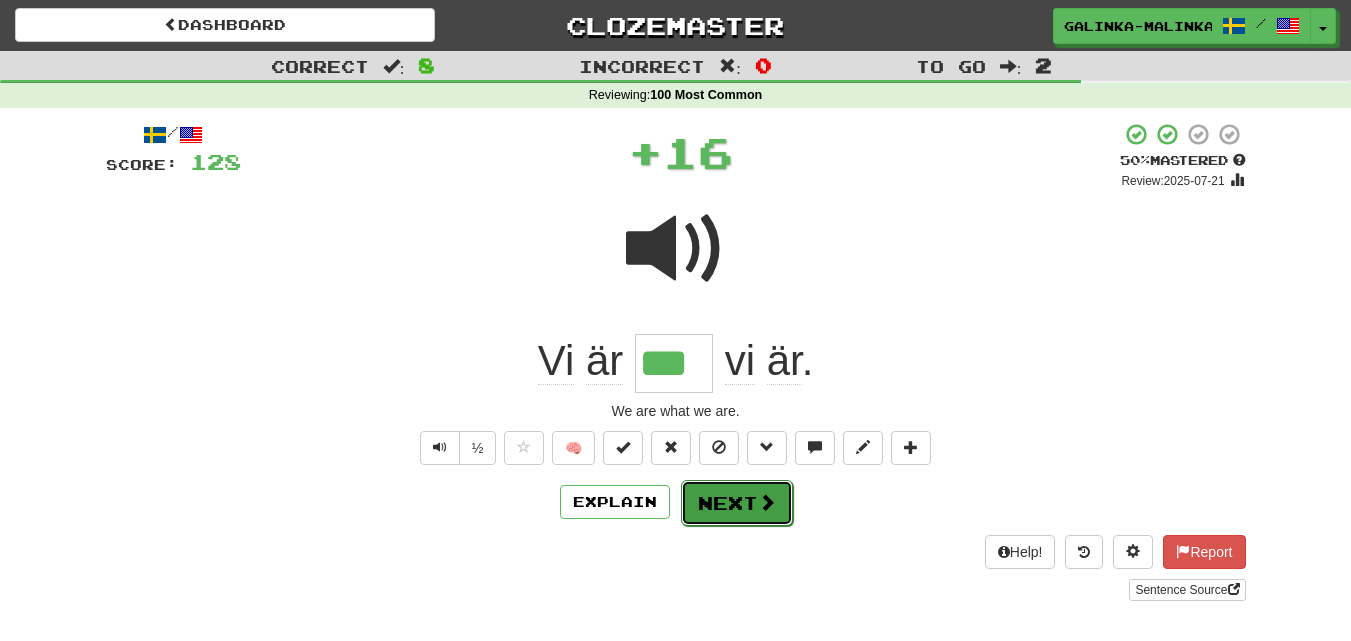 click on "Next" at bounding box center [737, 503] 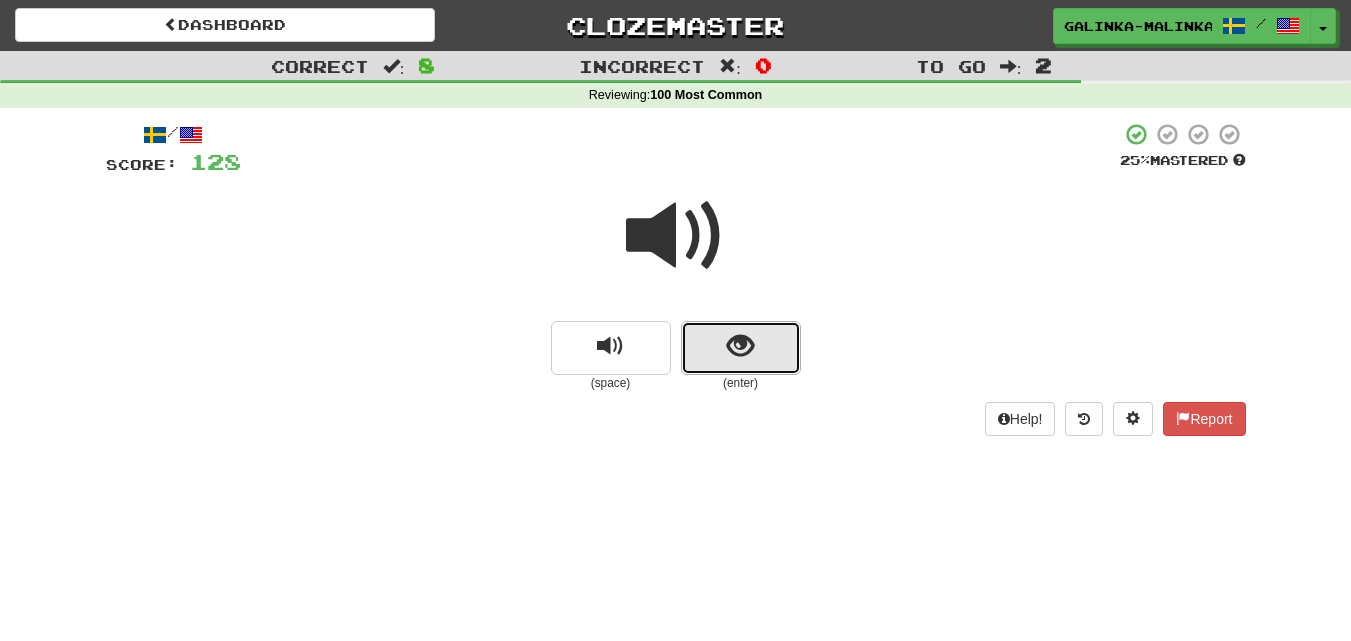 click at bounding box center (741, 348) 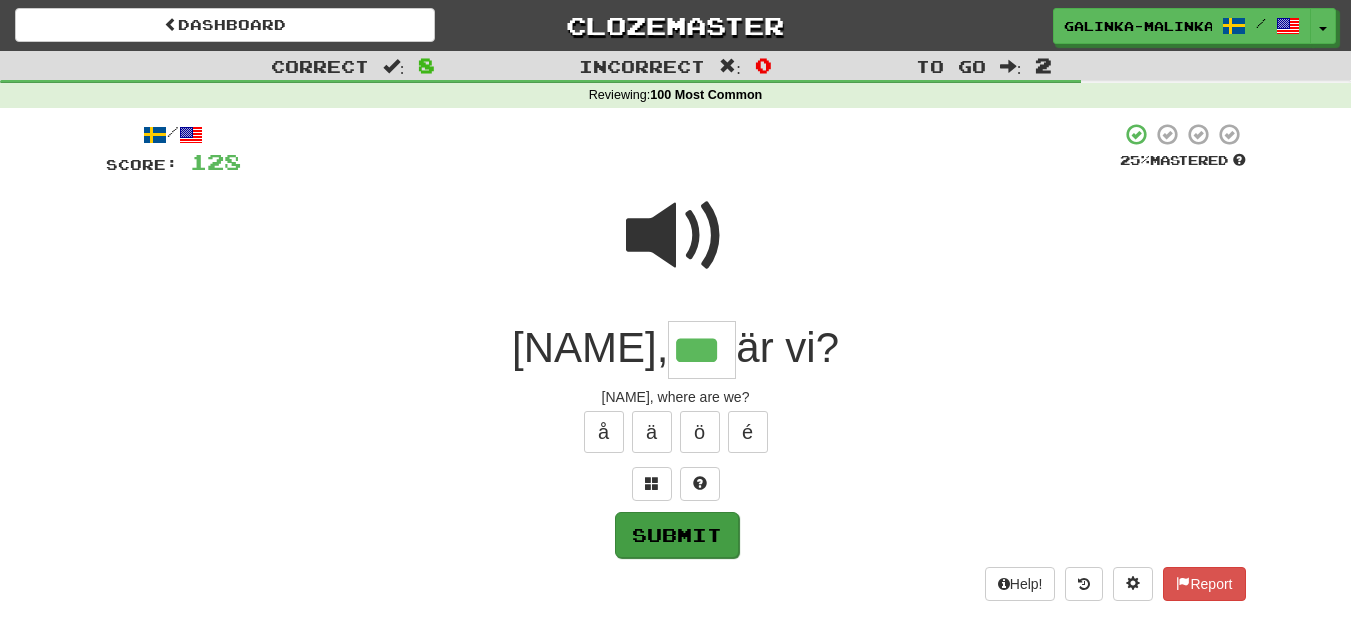 type on "***" 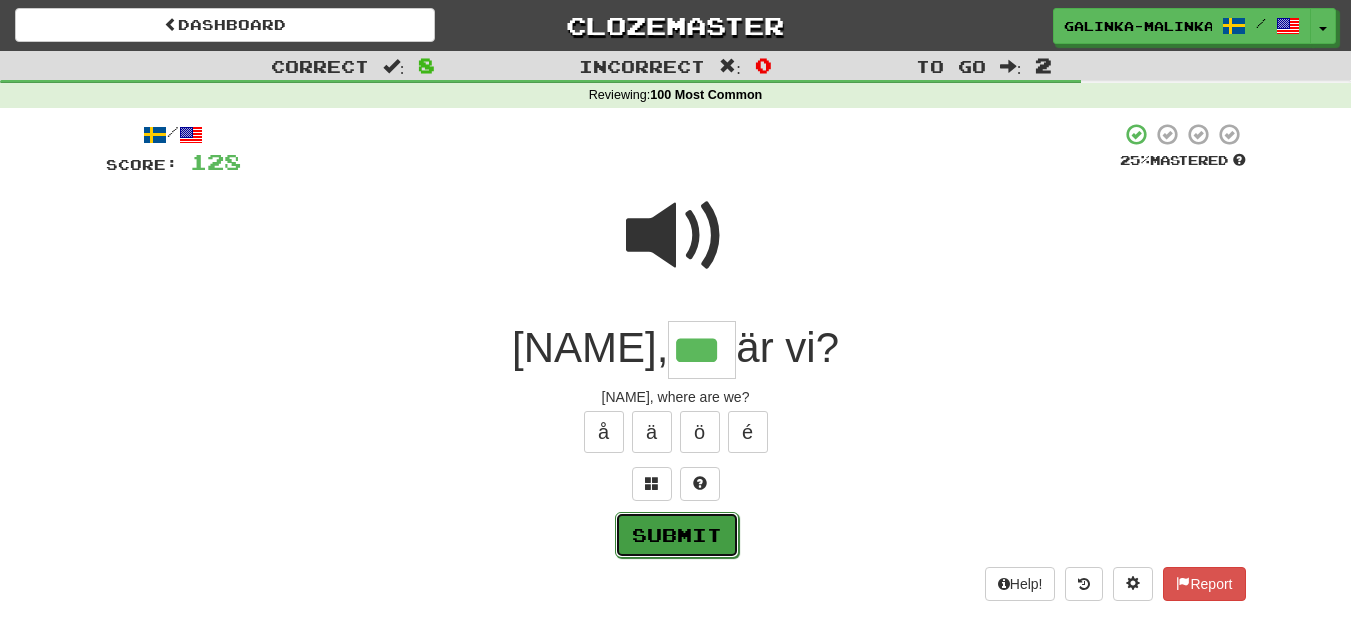 click on "Submit" at bounding box center (677, 535) 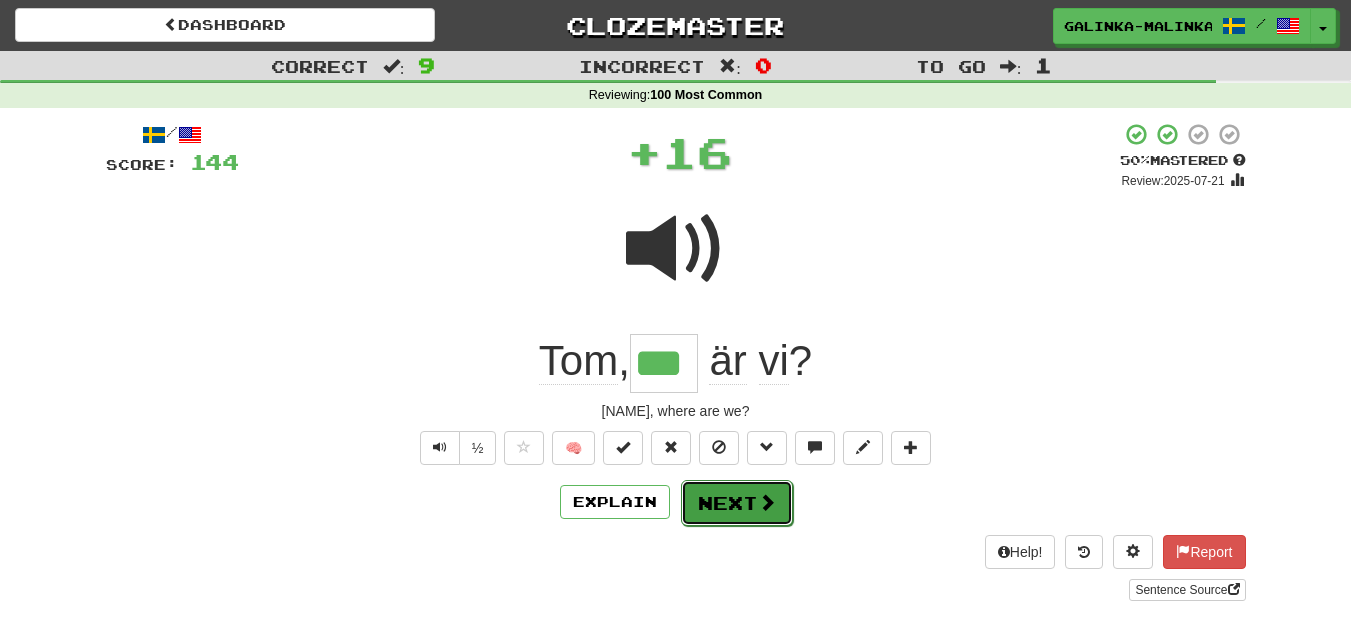 click on "Next" at bounding box center [737, 503] 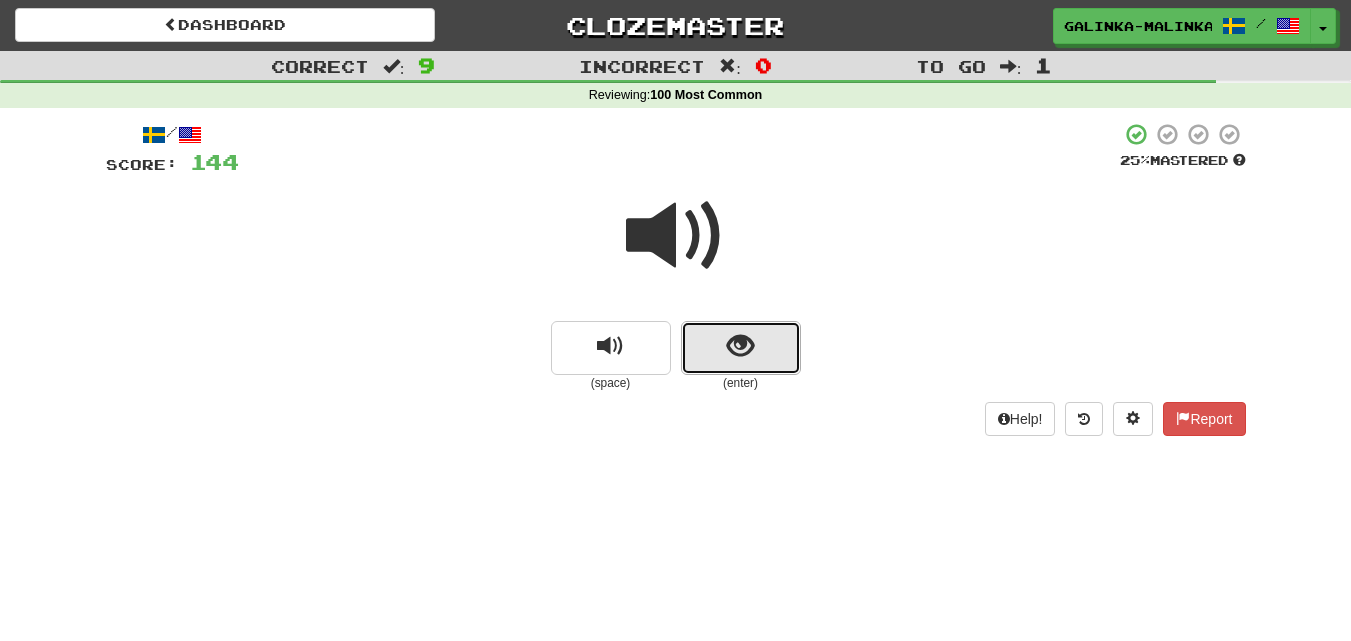 click at bounding box center (741, 348) 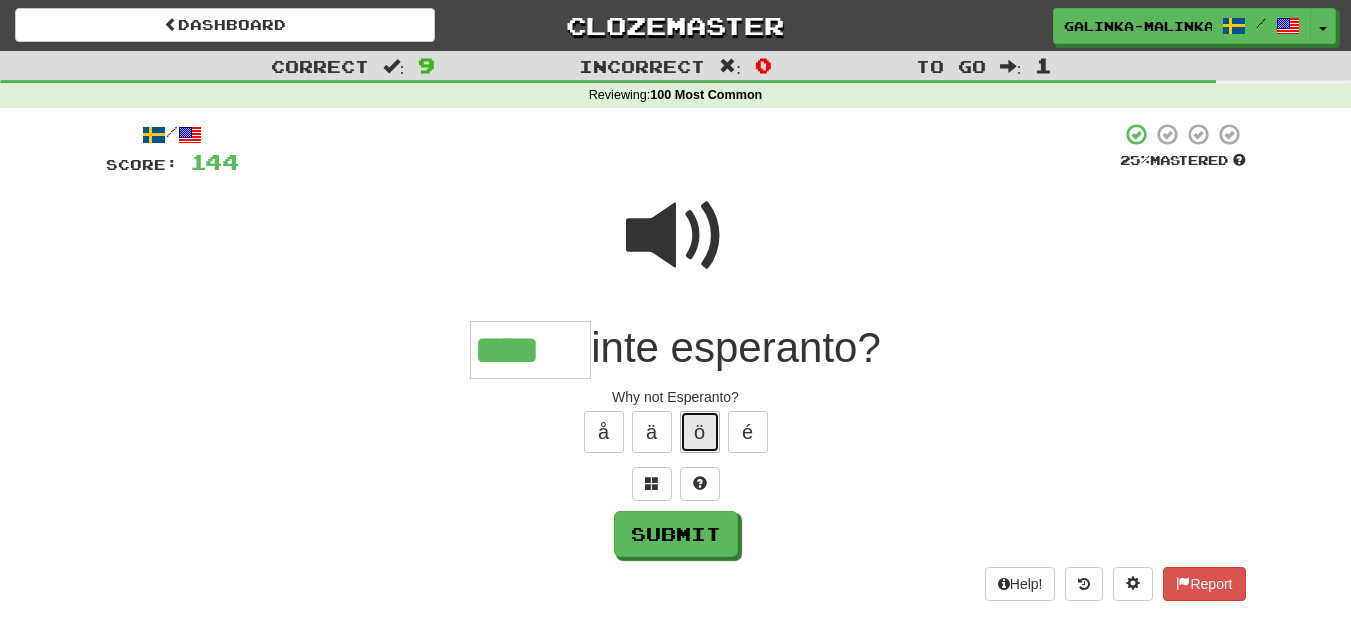 click on "ö" at bounding box center (700, 432) 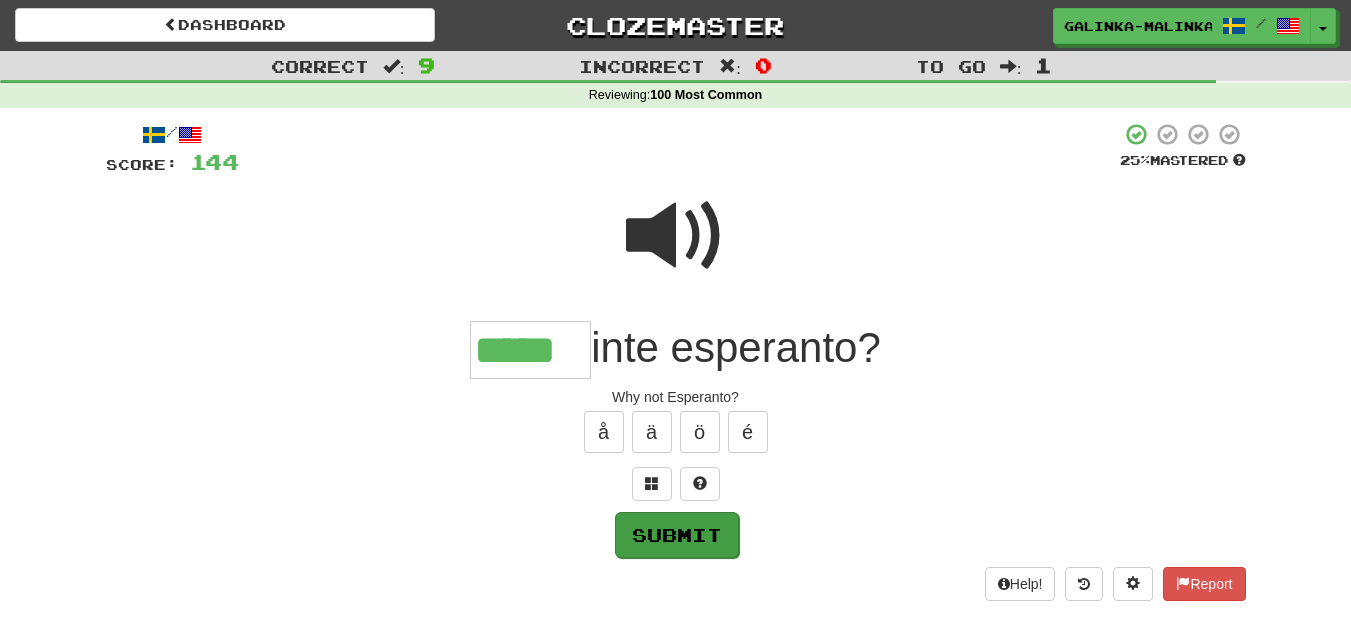 scroll, scrollTop: 0, scrollLeft: 0, axis: both 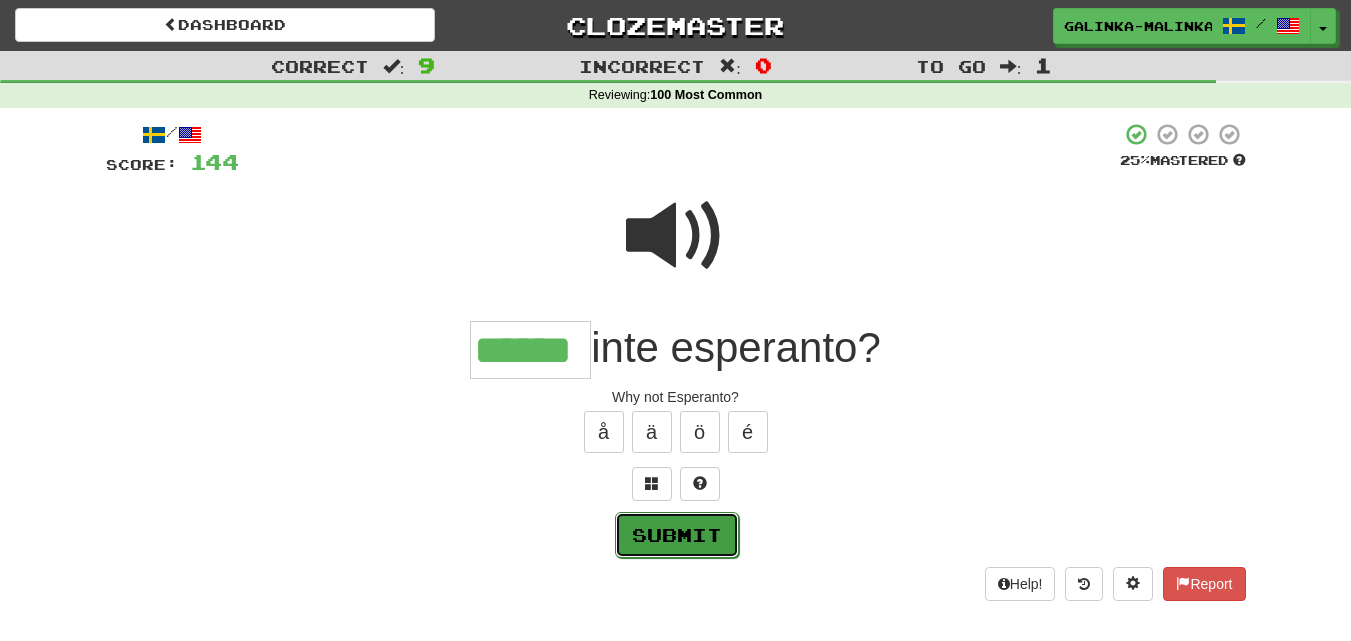 click on "Submit" at bounding box center [677, 535] 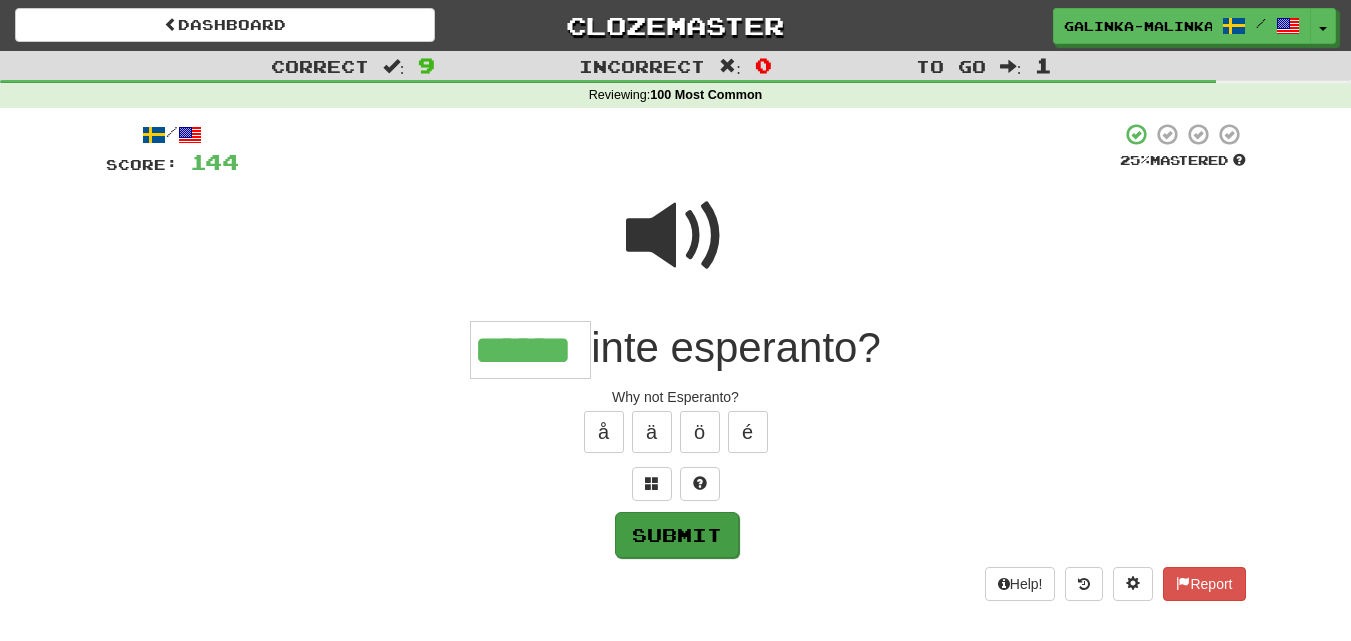 type on "******" 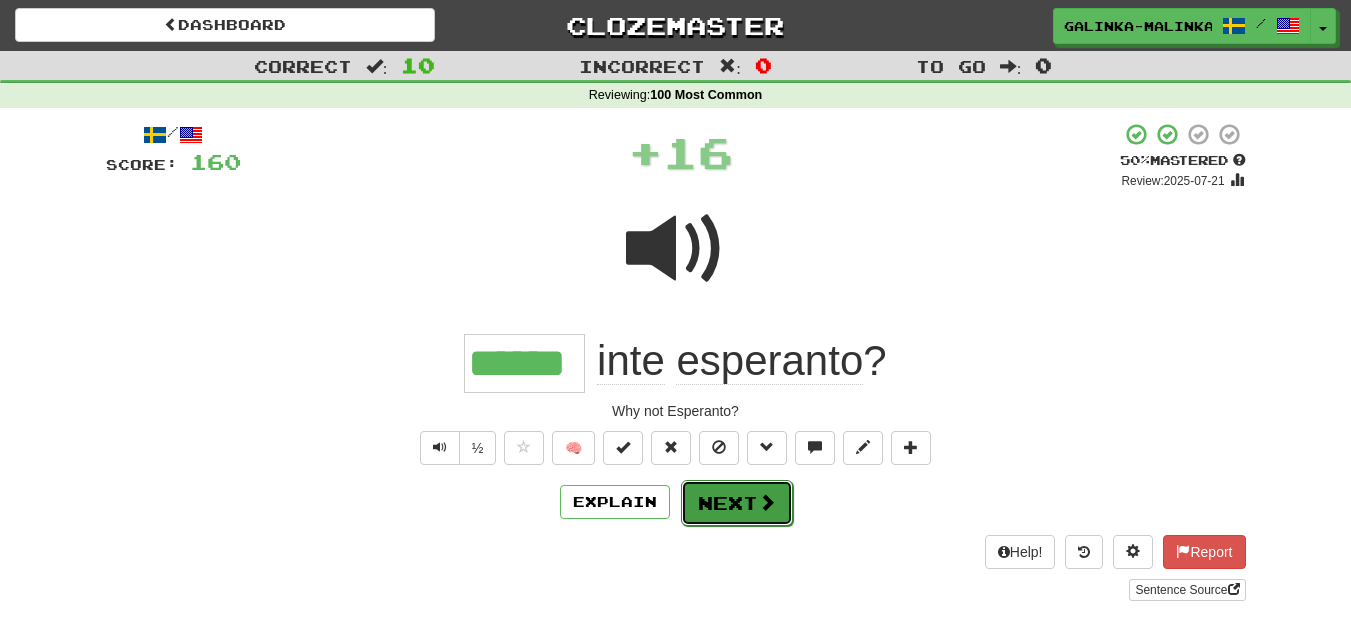 click on "Next" at bounding box center (737, 503) 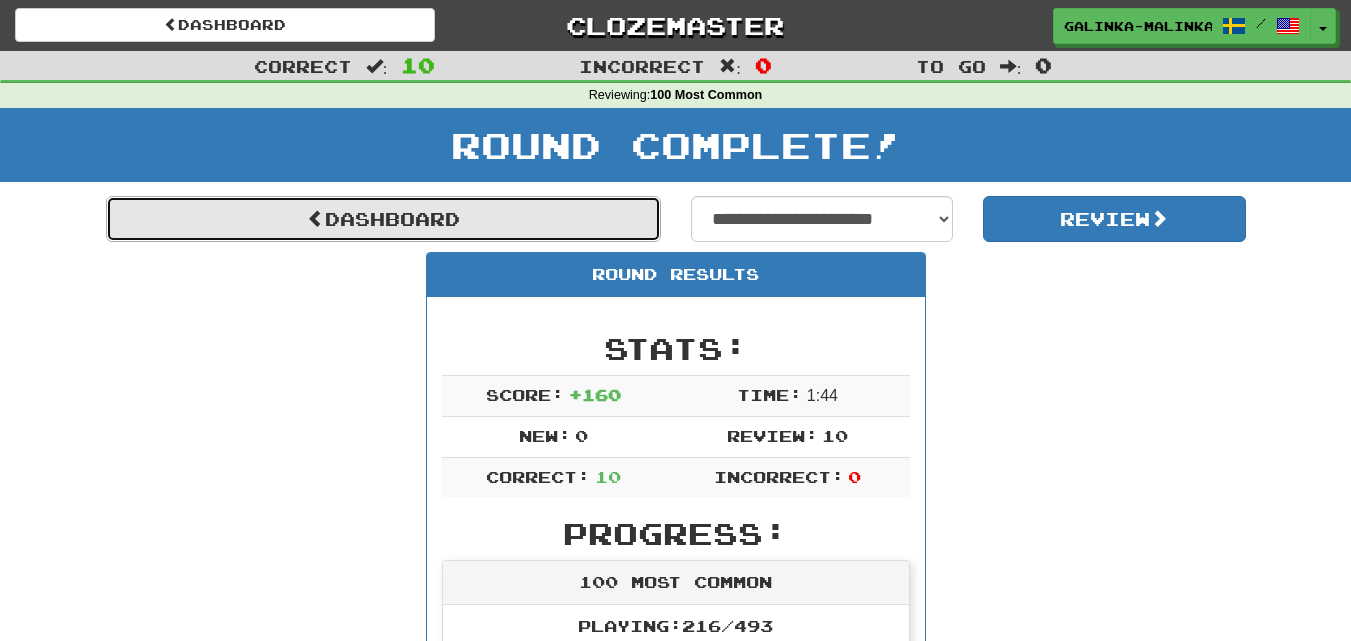 click on "Dashboard" at bounding box center [383, 219] 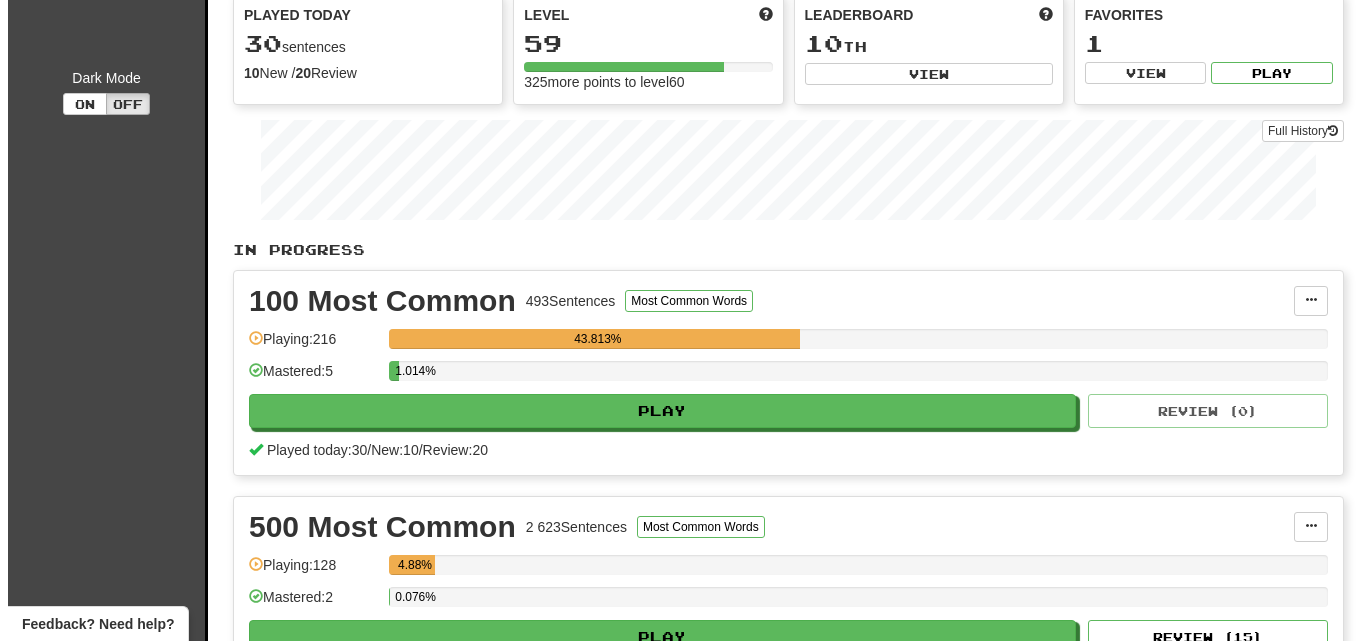 scroll, scrollTop: 200, scrollLeft: 0, axis: vertical 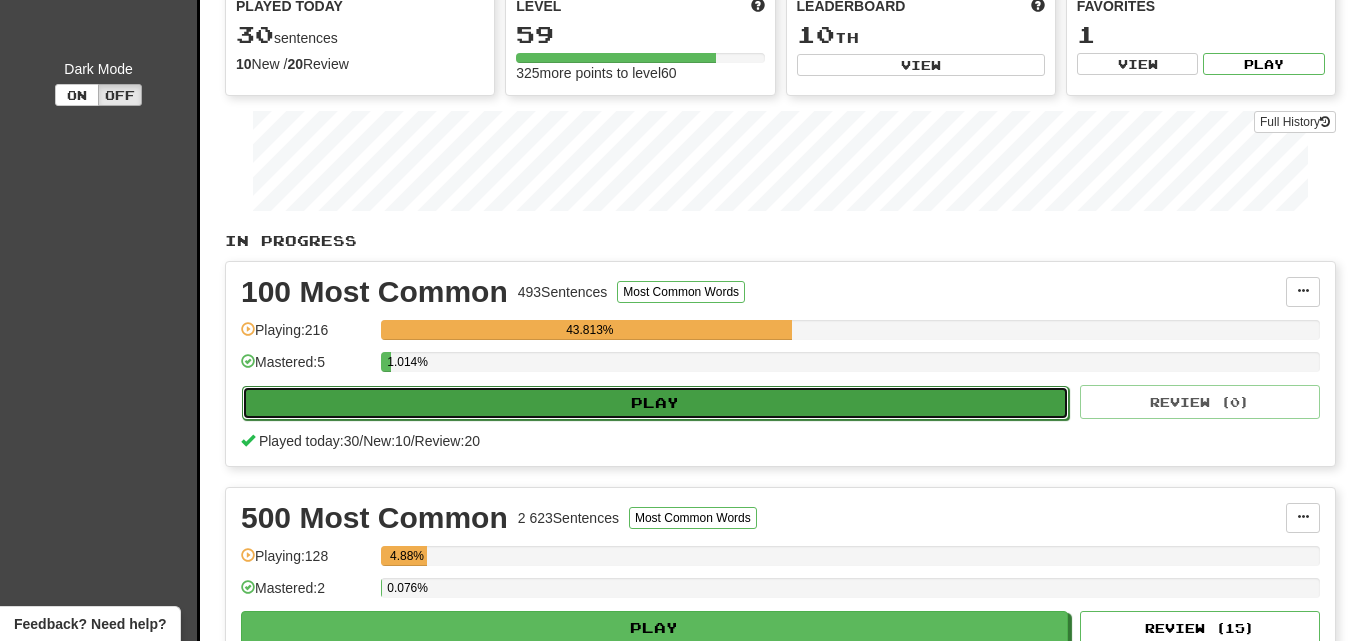 click on "Play" at bounding box center (655, 403) 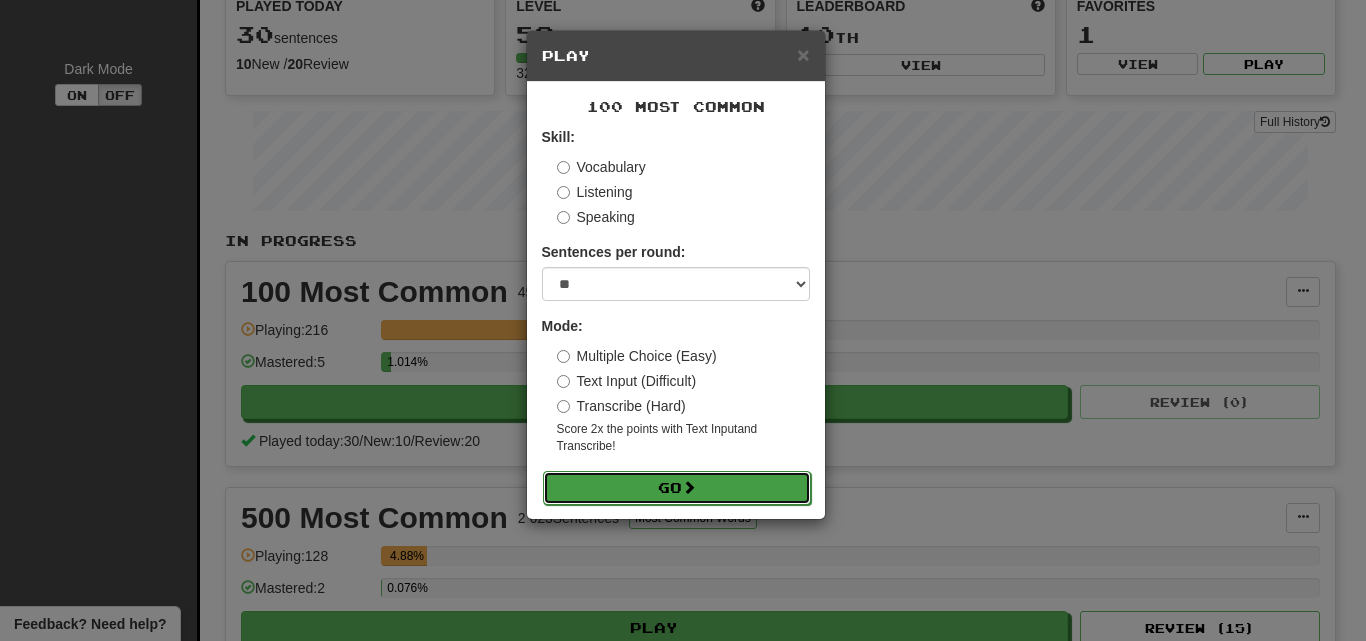 click on "Go" at bounding box center (677, 488) 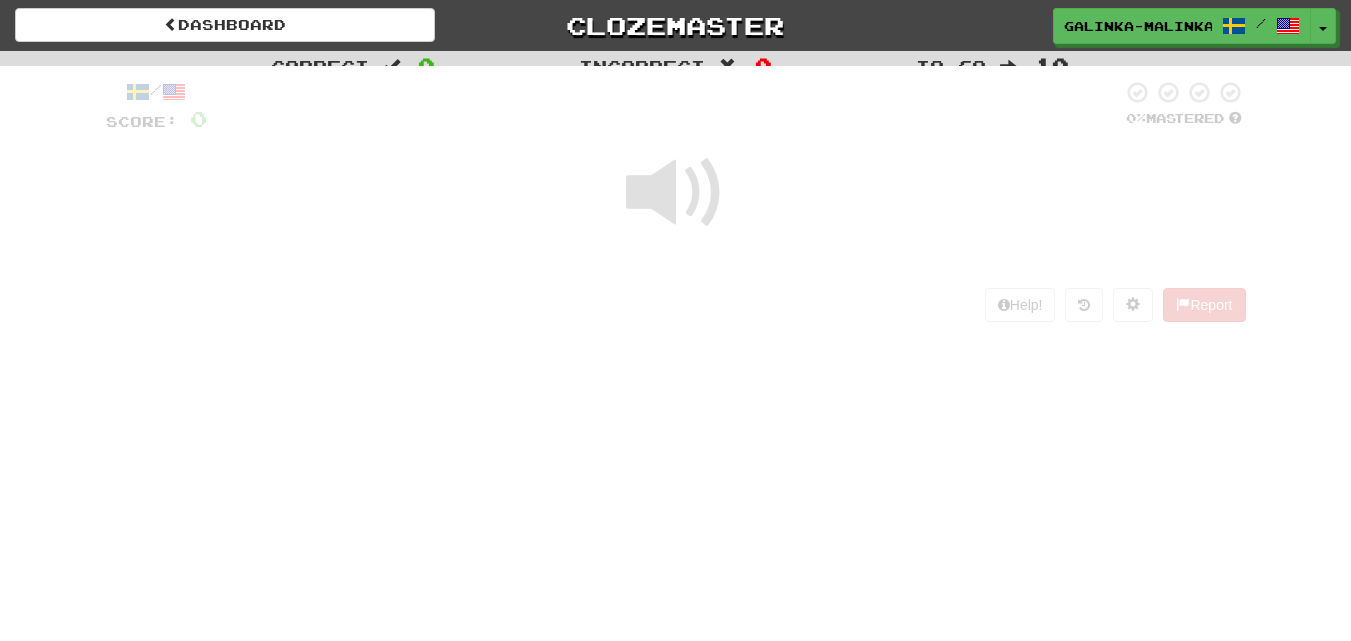 scroll, scrollTop: 0, scrollLeft: 0, axis: both 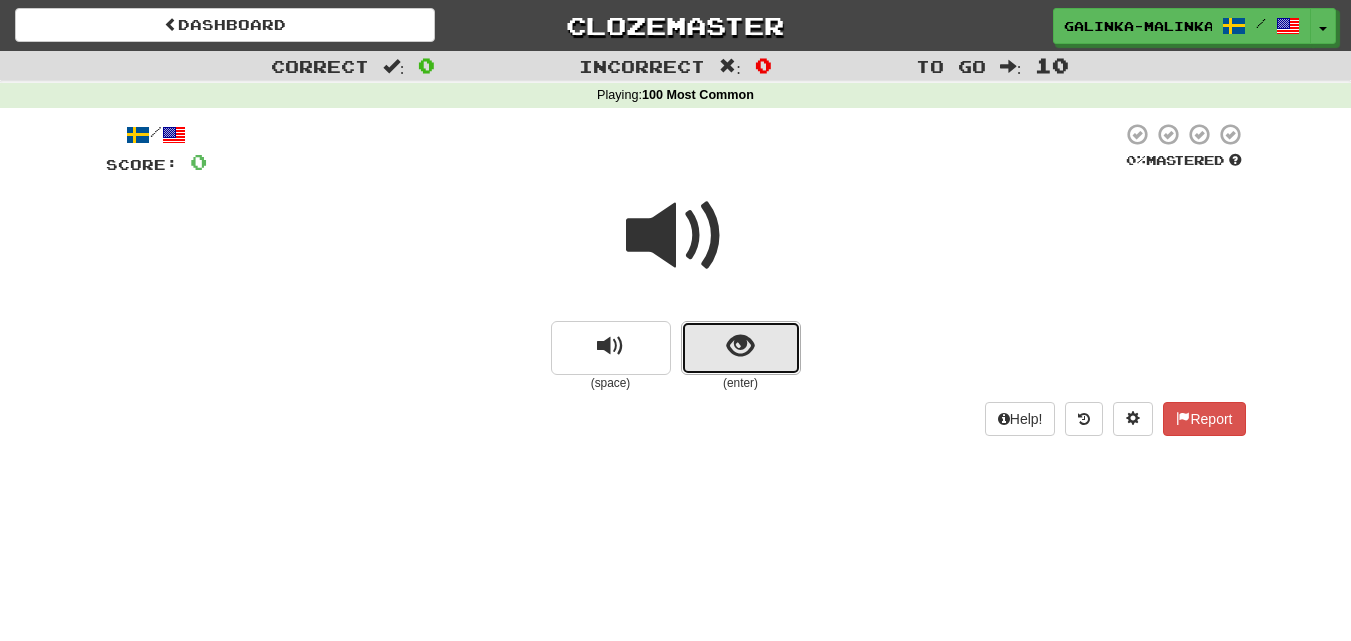 click at bounding box center (741, 348) 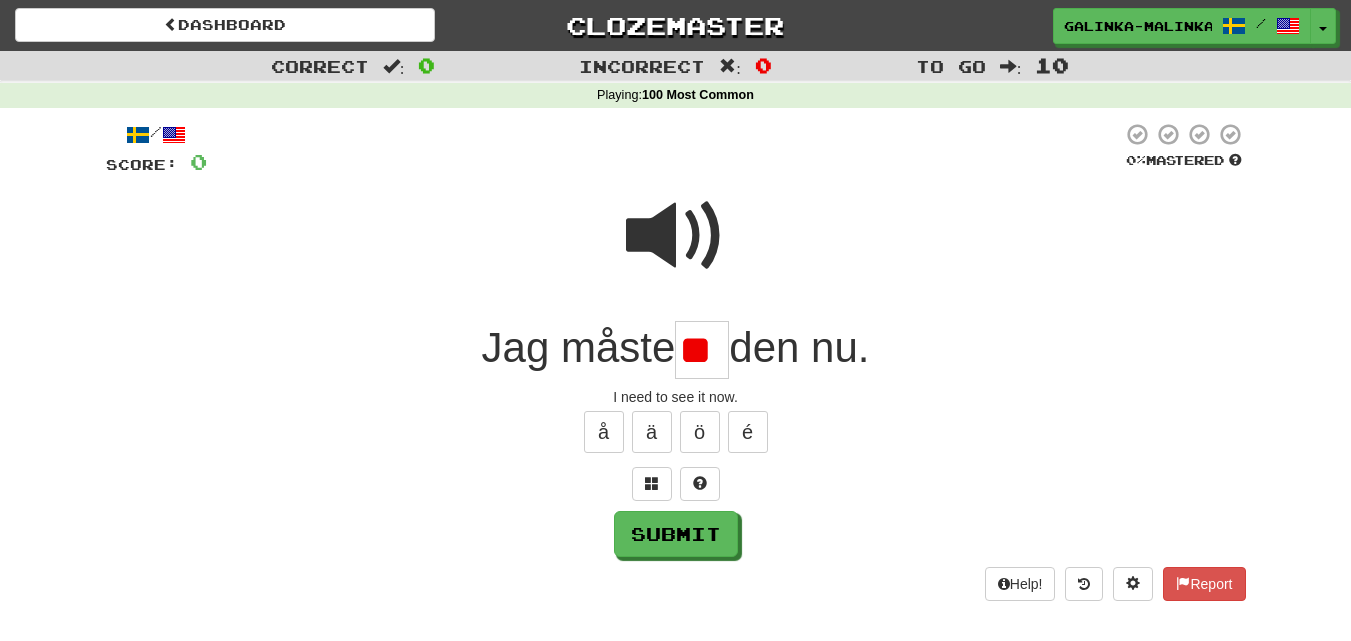 scroll, scrollTop: 0, scrollLeft: 1, axis: horizontal 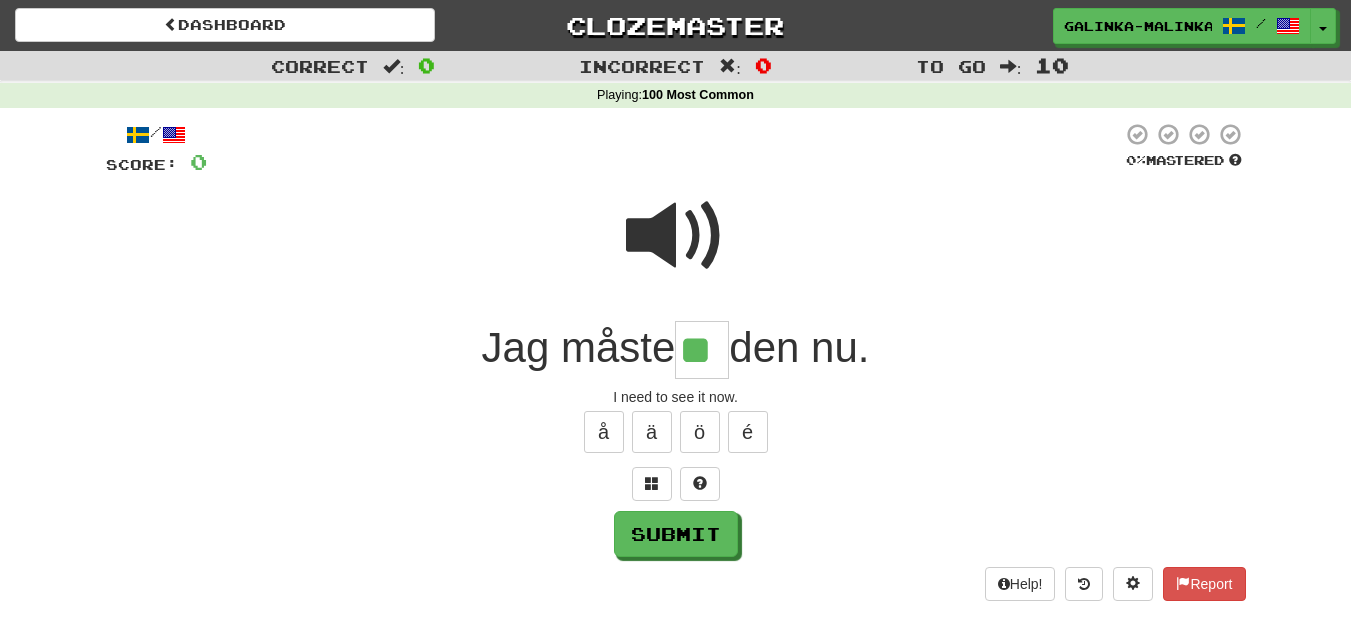 type on "**" 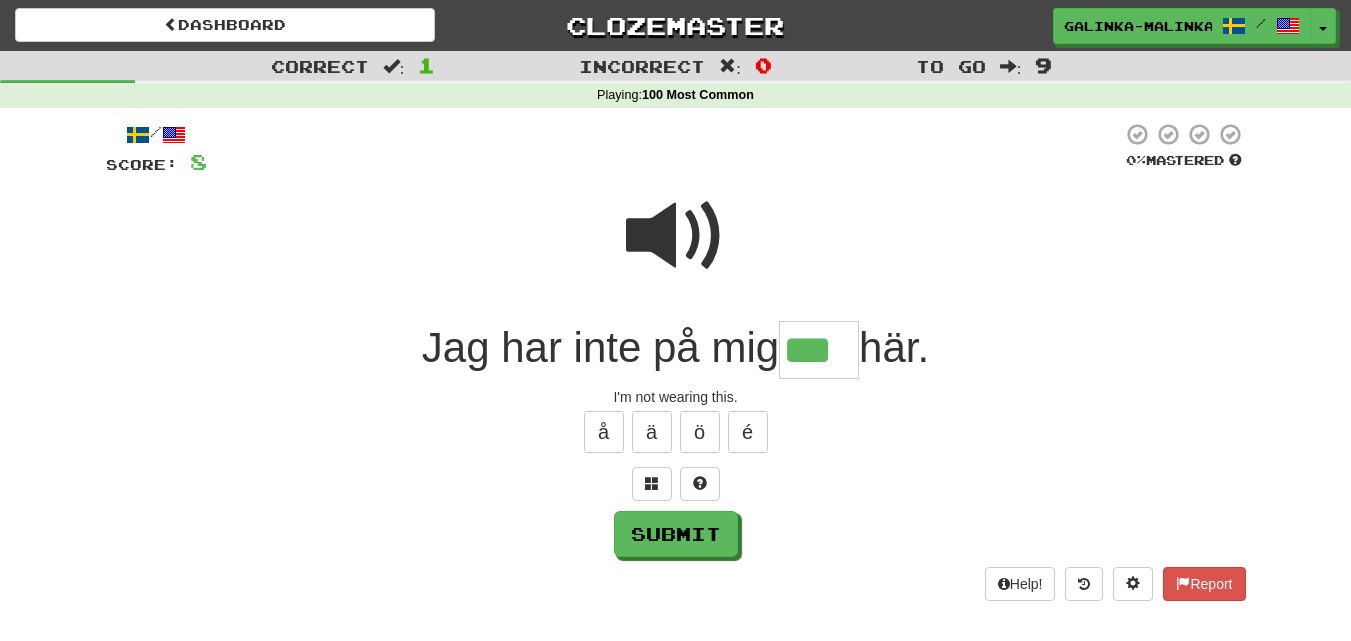 type on "***" 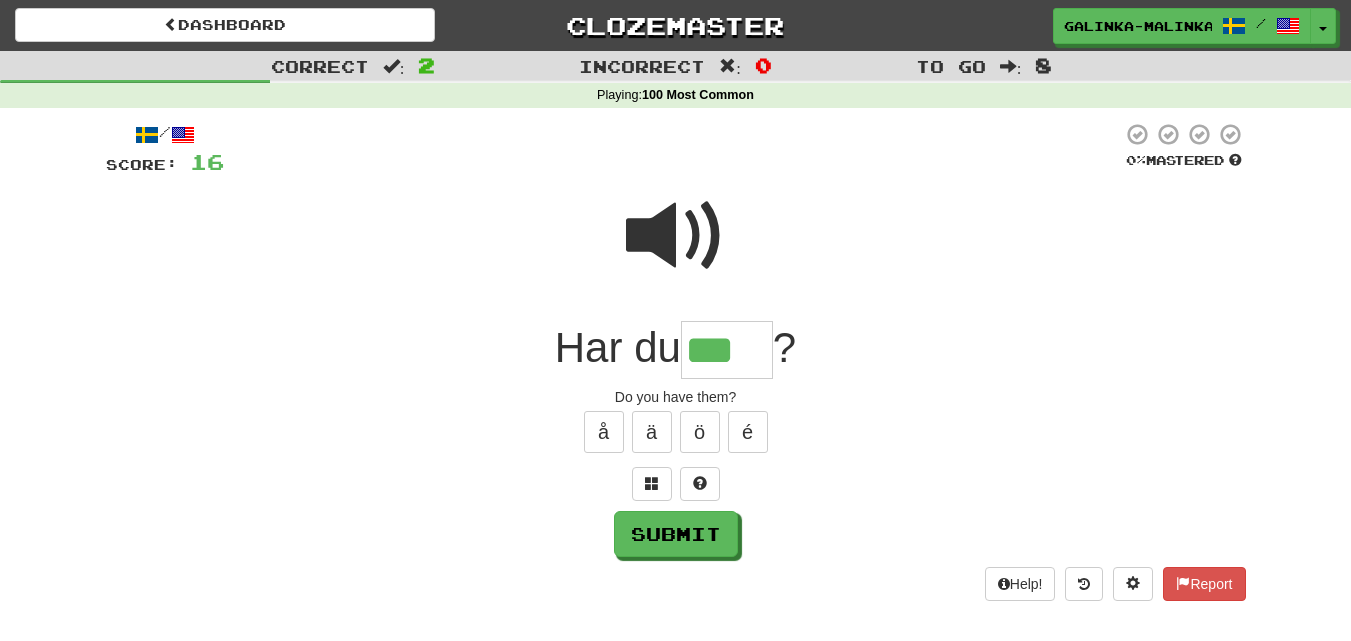 type on "***" 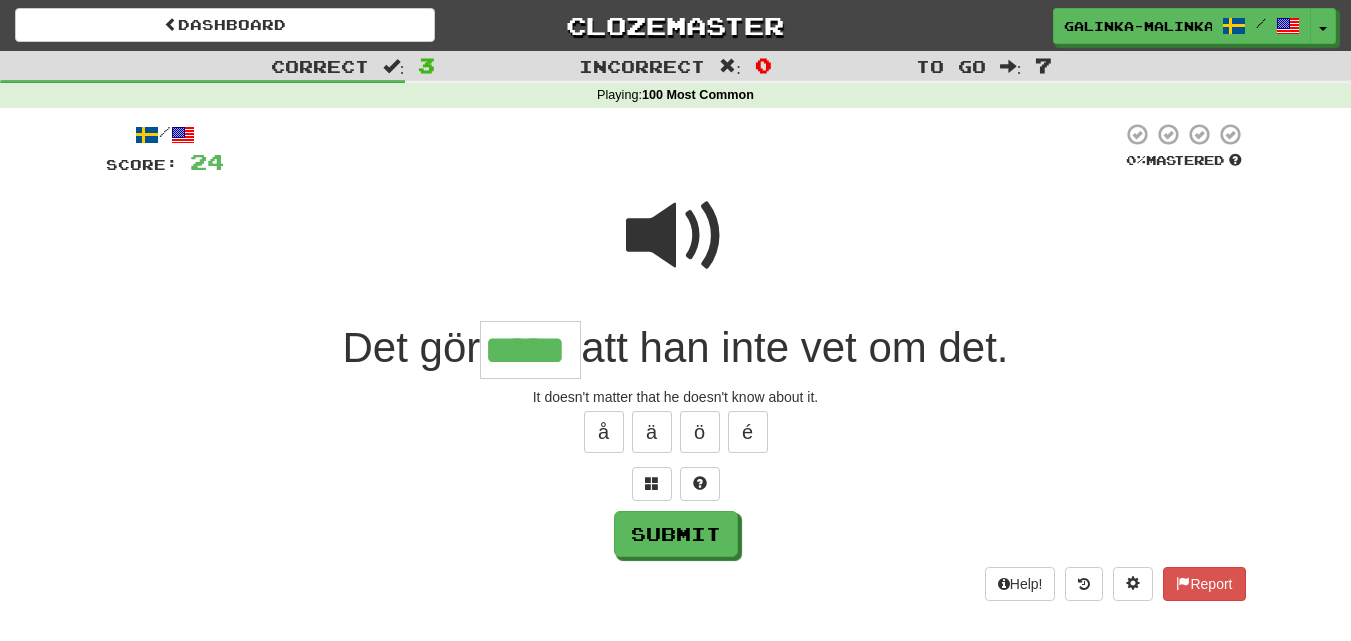 type on "*****" 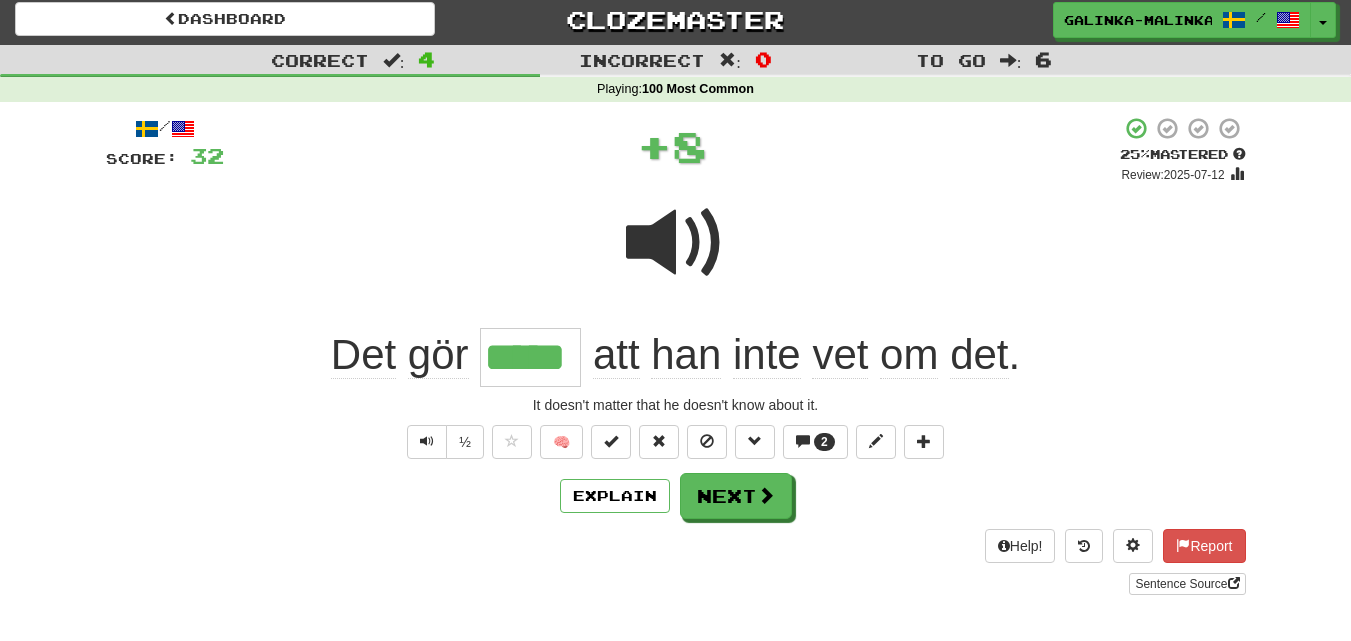 scroll, scrollTop: 100, scrollLeft: 0, axis: vertical 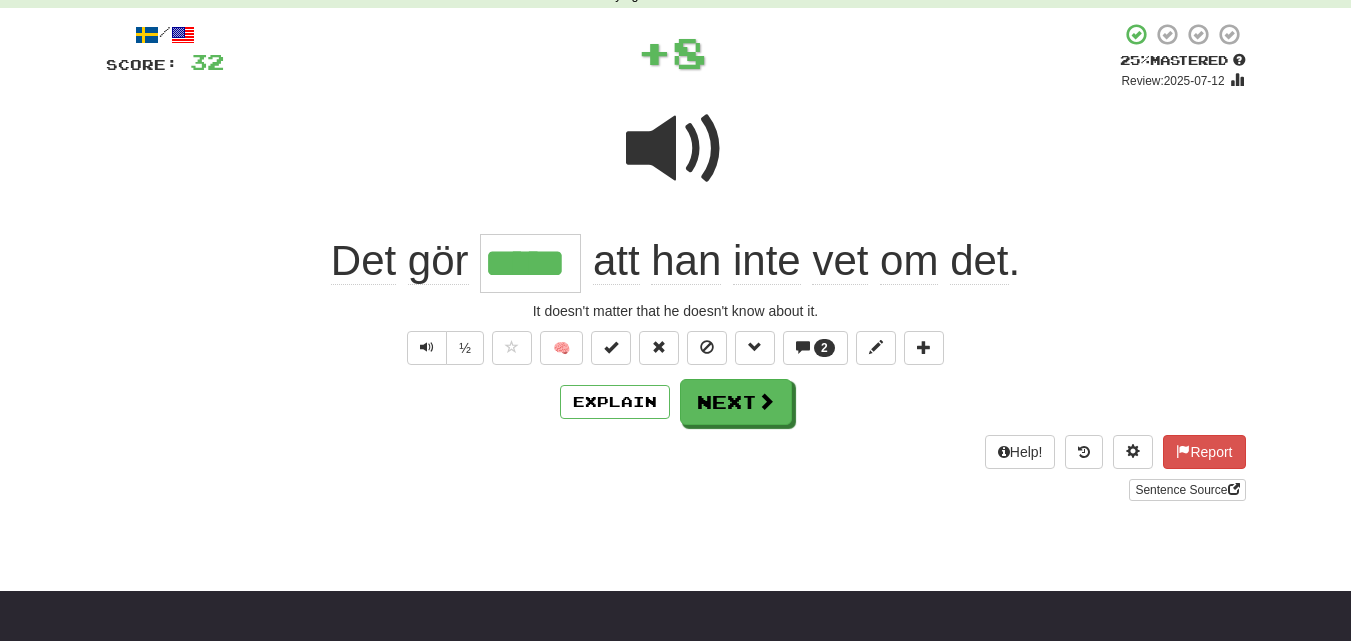 drag, startPoint x: 827, startPoint y: 292, endPoint x: 795, endPoint y: 124, distance: 171.02046 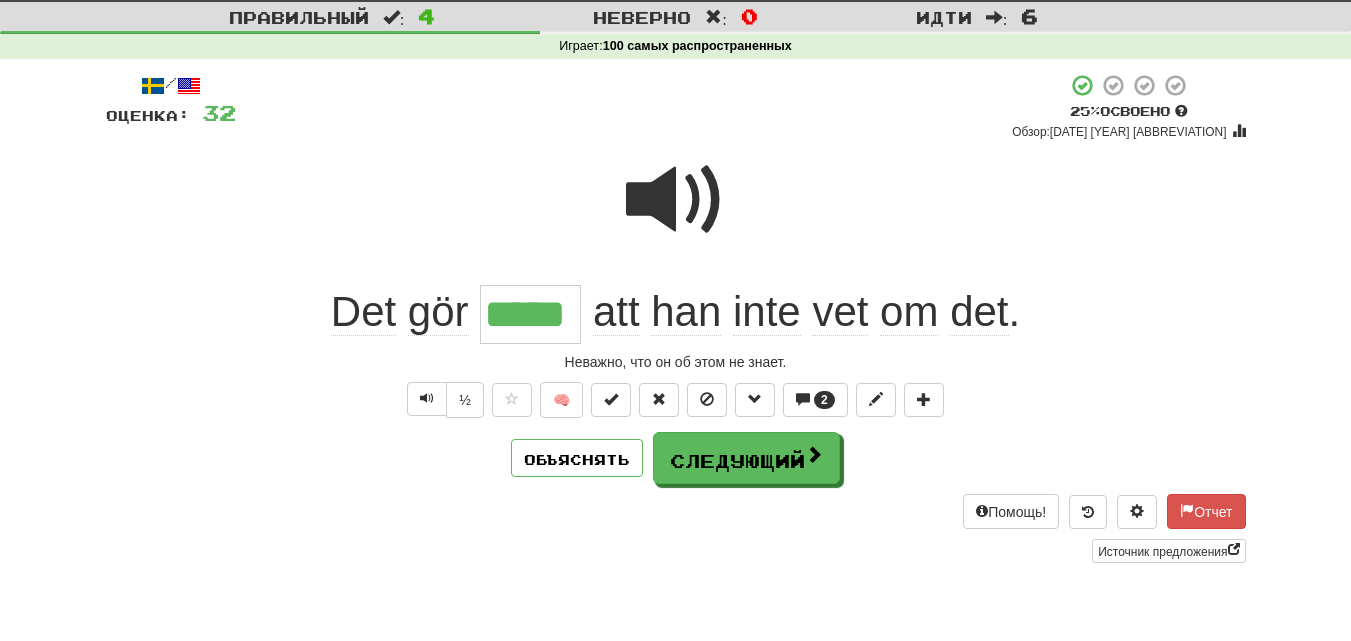 scroll, scrollTop: 2, scrollLeft: 0, axis: vertical 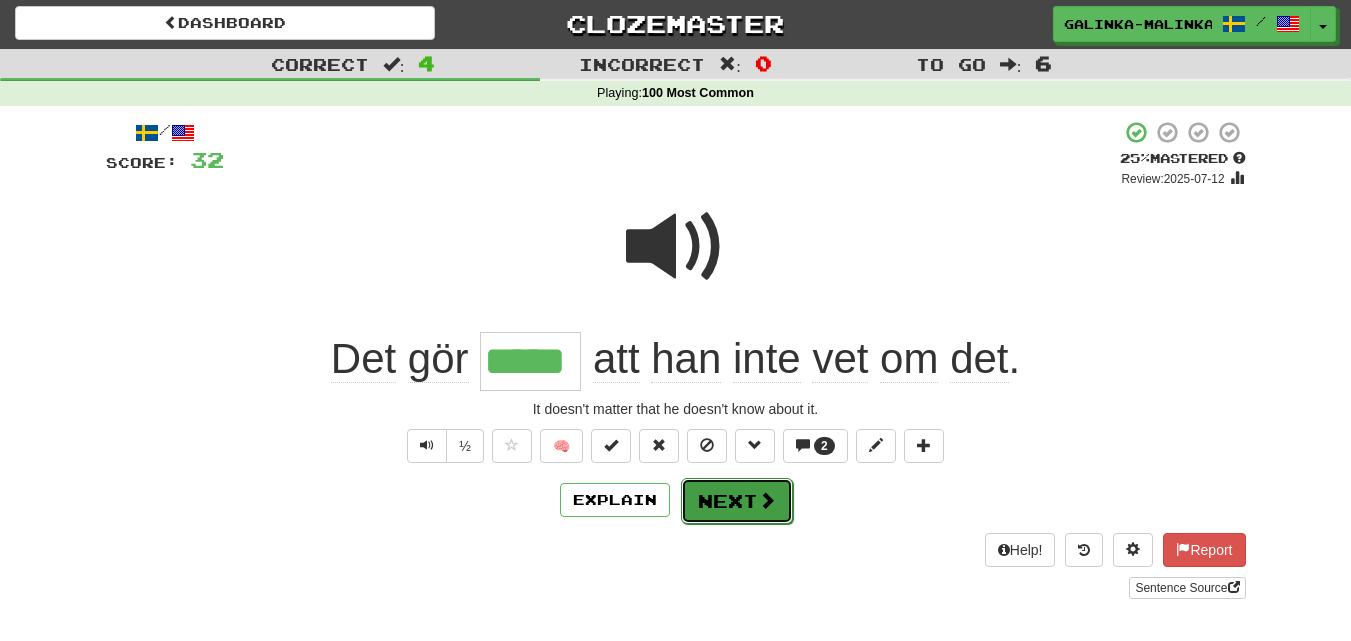 click on "Next" at bounding box center (737, 501) 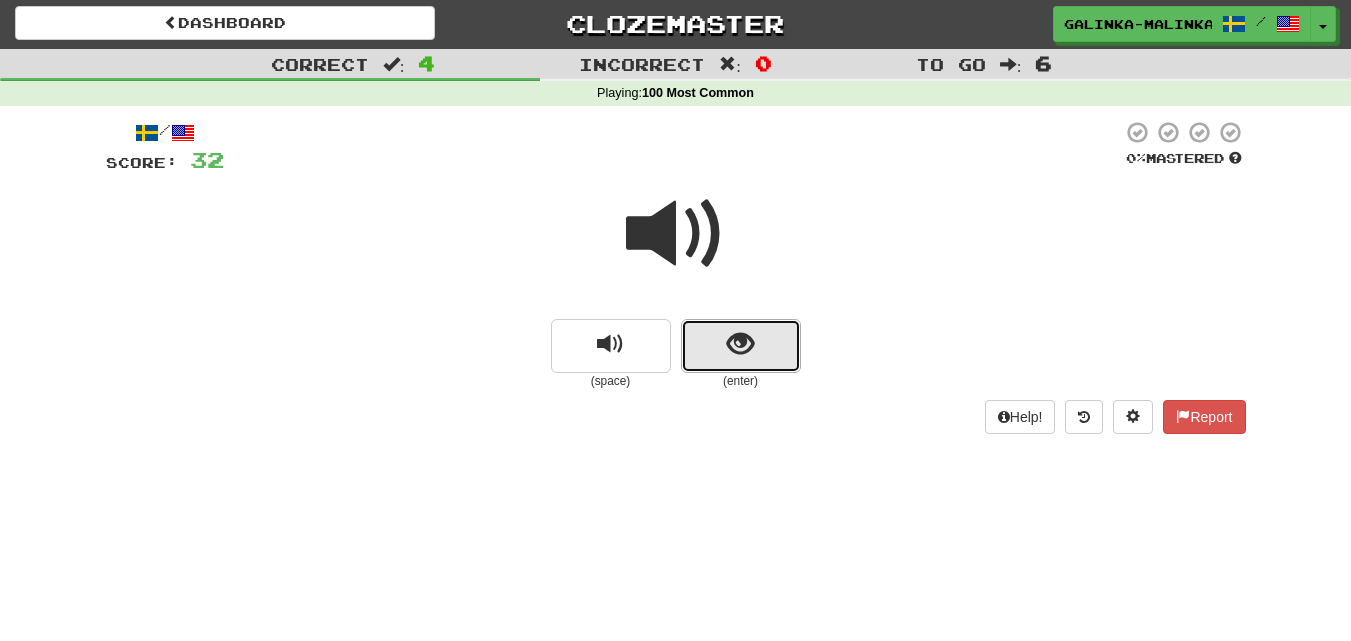 click at bounding box center (741, 346) 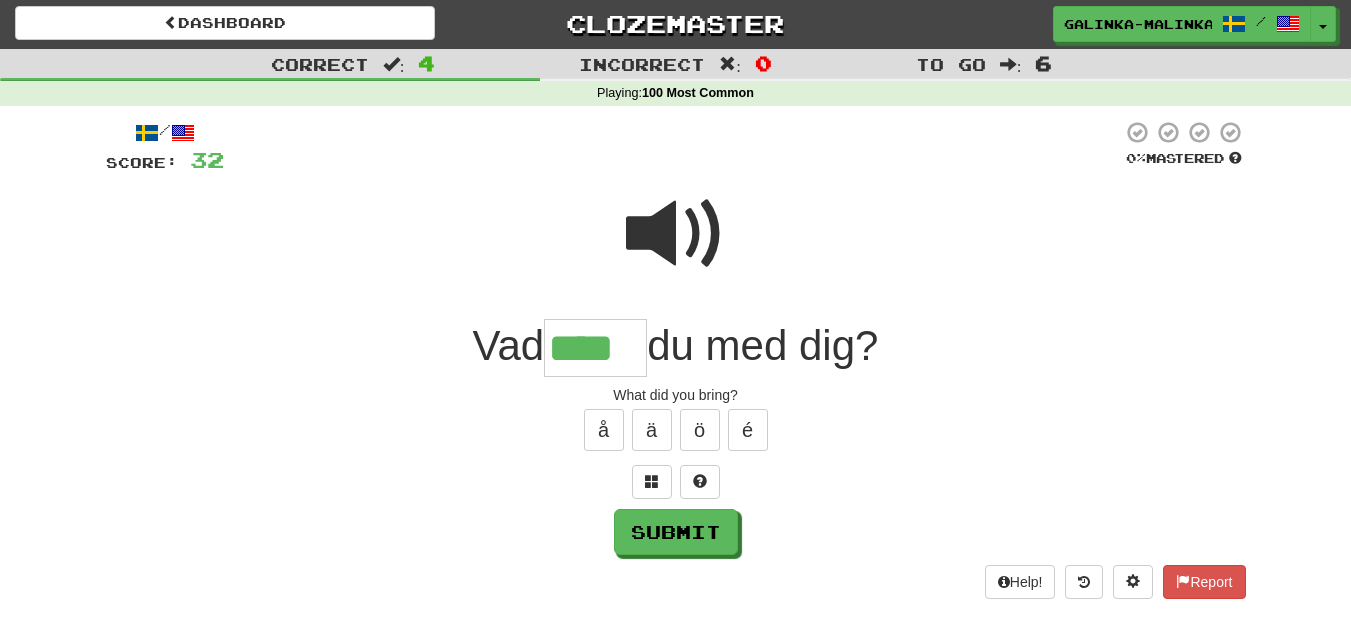 type on "****" 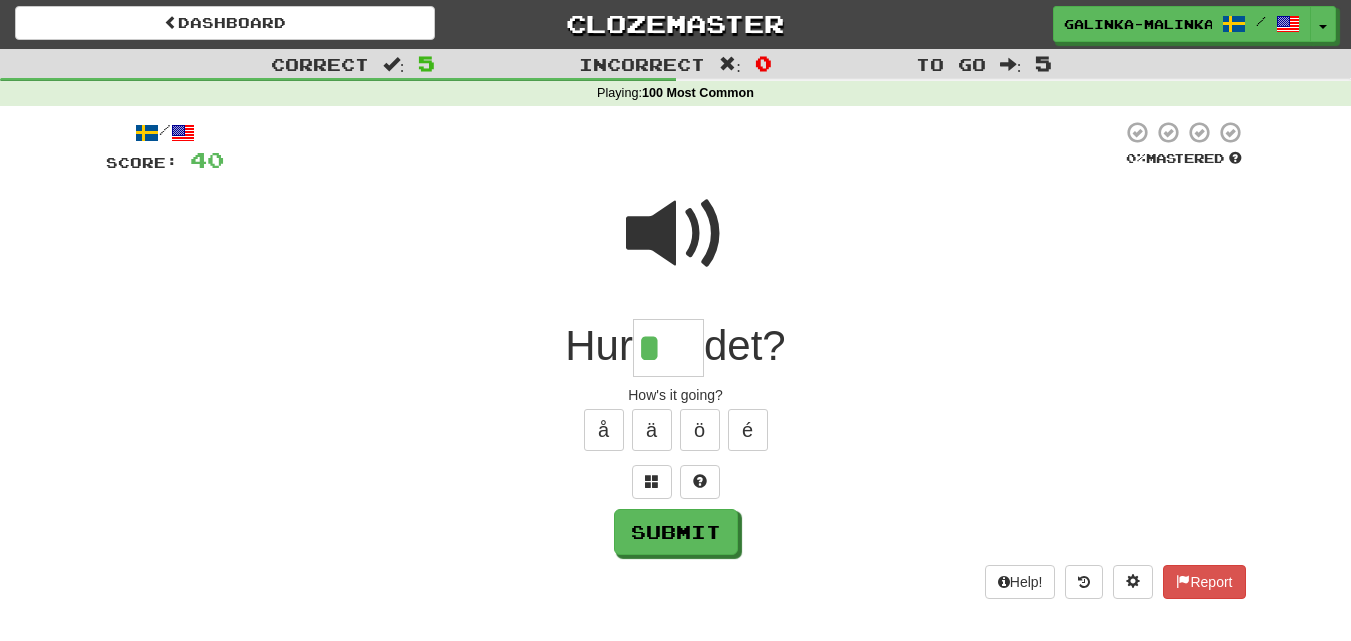 click on "å ä ö é" at bounding box center [676, 430] 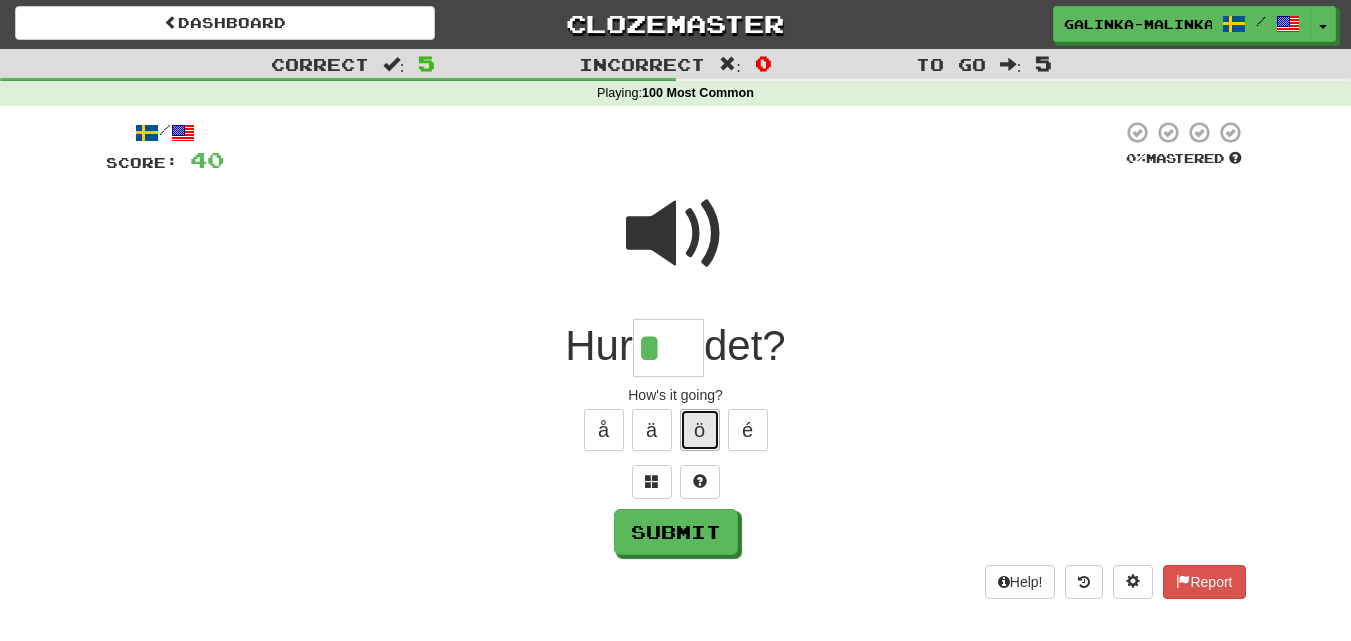 click on "ö" at bounding box center [700, 430] 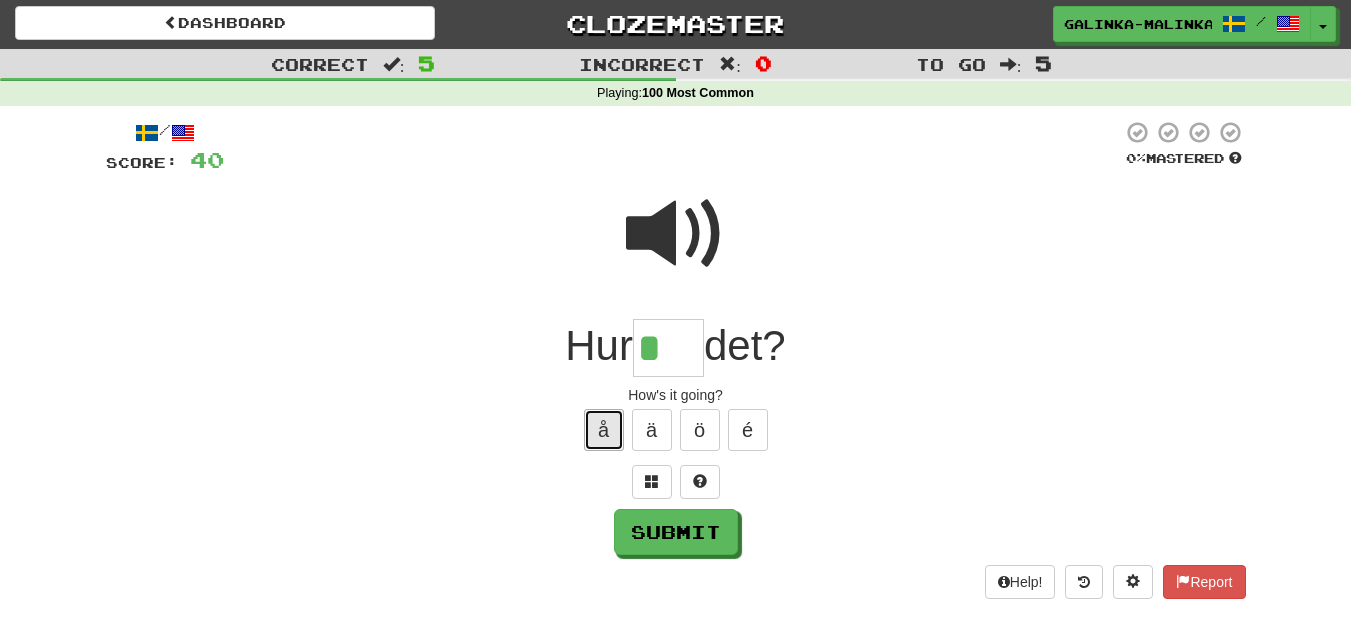 click on "å" at bounding box center (604, 430) 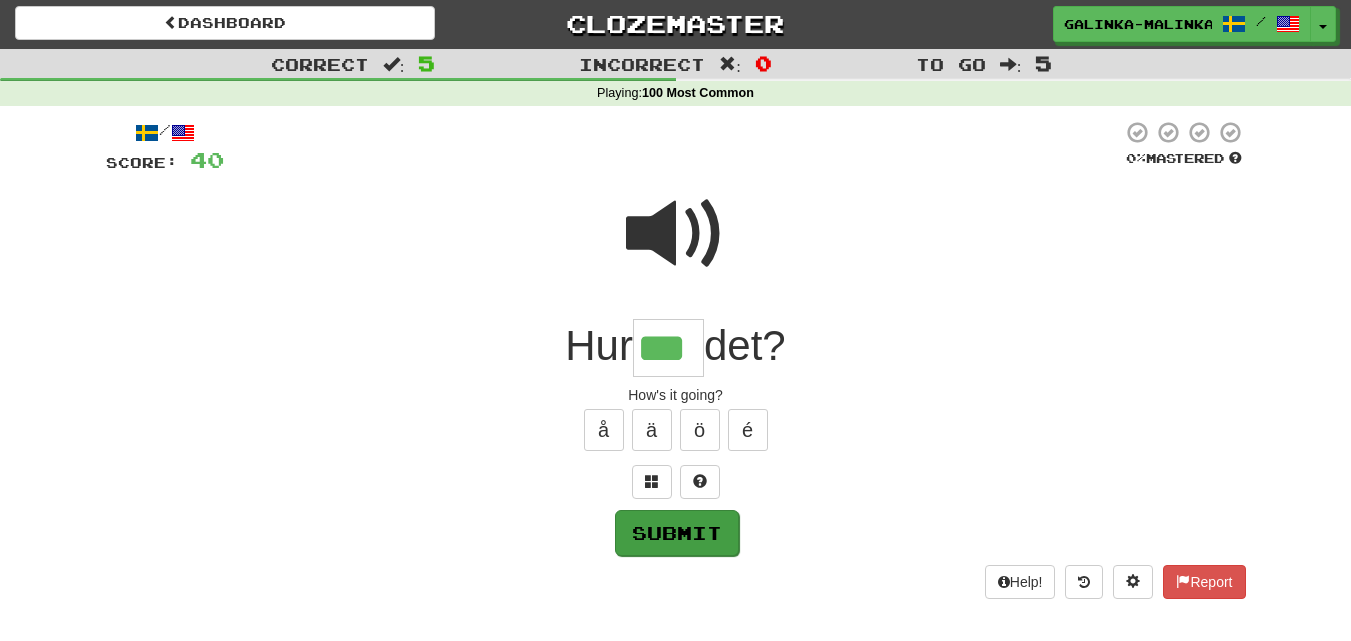 type on "***" 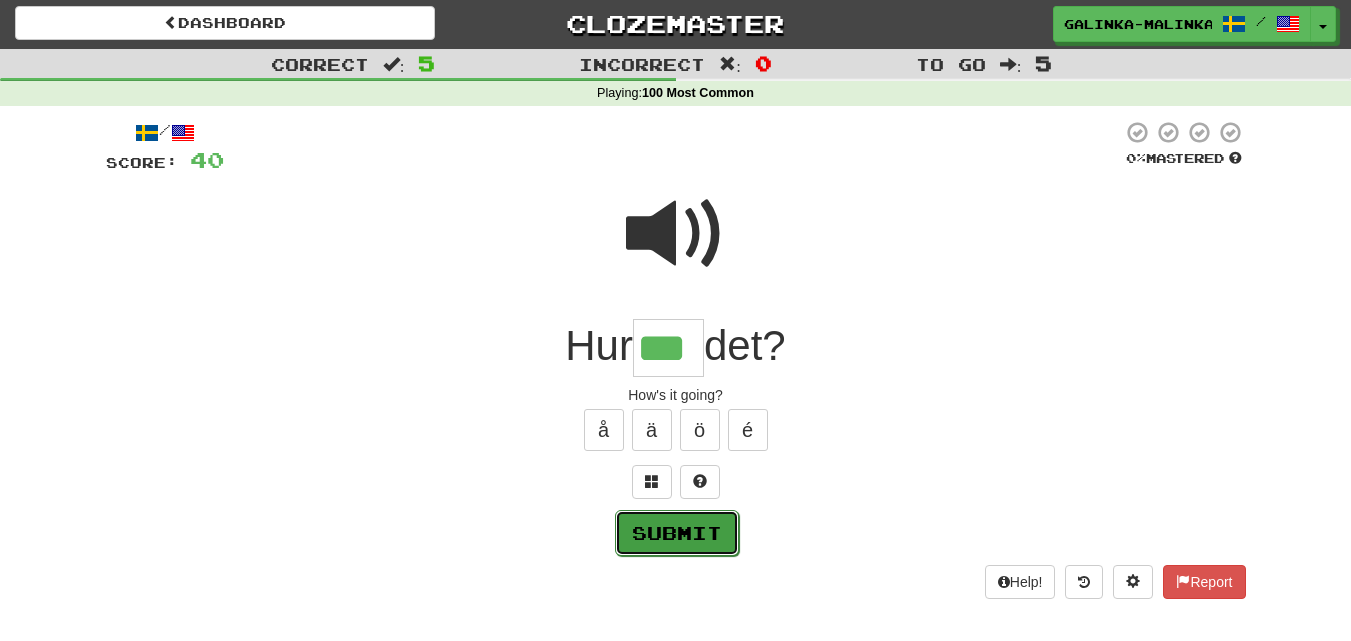 click on "Submit" at bounding box center [677, 533] 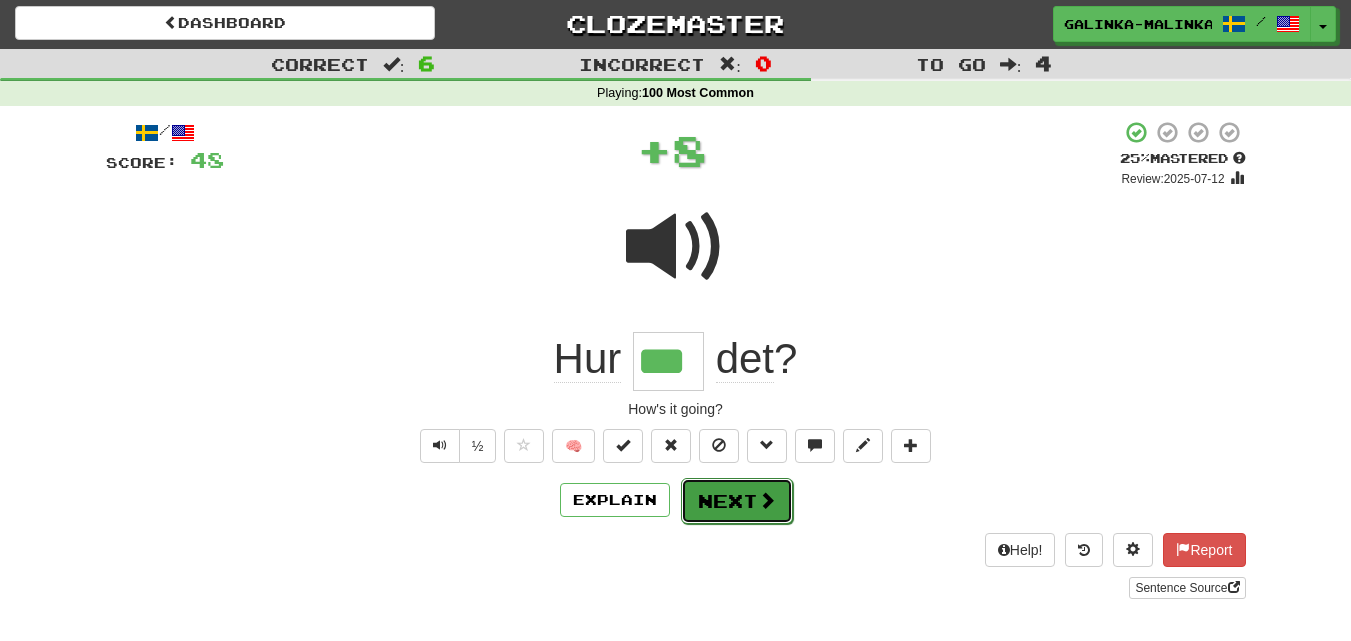click on "Next" at bounding box center (737, 501) 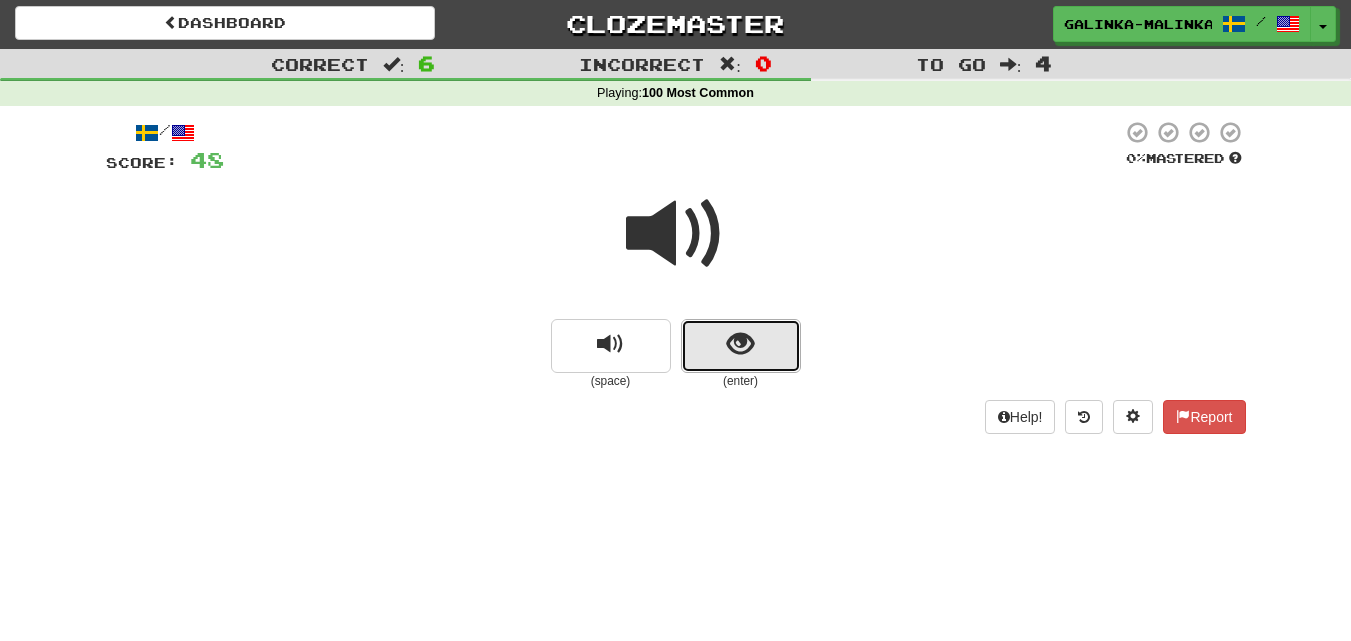 click at bounding box center (741, 346) 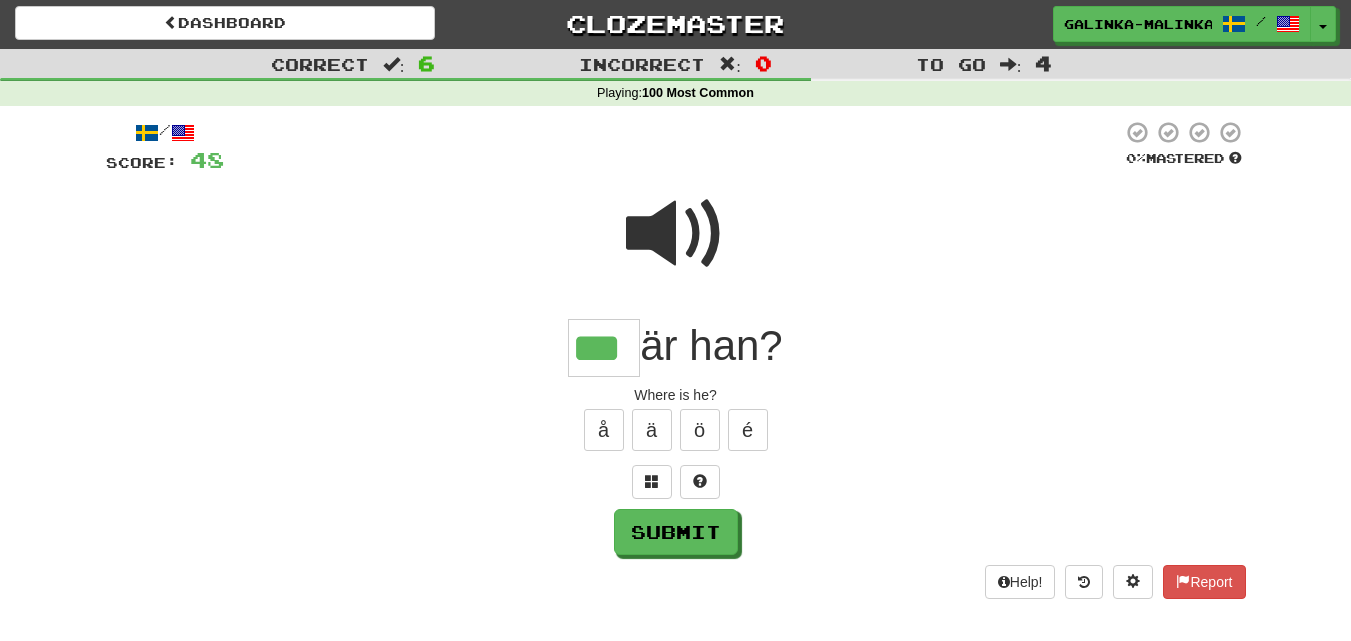 type on "***" 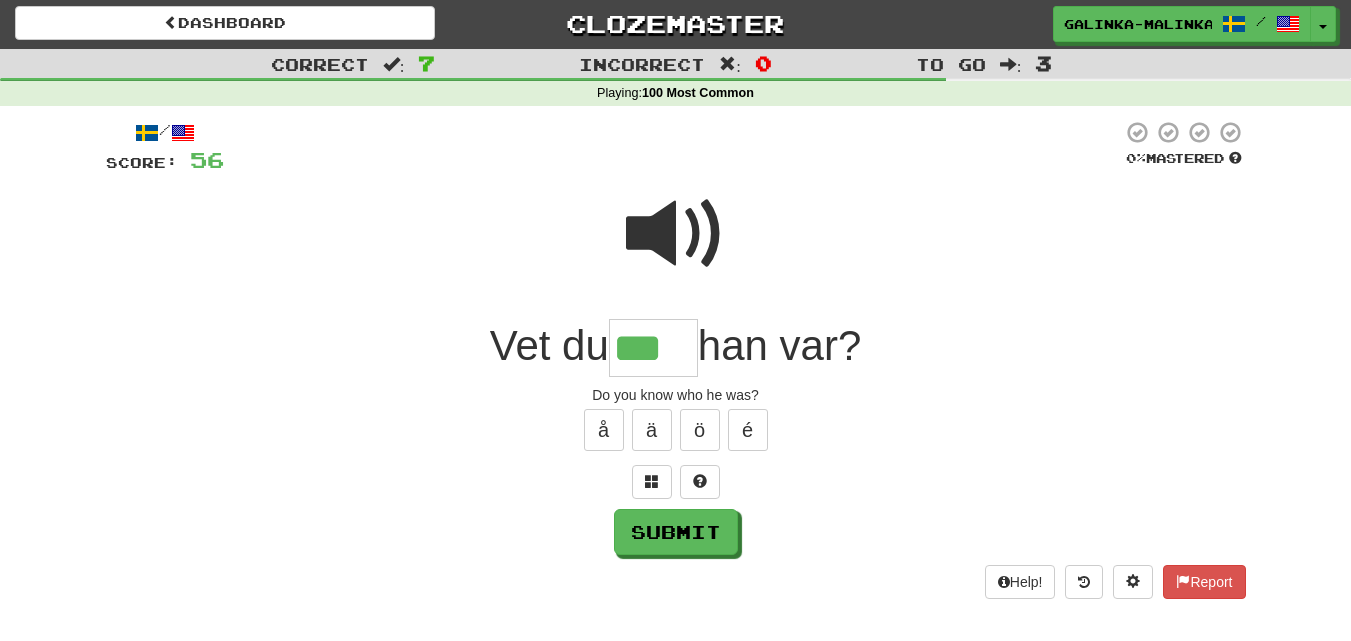 type on "***" 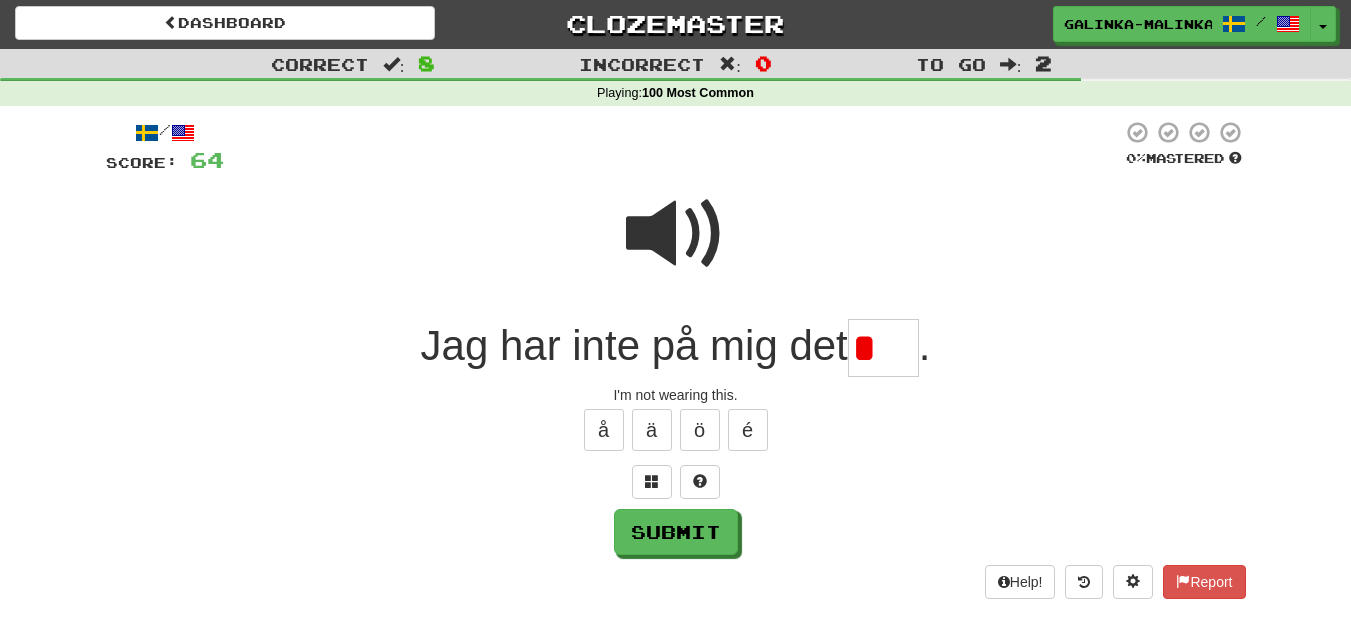 type on "*" 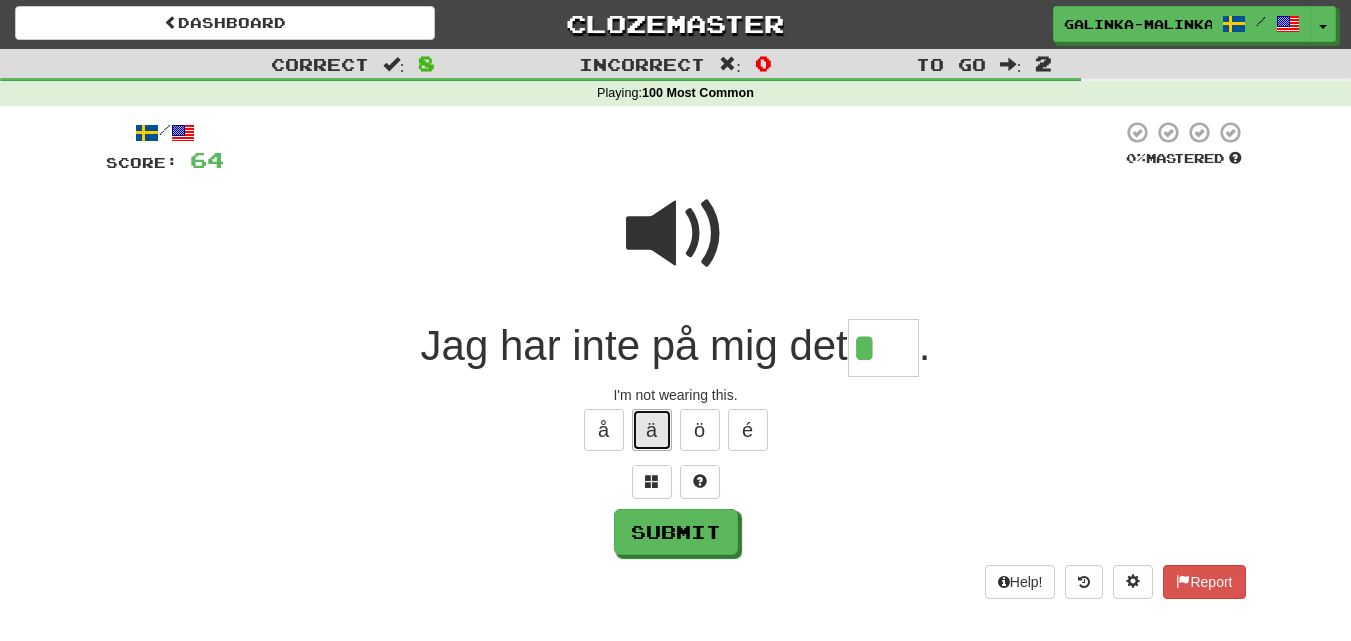 click on "ä" at bounding box center (652, 430) 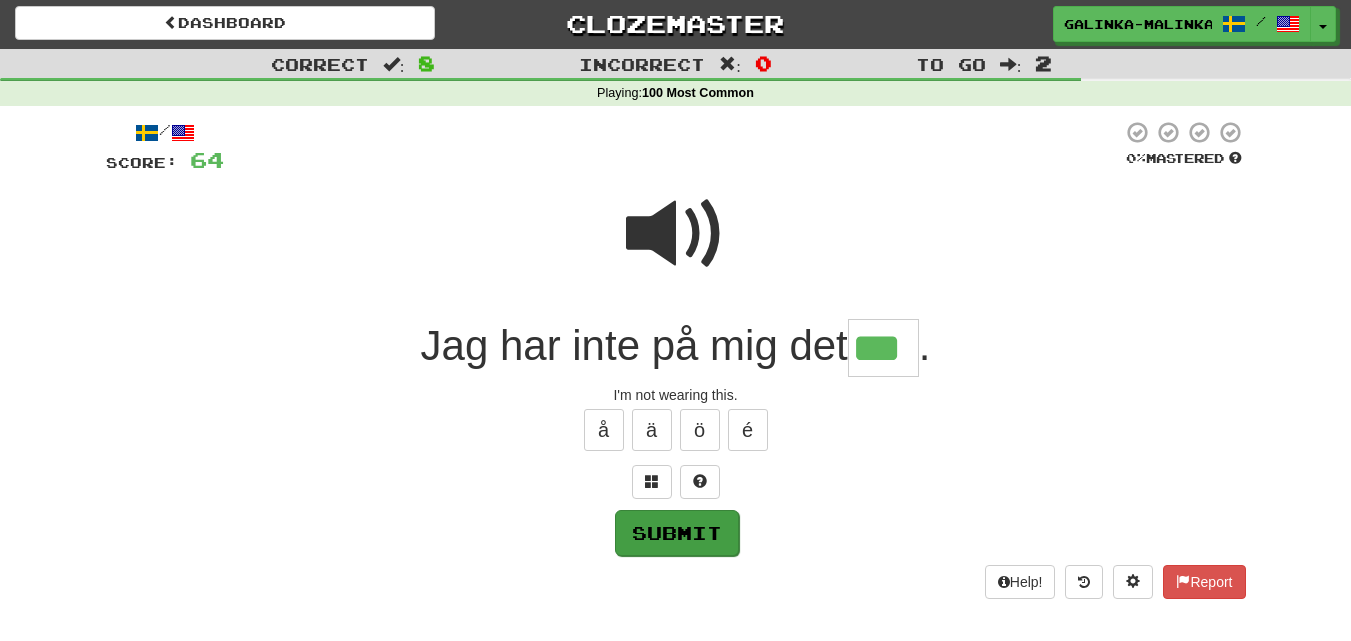 type on "***" 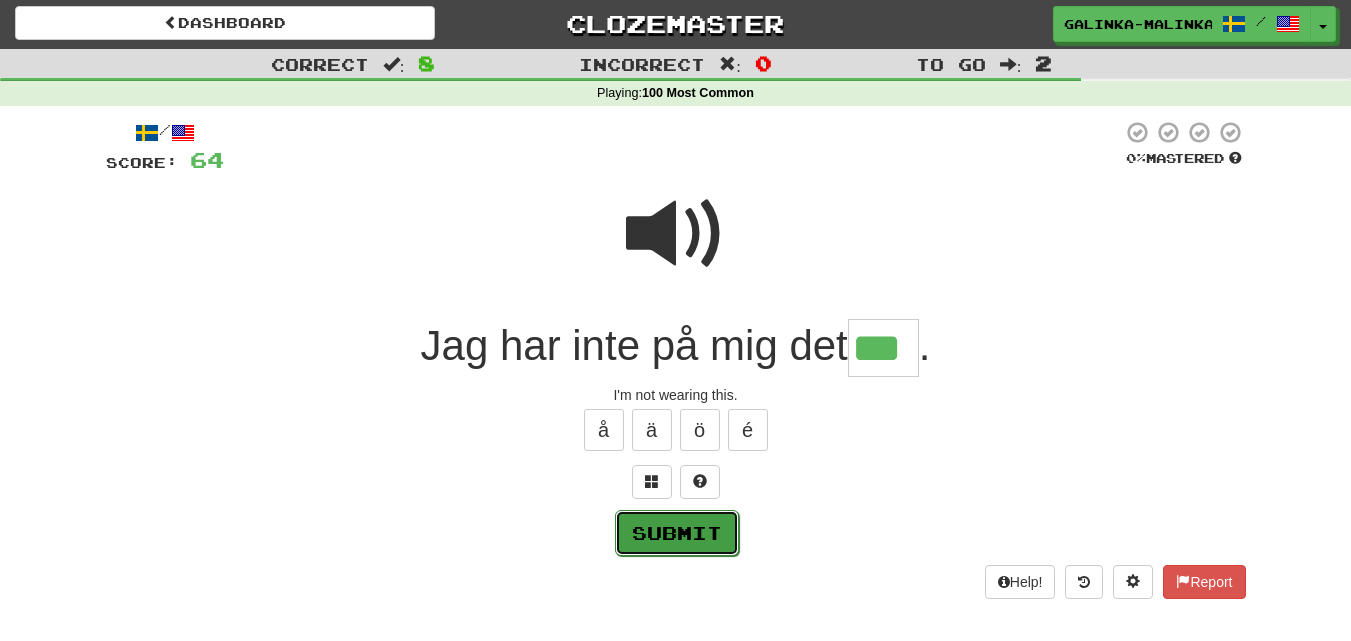 click on "Submit" at bounding box center [677, 533] 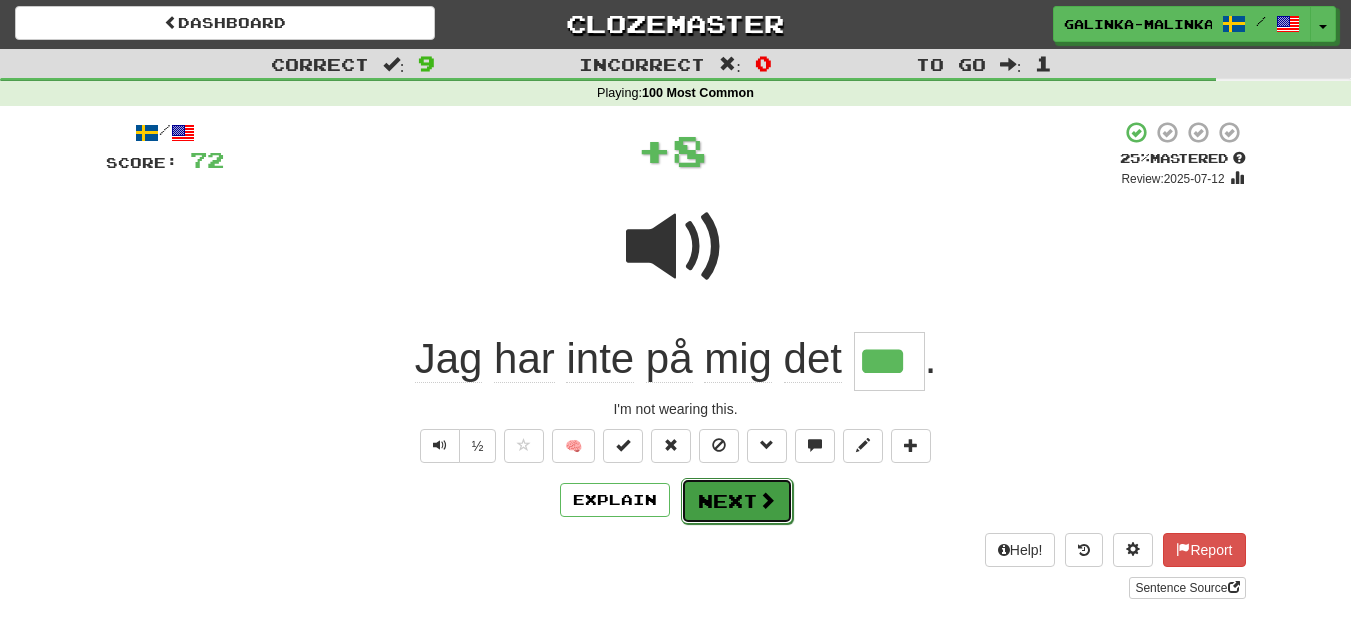 click on "Next" at bounding box center (737, 501) 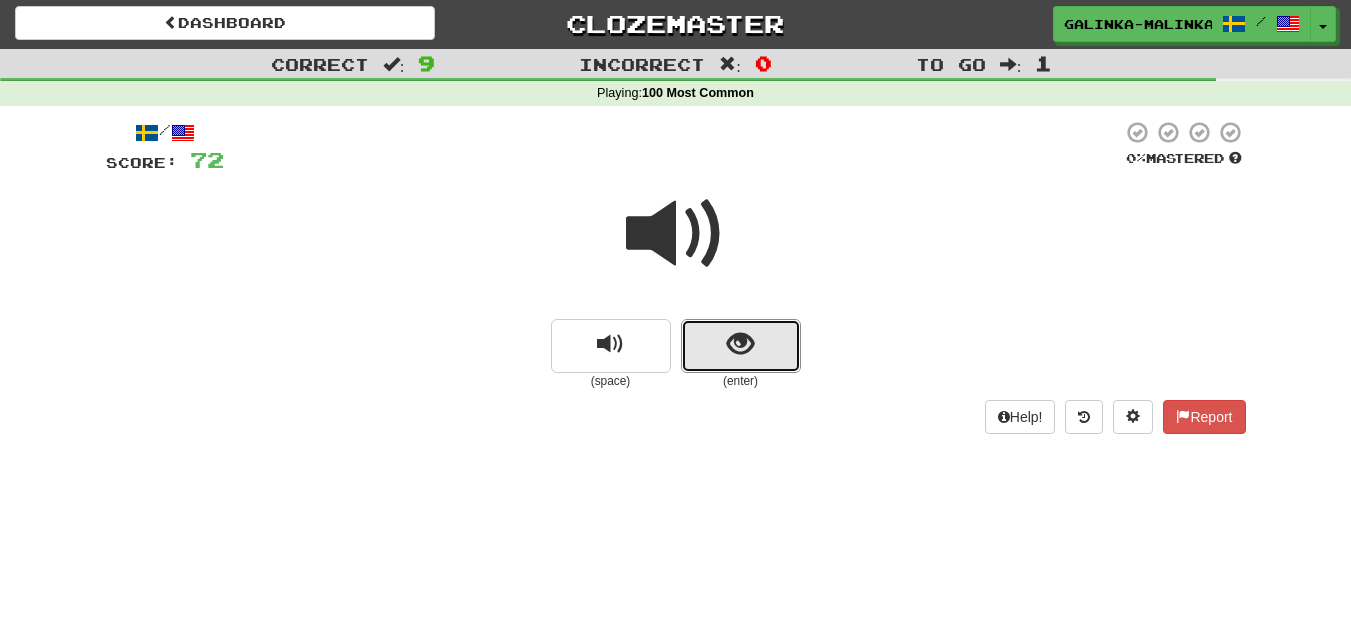click at bounding box center (741, 346) 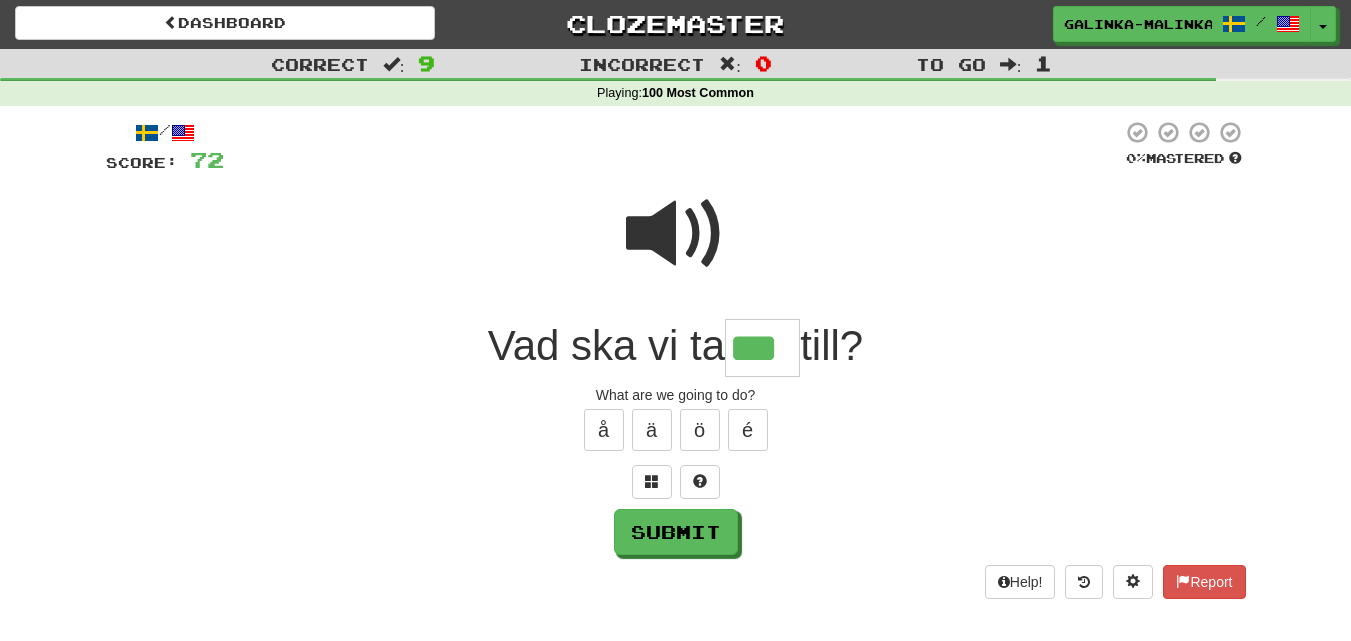 type on "***" 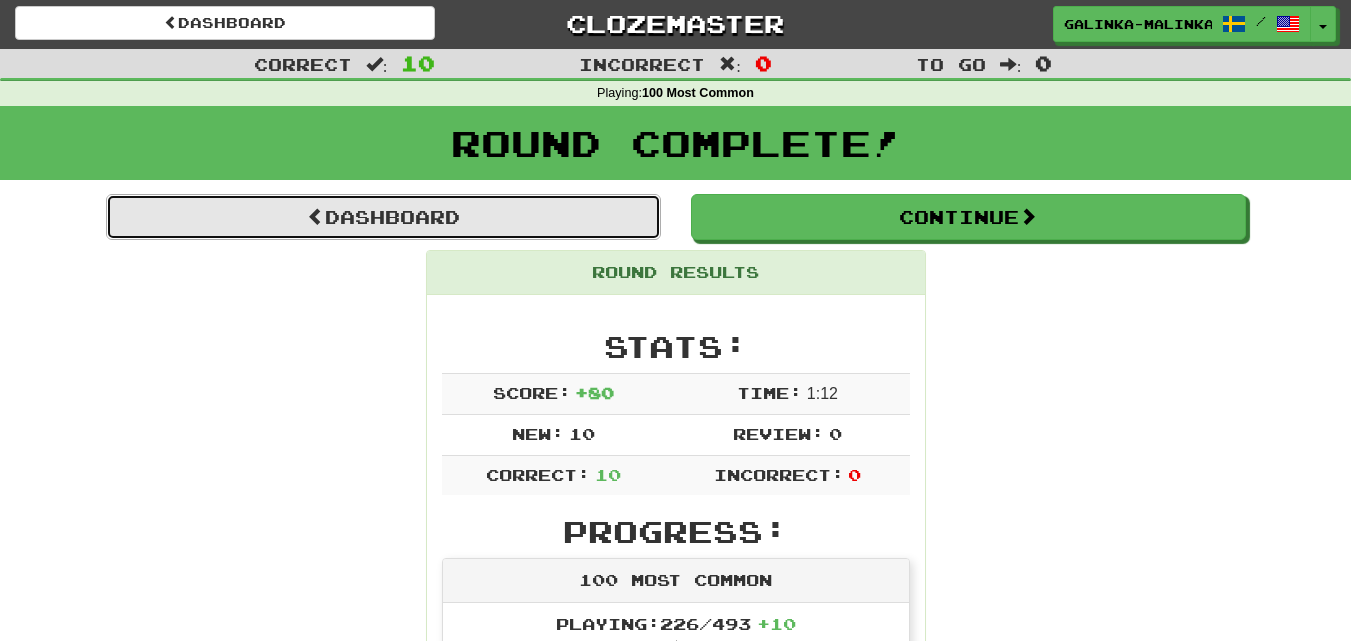 click on "Dashboard" at bounding box center (383, 217) 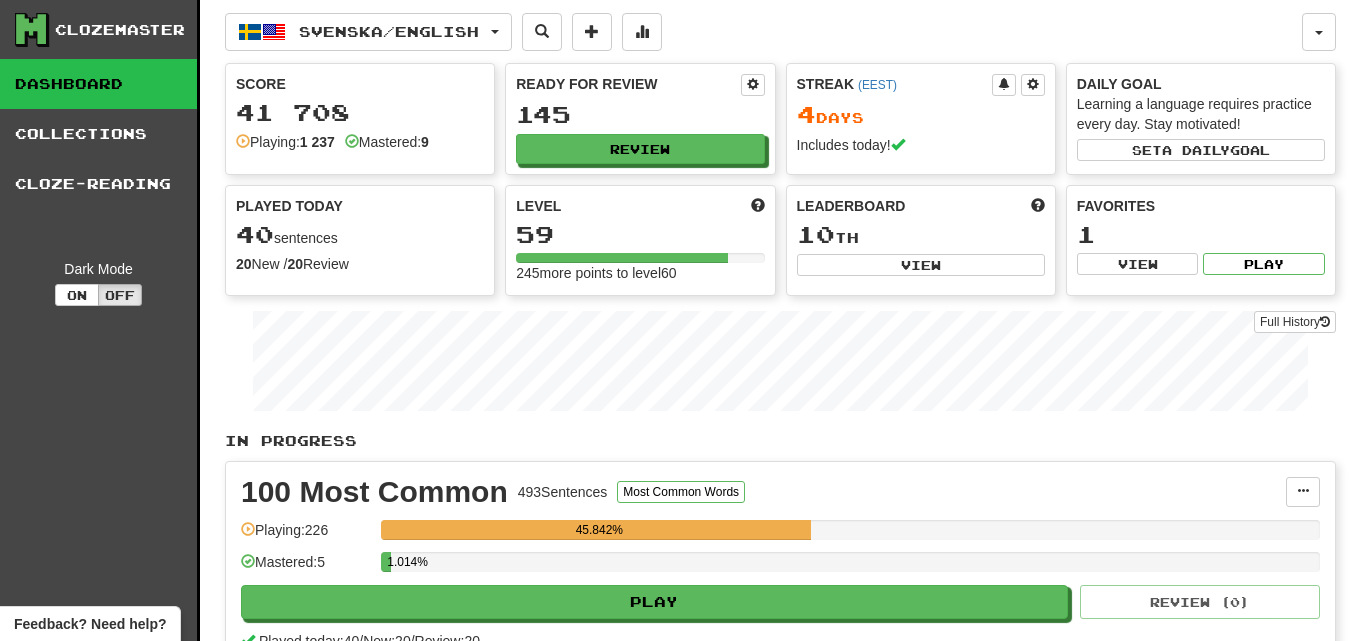 scroll, scrollTop: 0, scrollLeft: 0, axis: both 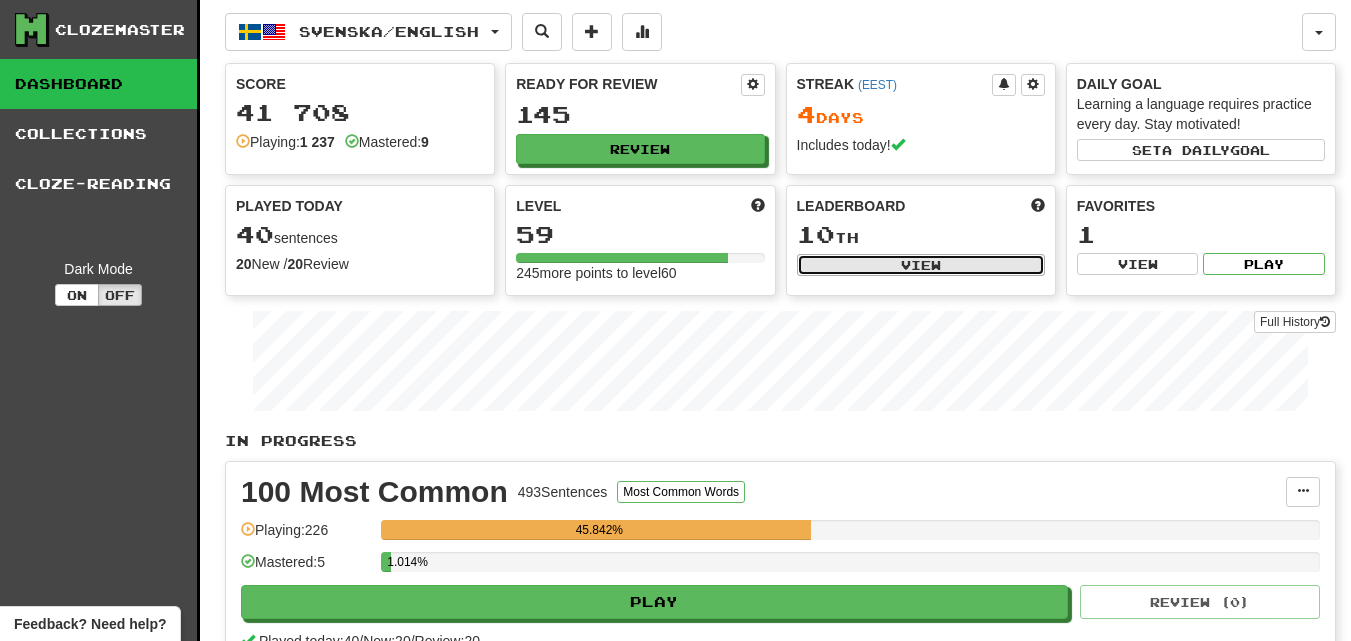 click on "View" at bounding box center (921, 265) 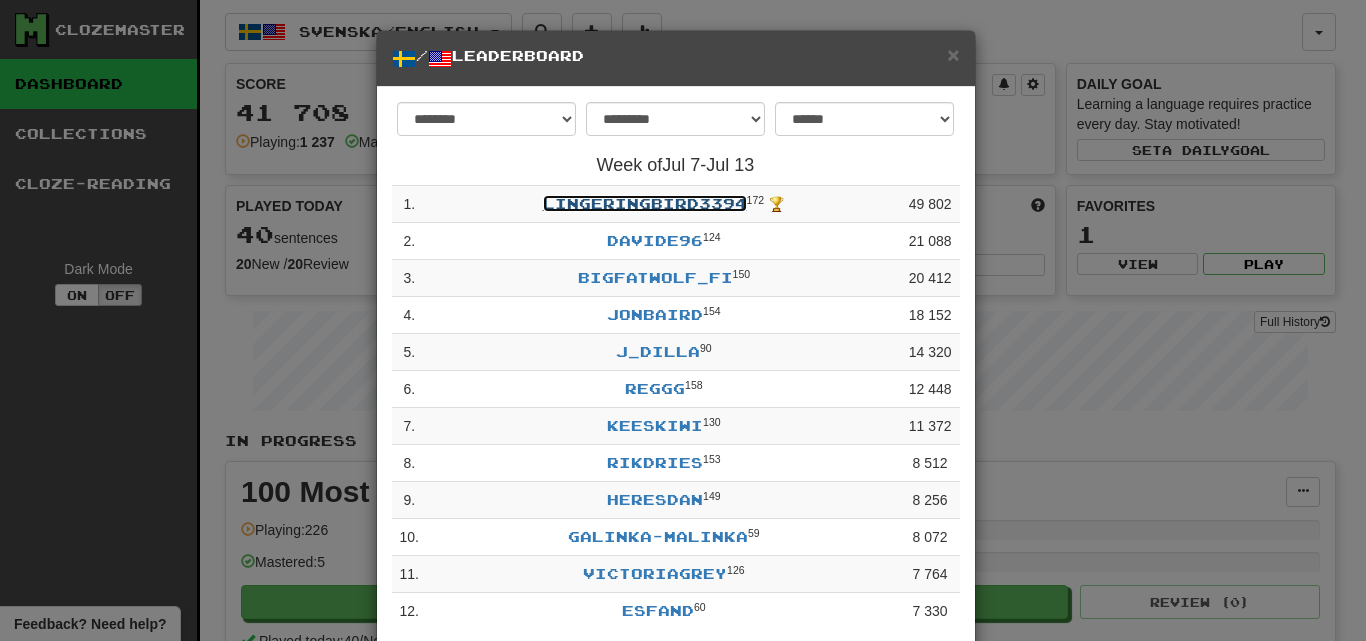 click on "LingeringBird3394" at bounding box center (645, 203) 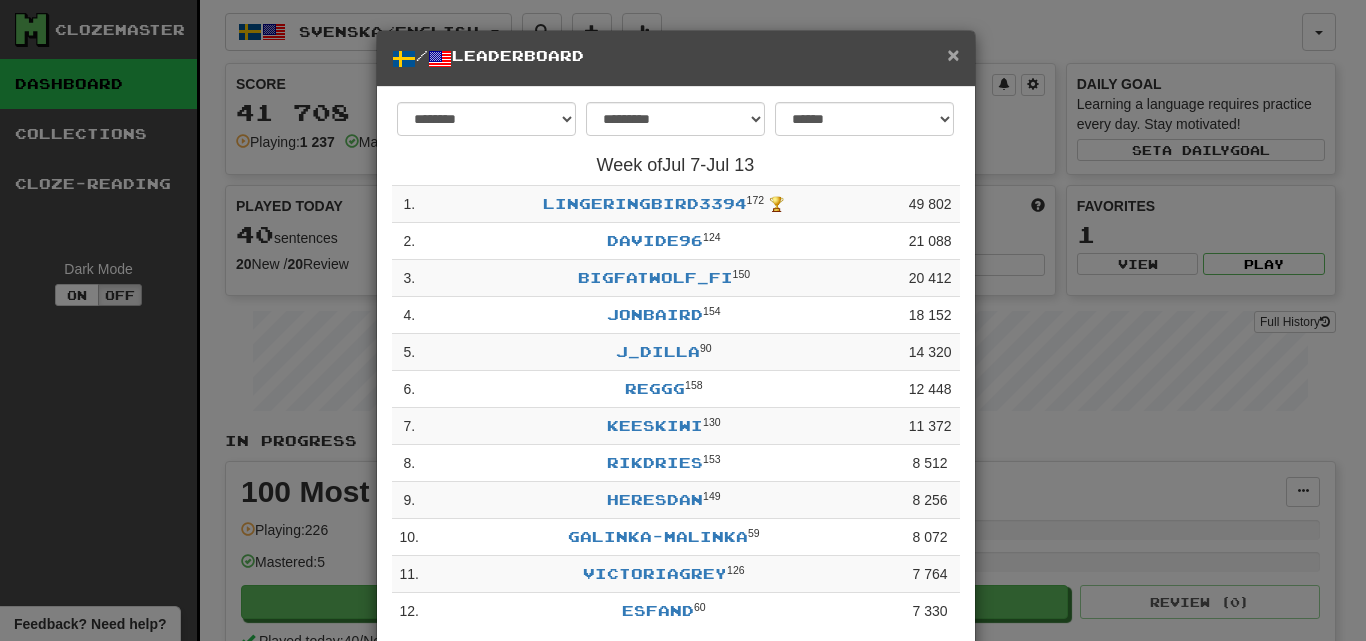 click on "×" at bounding box center [953, 54] 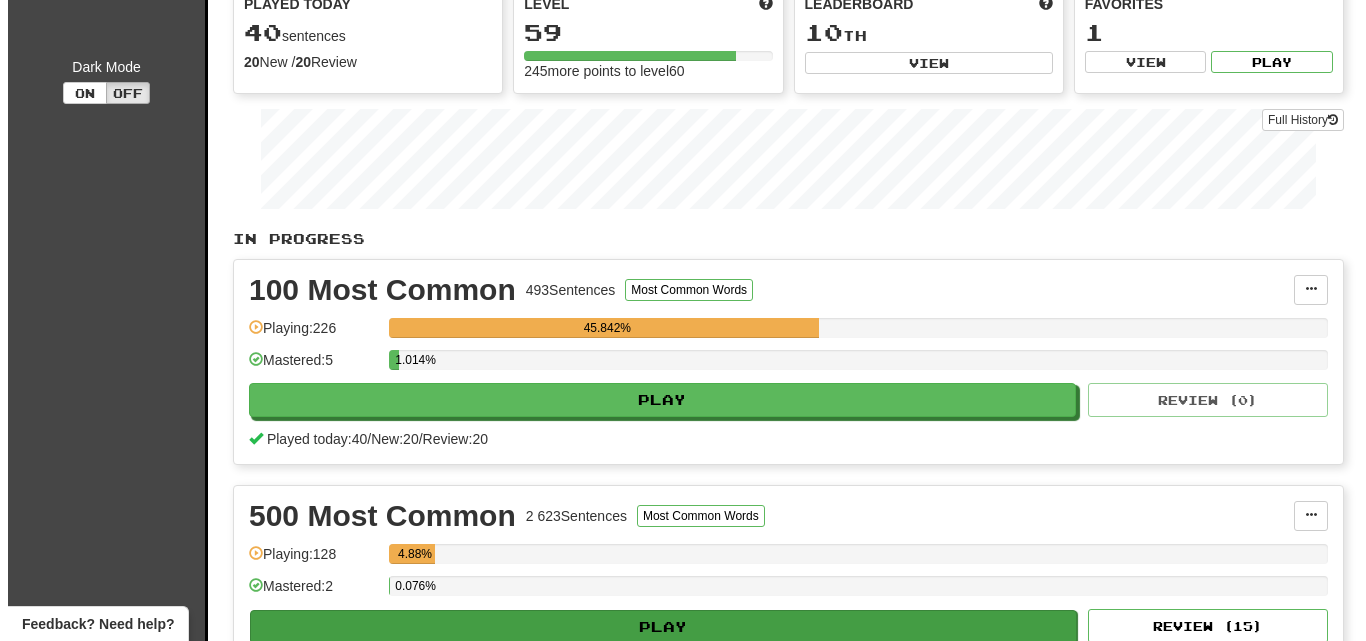 scroll, scrollTop: 400, scrollLeft: 0, axis: vertical 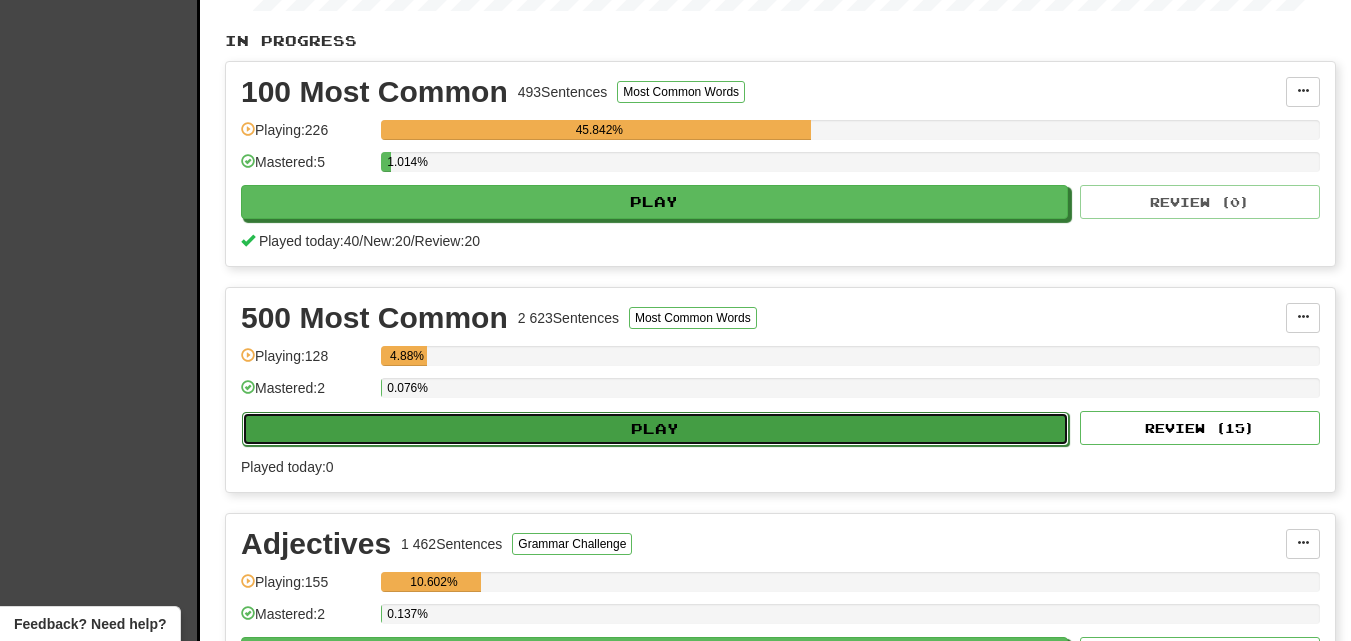 click on "Play" at bounding box center [655, 429] 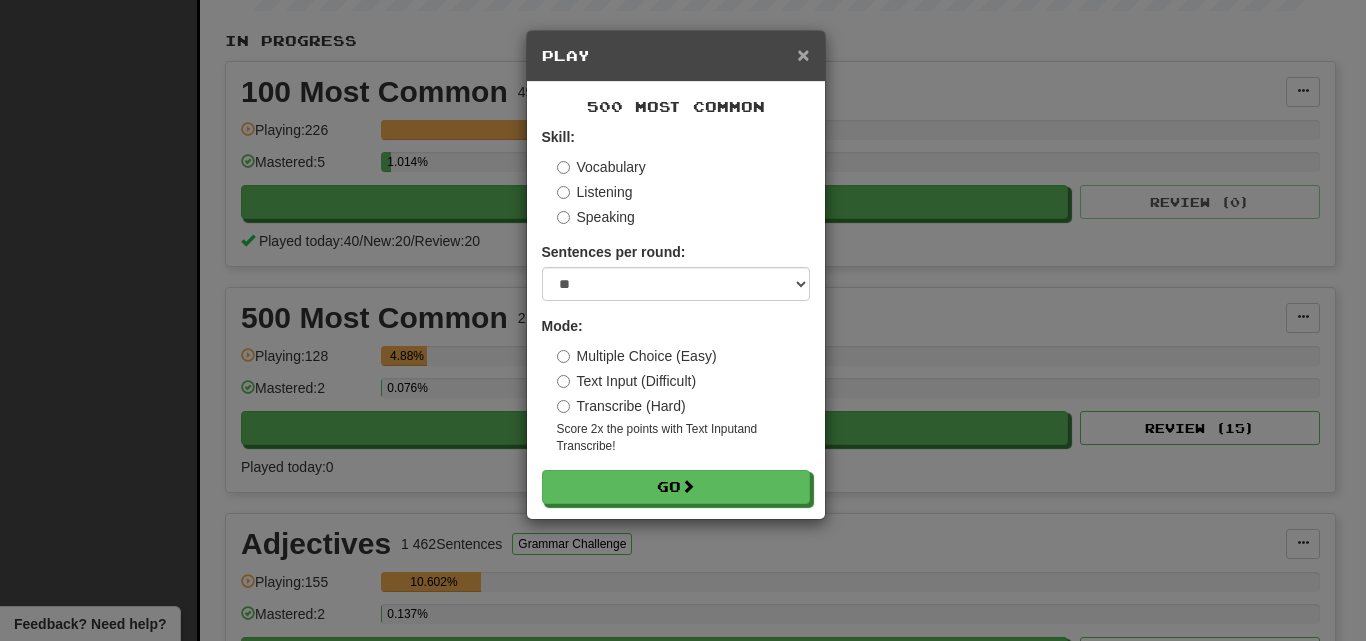 click on "×" at bounding box center (803, 54) 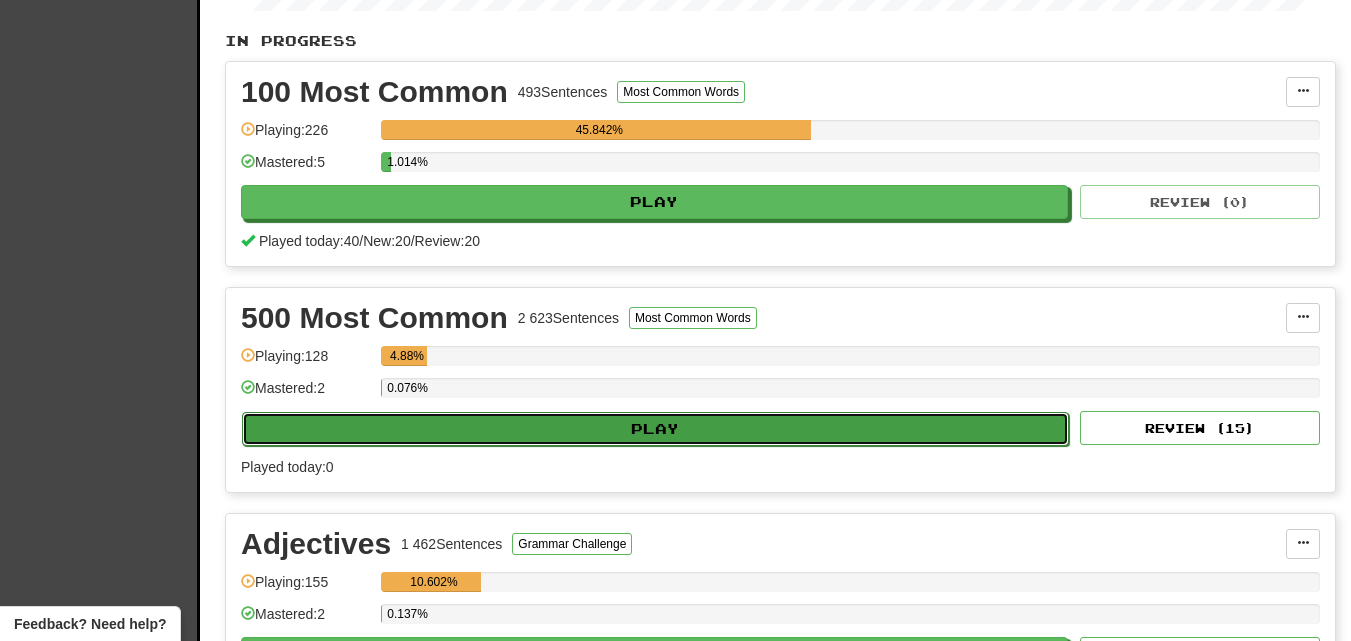 click on "Play" at bounding box center (655, 429) 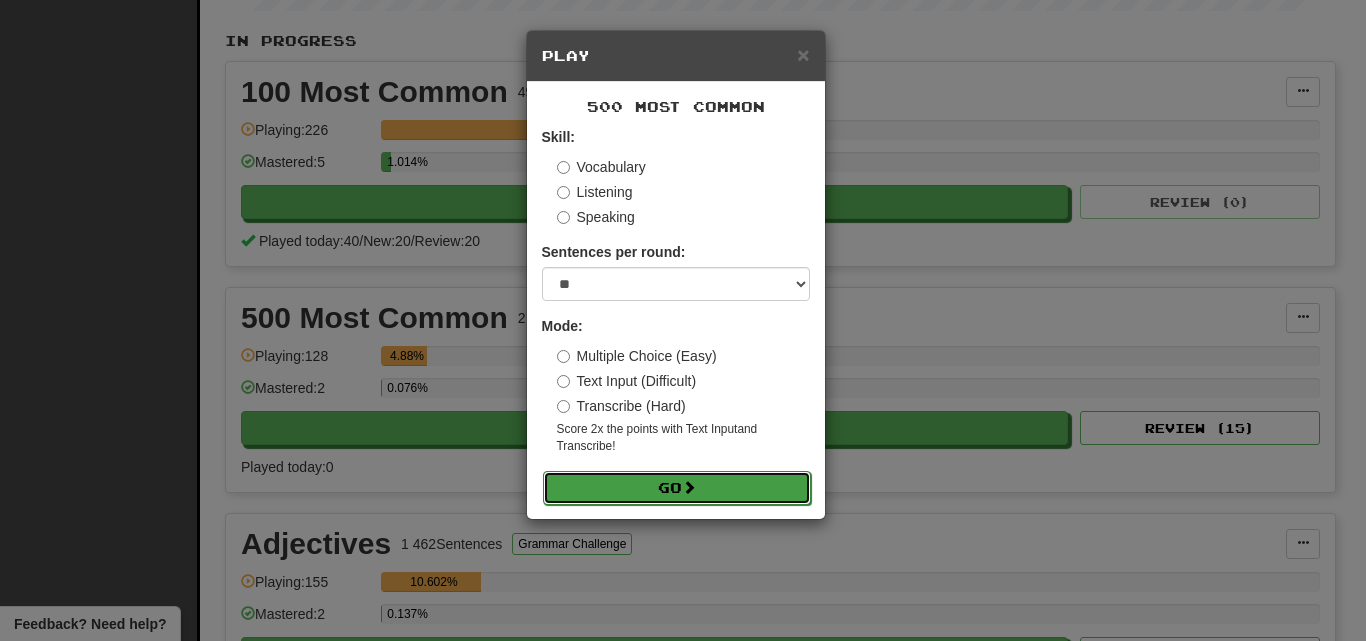 click on "Go" at bounding box center (677, 488) 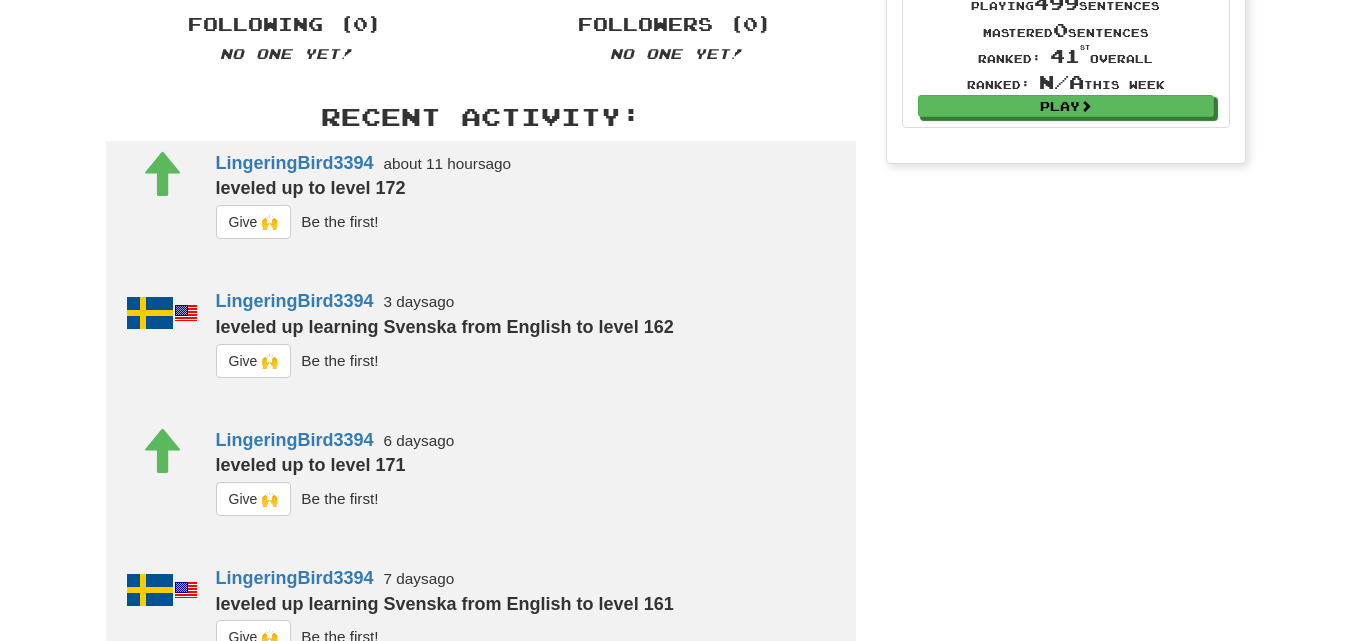scroll, scrollTop: 0, scrollLeft: 0, axis: both 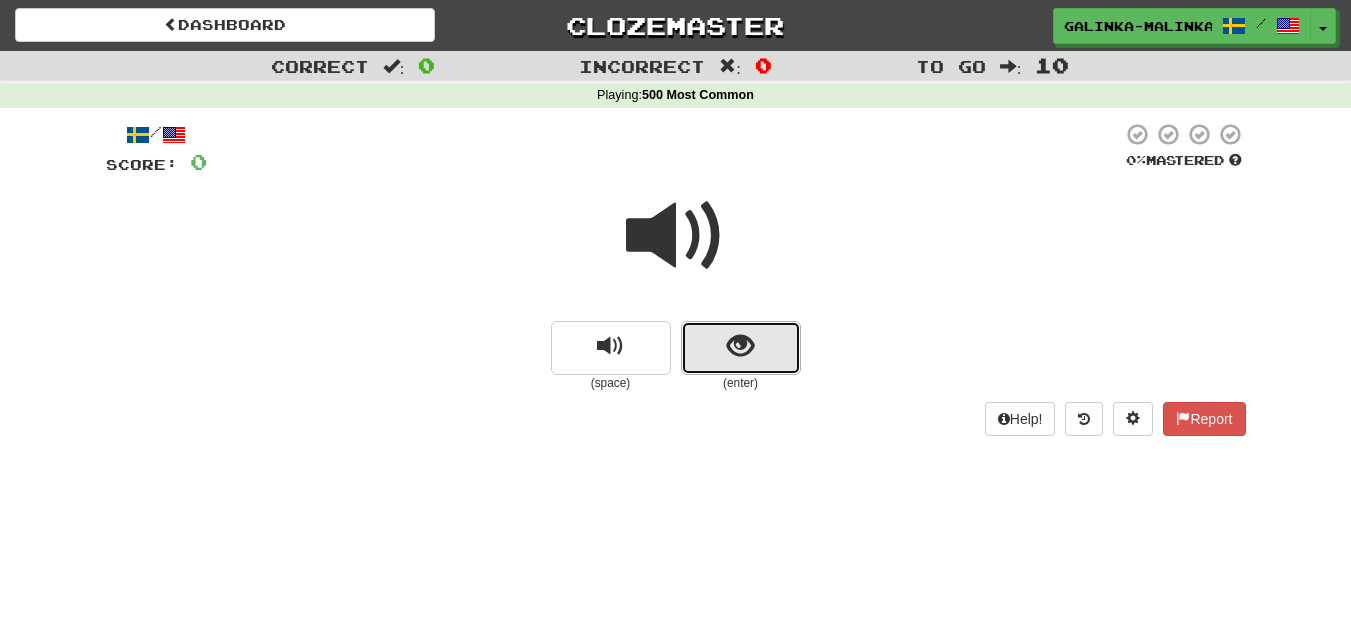 click at bounding box center [741, 348] 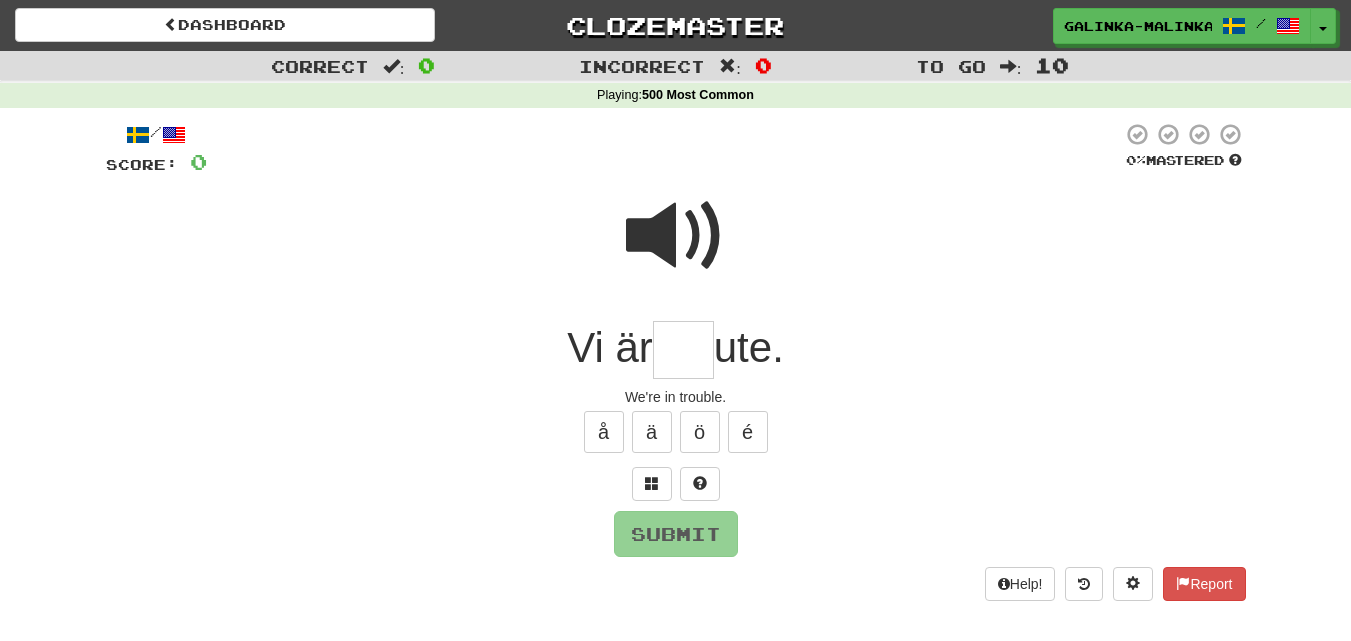 click at bounding box center [676, 236] 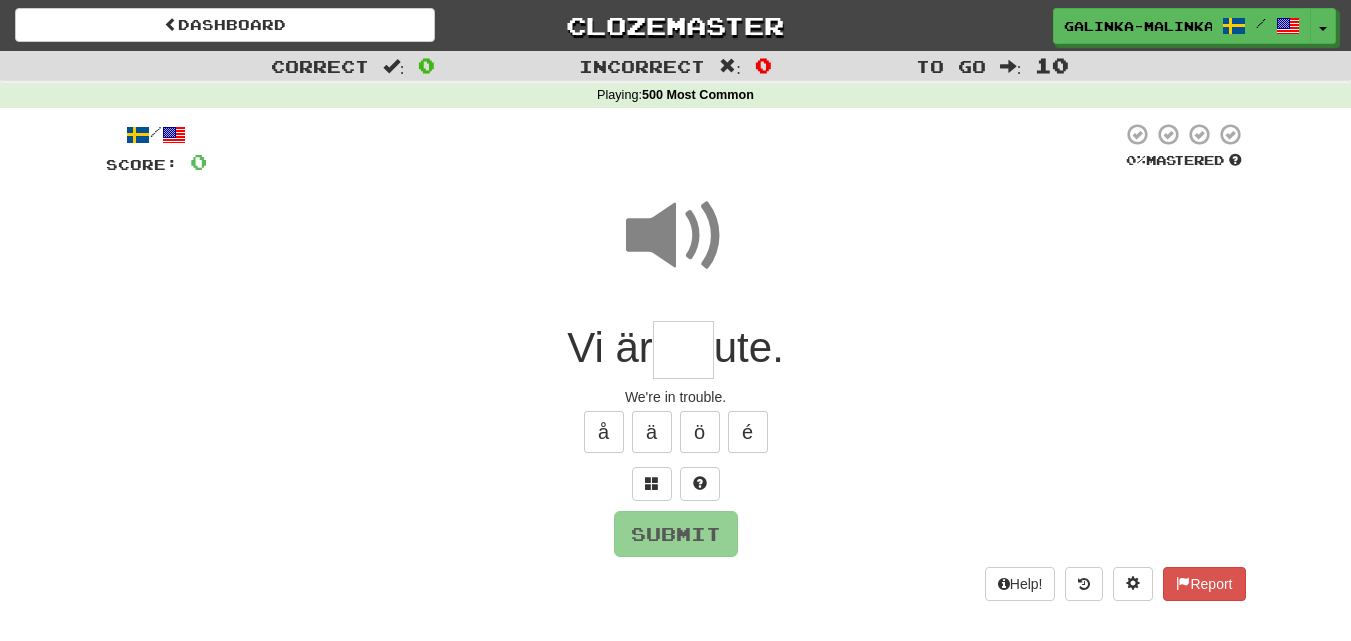 click at bounding box center (683, 350) 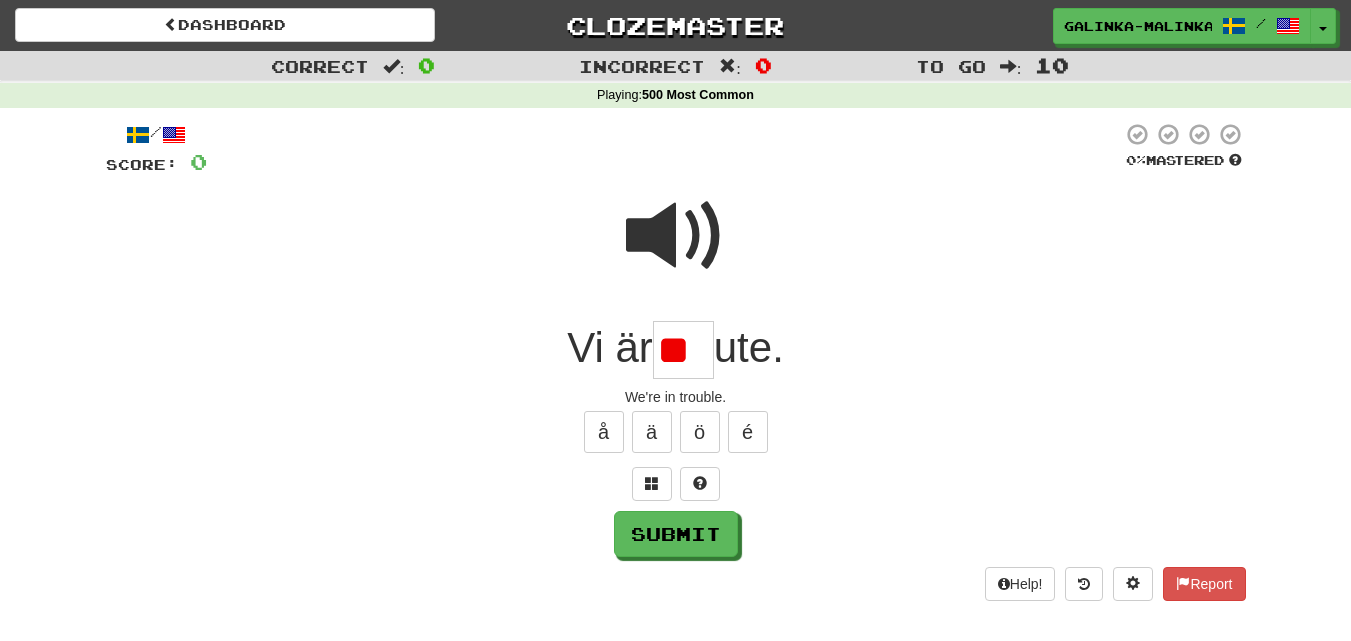 scroll, scrollTop: 0, scrollLeft: 0, axis: both 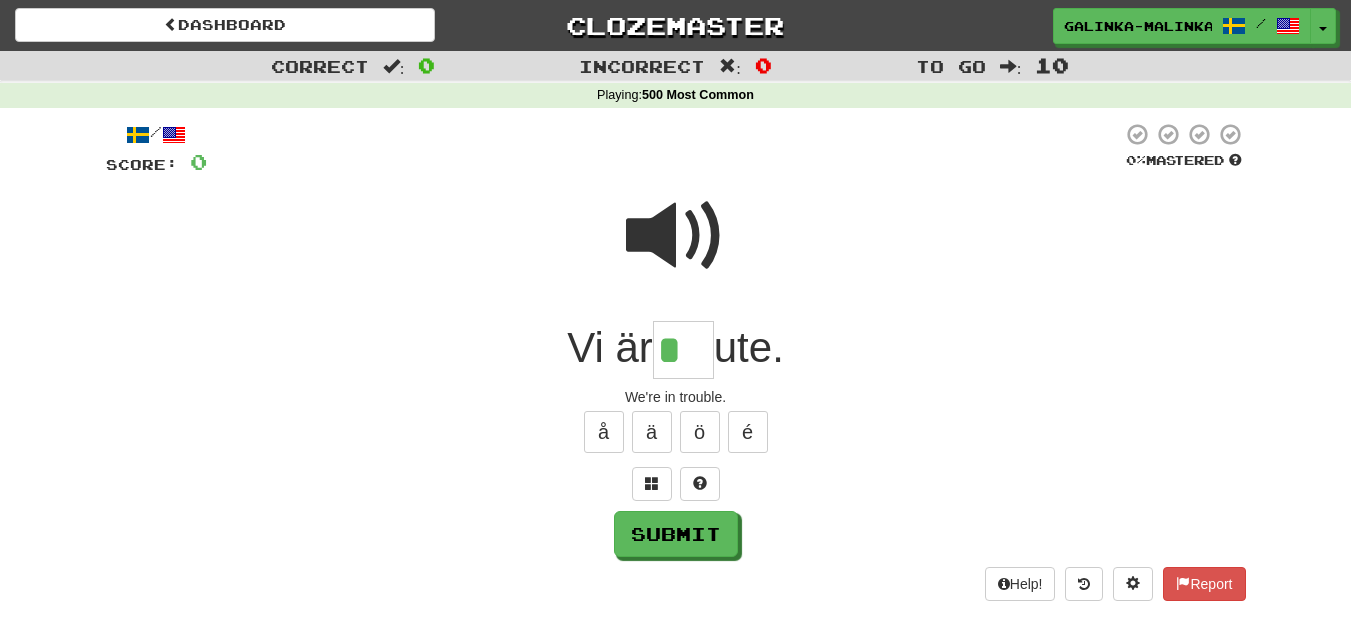 click at bounding box center [676, 236] 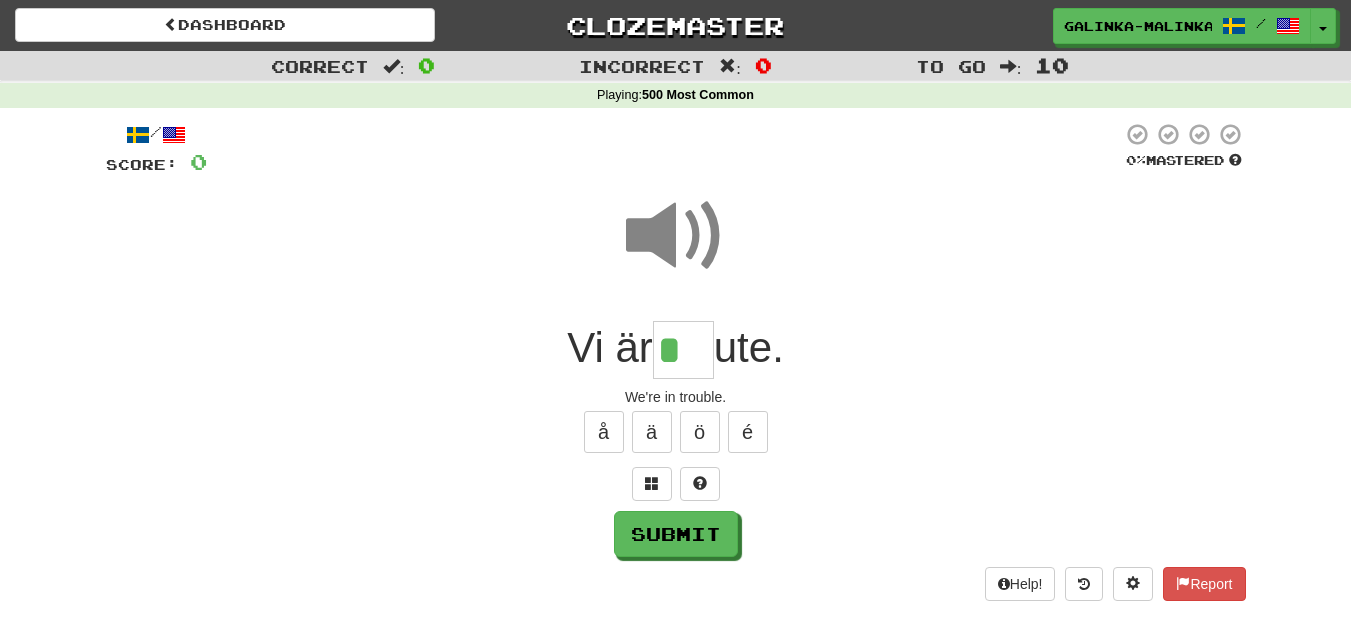 click on "*" at bounding box center [683, 350] 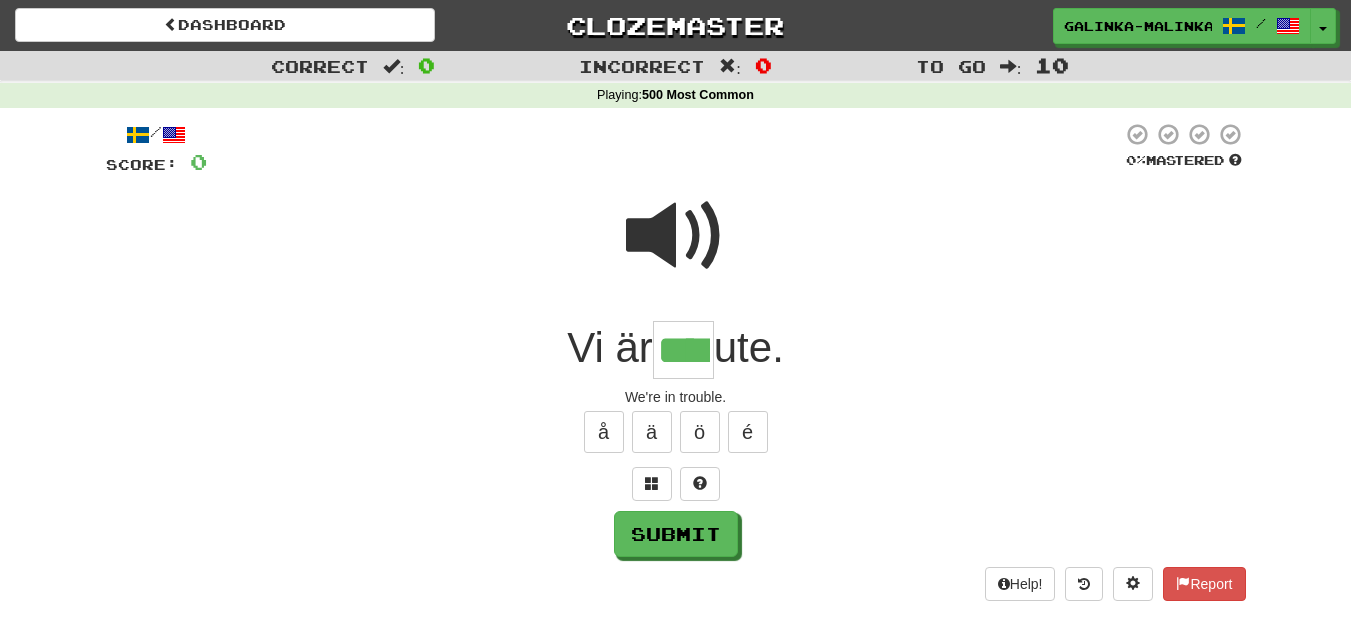 type on "****" 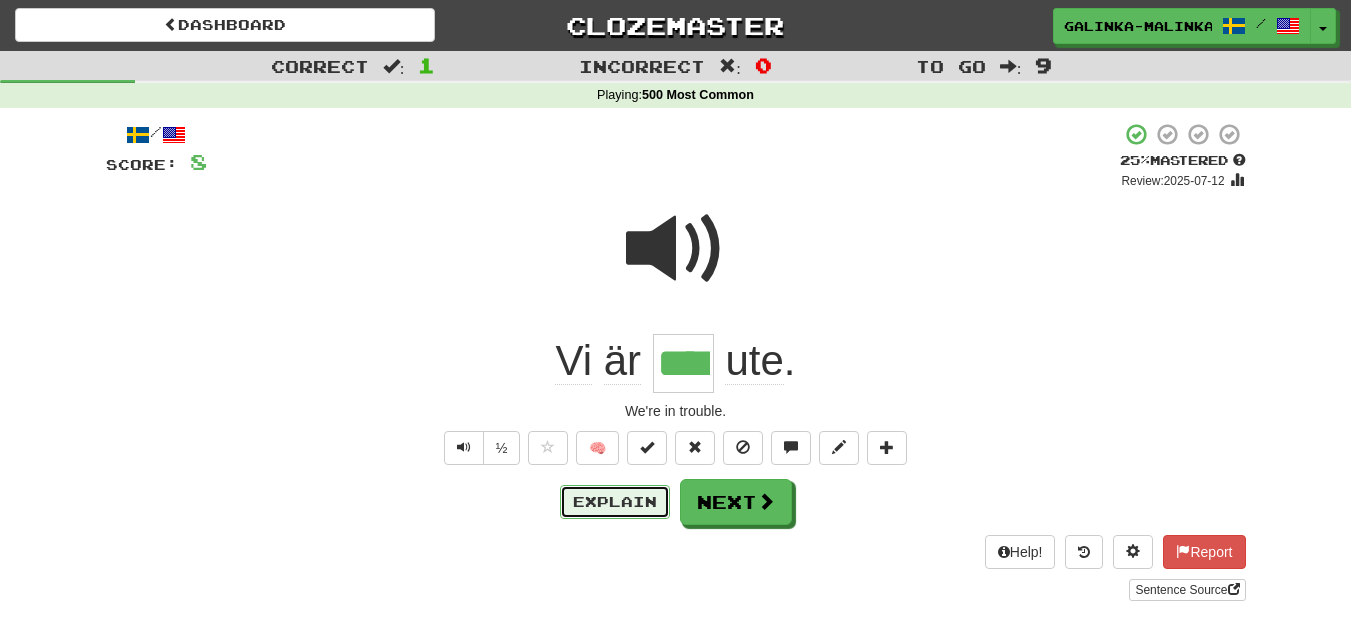 click on "Explain" at bounding box center [615, 502] 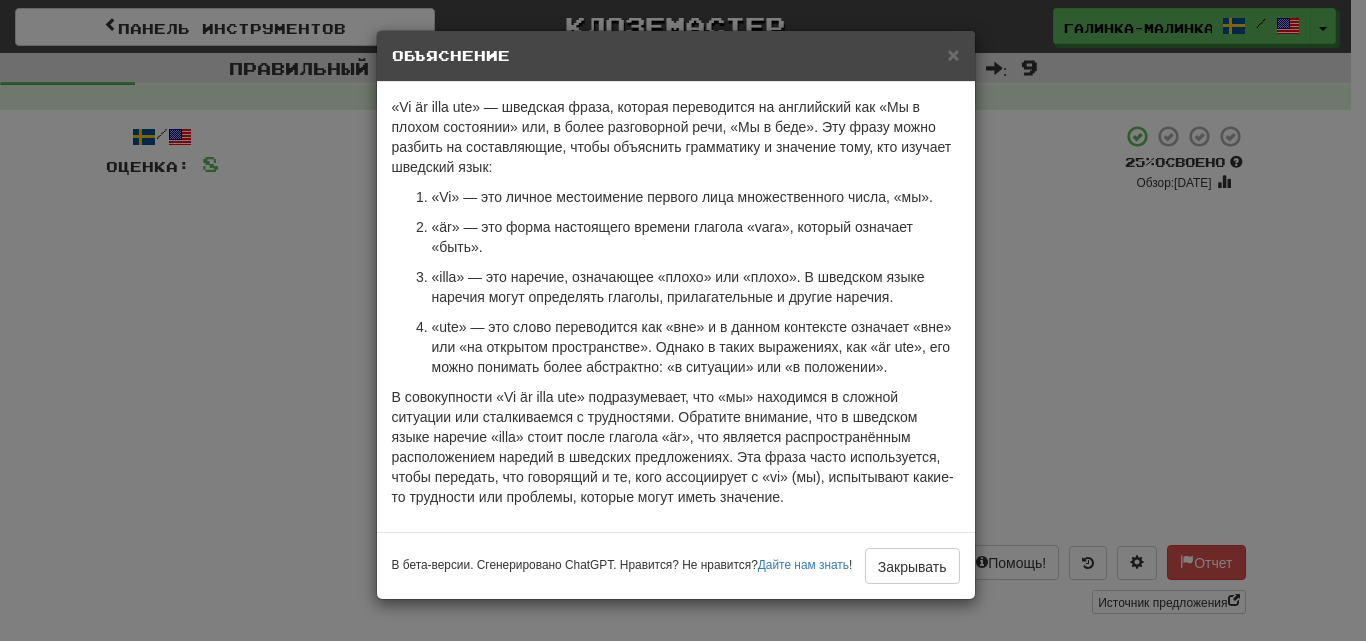 click on "× Объяснение «Vi är illa ute» — шведская фраза, которая переводится на английский как «Мы ​​в плохом состоянии» или, в более разговорной речи, «Мы в беде». Эту фразу можно разбить на составляющие, чтобы объяснить грамматику и значение тому, кто изучает шведский язык:
«Vi» — это личное местоимение первого лица множественного числа, «мы».
«är» — это форма настоящего времени глагола «vara», который означает «быть».
«illa» — это наречие, означающее «плохо» или «плохо». В шведском языке наречия могут определять глаголы, прилагательные и другие наречия." at bounding box center (683, 320) 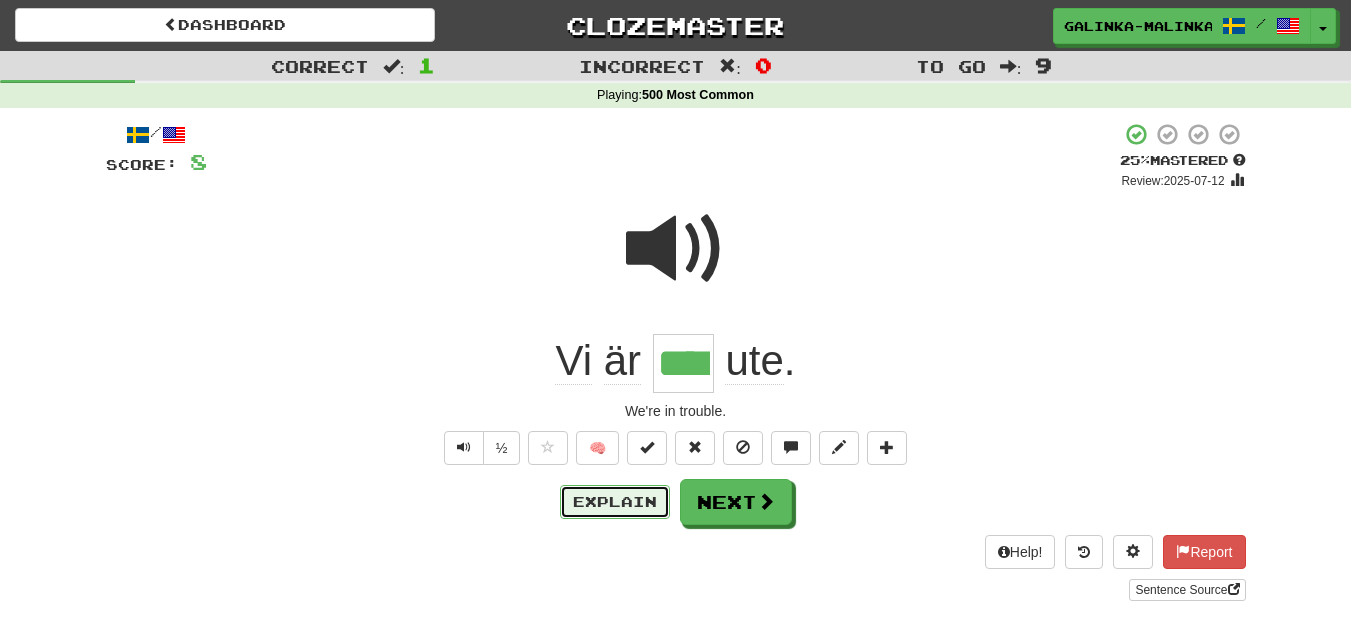 click on "Explain" at bounding box center (615, 502) 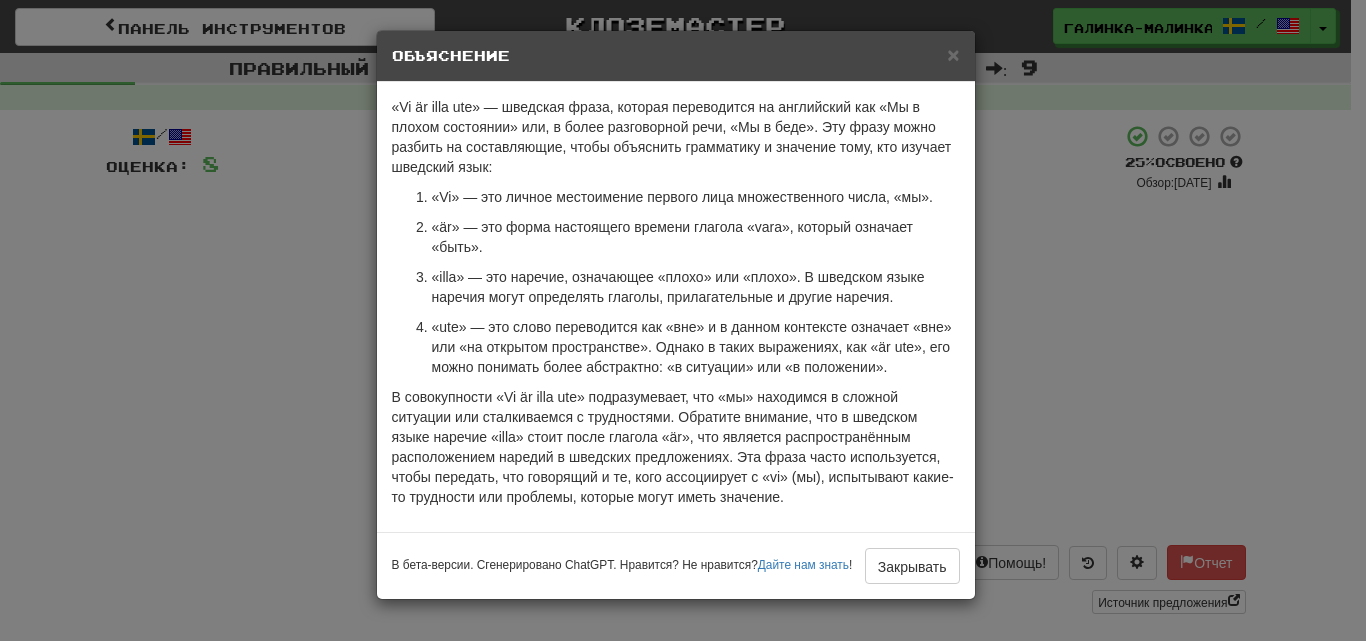 click on "× Объяснение «Vi är illa ute» — шведская фраза, которая переводится на английский как «Мы ​​в плохом состоянии» или, в более разговорной речи, «Мы в беде». Эту фразу можно разбить на составляющие, чтобы объяснить грамматику и значение тому, кто изучает шведский язык:
«Vi» — это личное местоимение первого лица множественного числа, «мы».
«är» — это форма настоящего времени глагола «vara», который означает «быть».
«illa» — это наречие, означающее «плохо» или «плохо». В шведском языке наречия могут определять глаголы, прилагательные и другие наречия." at bounding box center (683, 320) 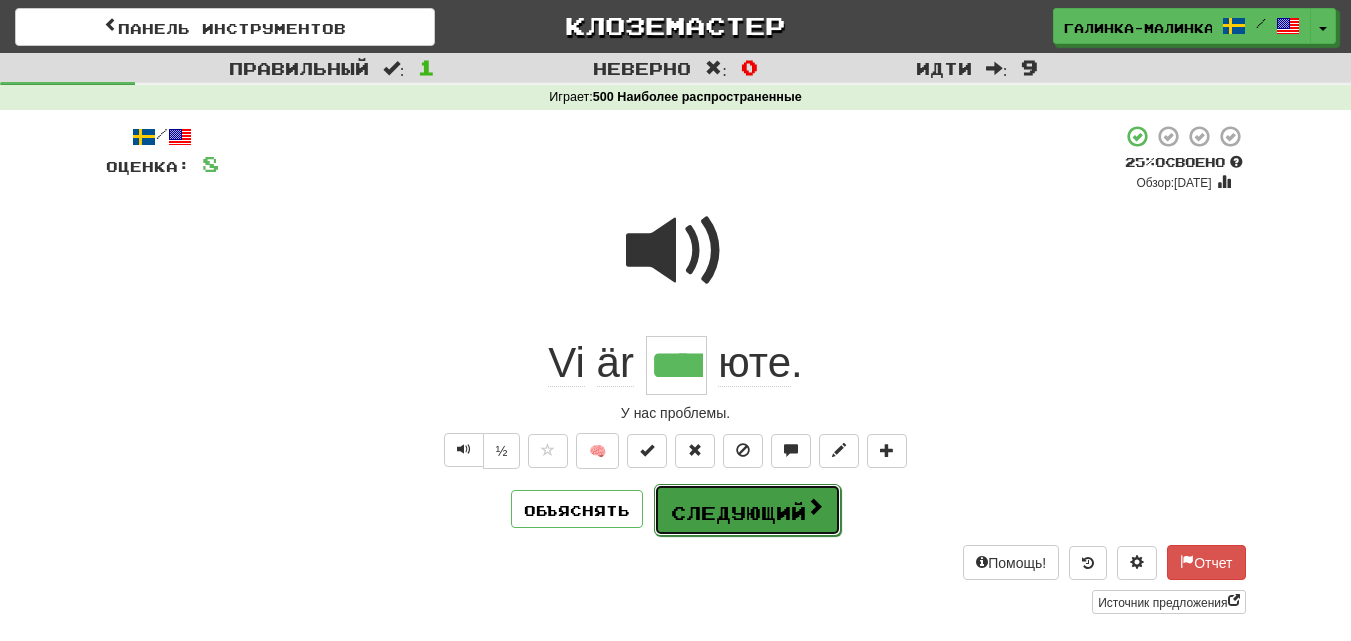 click on "Следующий" at bounding box center [738, 513] 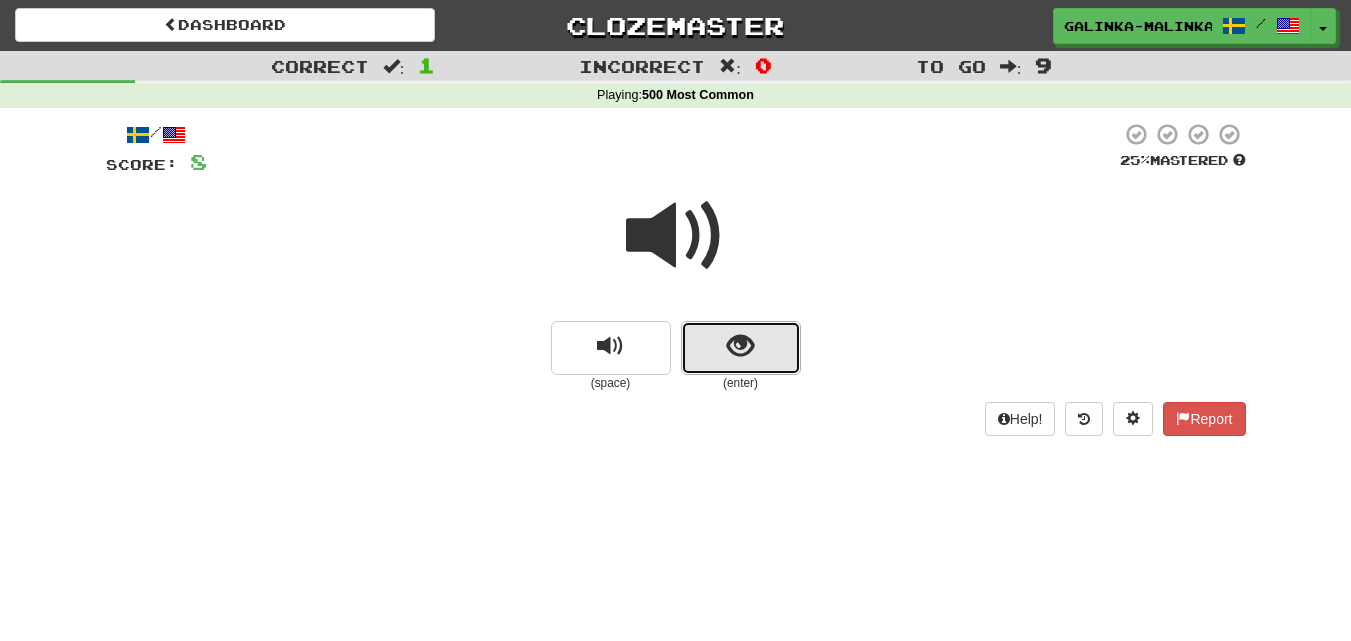 click at bounding box center [740, 346] 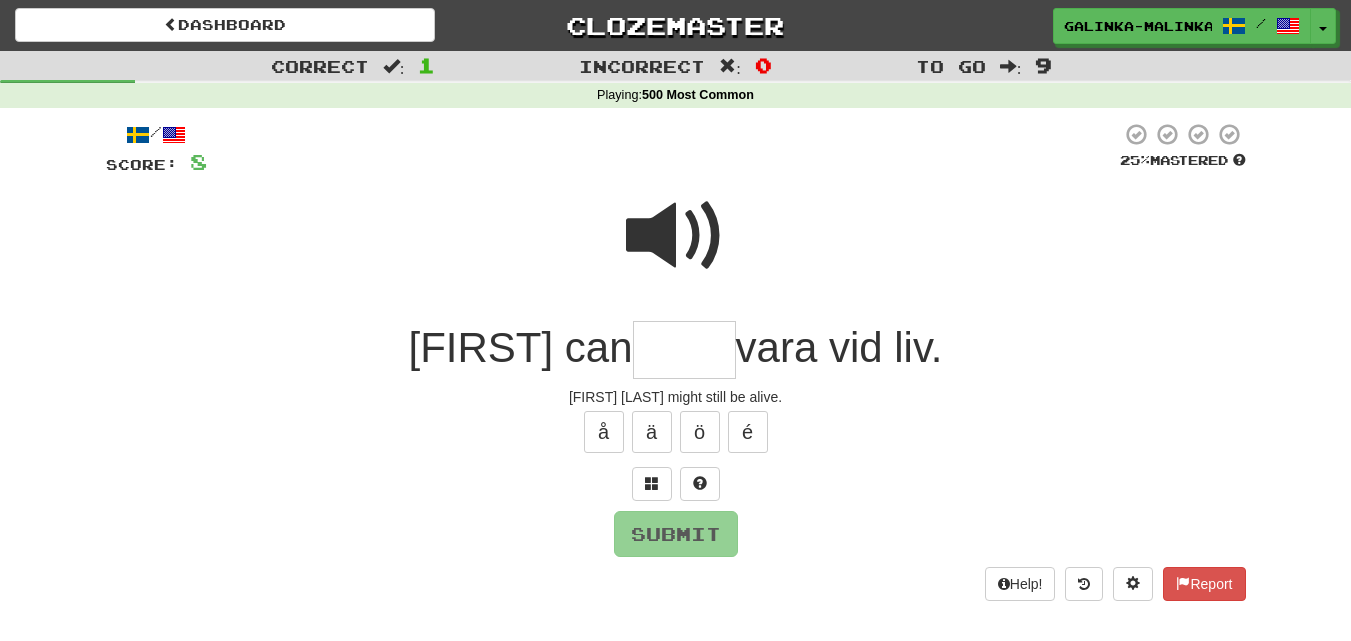 click at bounding box center (676, 236) 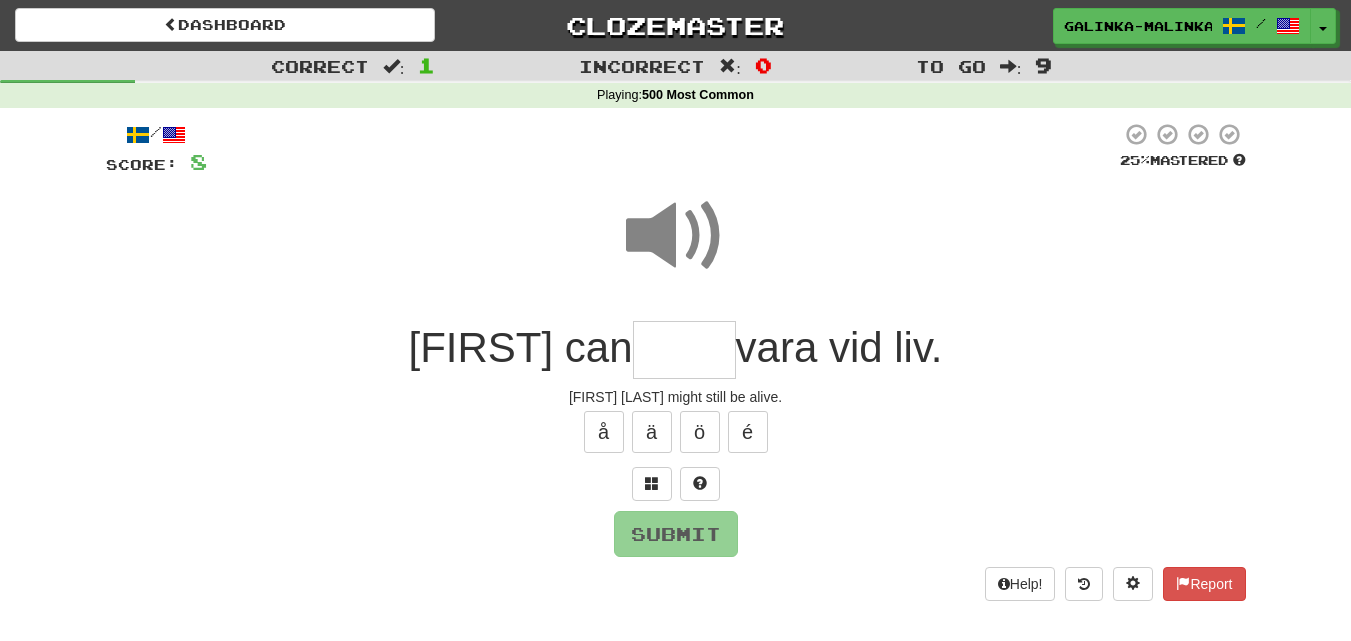 click at bounding box center (684, 350) 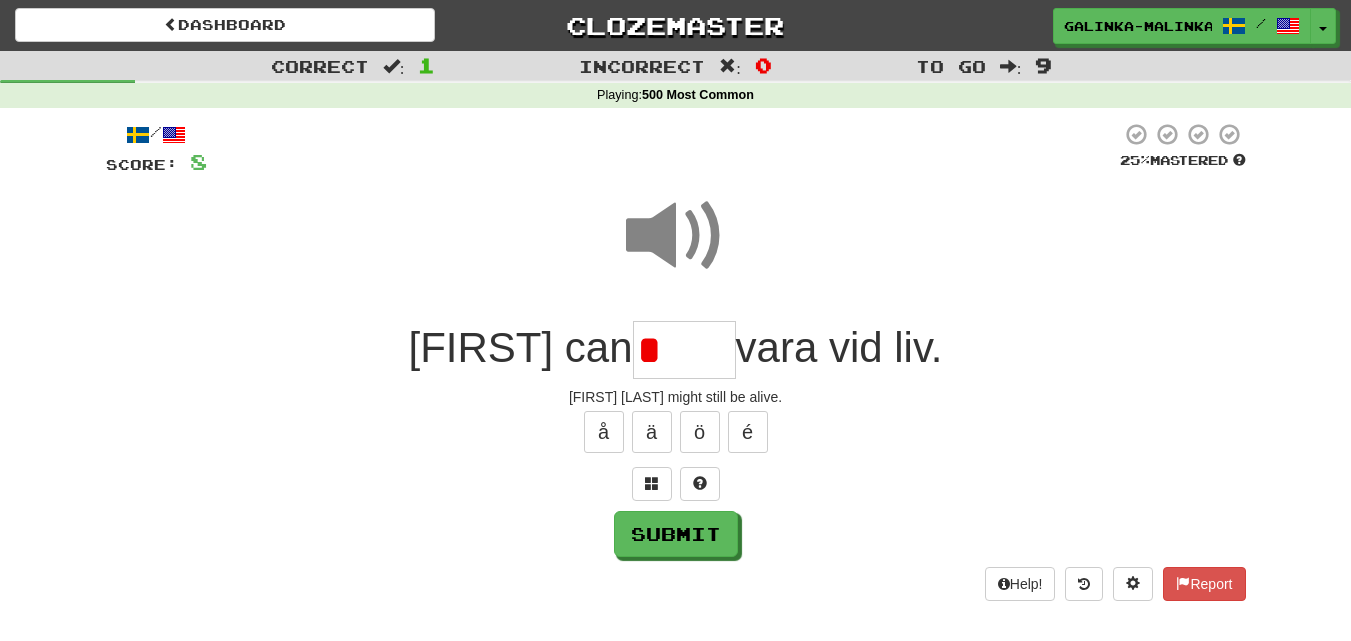 type on "*" 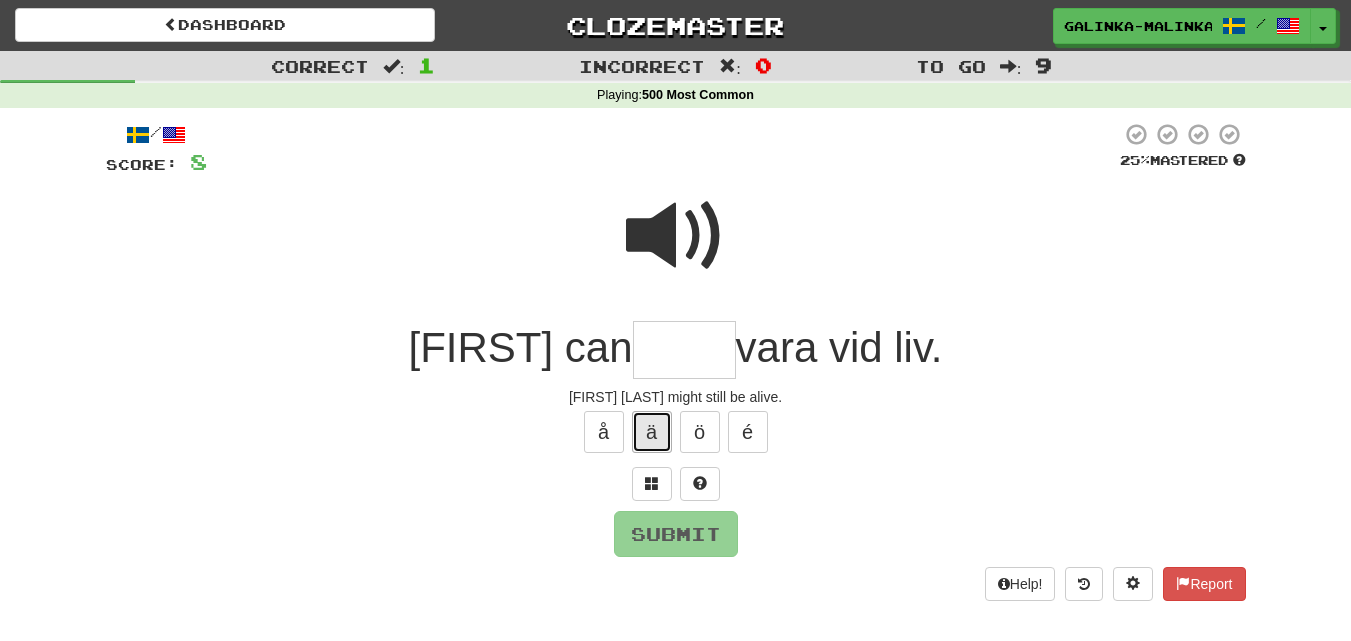 click on "ä" at bounding box center (652, 432) 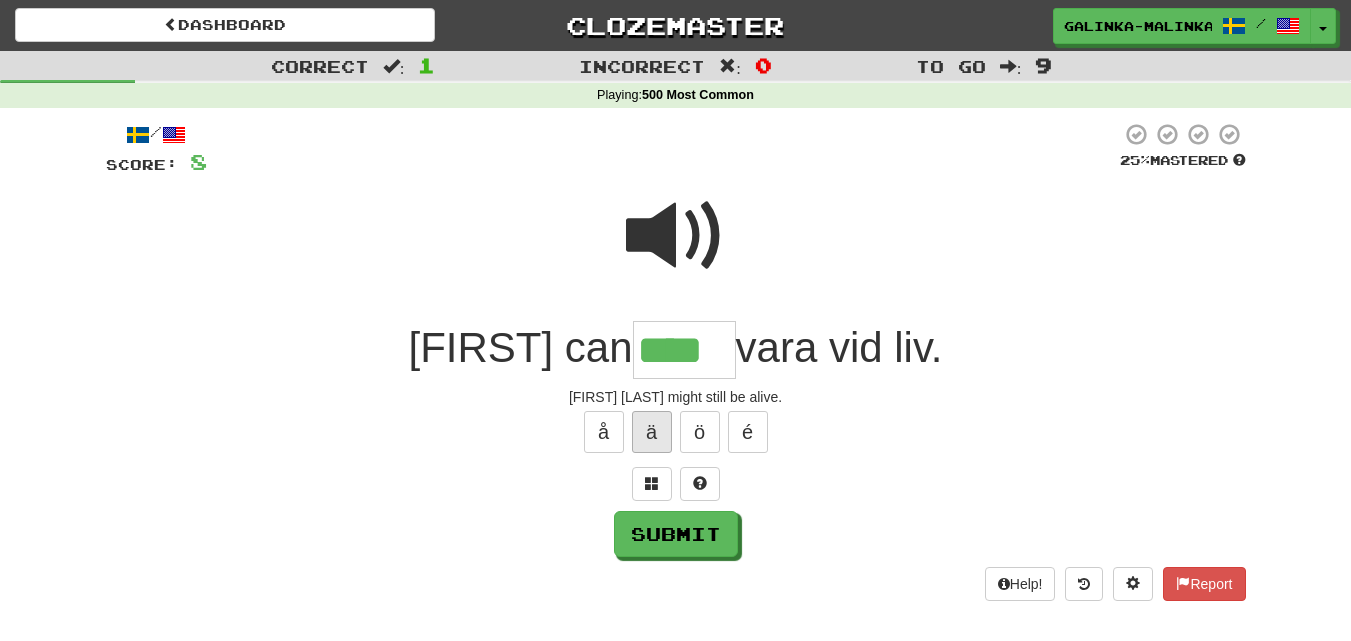type on "****" 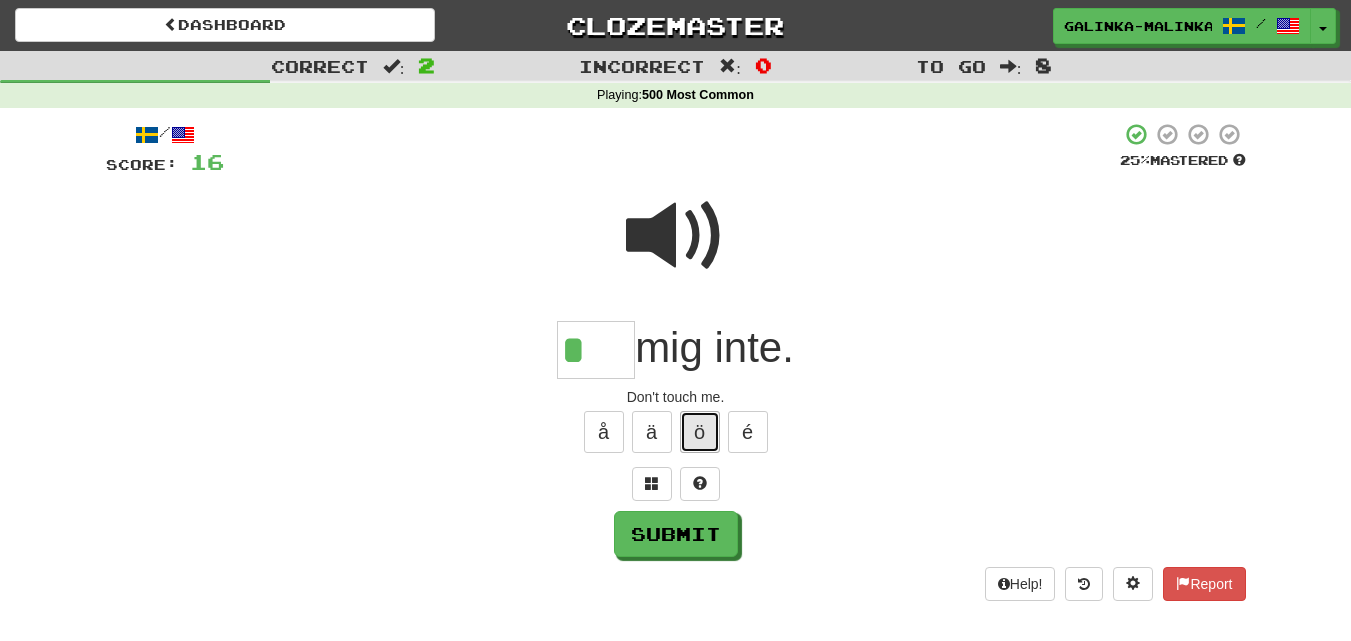 click on "ö" at bounding box center [700, 432] 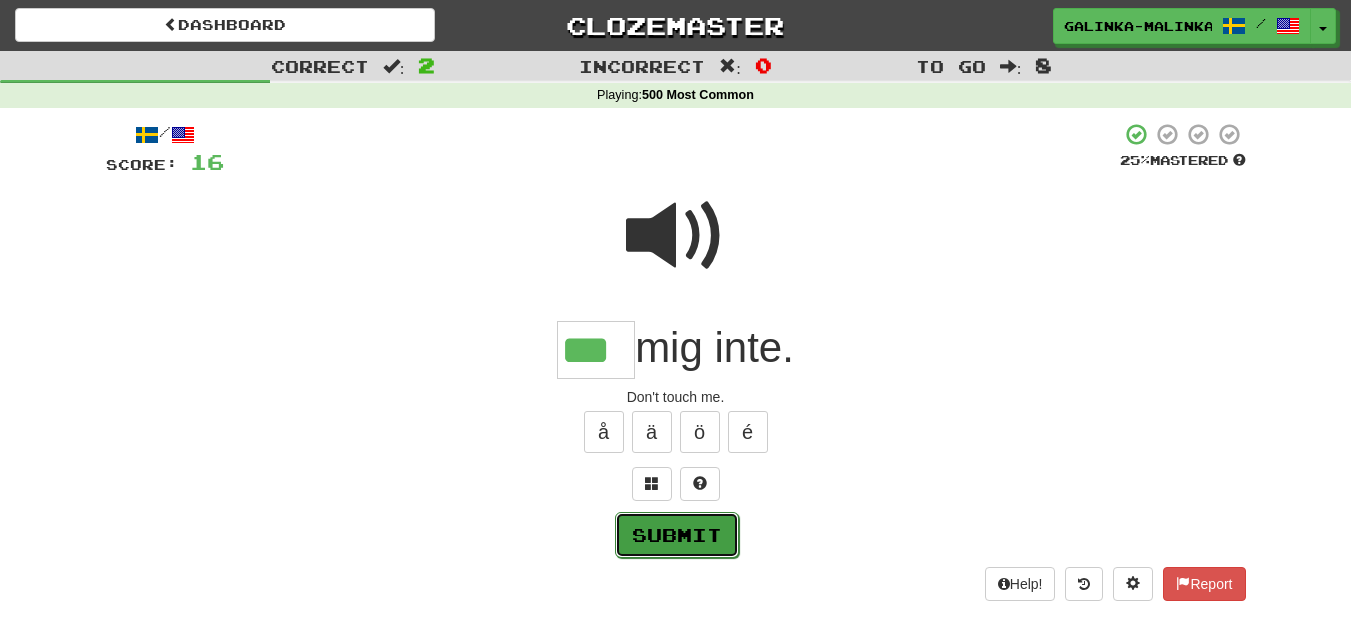 click on "Submit" at bounding box center [677, 535] 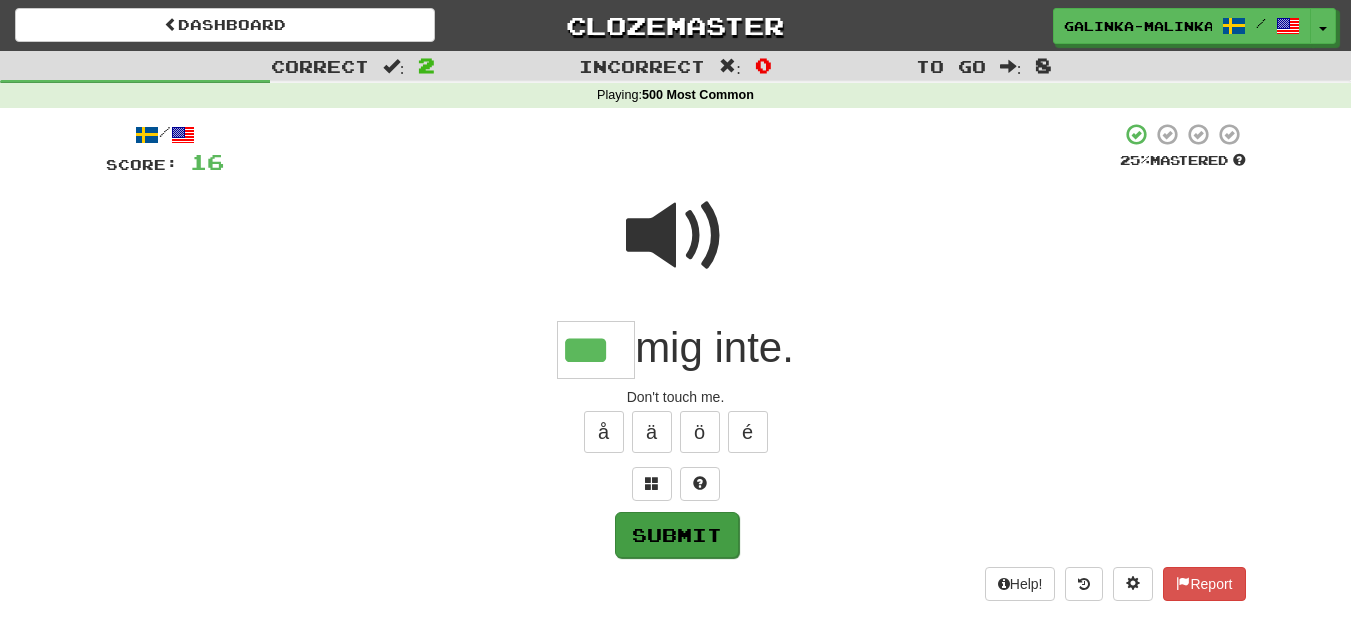 type on "***" 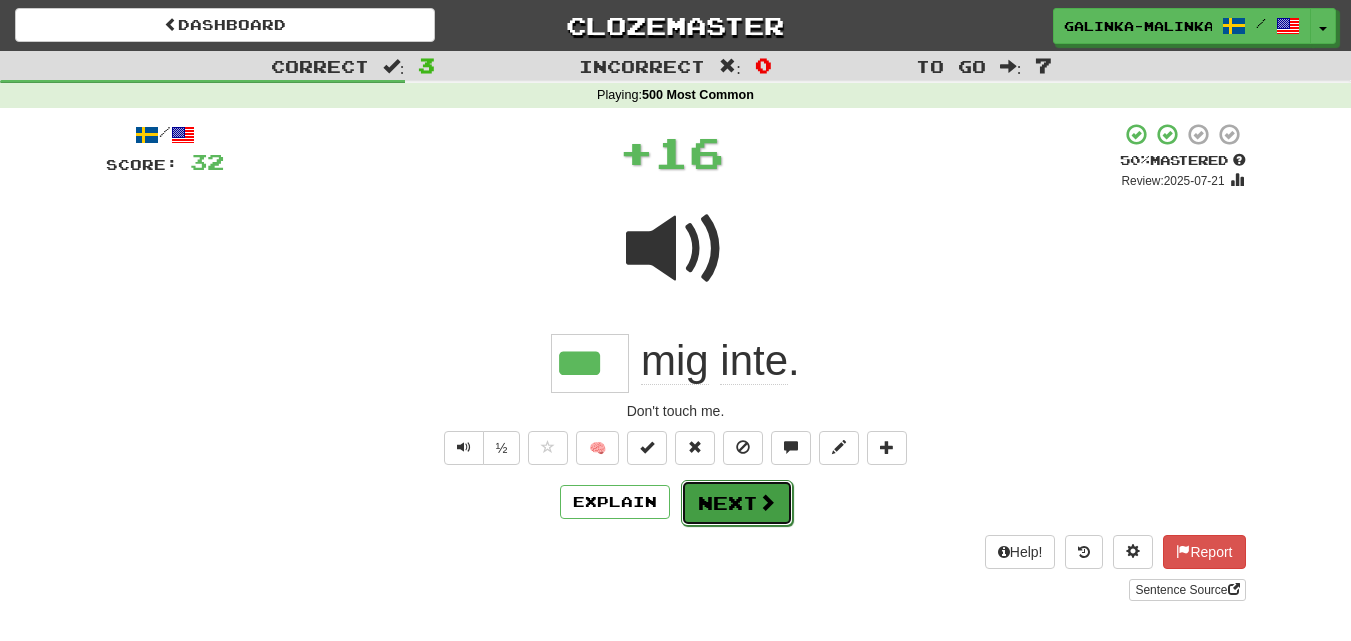 click on "Next" at bounding box center (737, 503) 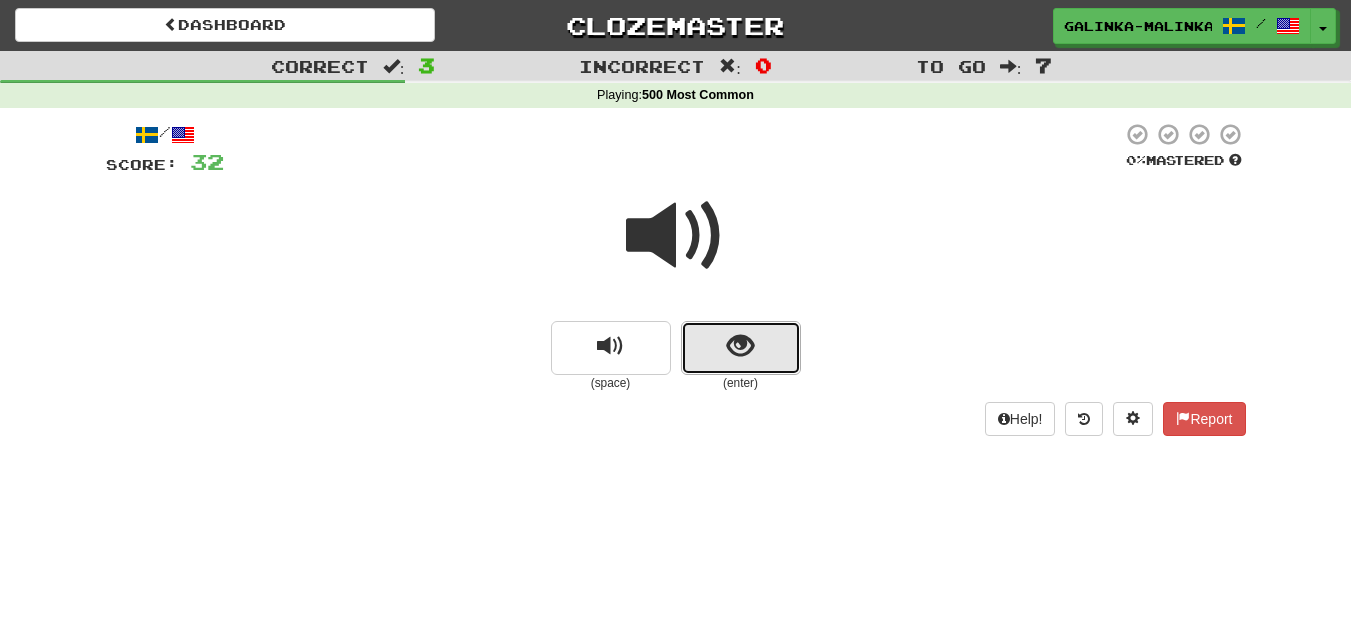 click at bounding box center [741, 348] 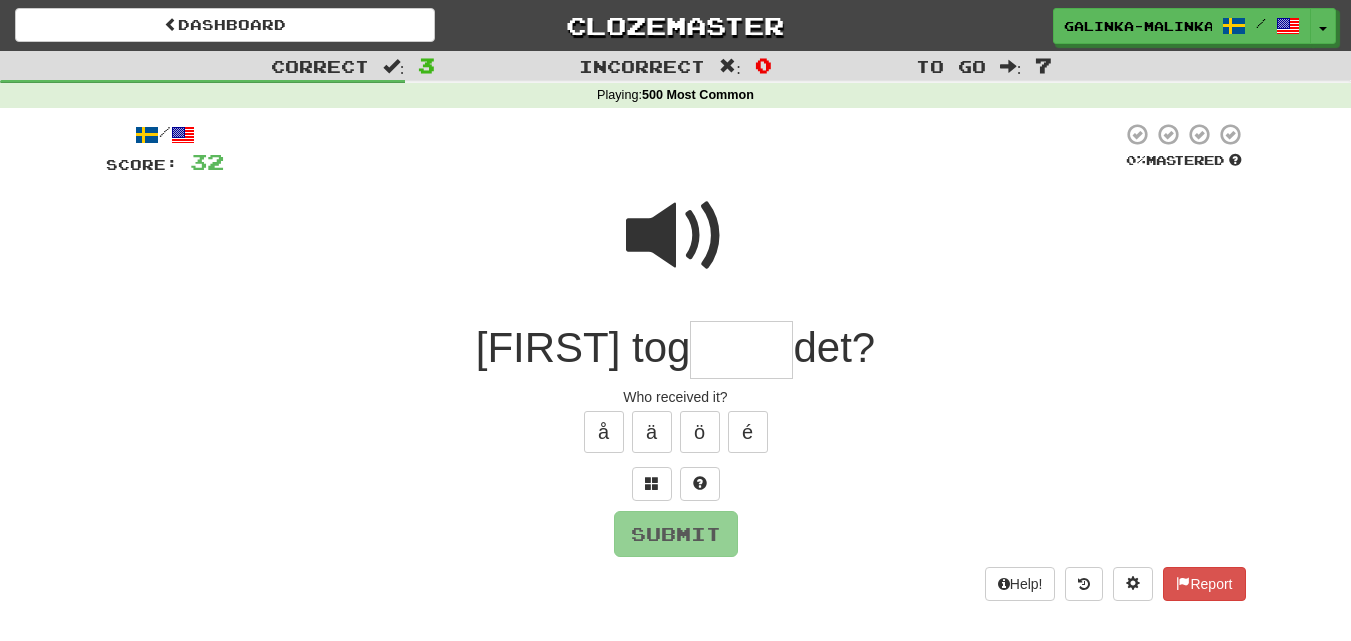 click at bounding box center [676, 236] 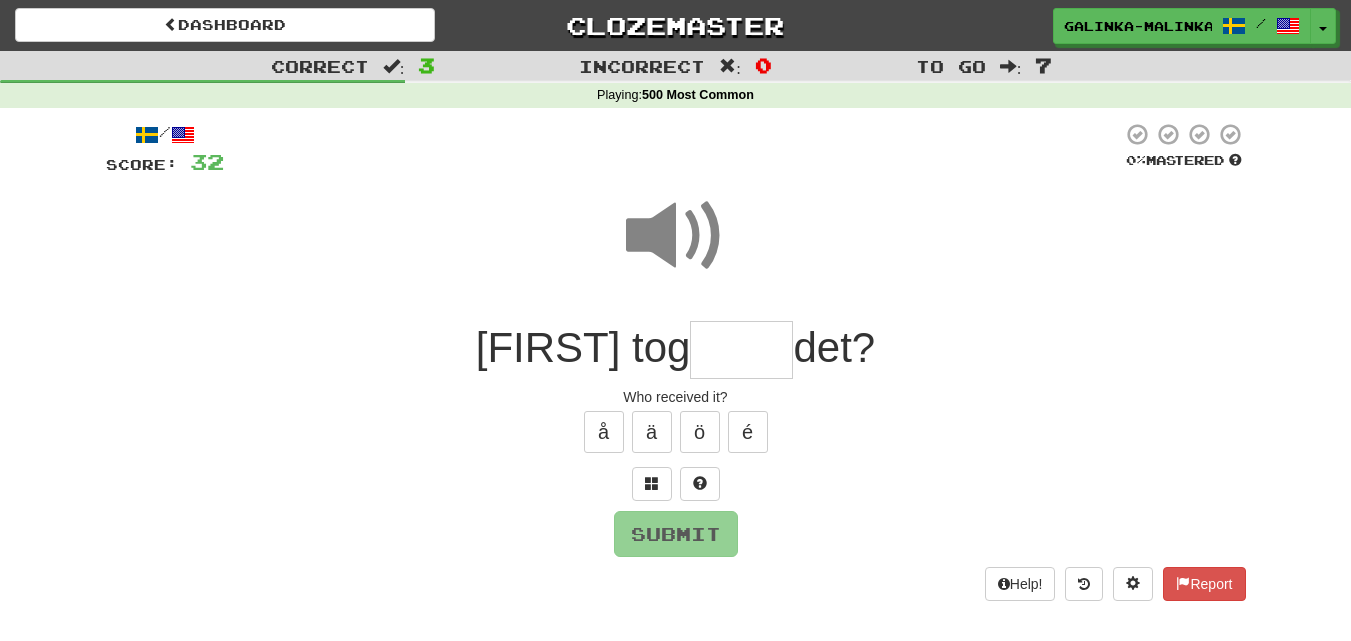 click at bounding box center (741, 350) 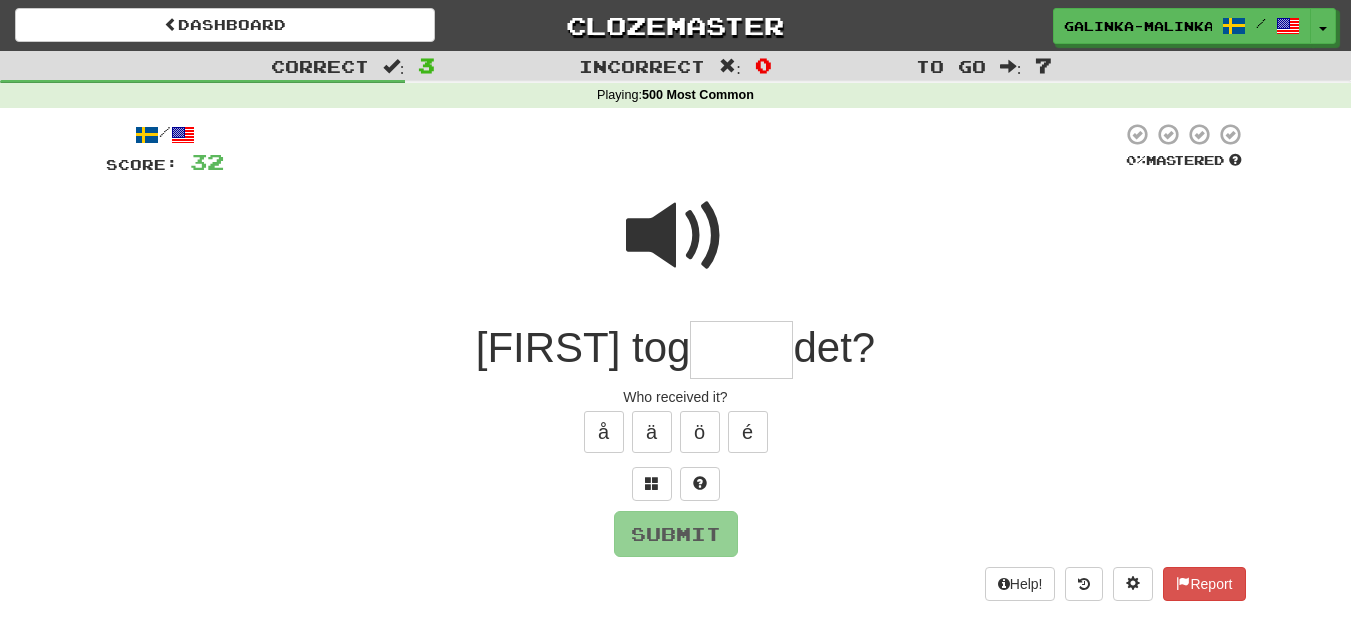 click at bounding box center [676, 236] 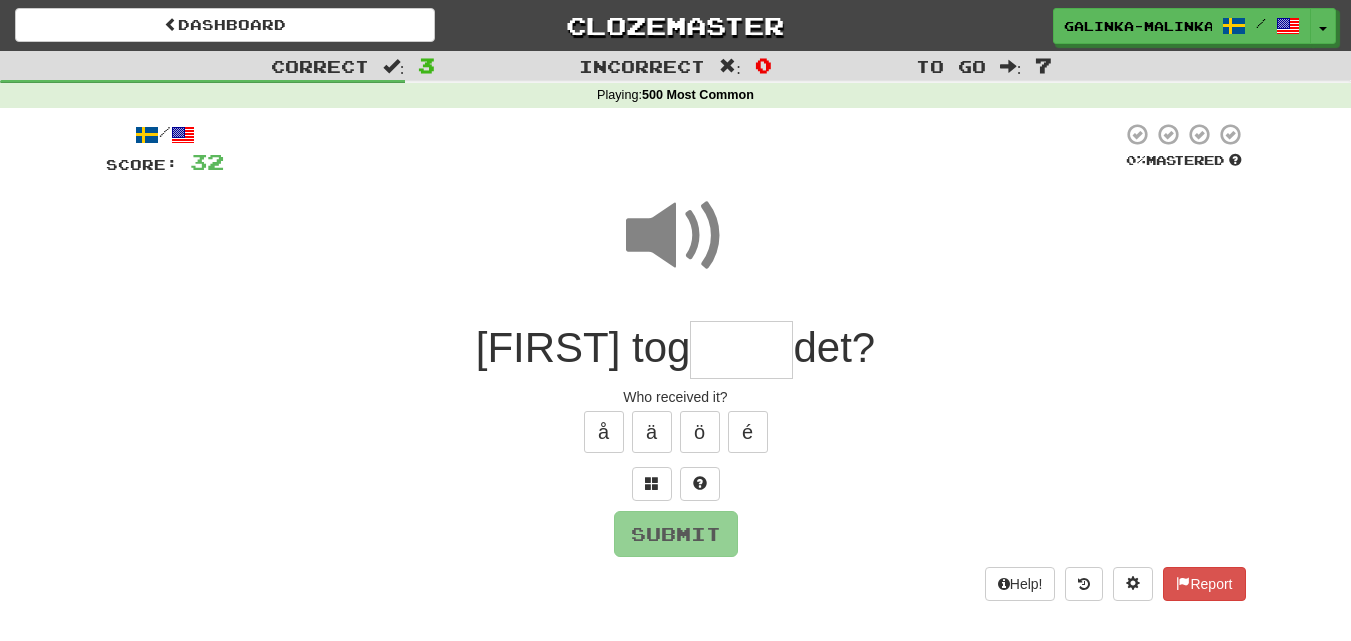 click at bounding box center (741, 350) 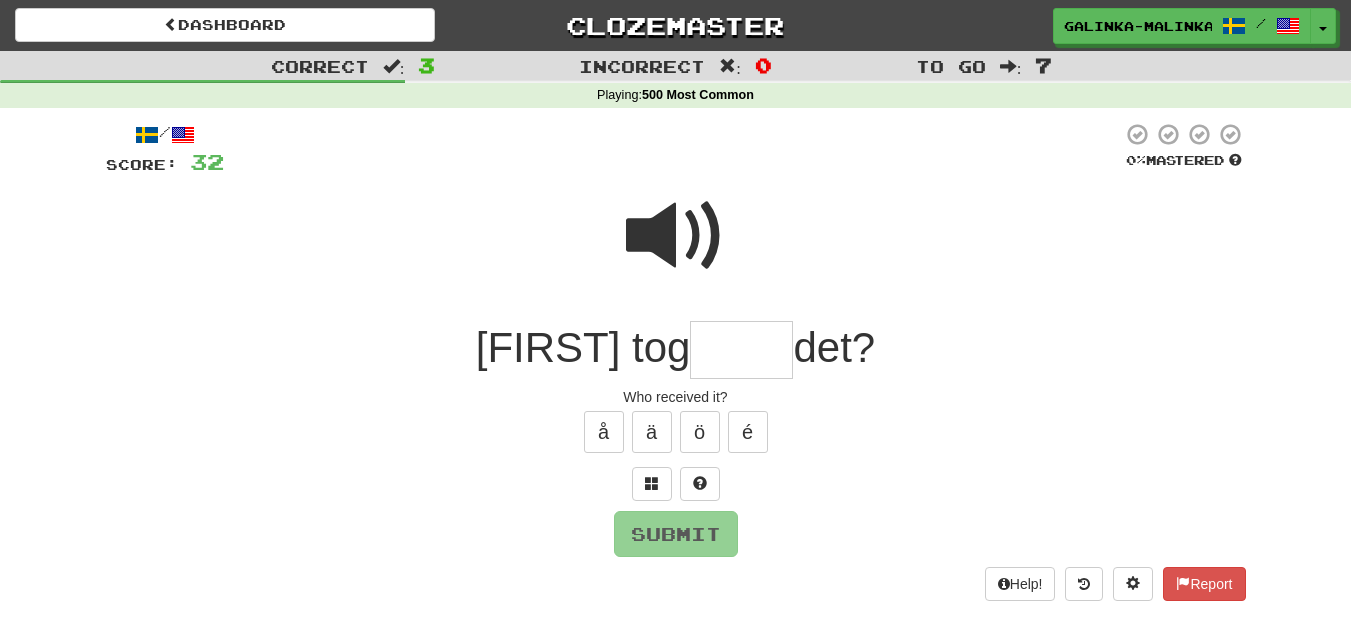 type on "*" 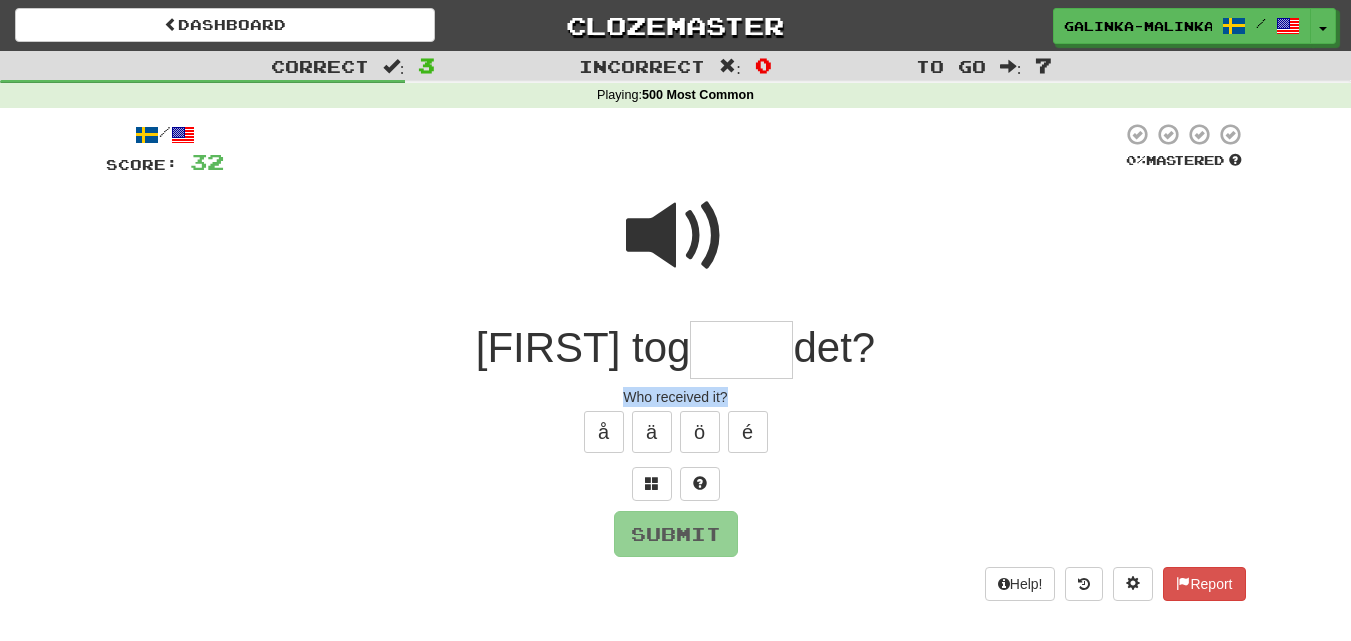 drag, startPoint x: 732, startPoint y: 394, endPoint x: 617, endPoint y: 398, distance: 115.06954 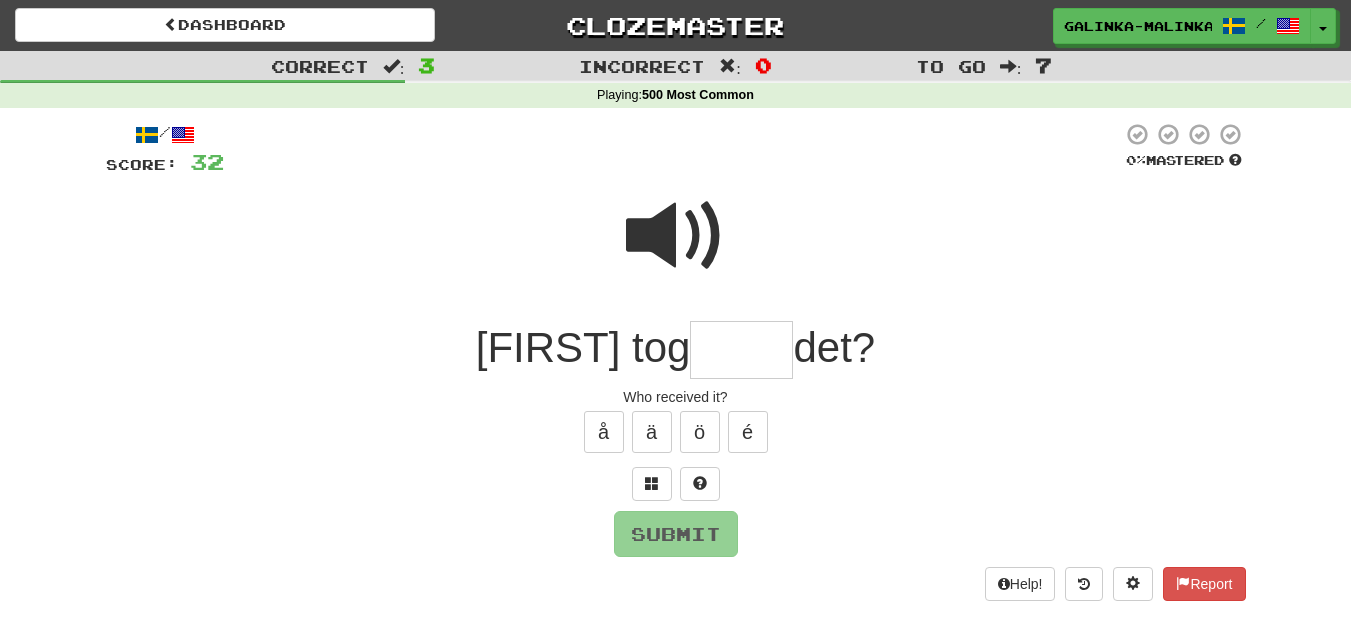 click at bounding box center (741, 350) 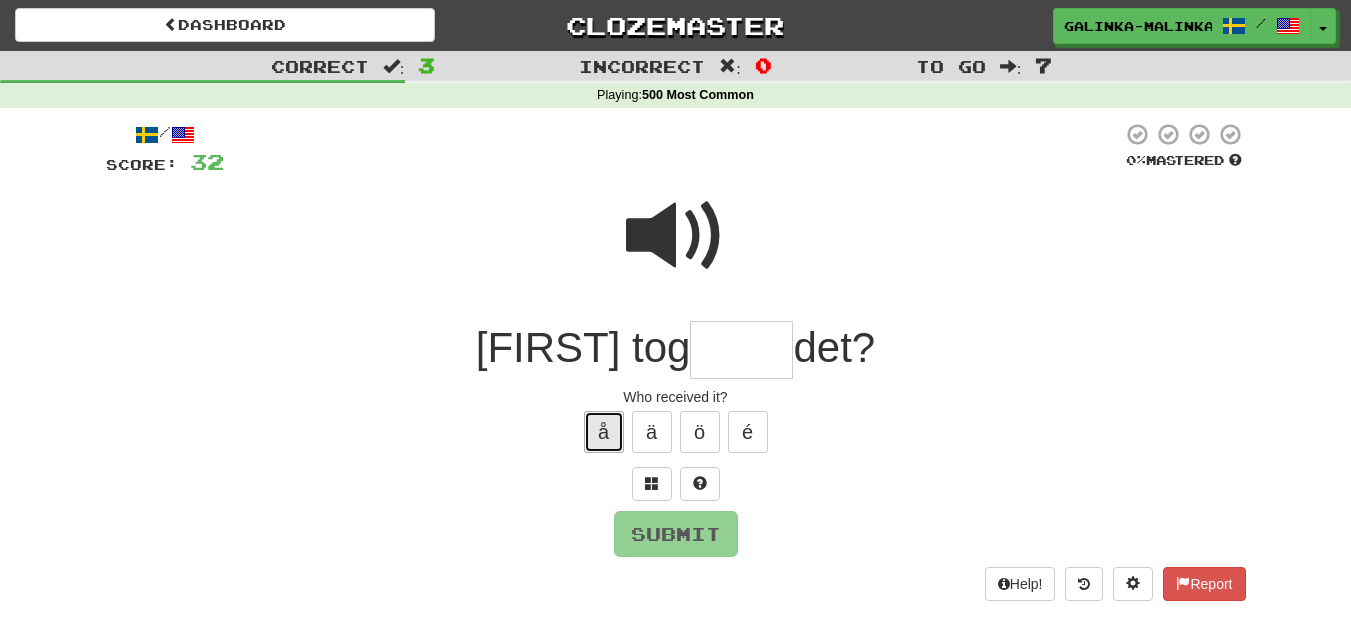click on "å" at bounding box center (604, 432) 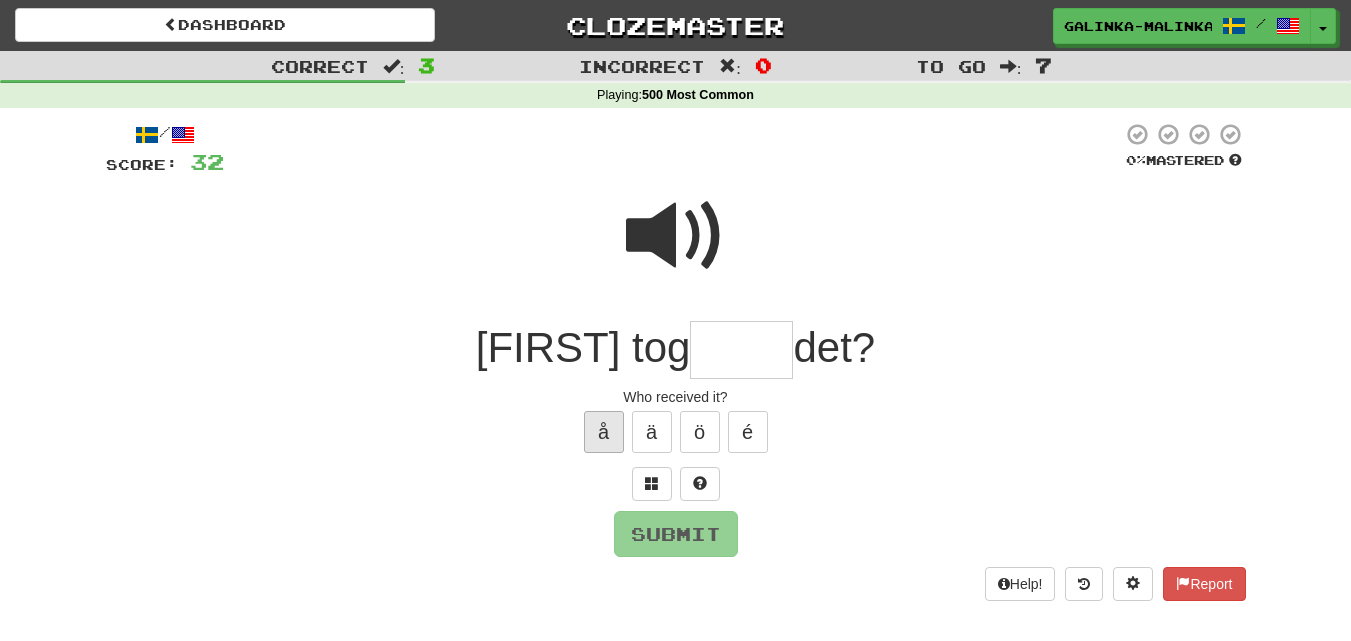 type on "*" 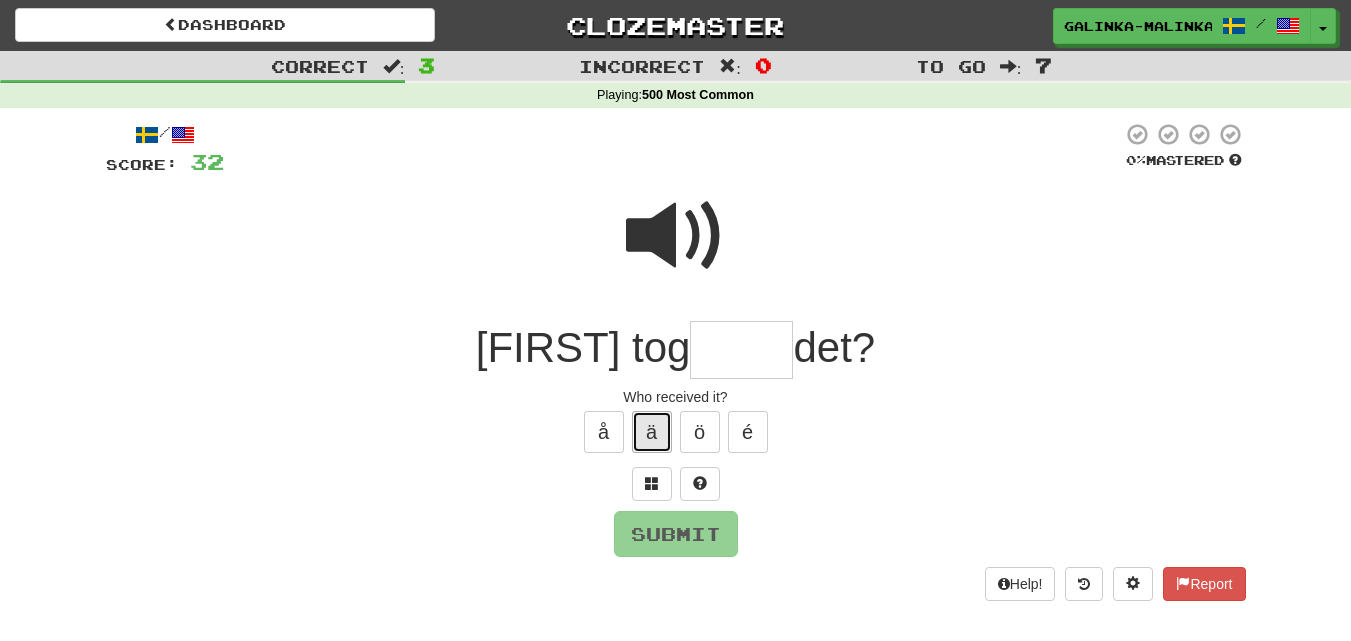 click on "ä" at bounding box center [652, 432] 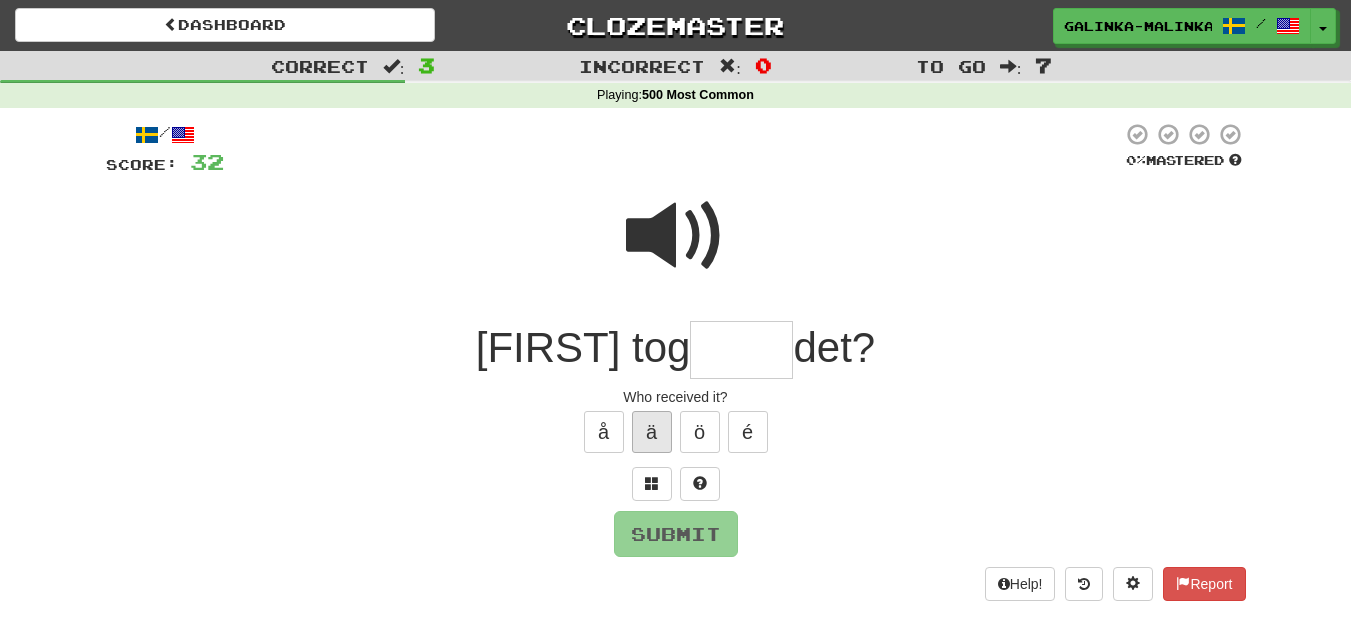 type on "*" 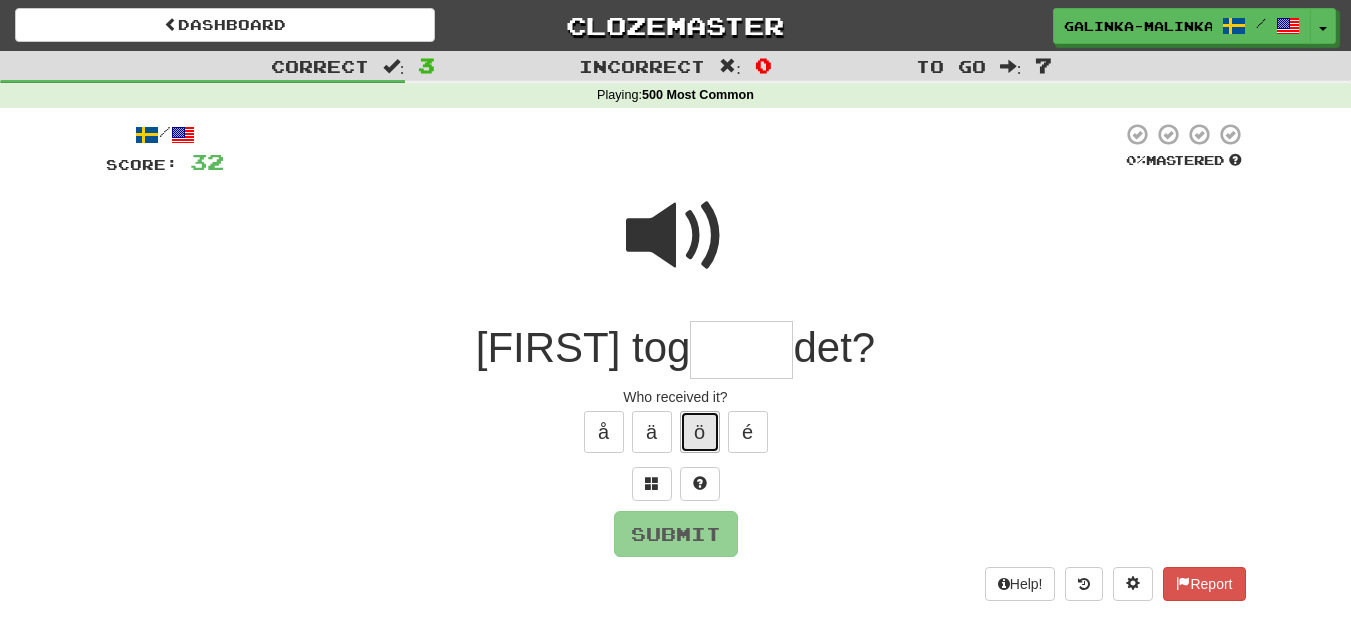 click on "ö" at bounding box center (700, 432) 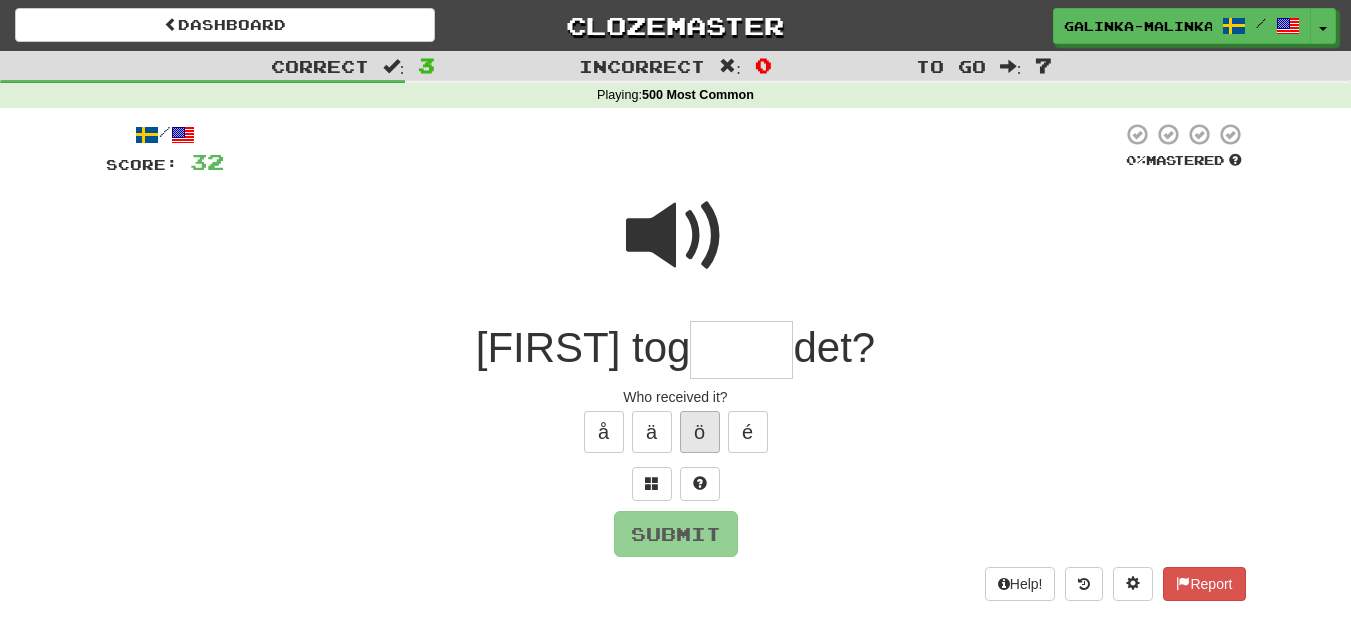 type on "*" 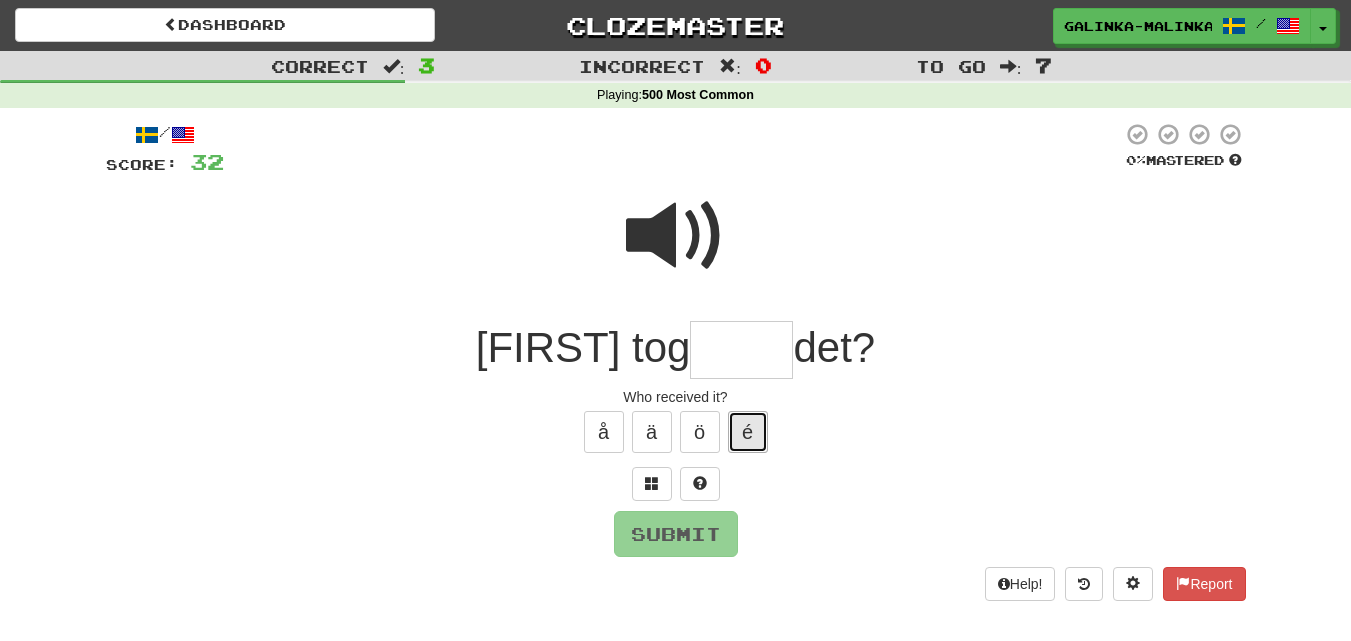 click on "é" at bounding box center [748, 432] 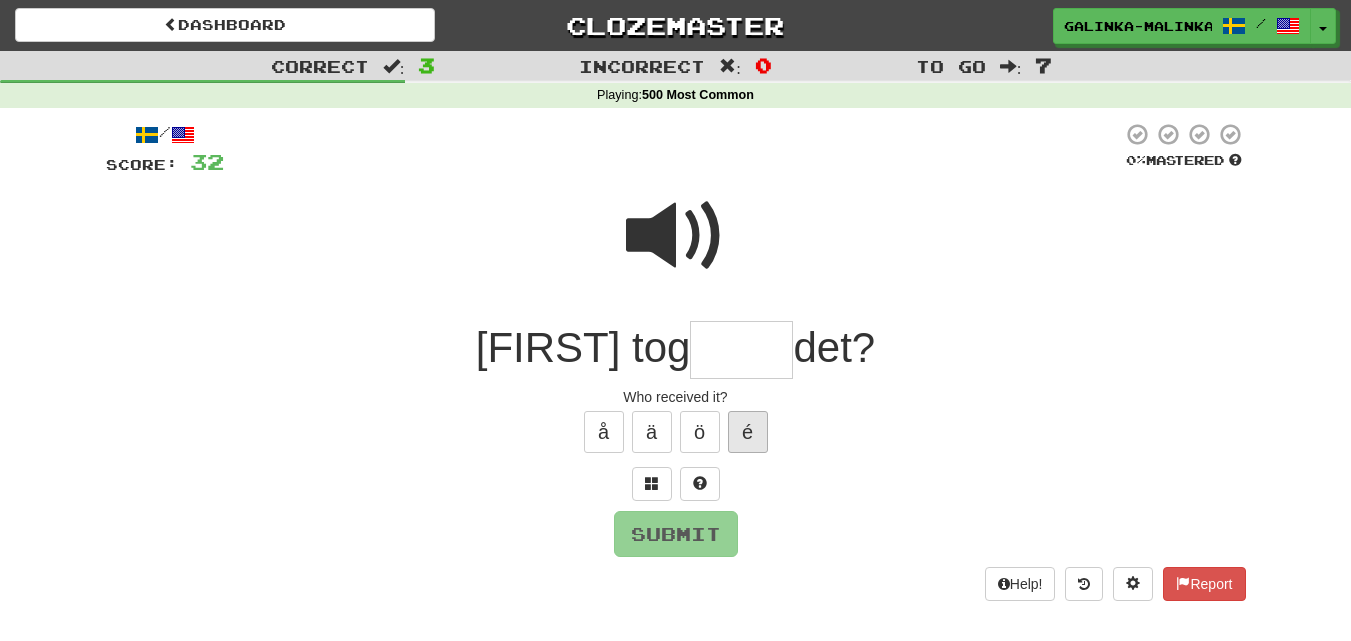 type on "*" 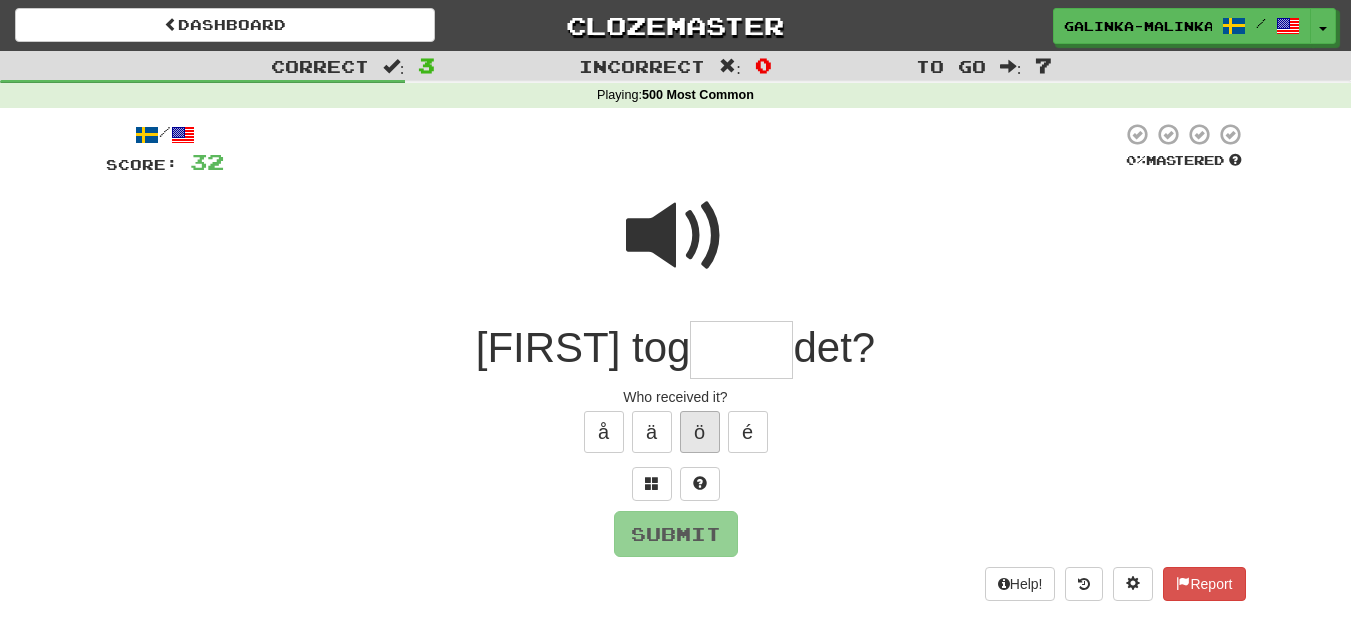 type on "*" 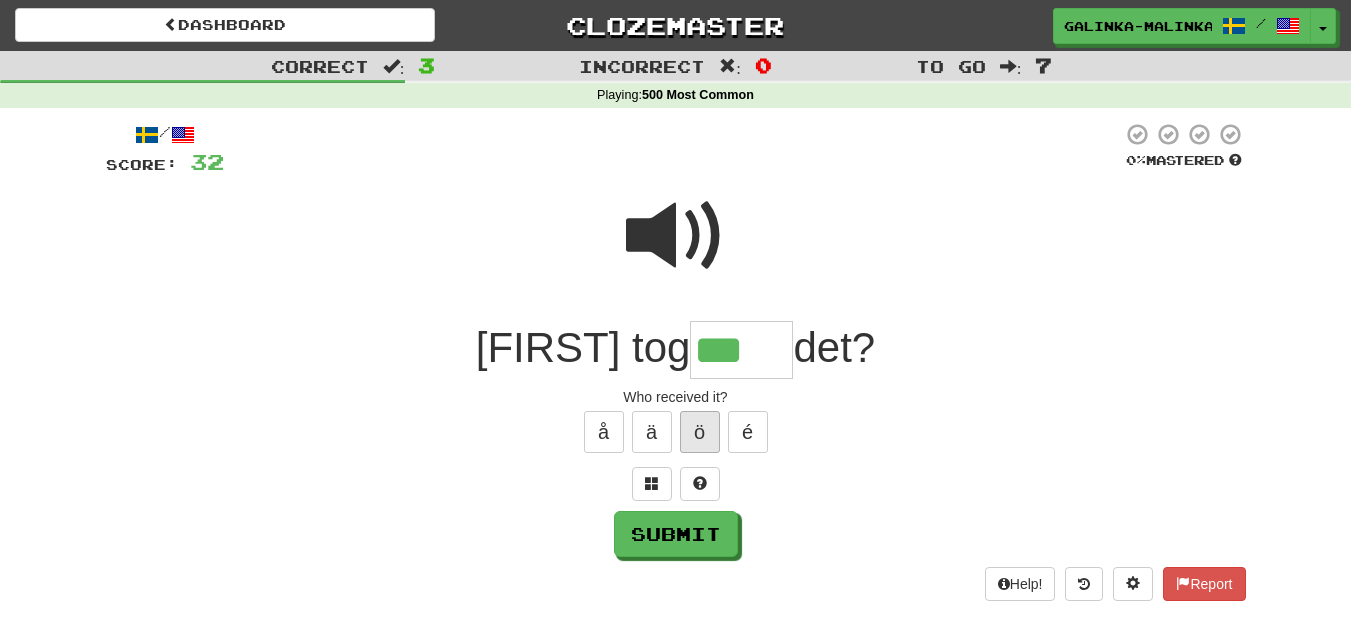 scroll, scrollTop: 0, scrollLeft: 0, axis: both 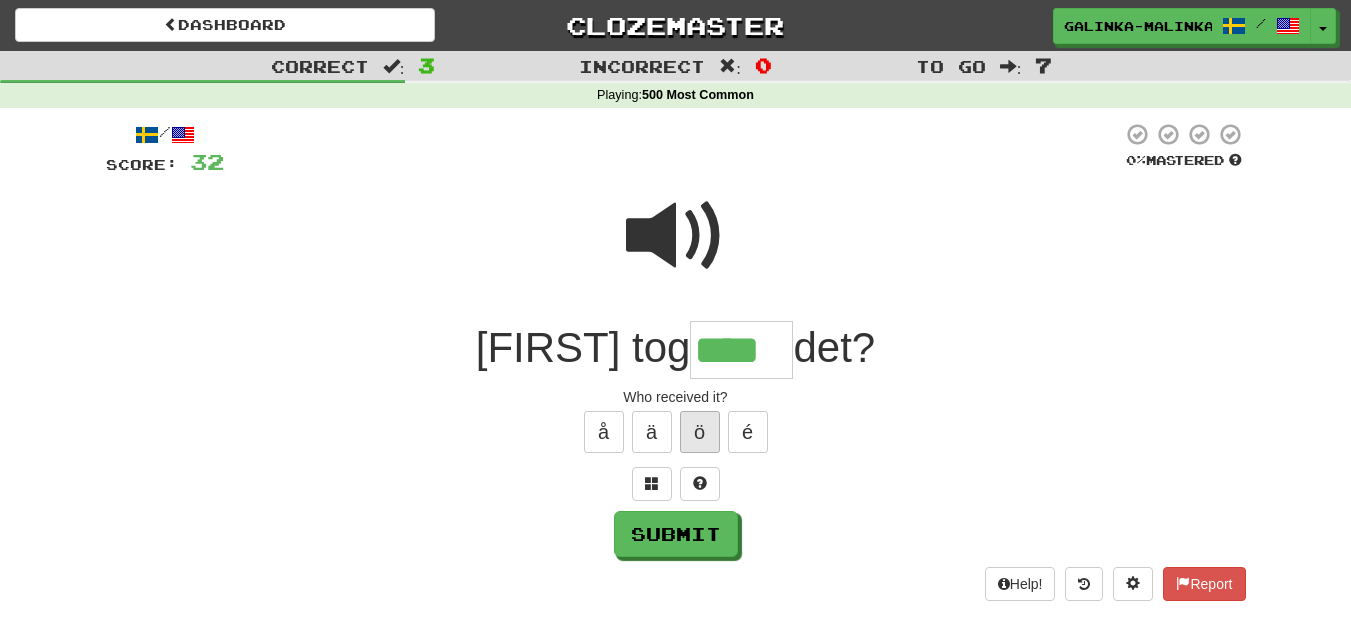 type on "****" 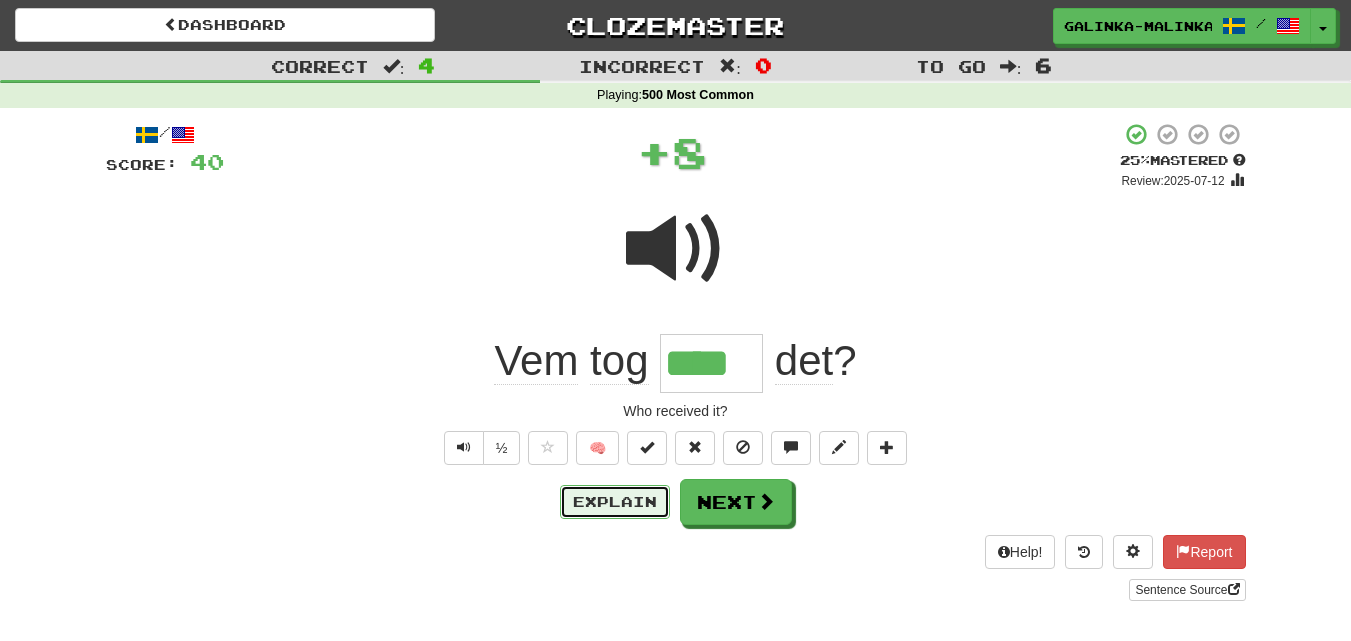 click on "Explain" at bounding box center [615, 502] 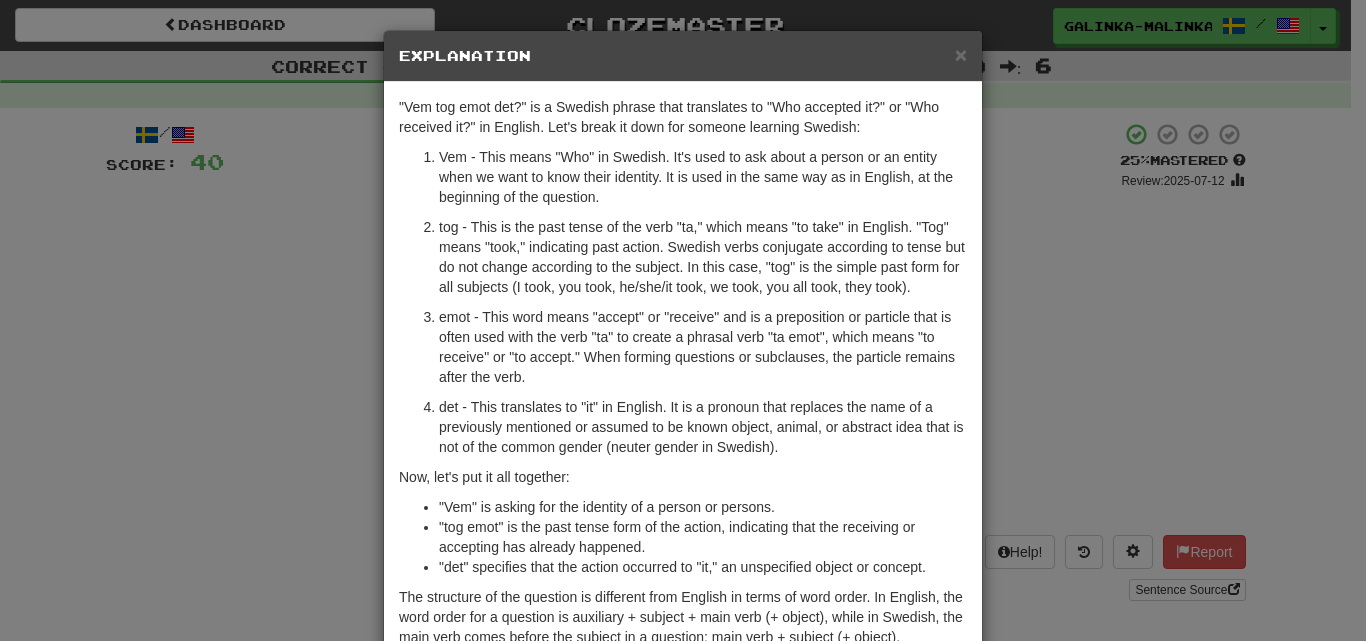 click on "× Explanation "Vem tog emot det?" is a Swedish phrase that translates to "Who accepted it?" or "Who received it?" in English. Let's break it down for someone learning Swedish:
Vem - This means "Who" in Swedish. It's used to ask about a person or an entity when we want to know their identity. It is used in the same way as in English, at the beginning of the question.
tog - This is the past tense of the verb "ta," which means "to take" in English. "Tog" means "took," indicating past action. Swedish verbs conjugate according to tense but do not change according to the subject. In this case, "tog" is the simple past form for all subjects (I took, you took, he/she/it took, we took, you all took, they took).
emot - This word means "accept" or "receive" and is a preposition or particle that is often used with the verb "ta" to create a phrasal verb "ta emot", which means "to receive" or "to accept." When forming questions or subclauses, the particle remains after the verb." at bounding box center (683, 320) 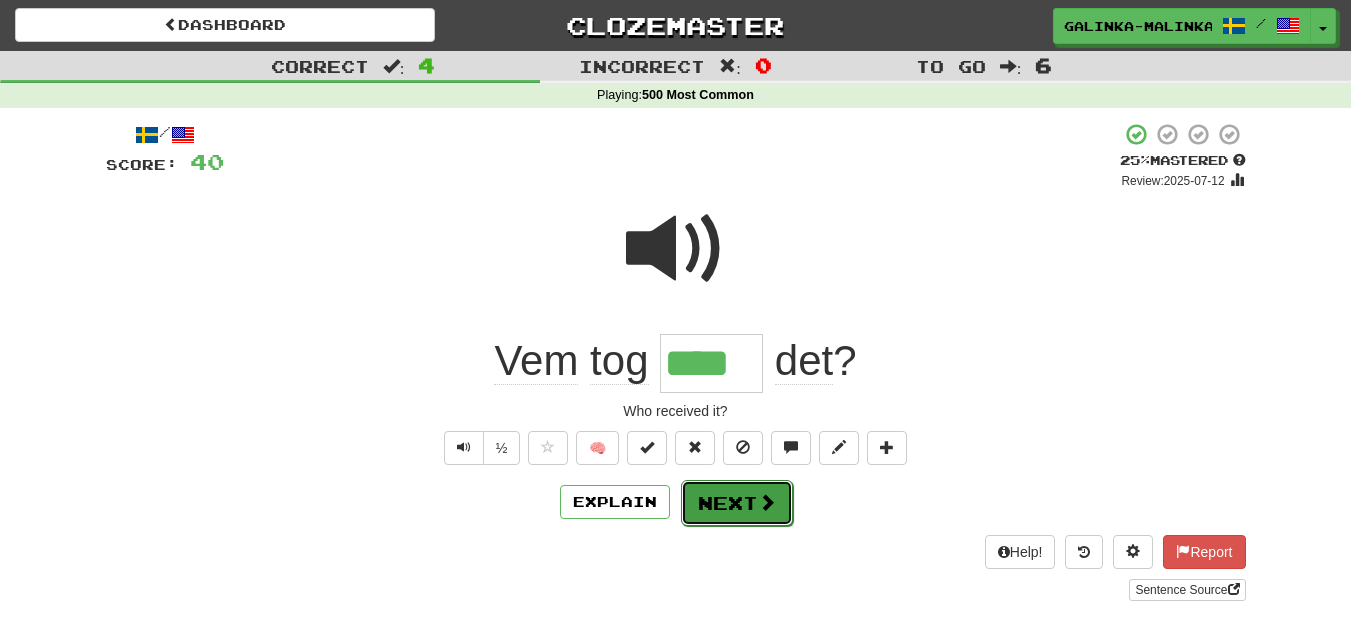 click on "Next" at bounding box center [737, 503] 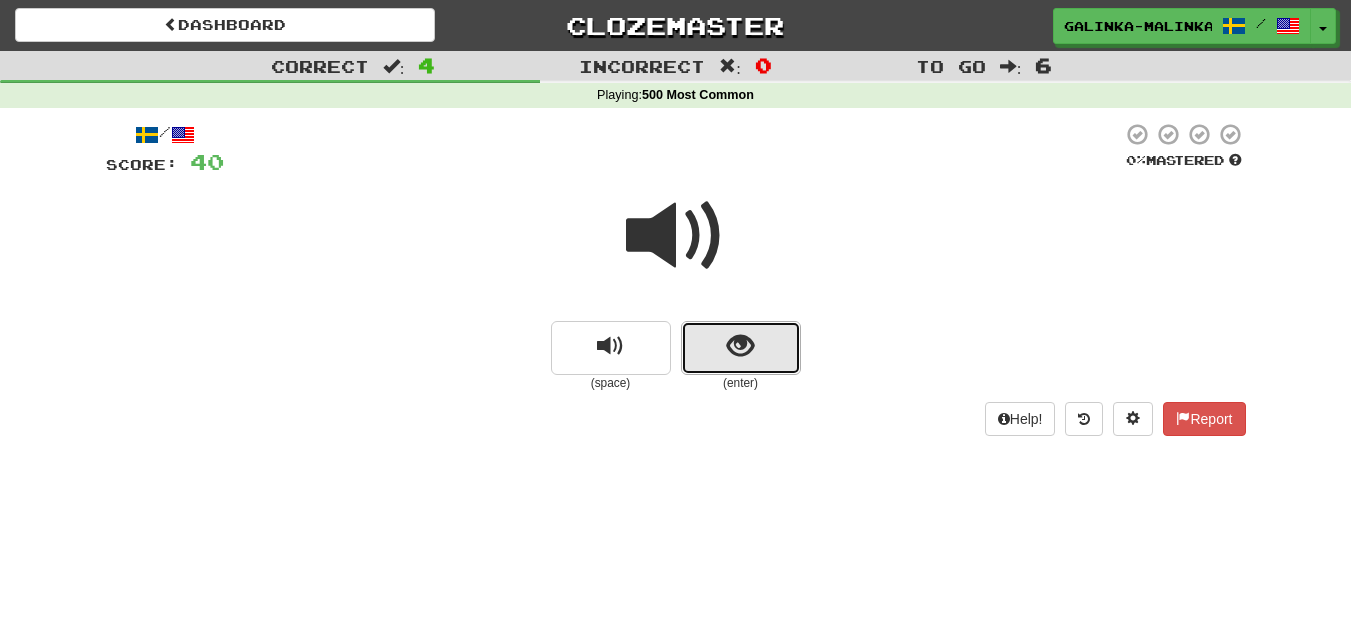 click at bounding box center [741, 348] 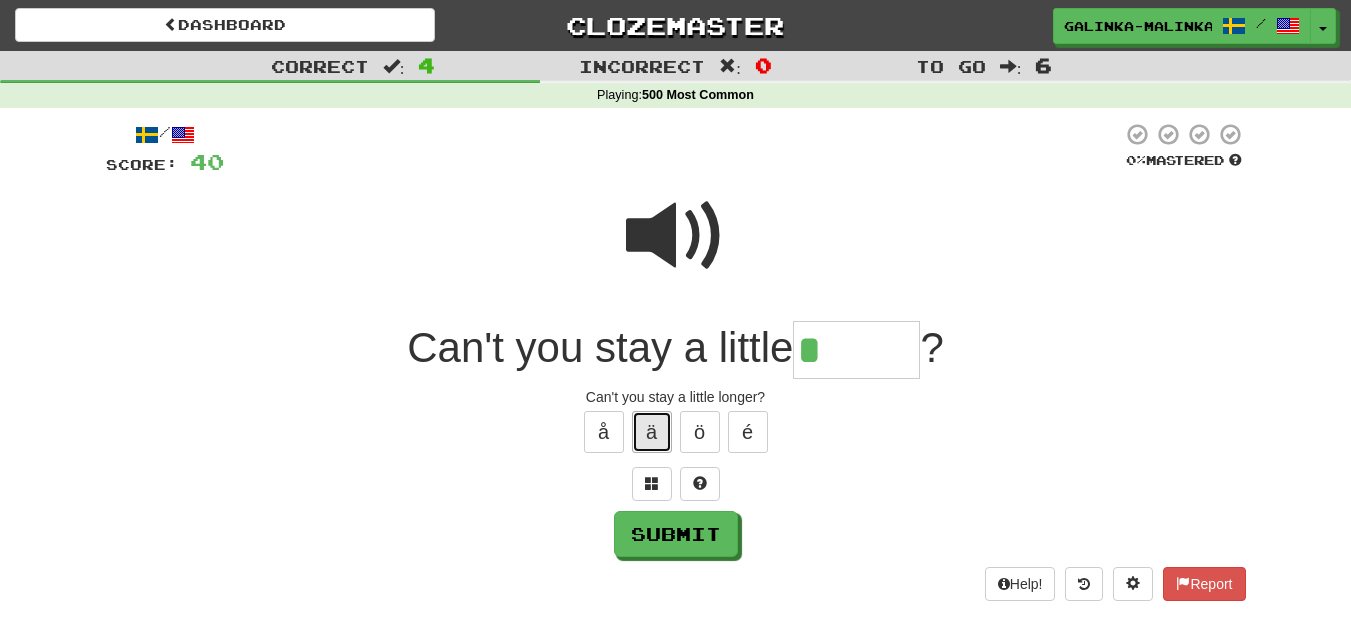 click on "ä" at bounding box center [652, 432] 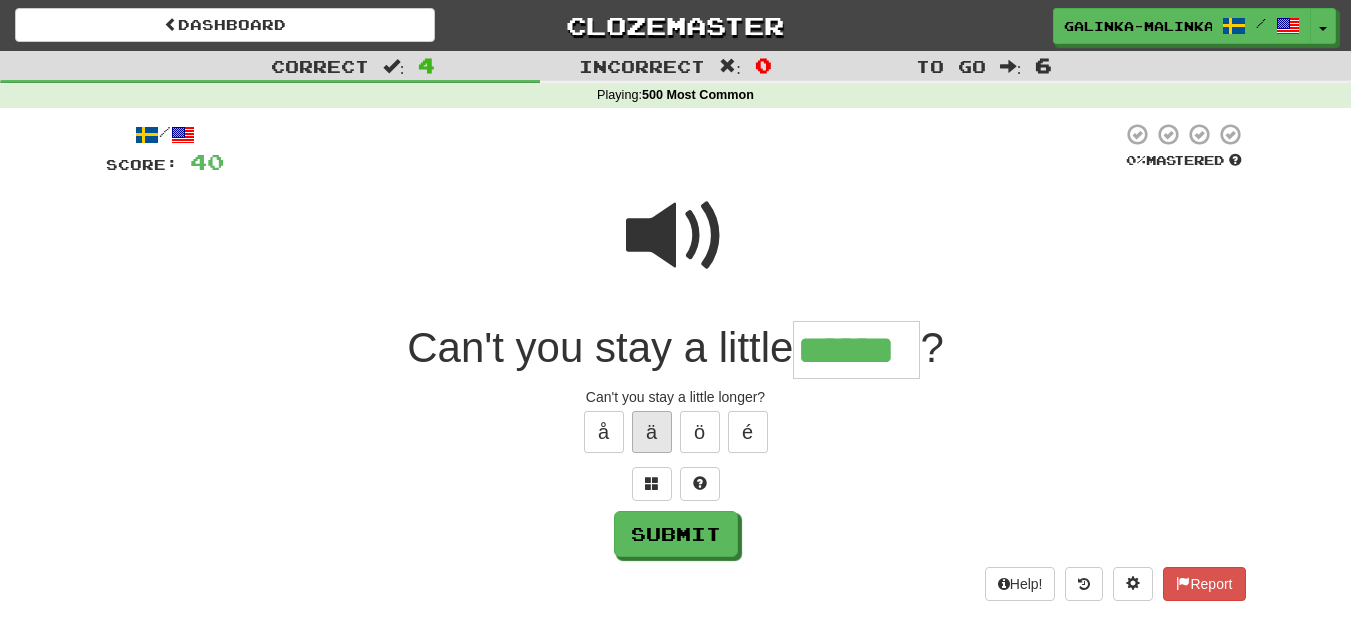 type on "******" 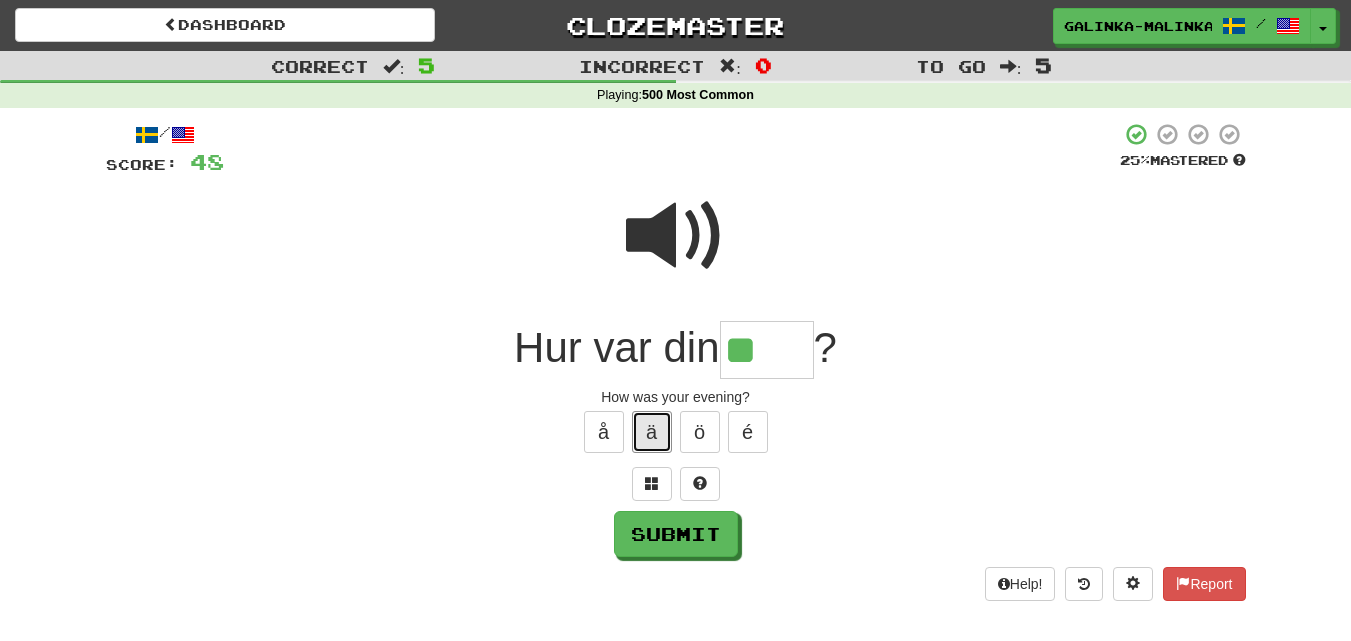click on "ä" at bounding box center (652, 432) 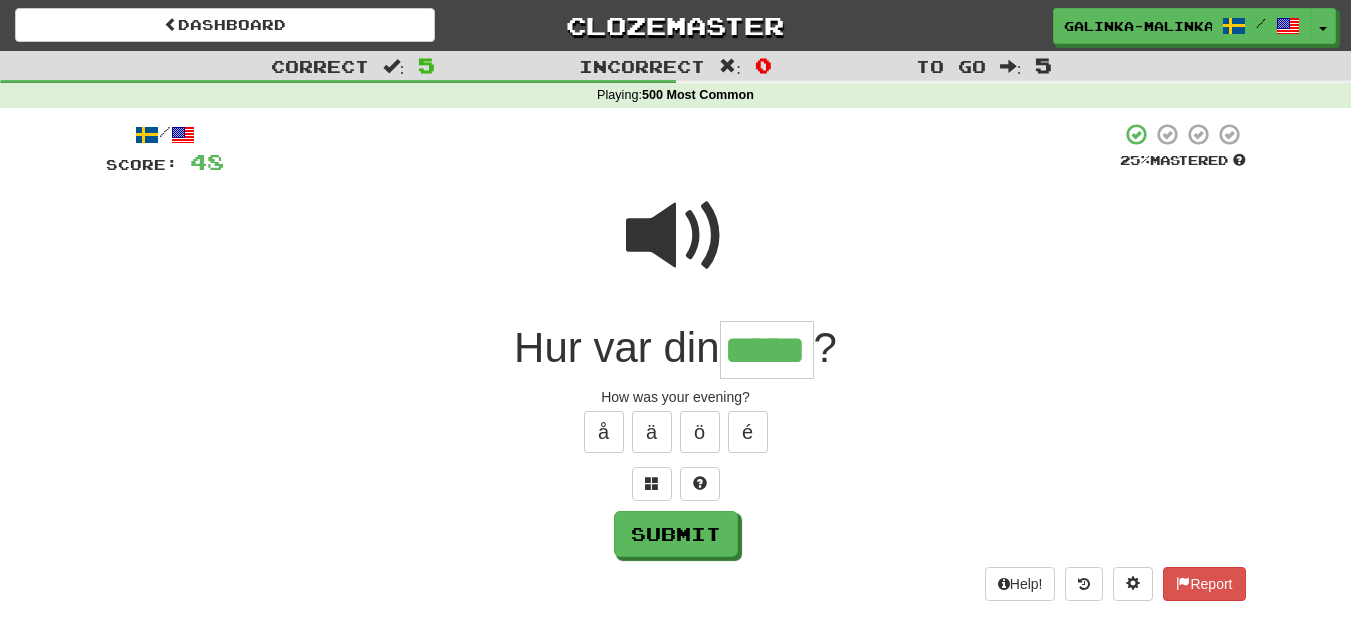 type on "*****" 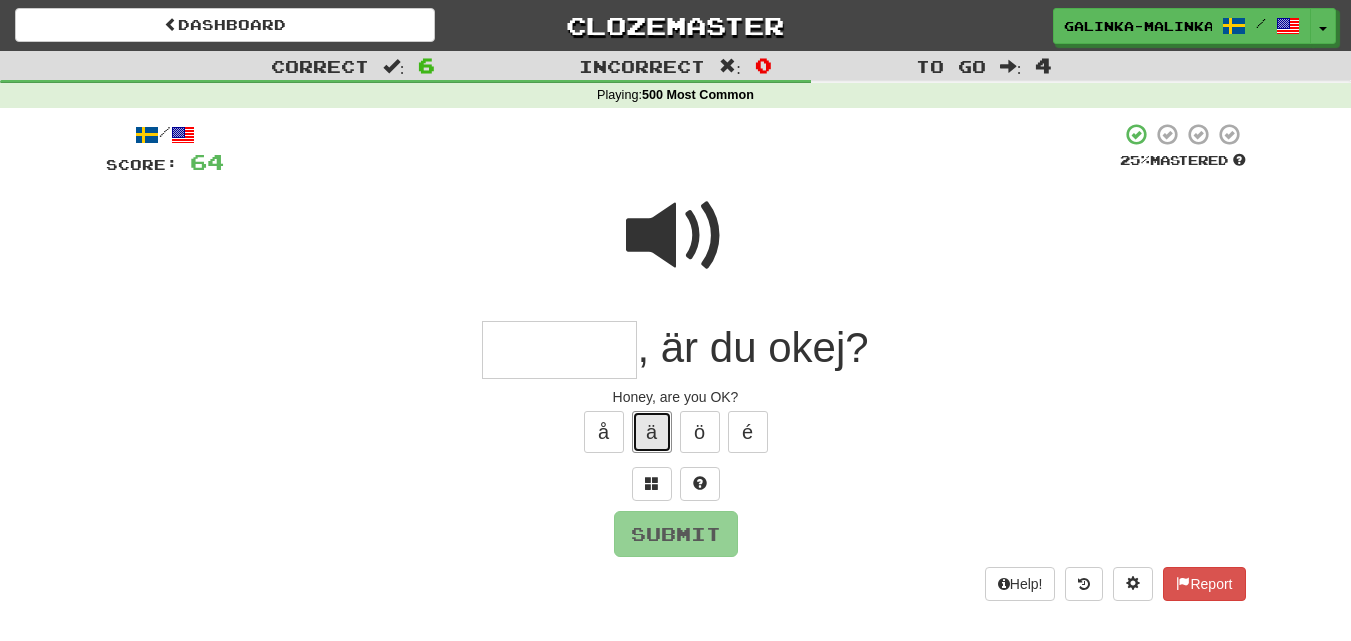 click on "ä" at bounding box center (652, 432) 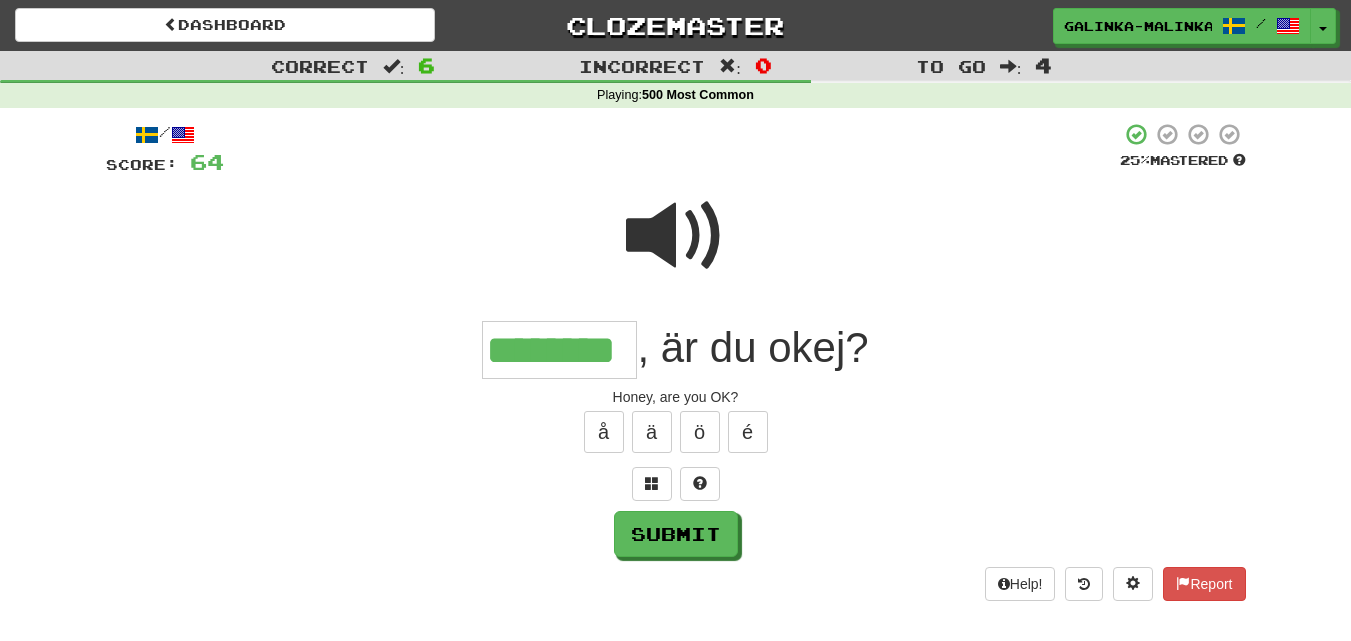 type on "********" 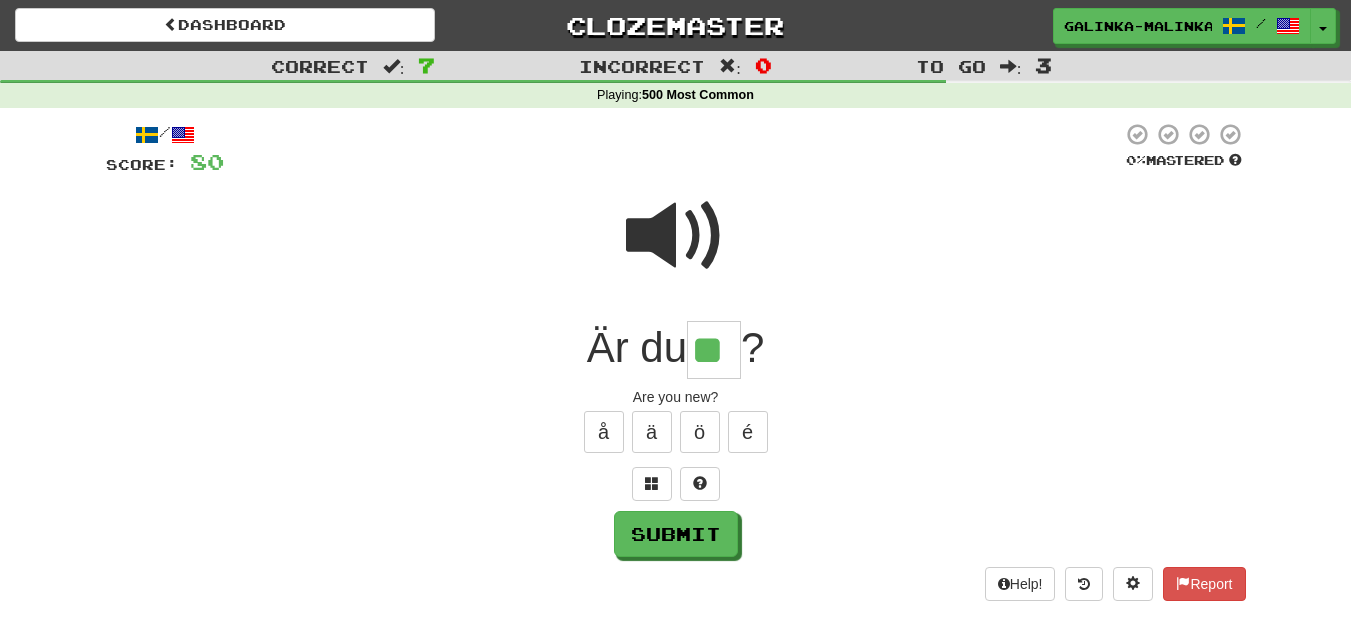 type on "**" 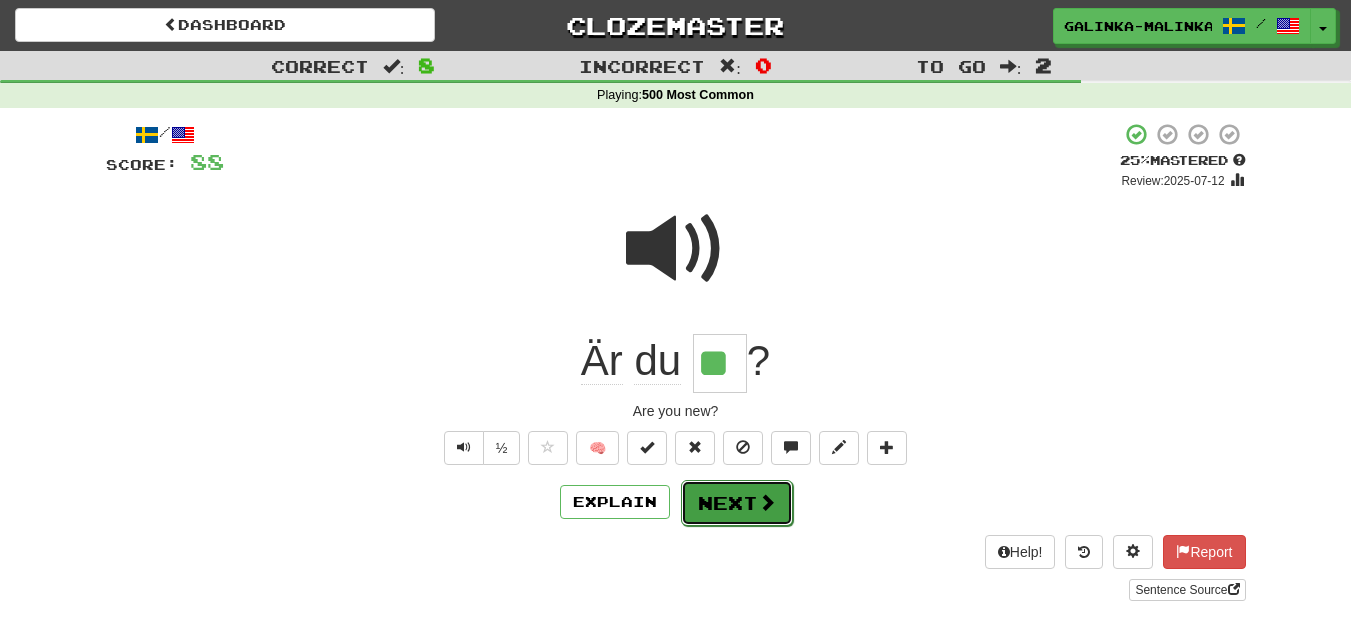 click on "Next" at bounding box center [737, 503] 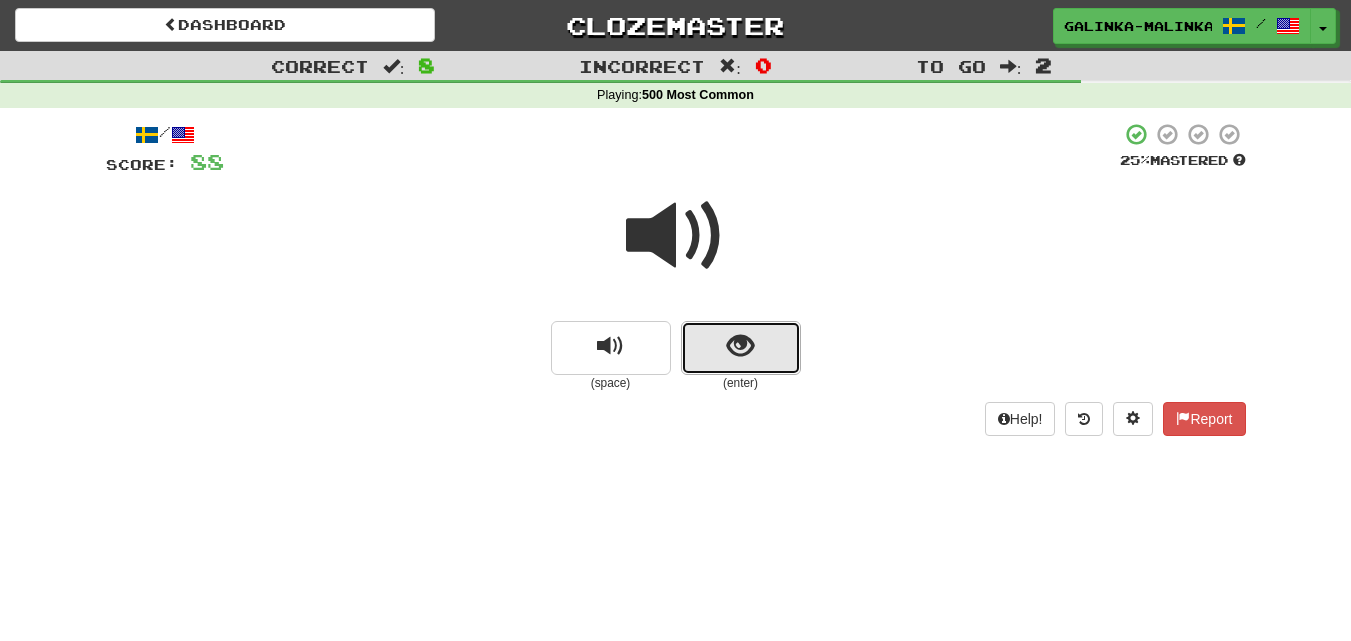 click at bounding box center [740, 346] 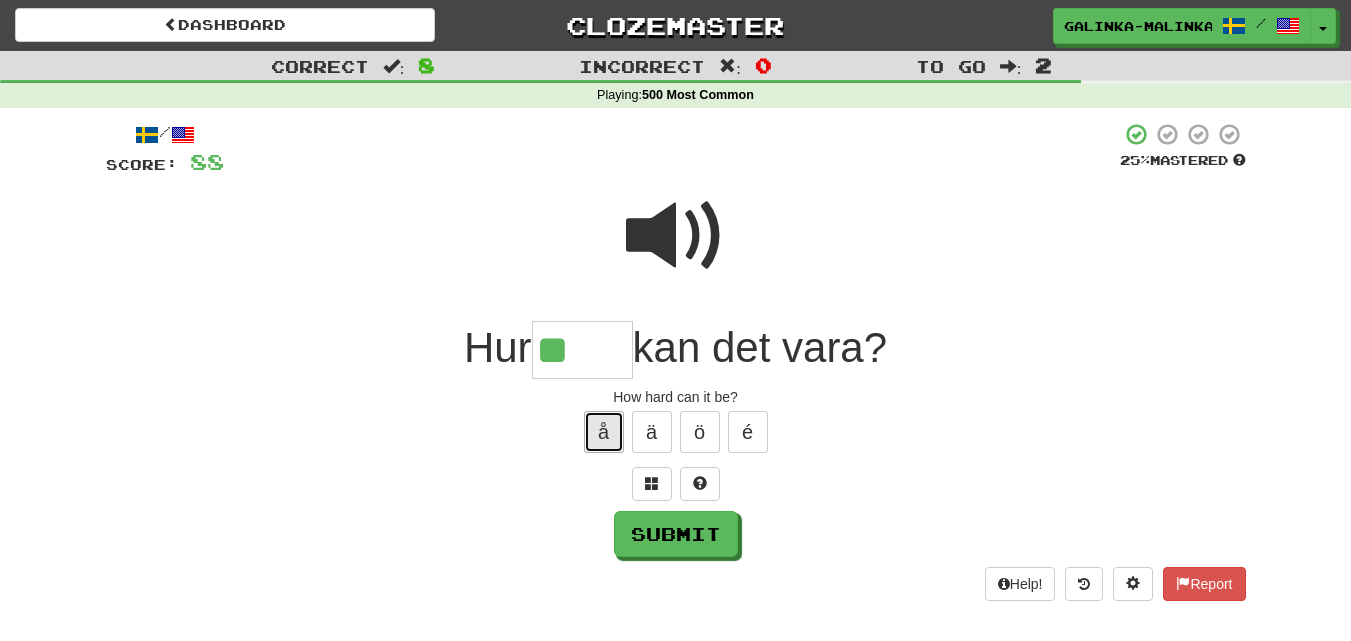 click on "å" at bounding box center (604, 432) 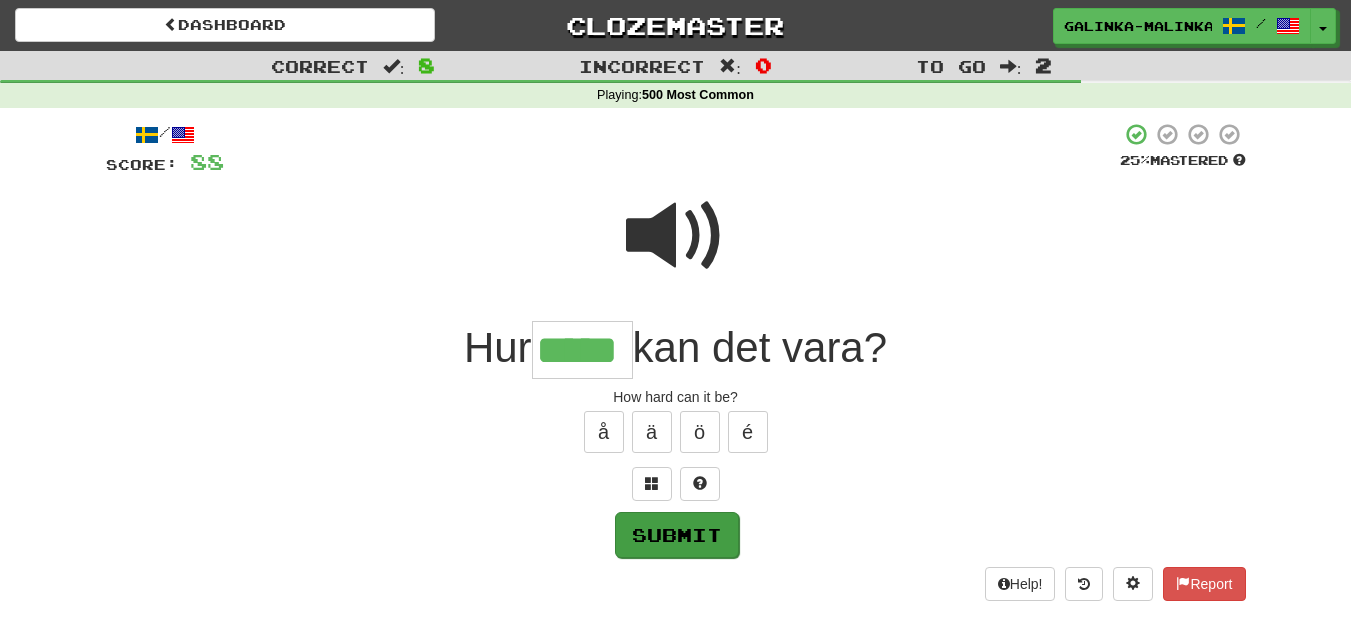type on "*****" 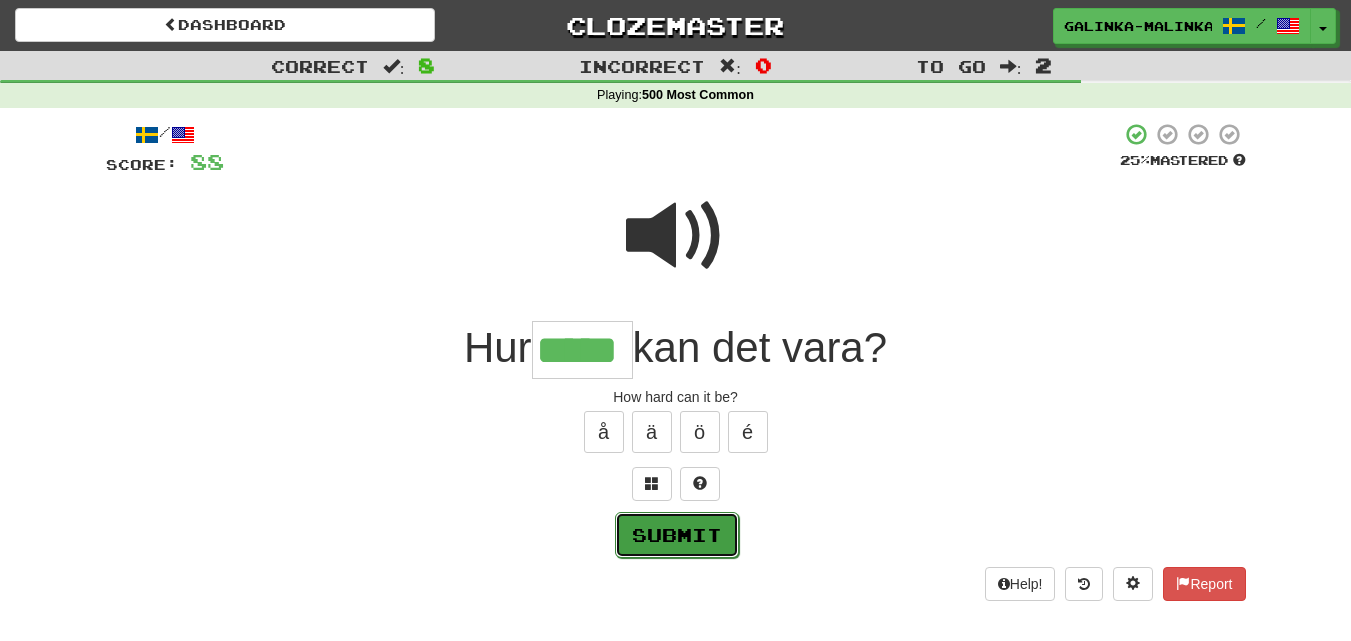 click on "Submit" at bounding box center (677, 535) 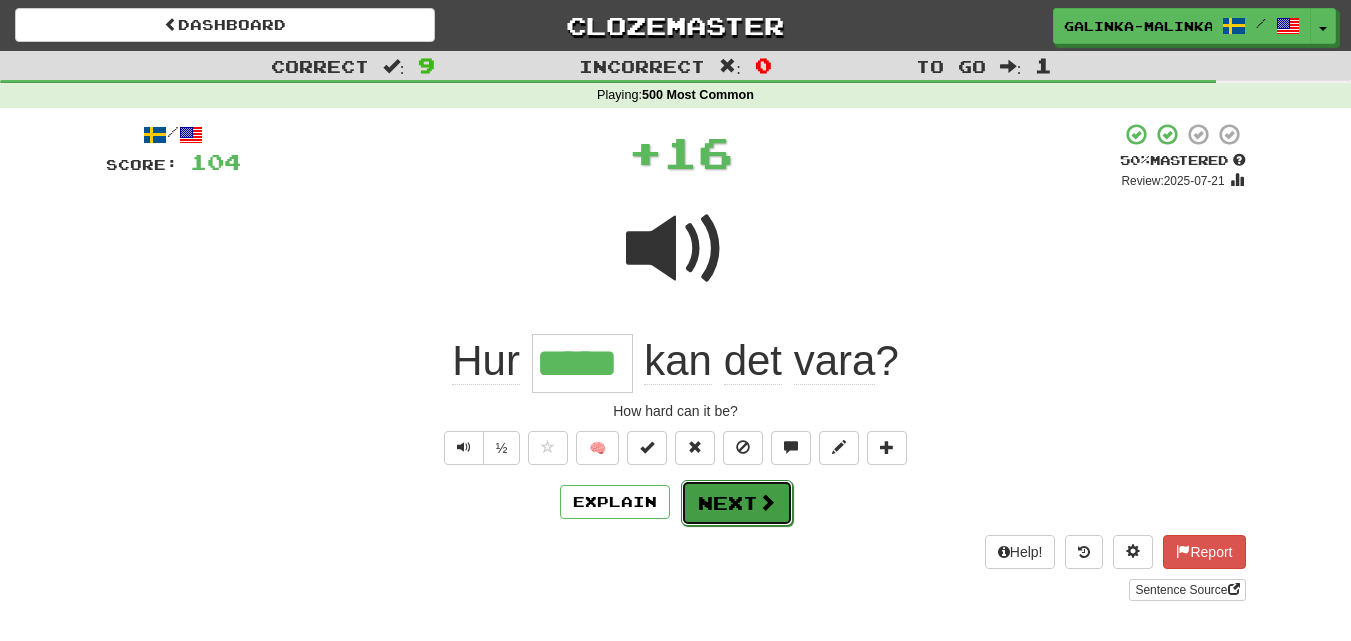 click on "Next" at bounding box center (737, 503) 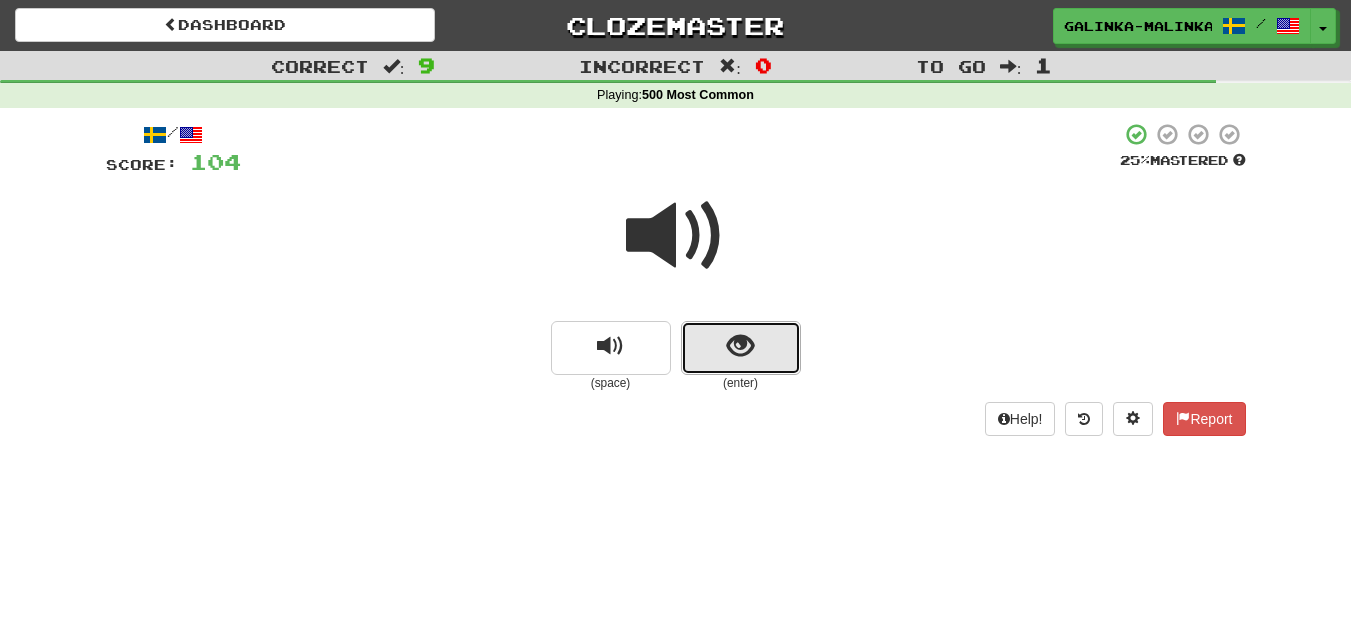 click at bounding box center [740, 346] 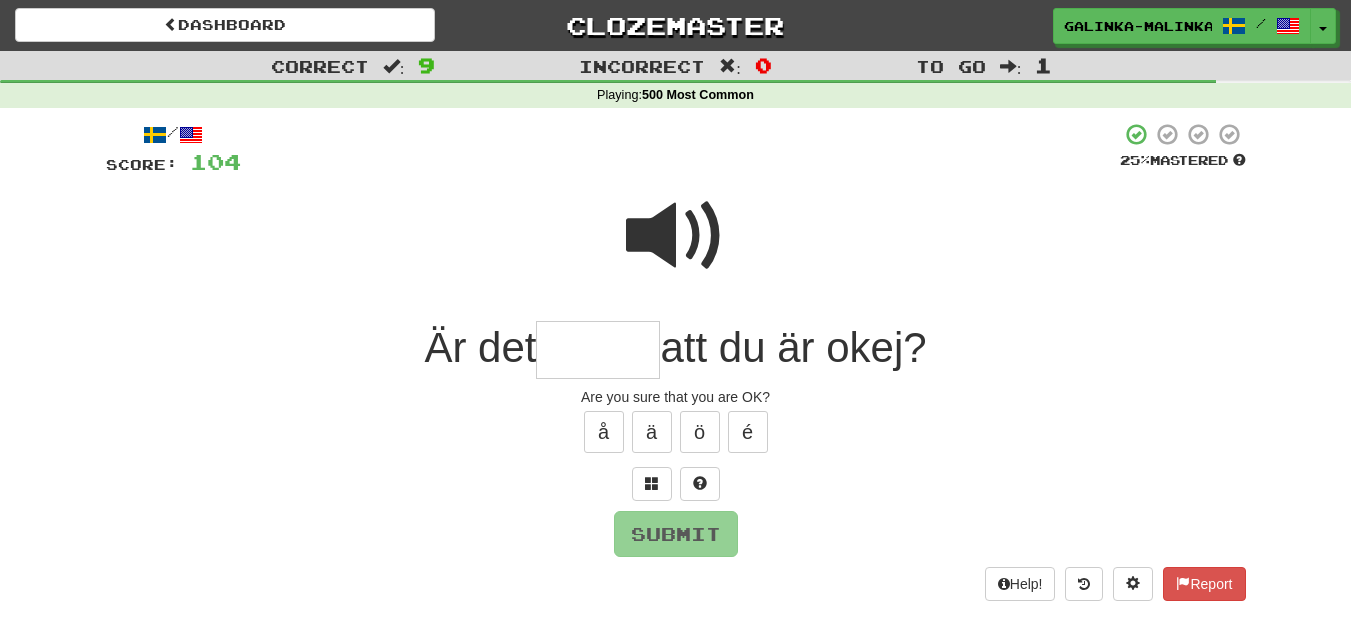 click at bounding box center [676, 236] 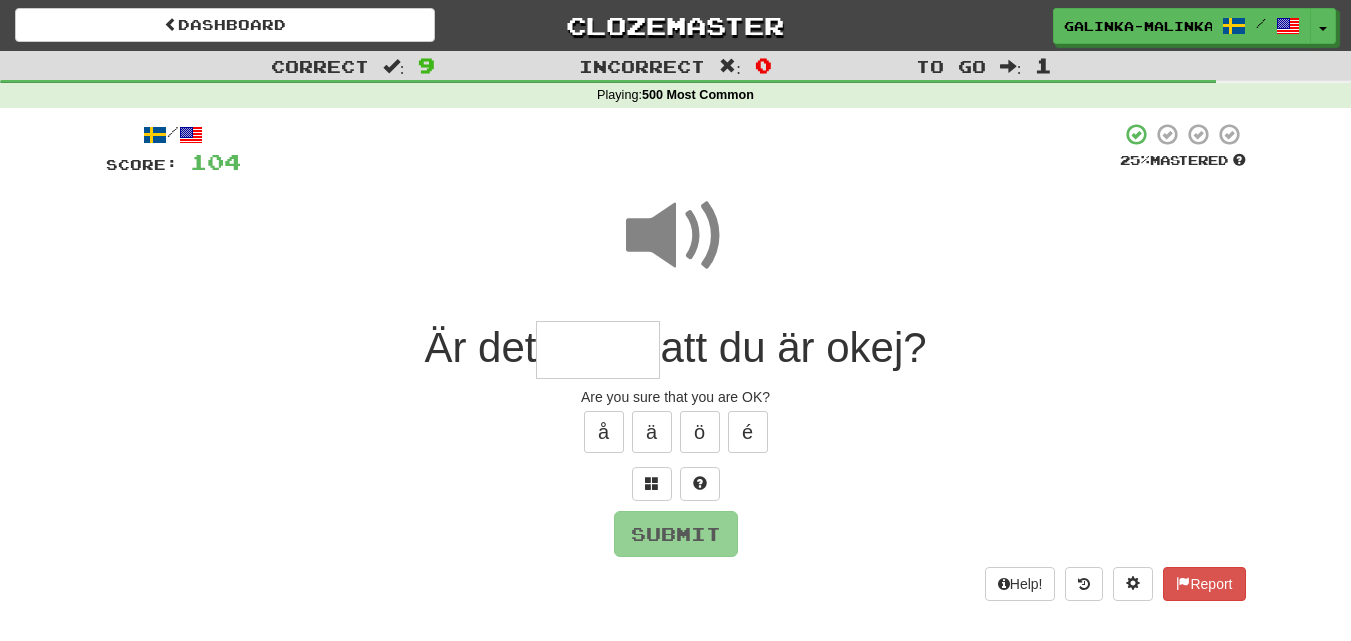 click at bounding box center (598, 350) 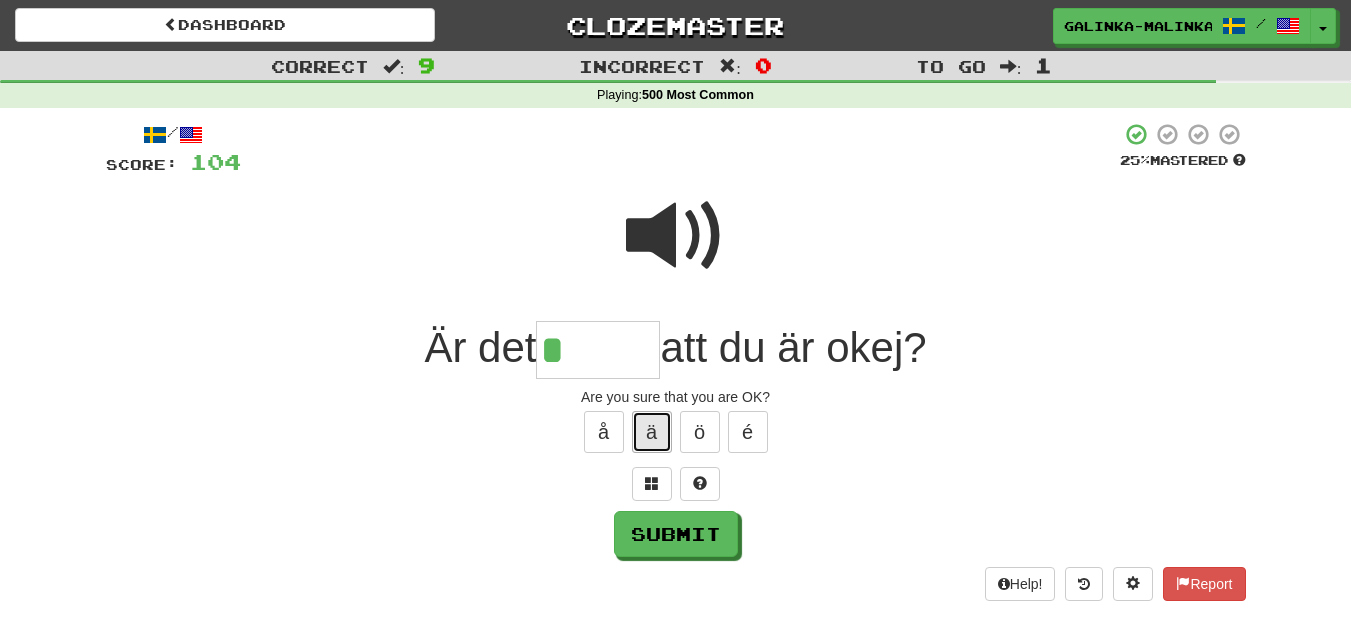 click on "ä" at bounding box center [652, 432] 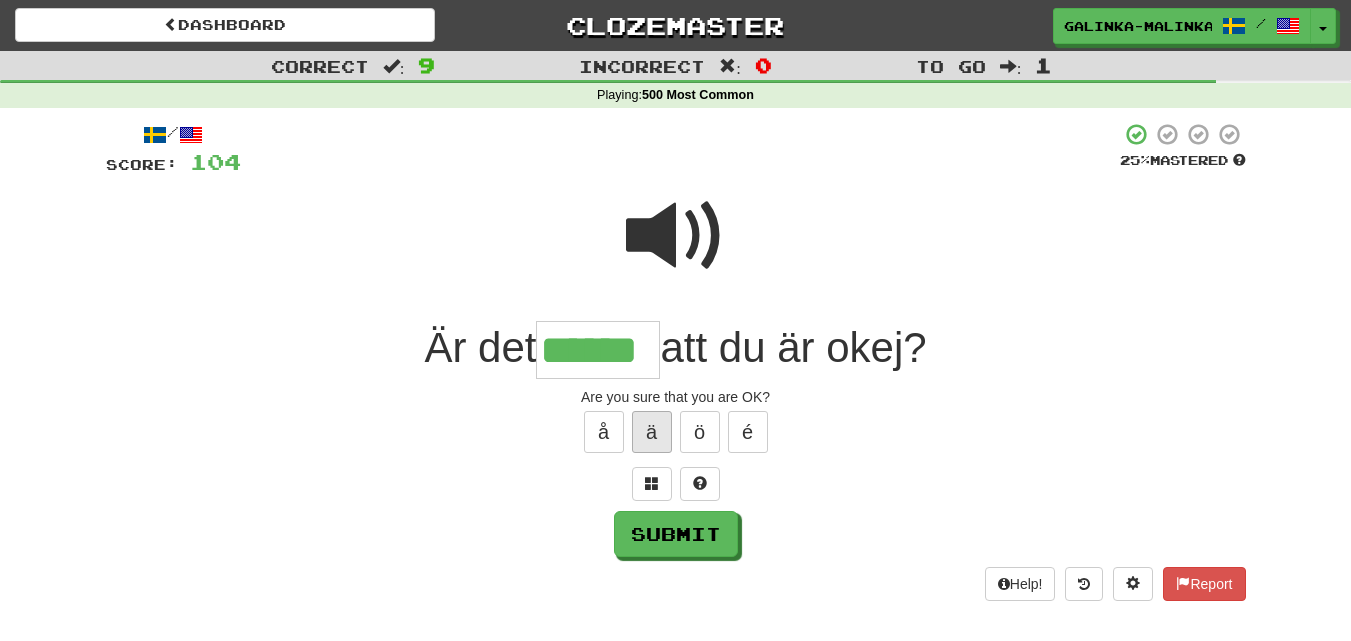type on "******" 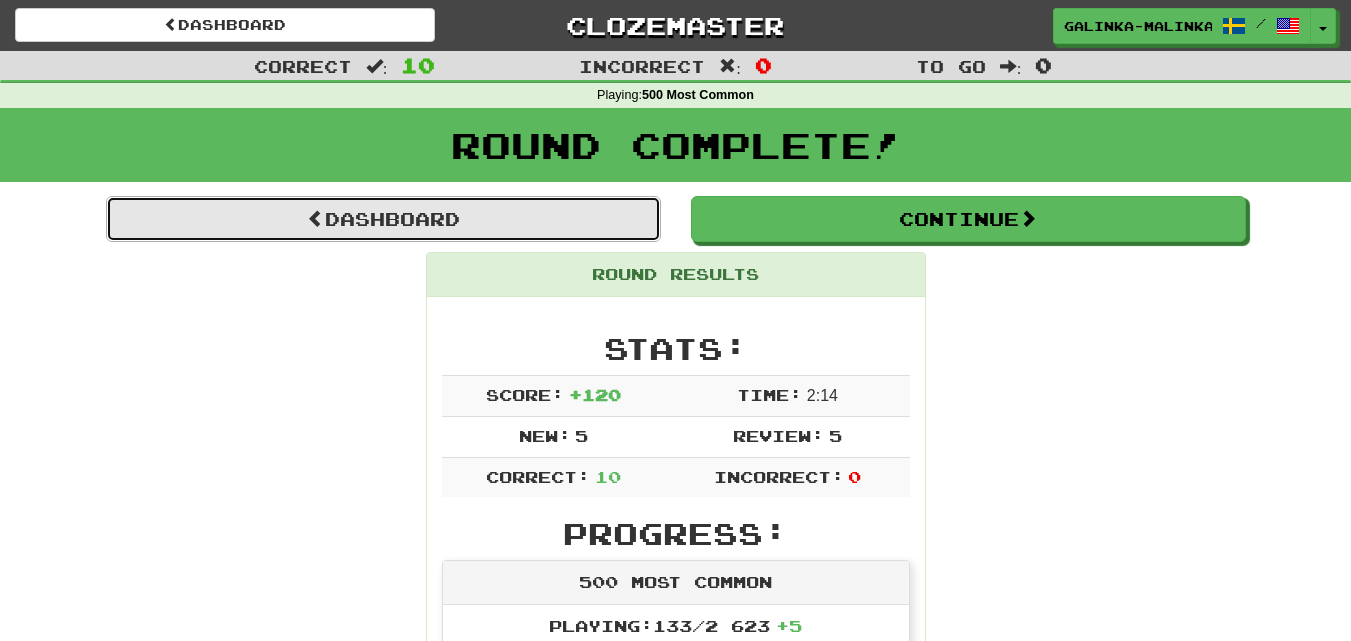 click on "Dashboard" at bounding box center (383, 219) 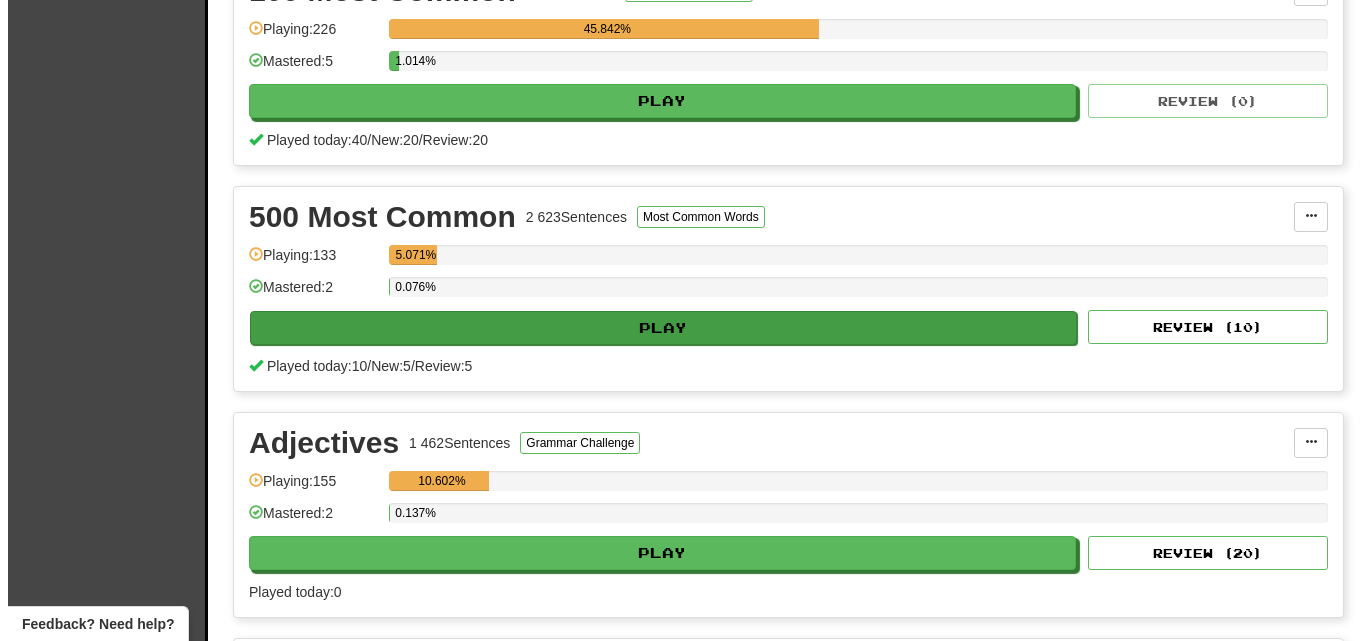 scroll, scrollTop: 500, scrollLeft: 0, axis: vertical 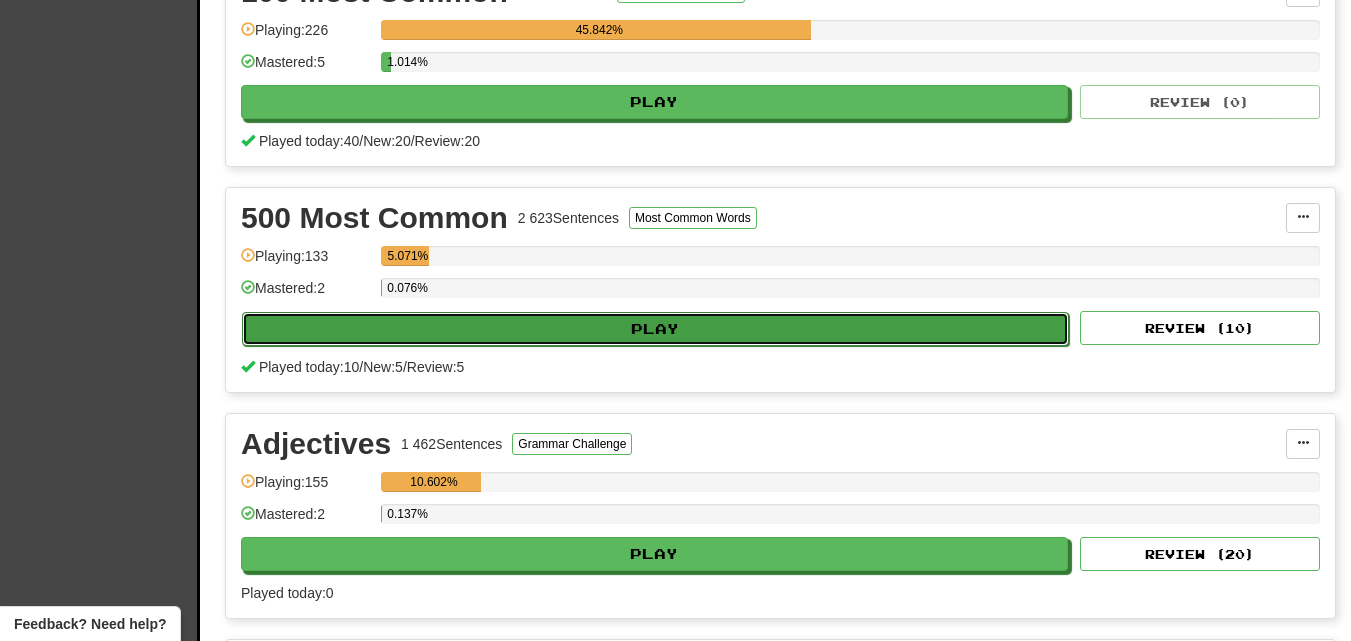 click on "Play" at bounding box center (655, 329) 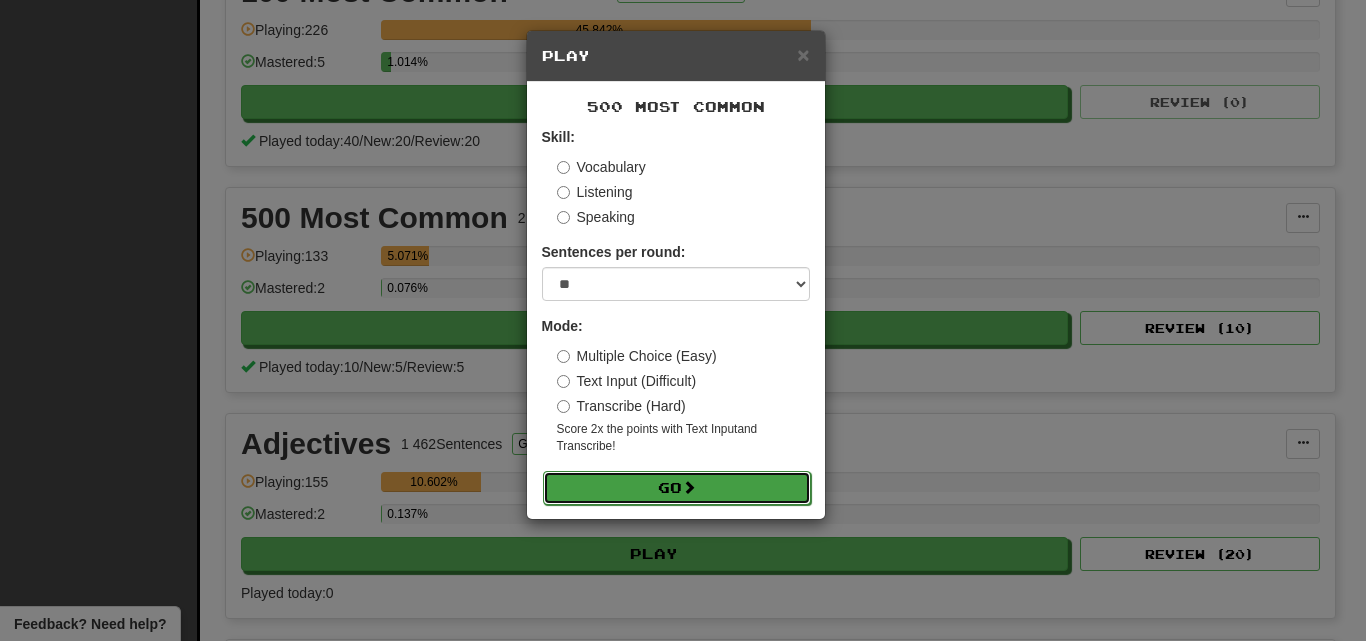 click on "Go" at bounding box center (677, 488) 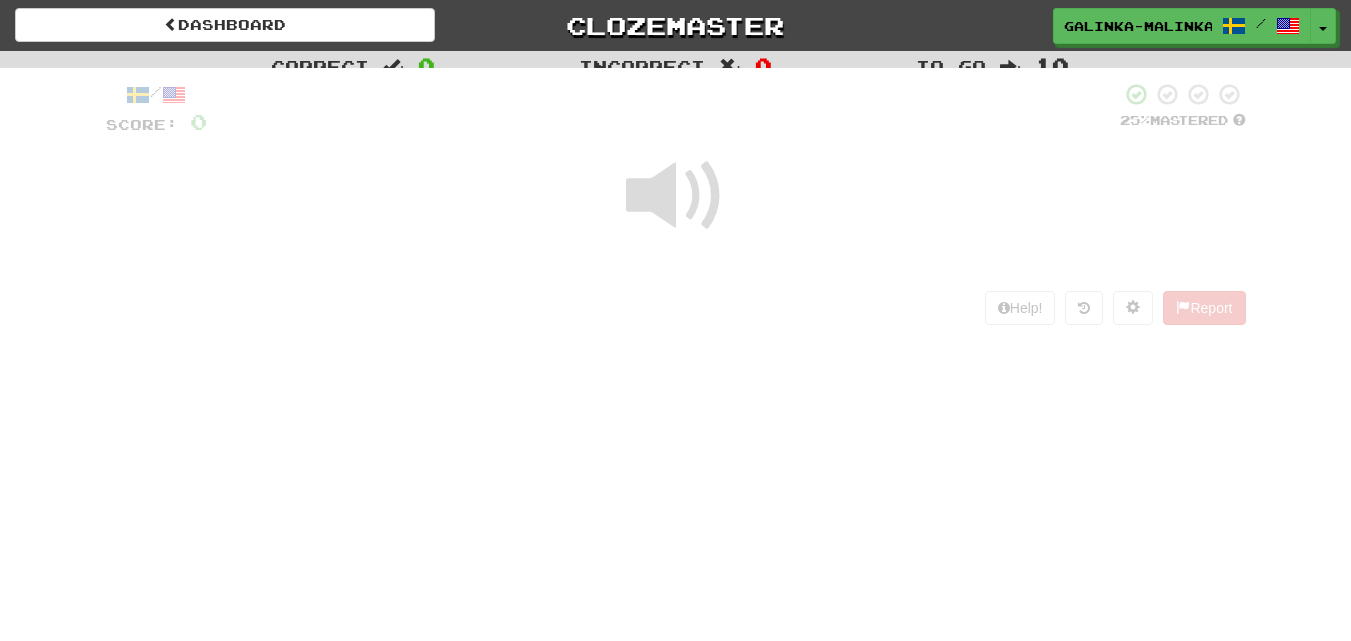 scroll, scrollTop: 0, scrollLeft: 0, axis: both 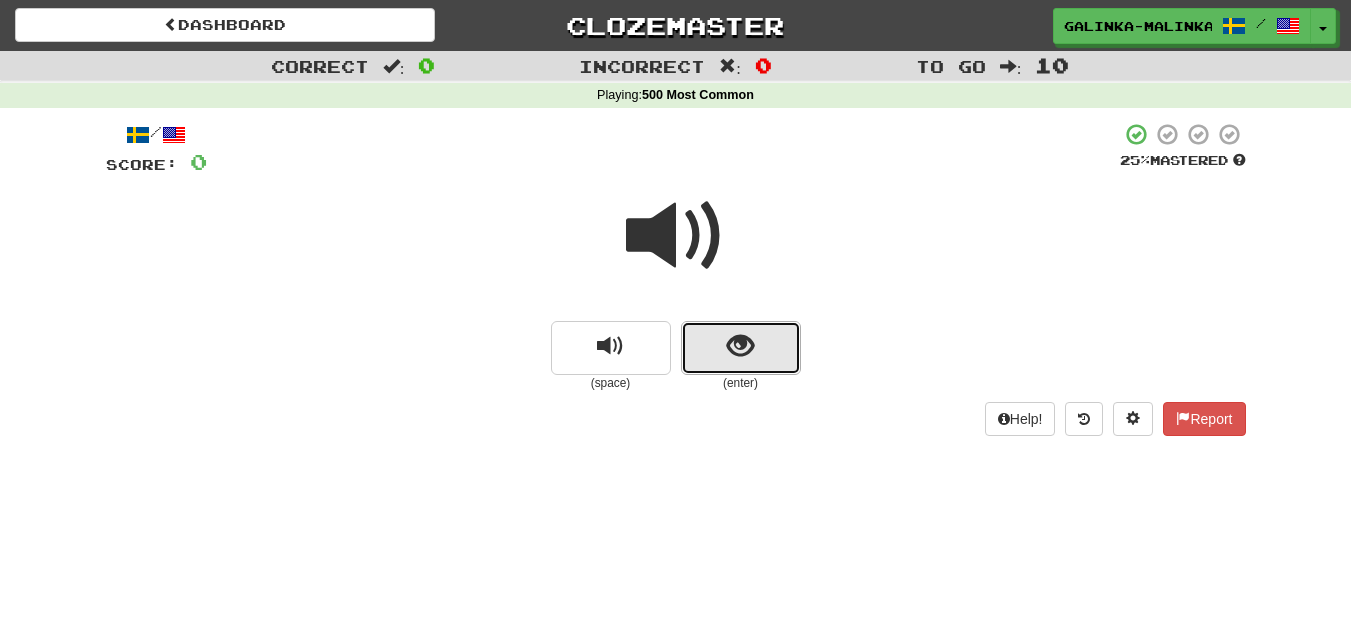 click at bounding box center (740, 346) 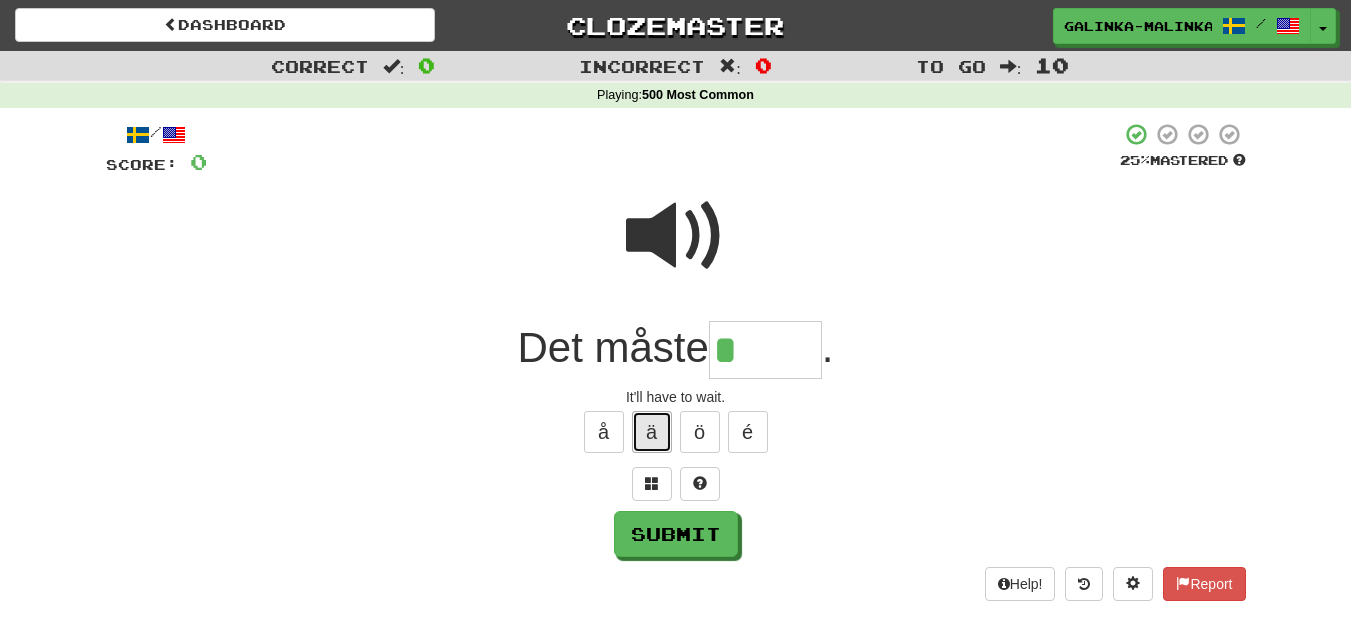 click on "ä" at bounding box center (652, 432) 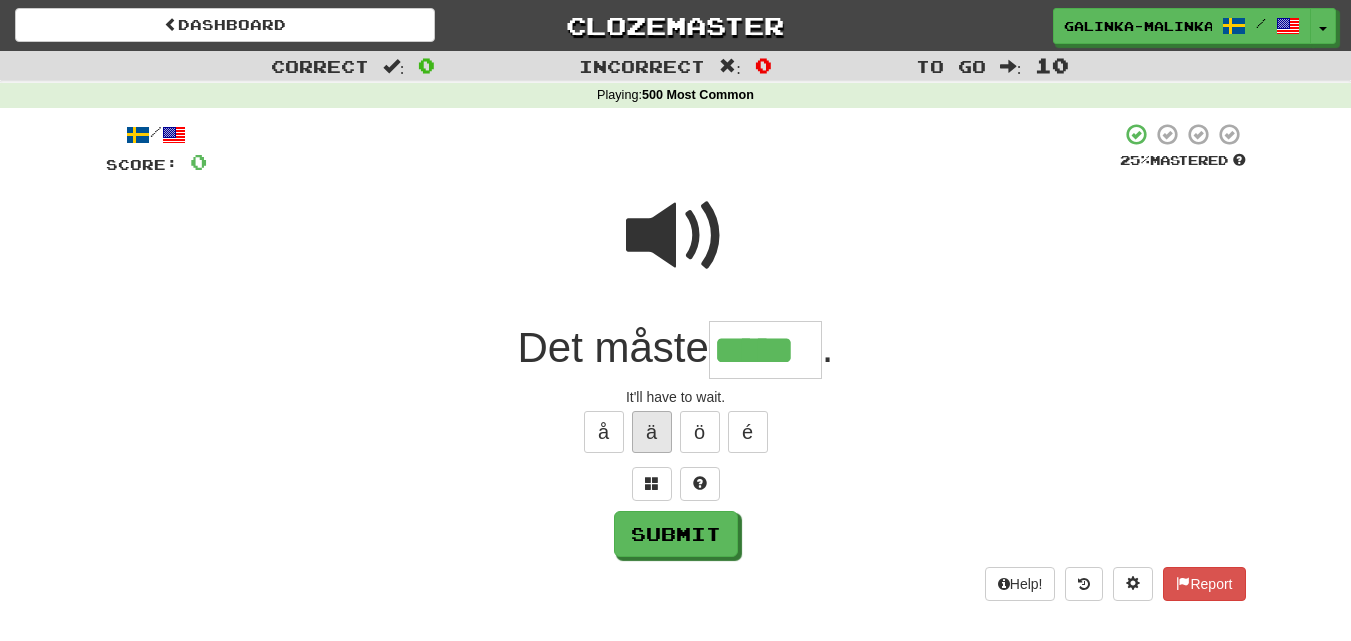 type on "*****" 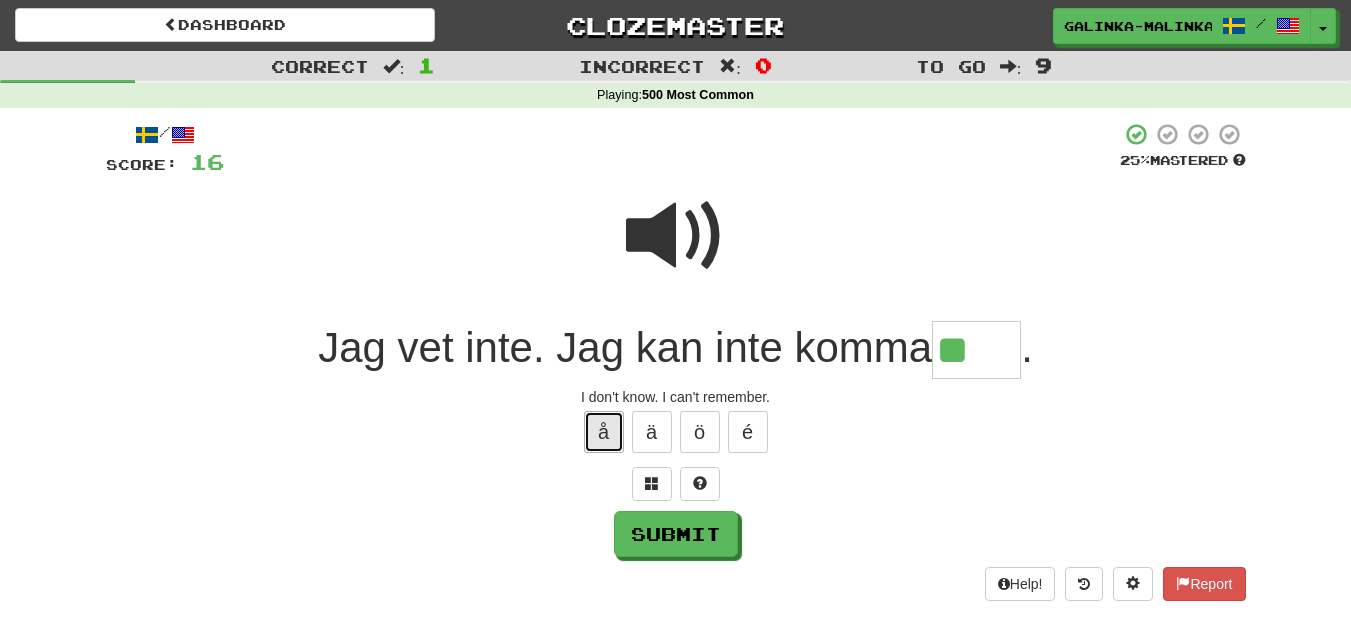 click on "å" at bounding box center (604, 432) 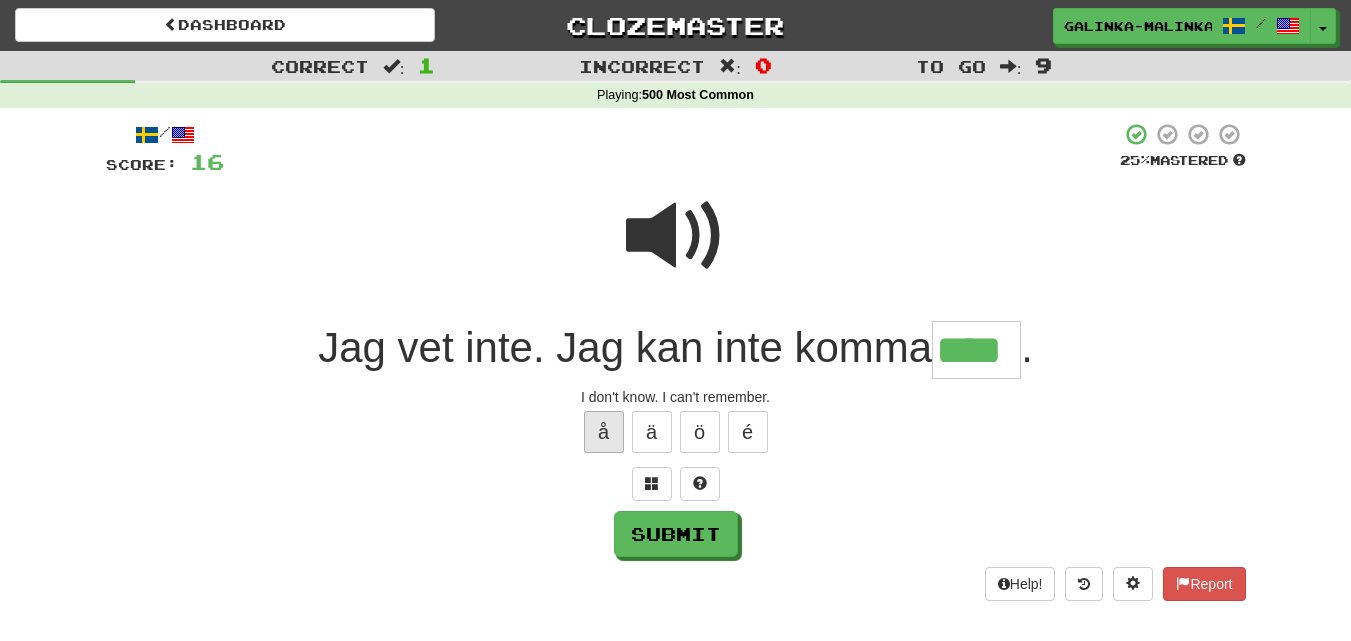 type on "****" 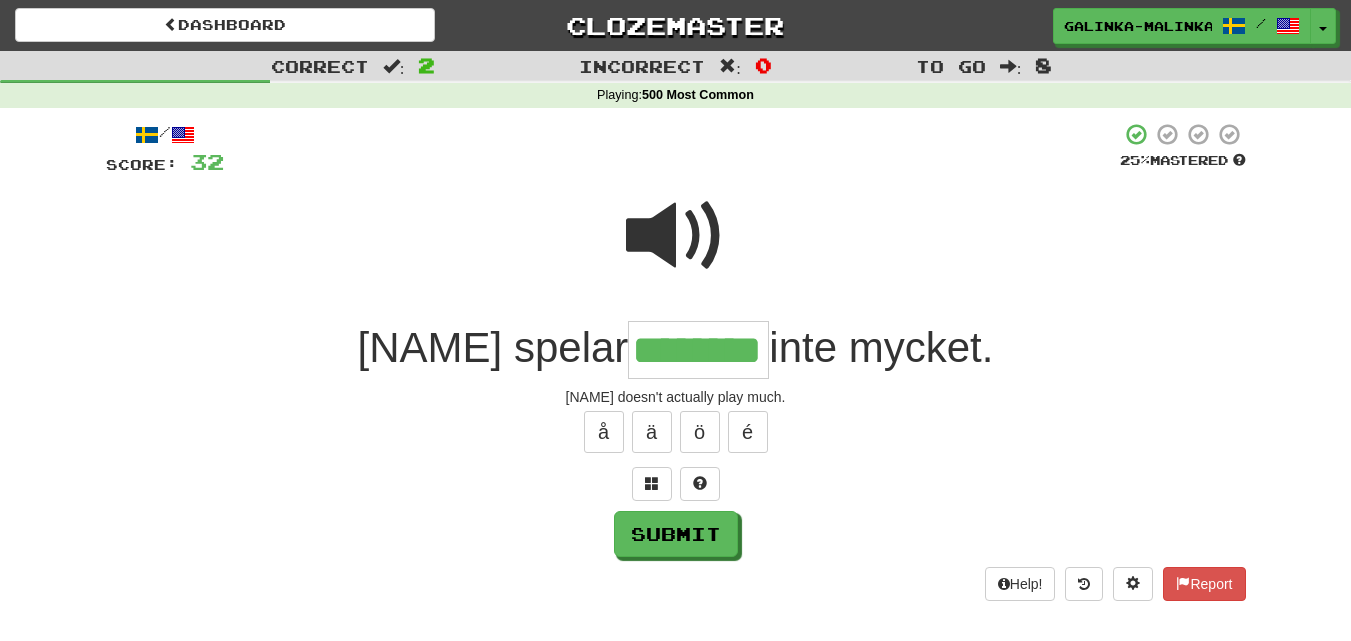 type on "********" 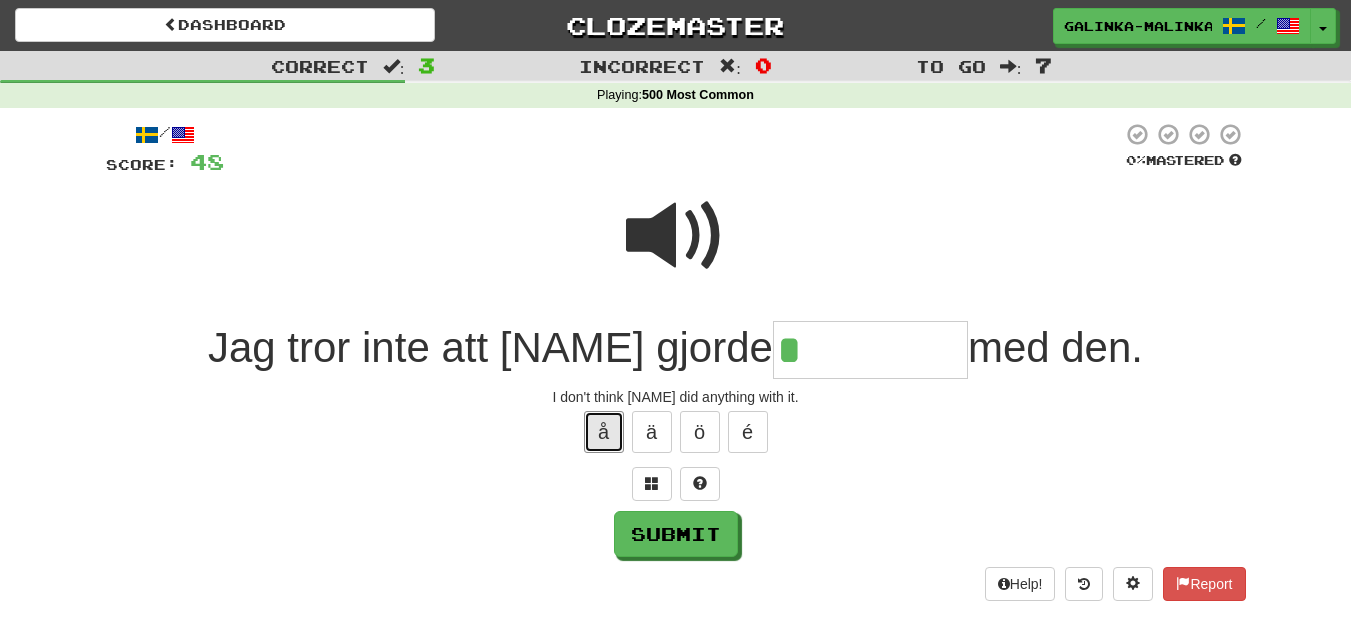 click on "å" at bounding box center [604, 432] 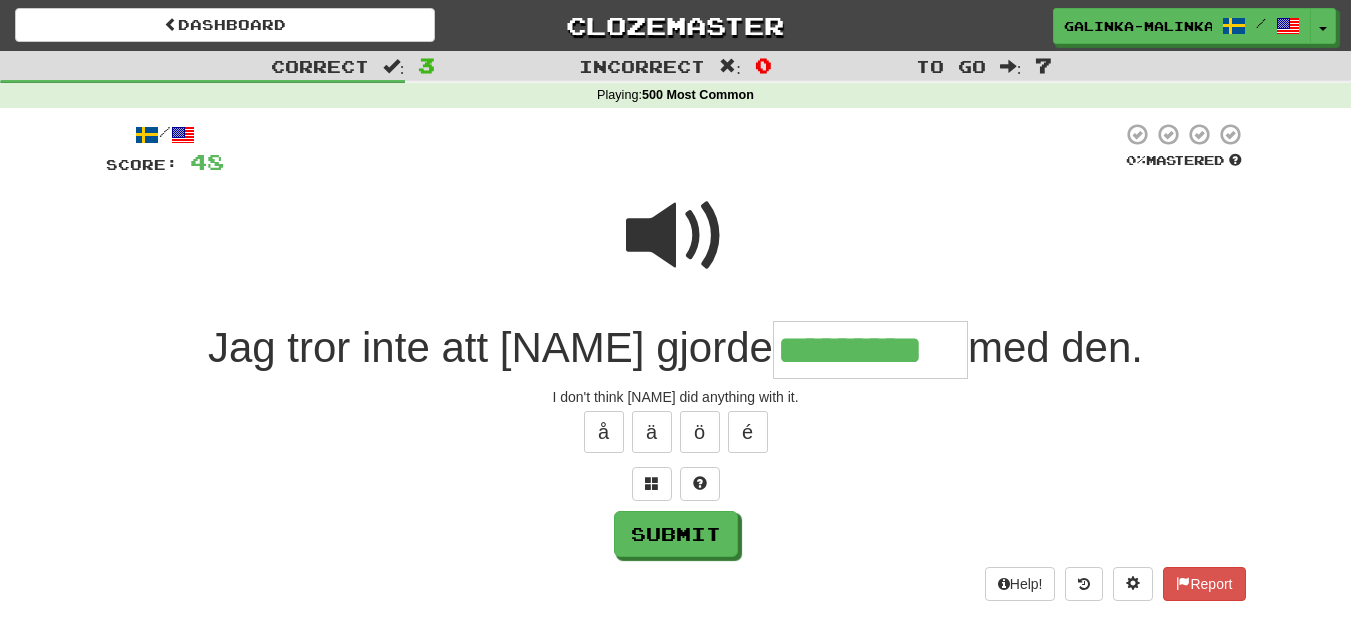 type on "*********" 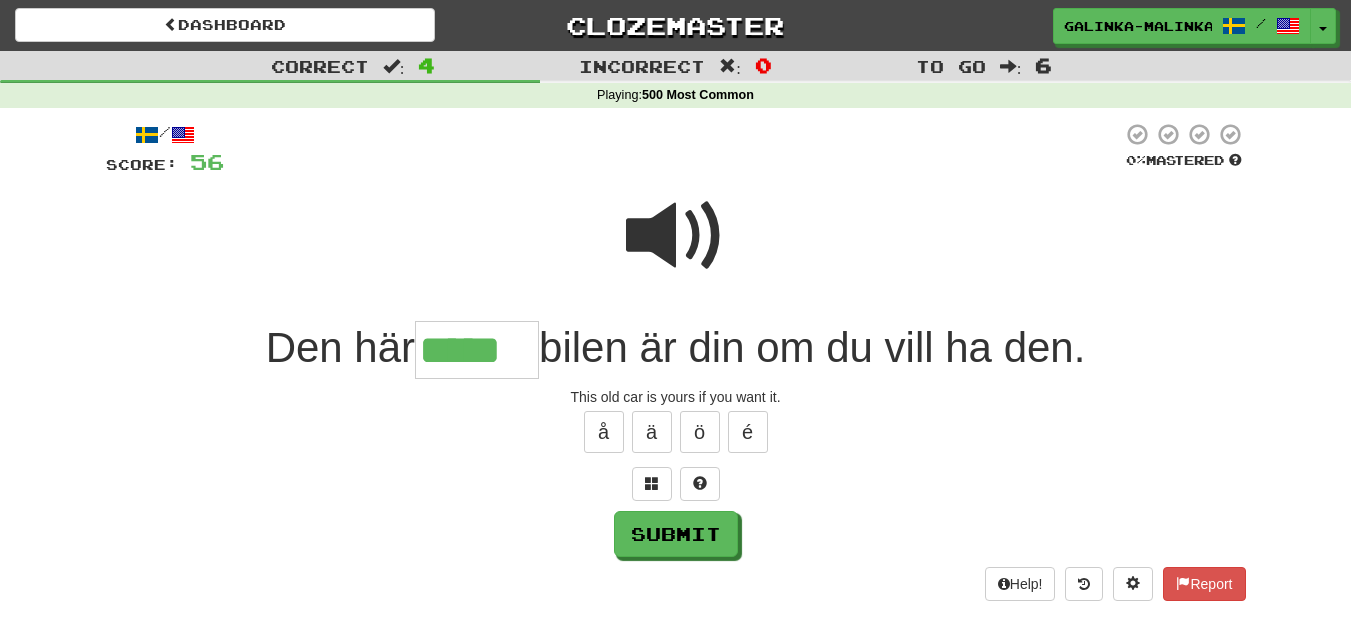 type on "*****" 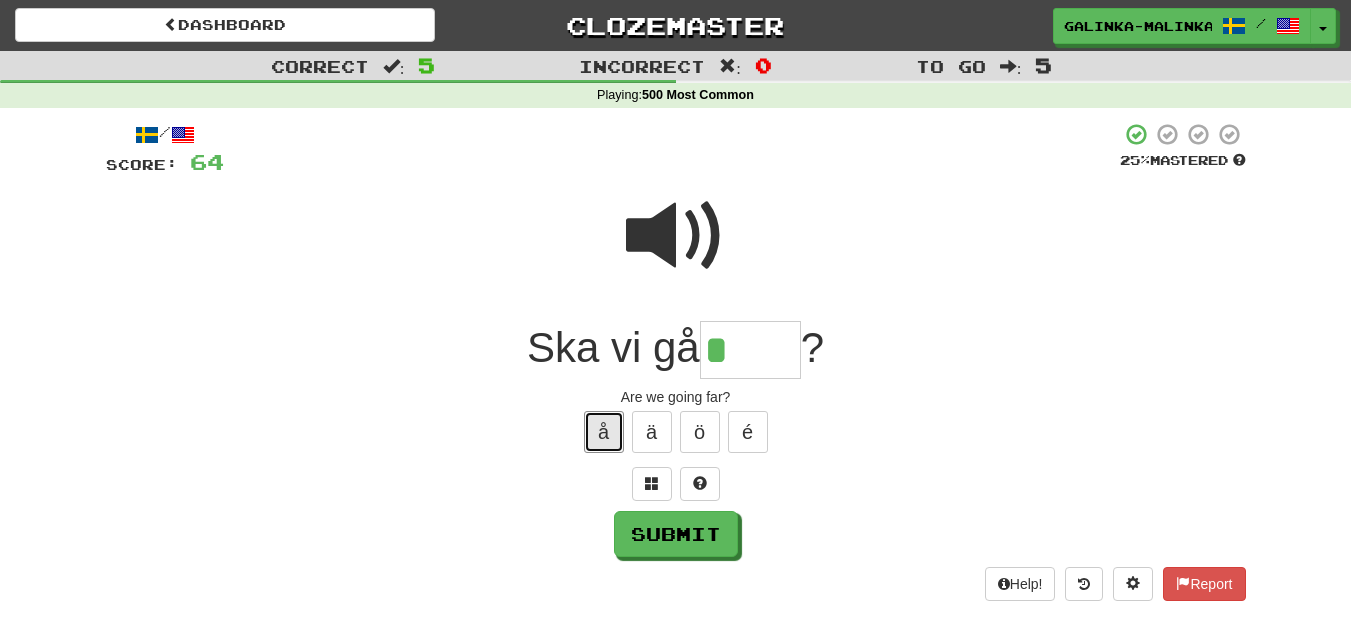 click on "å" at bounding box center [604, 432] 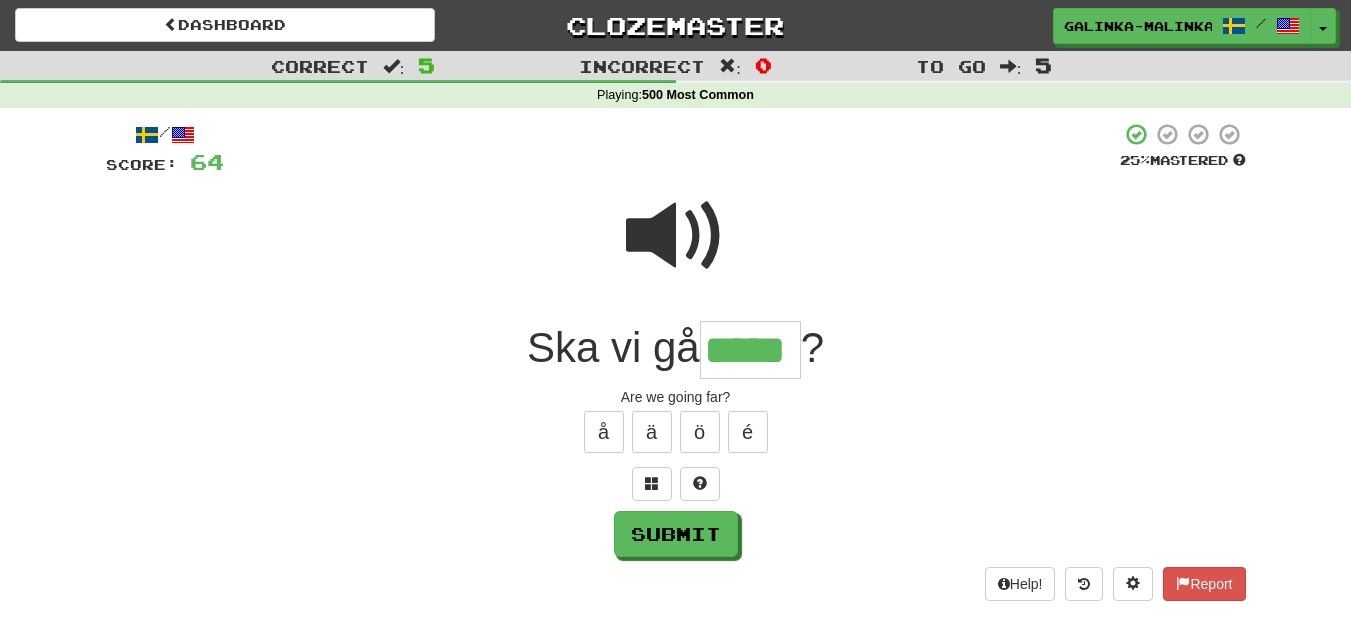 type on "*****" 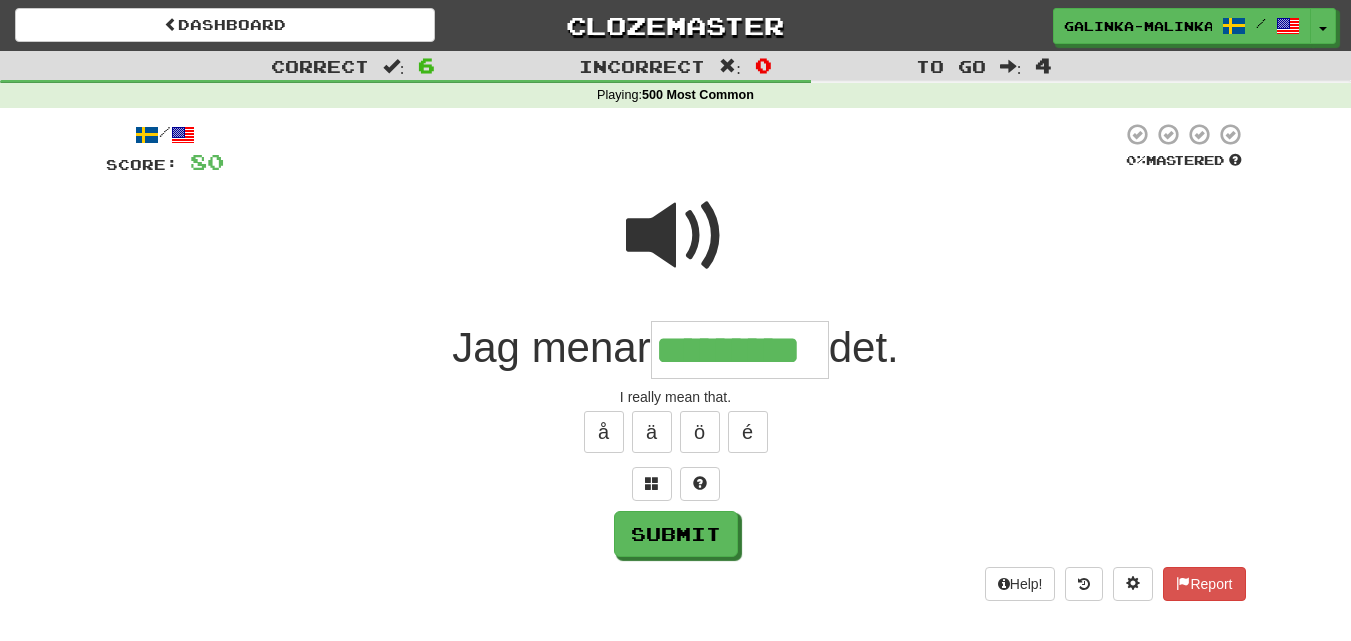type on "*********" 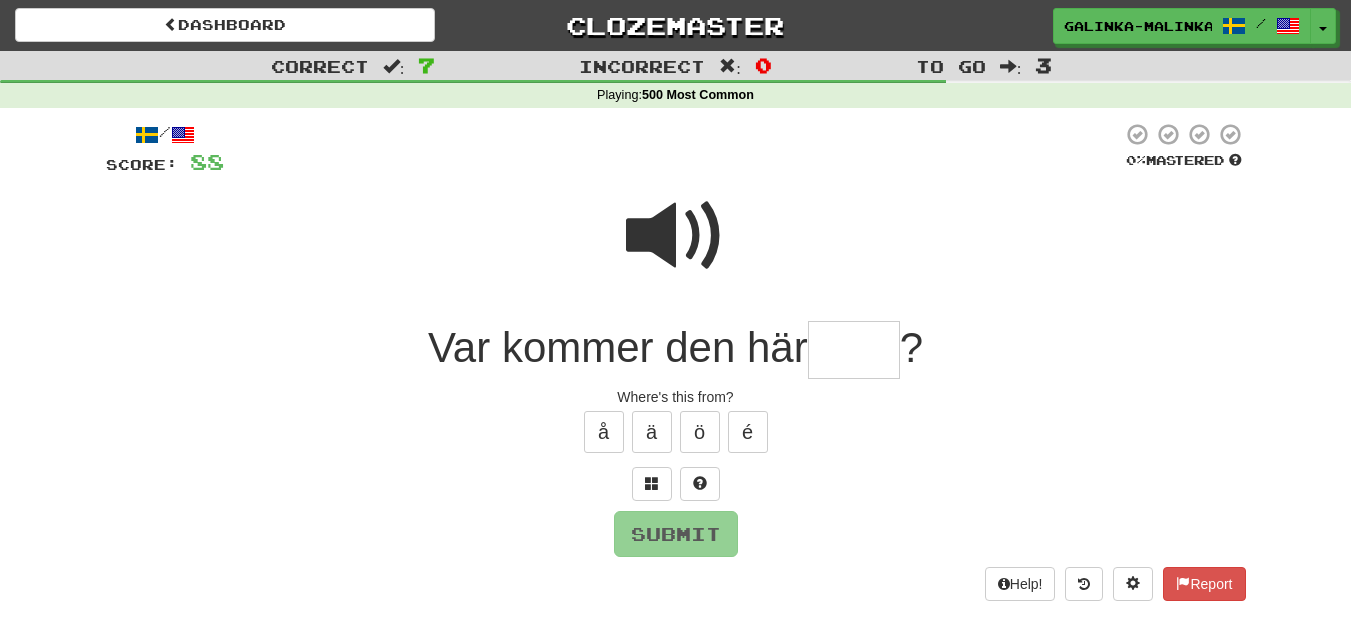 type on "*" 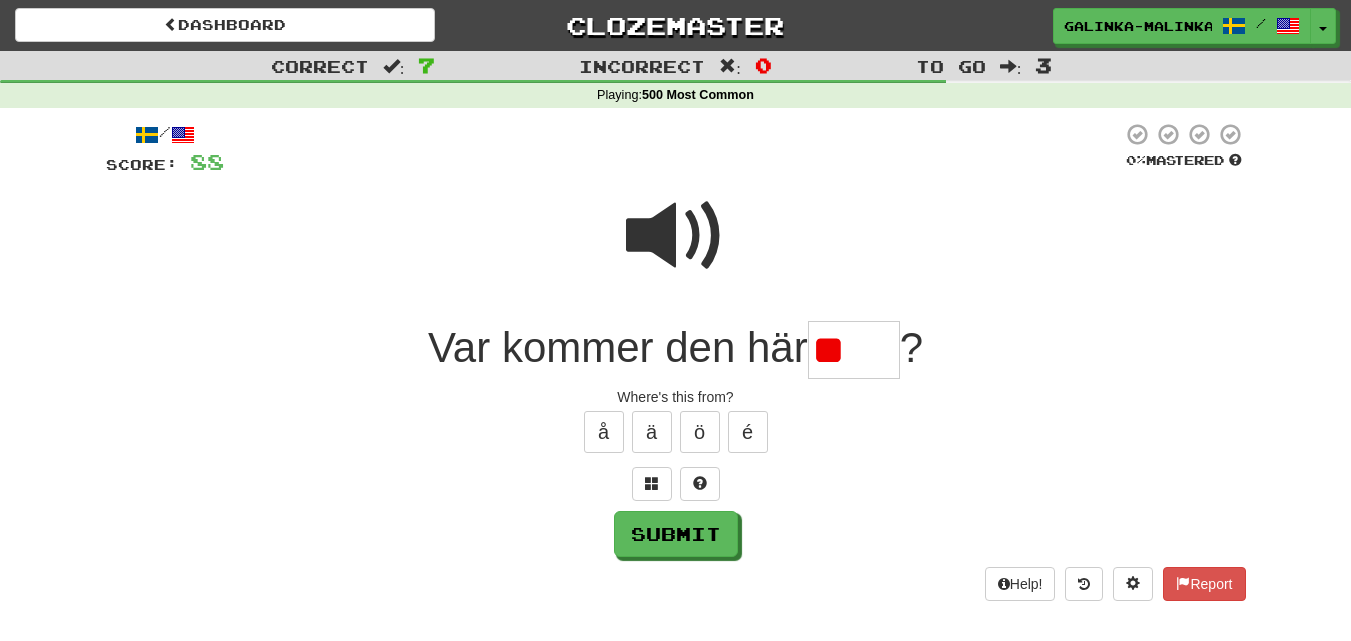 type on "*" 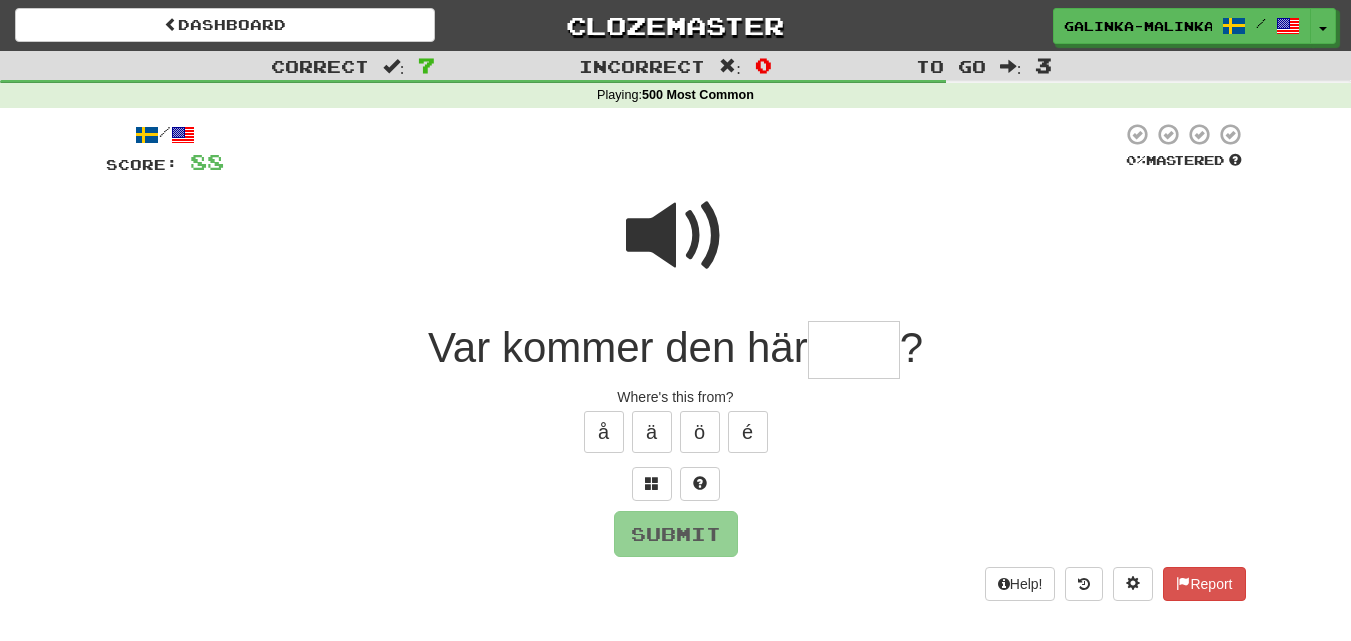 type on "*" 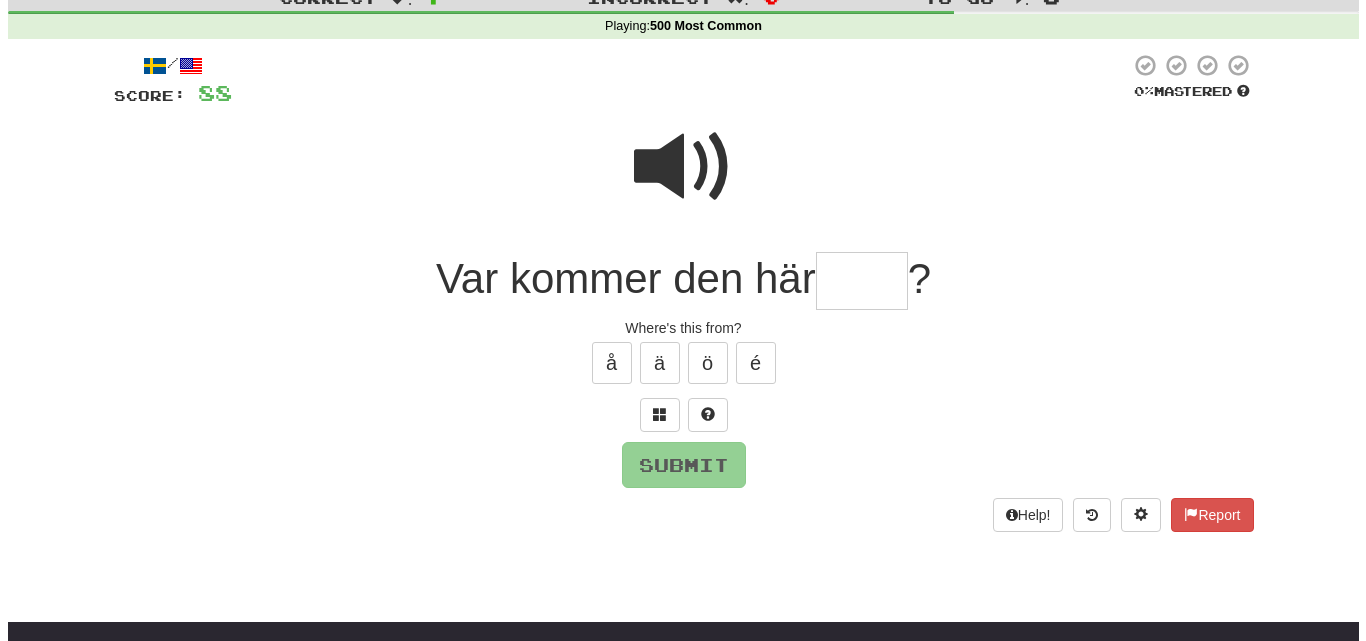 scroll, scrollTop: 100, scrollLeft: 0, axis: vertical 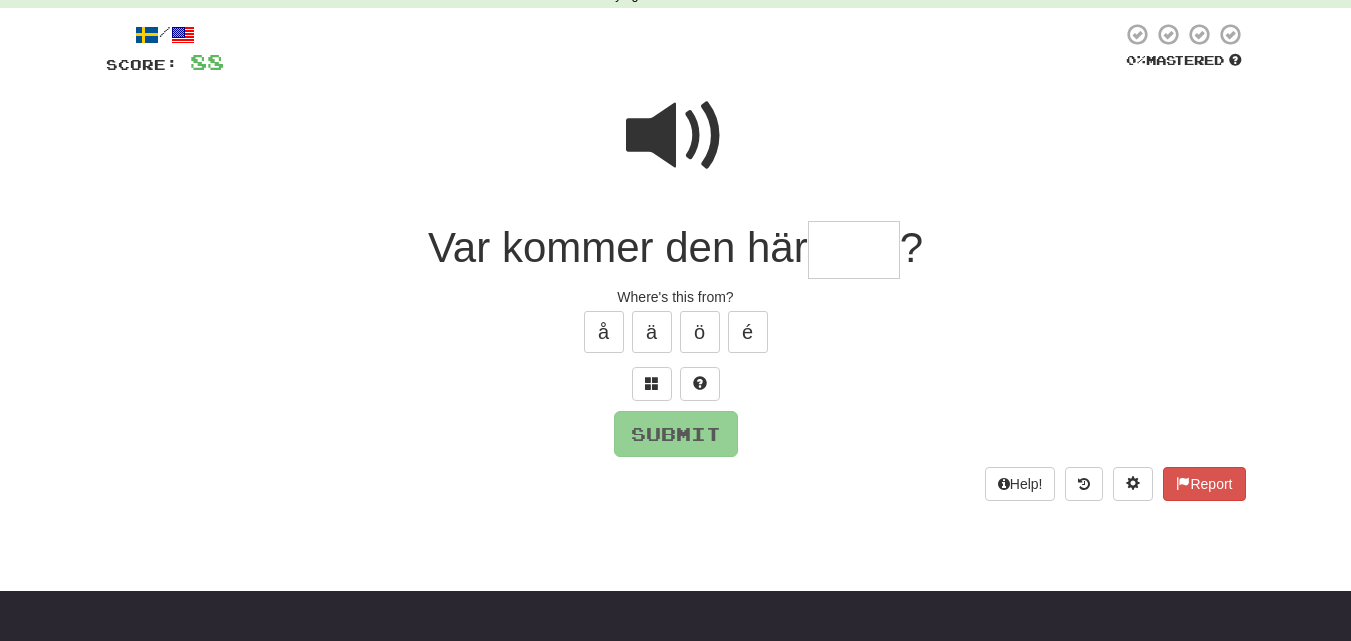click at bounding box center (676, 136) 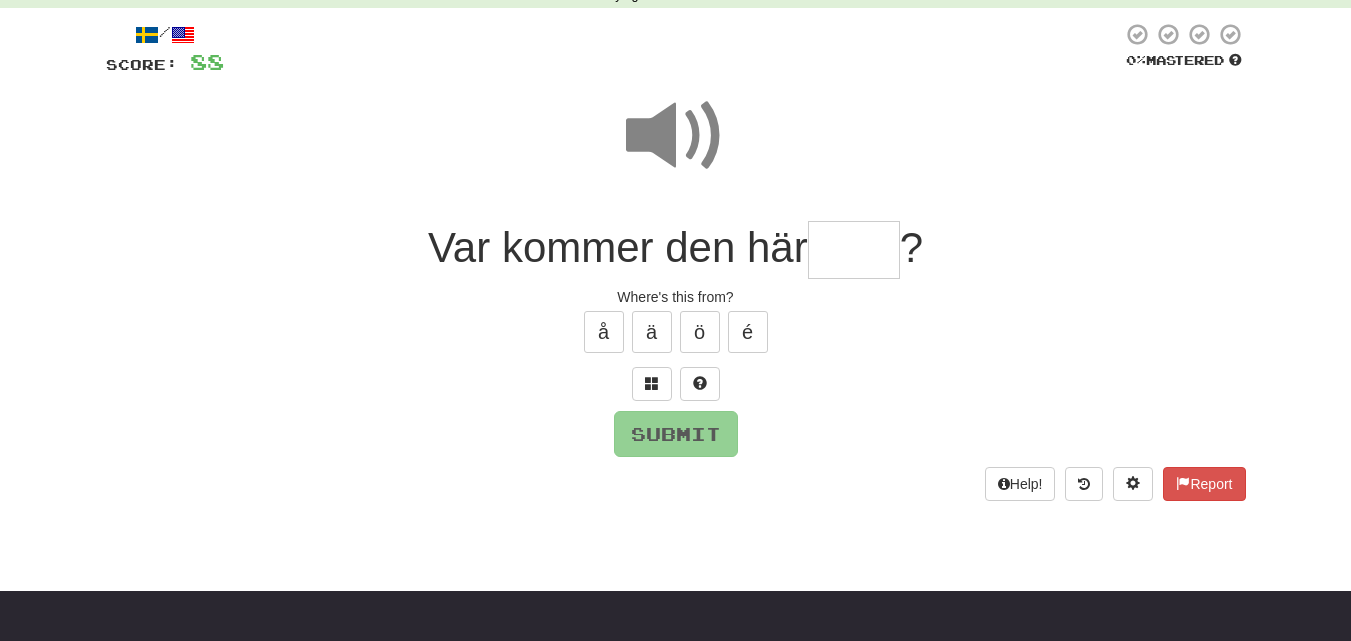 click at bounding box center [854, 250] 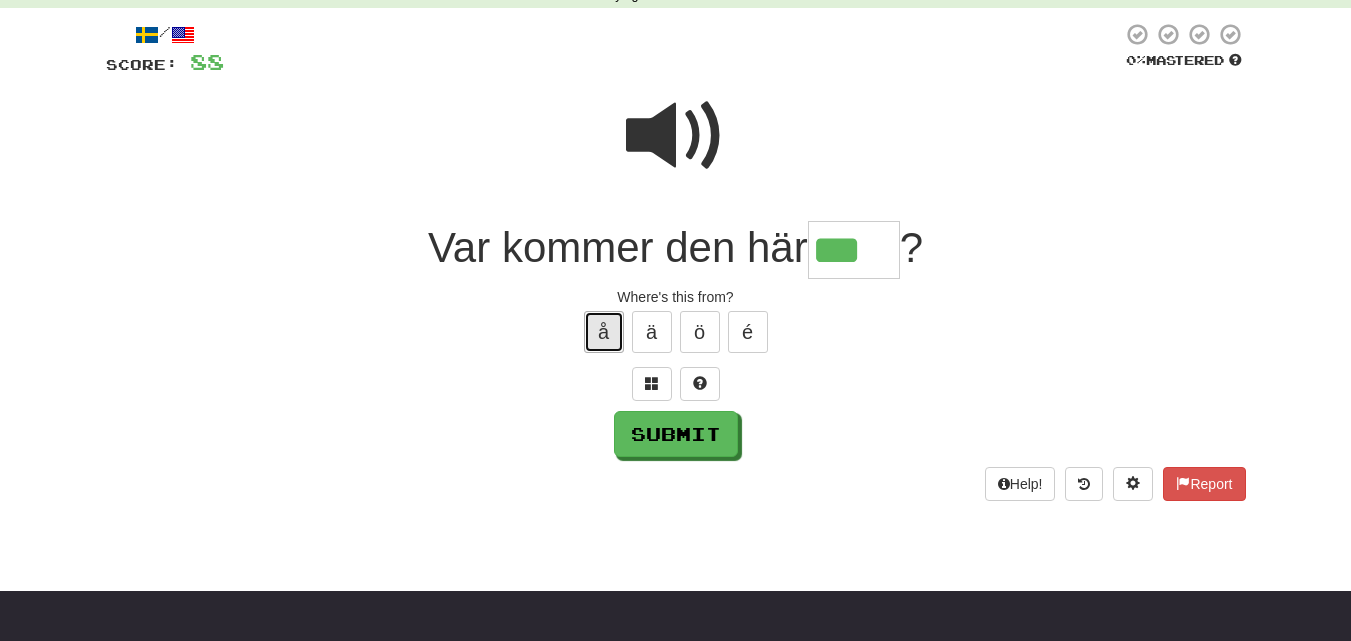 click on "å" at bounding box center (604, 332) 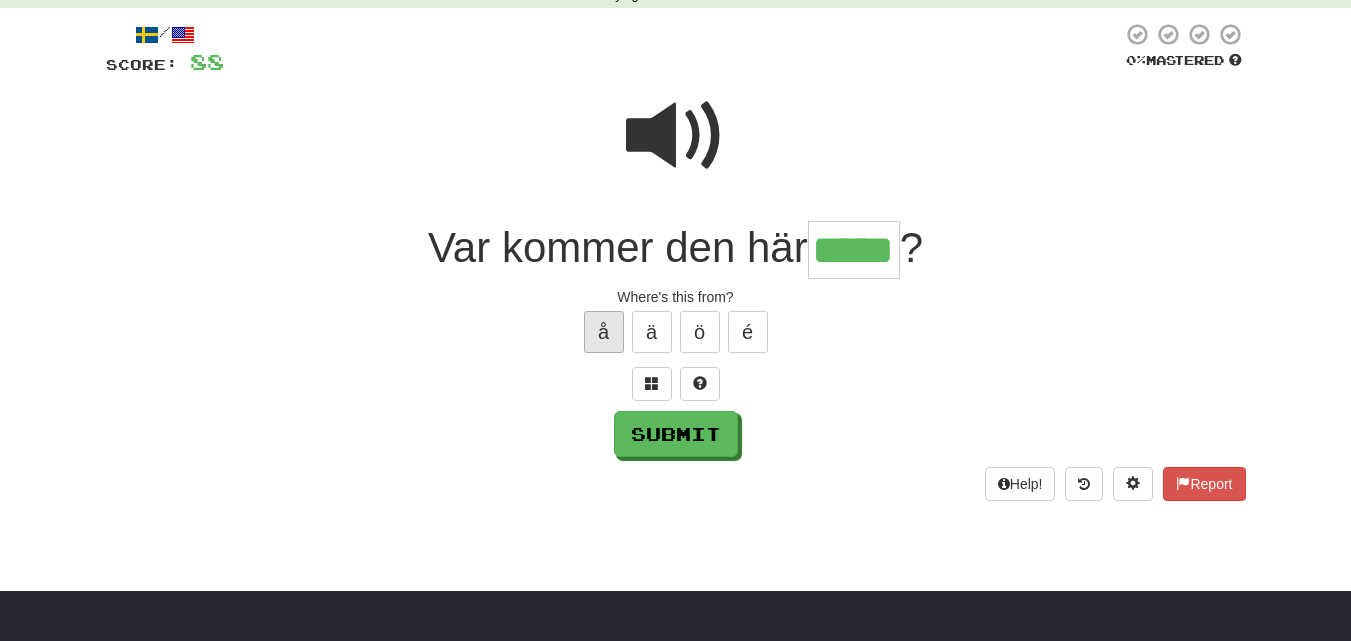type on "*****" 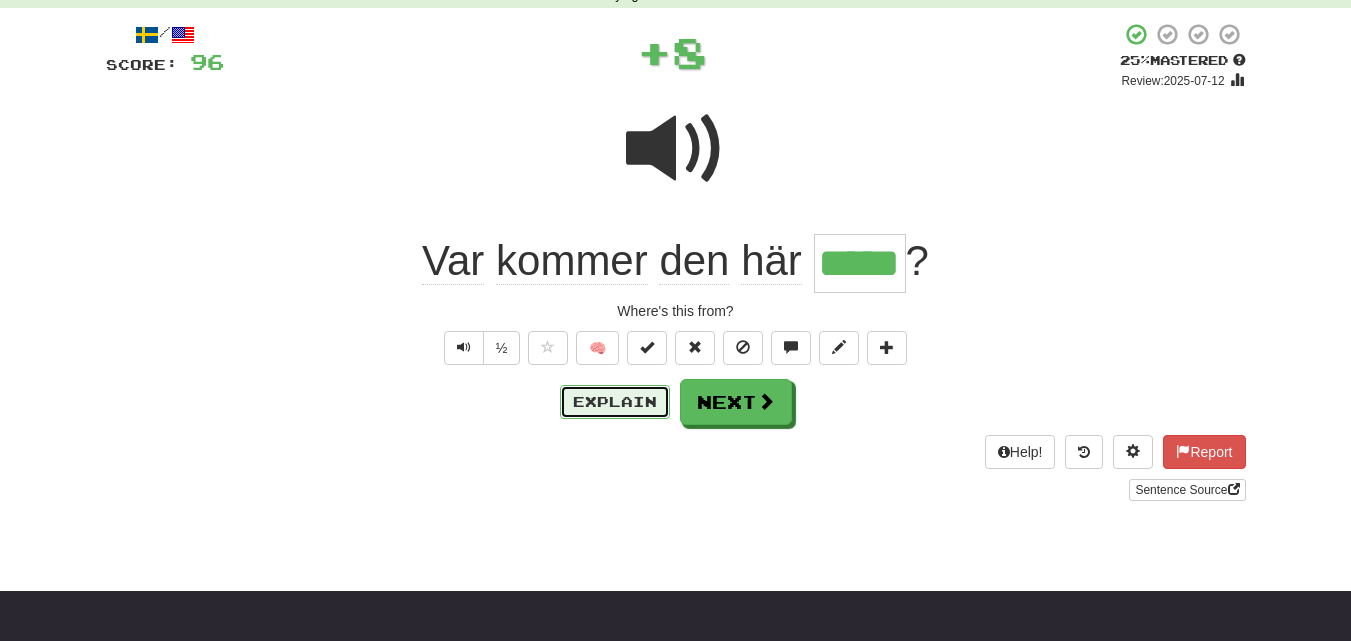 click on "Explain" at bounding box center (615, 402) 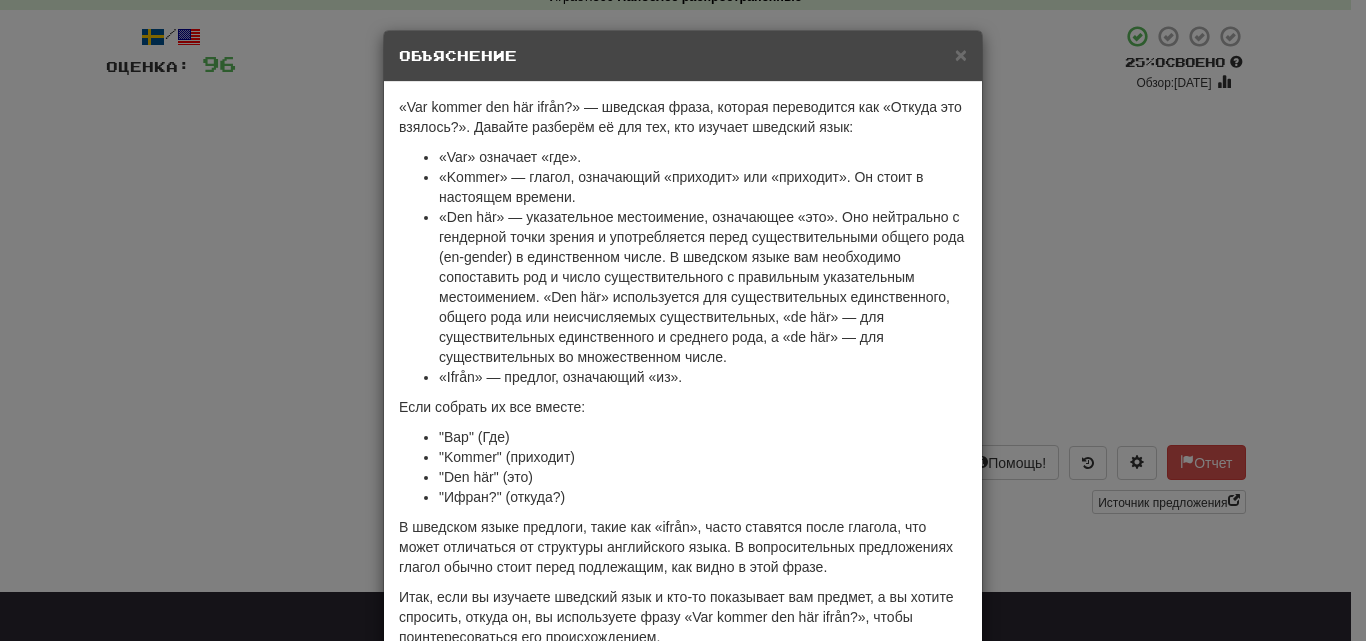 scroll, scrollTop: 102, scrollLeft: 0, axis: vertical 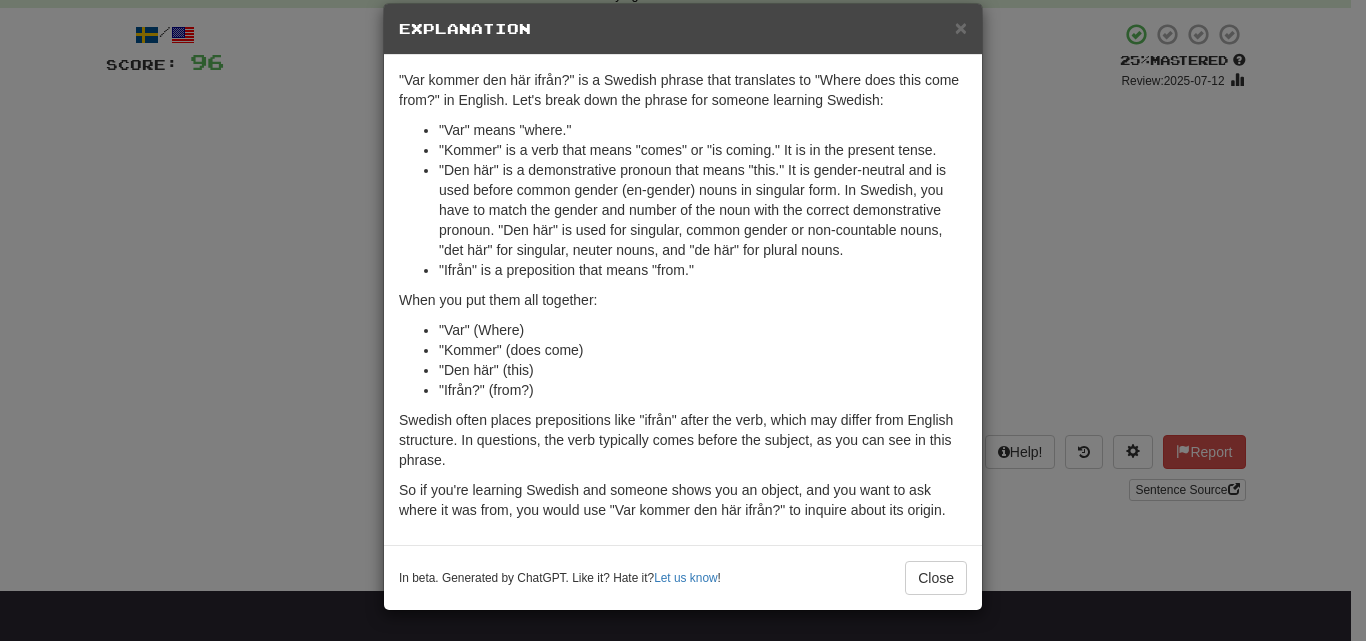 click on "× Explanation "Var kommer den här ifrån?" is a Swedish phrase that translates to "Where does this come from?" in English. Let's break down the phrase for someone learning Swedish:
"Var" means "where."
"Kommer" is a verb that means "comes" or "is coming." It is in the present tense.
"Den här" is a demonstrative pronoun that means "this." It is gender-neutral and is used before common gender (en-gender) nouns in singular form. In Swedish, you have to match the gender and number of the noun with the correct demonstrative pronoun. "Den här" is used for singular, common gender or non-countable nouns, "det här" for singular, neuter nouns, and "de här" for plural nouns.
"Ifrån" is a preposition that means "from."
When you put them all together:
"Var" (Where)
"Kommer" (does come)
"Den här" (this)
"Ifrån?" (from?)
In beta. Generated by ChatGPT. Like it? Hate it?  Let us know ! Close" at bounding box center [683, 320] 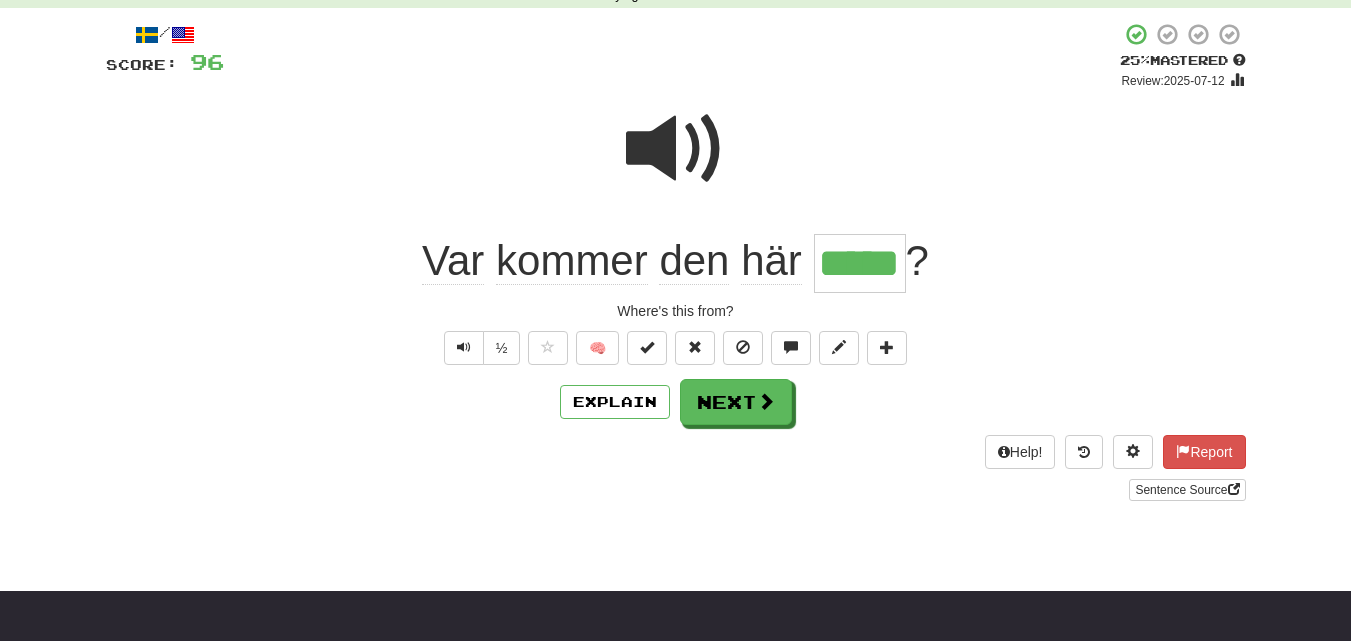scroll, scrollTop: 0, scrollLeft: 0, axis: both 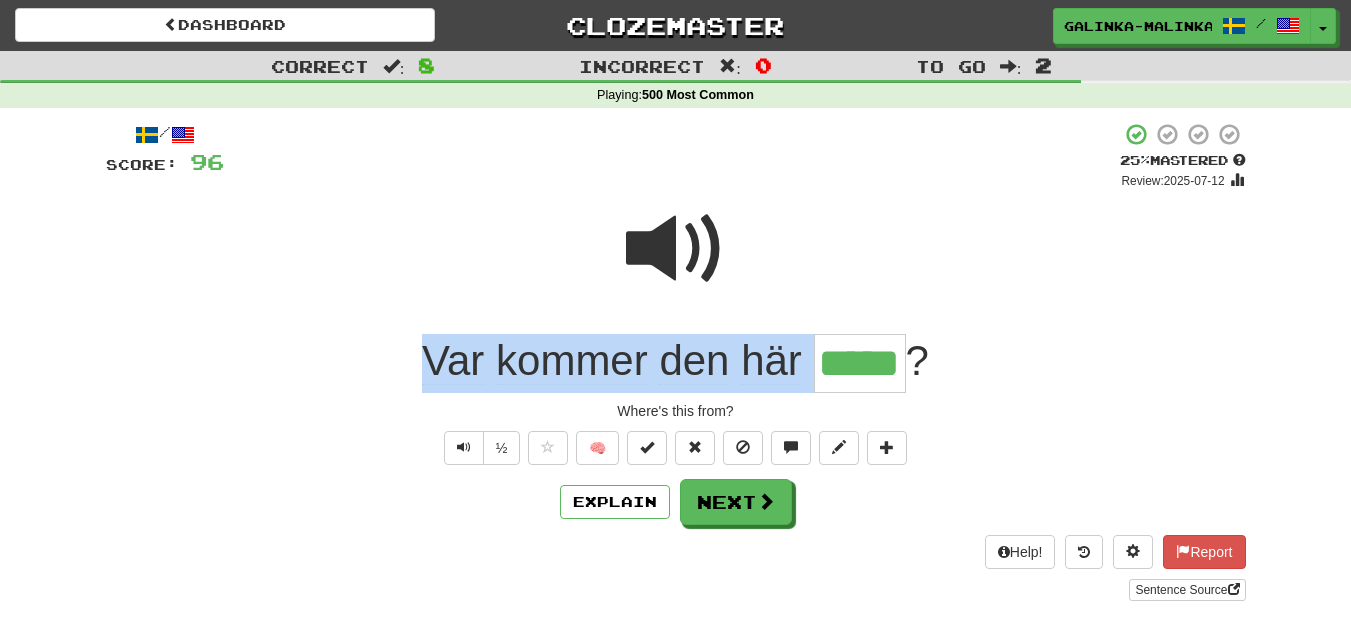 drag, startPoint x: 401, startPoint y: 352, endPoint x: 911, endPoint y: 357, distance: 510.0245 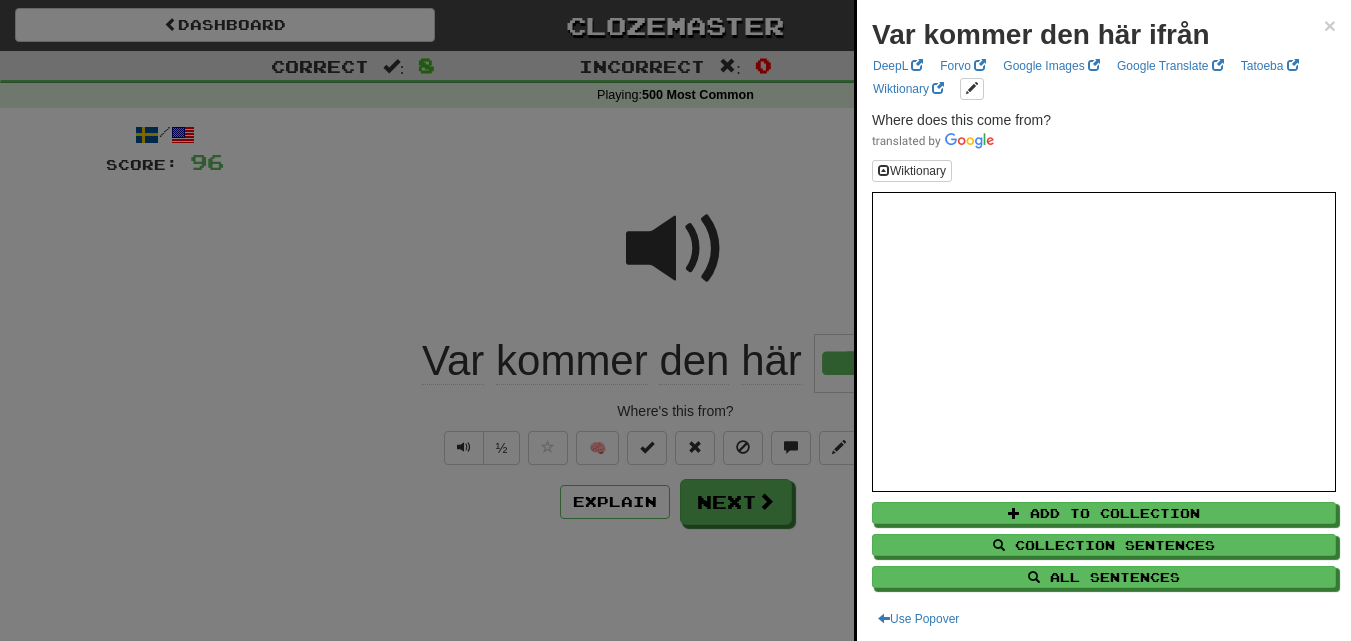 click at bounding box center [675, 320] 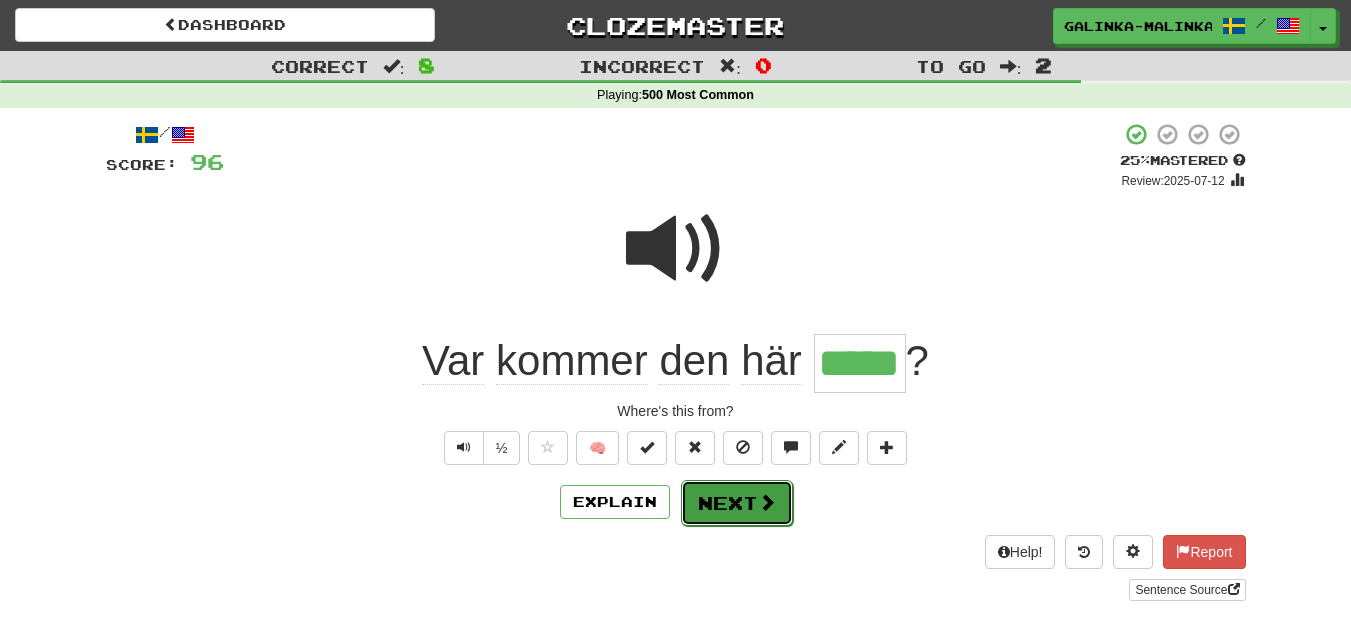 click on "Next" at bounding box center (737, 503) 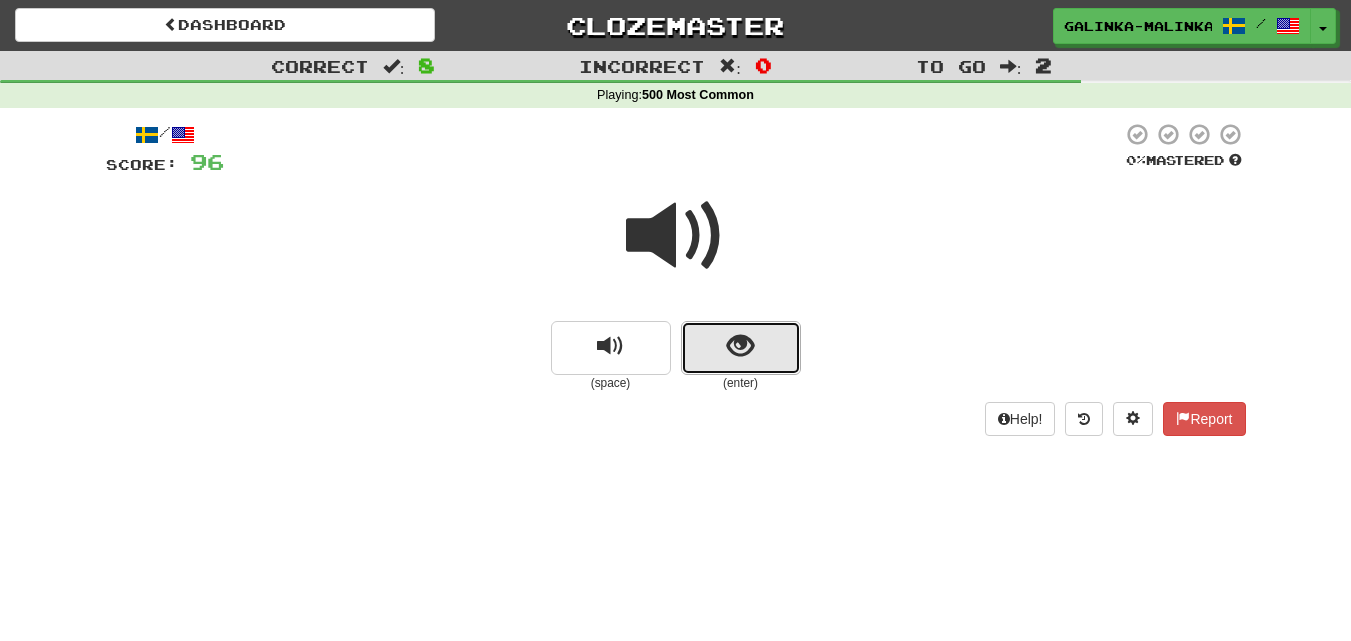 click at bounding box center [741, 348] 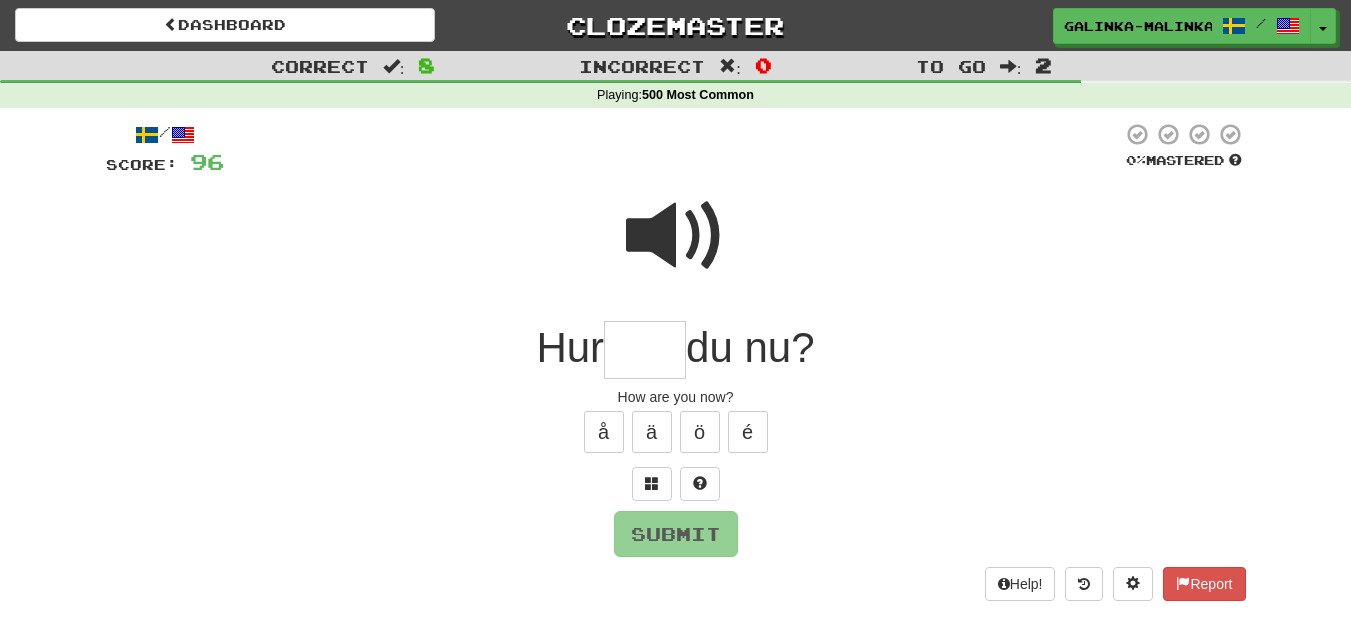 type on "*" 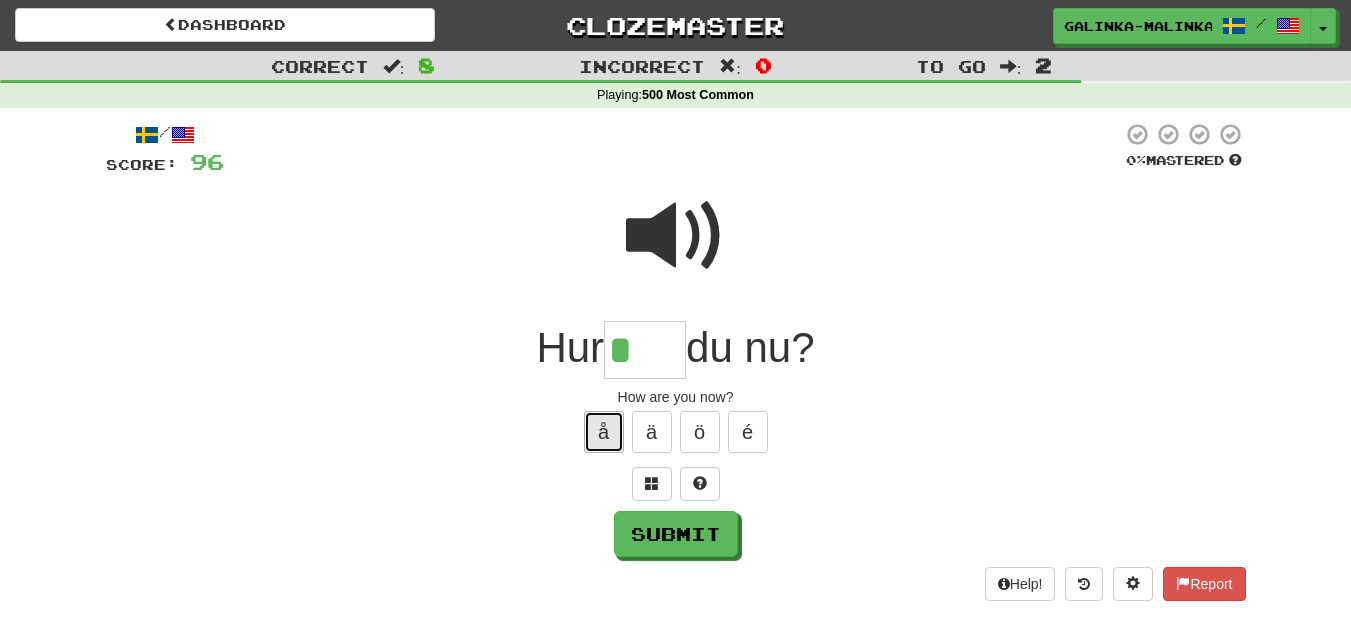 click on "å" at bounding box center (604, 432) 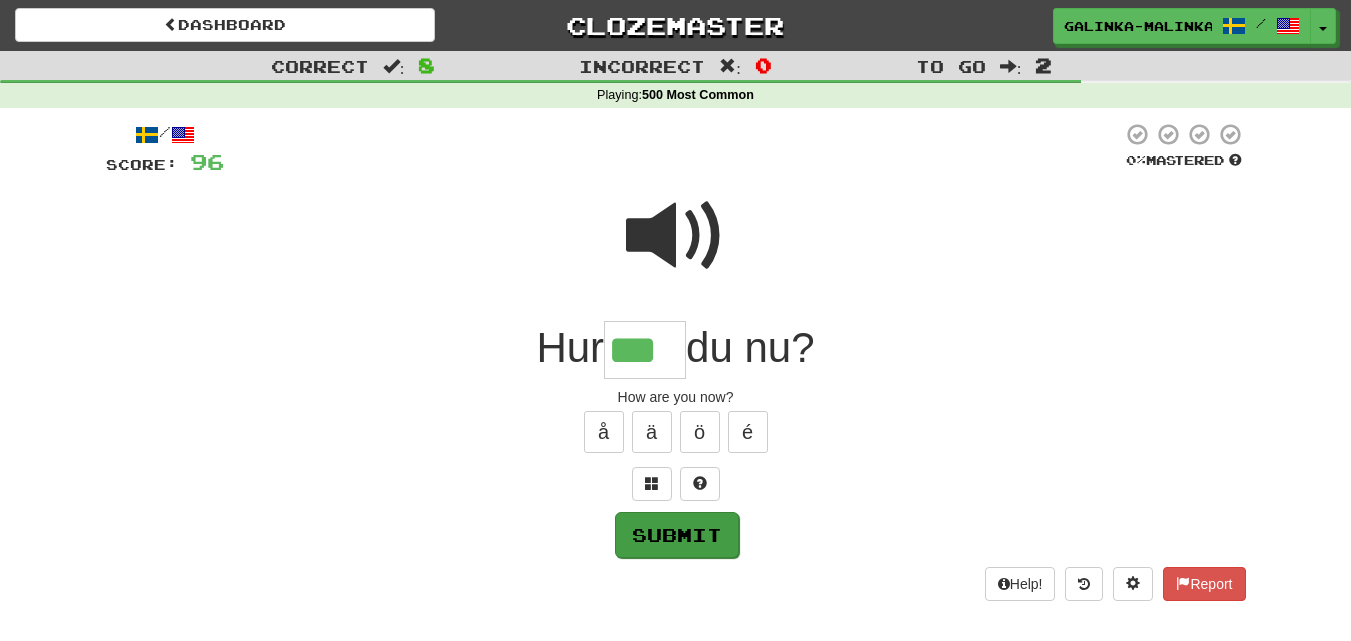 type on "***" 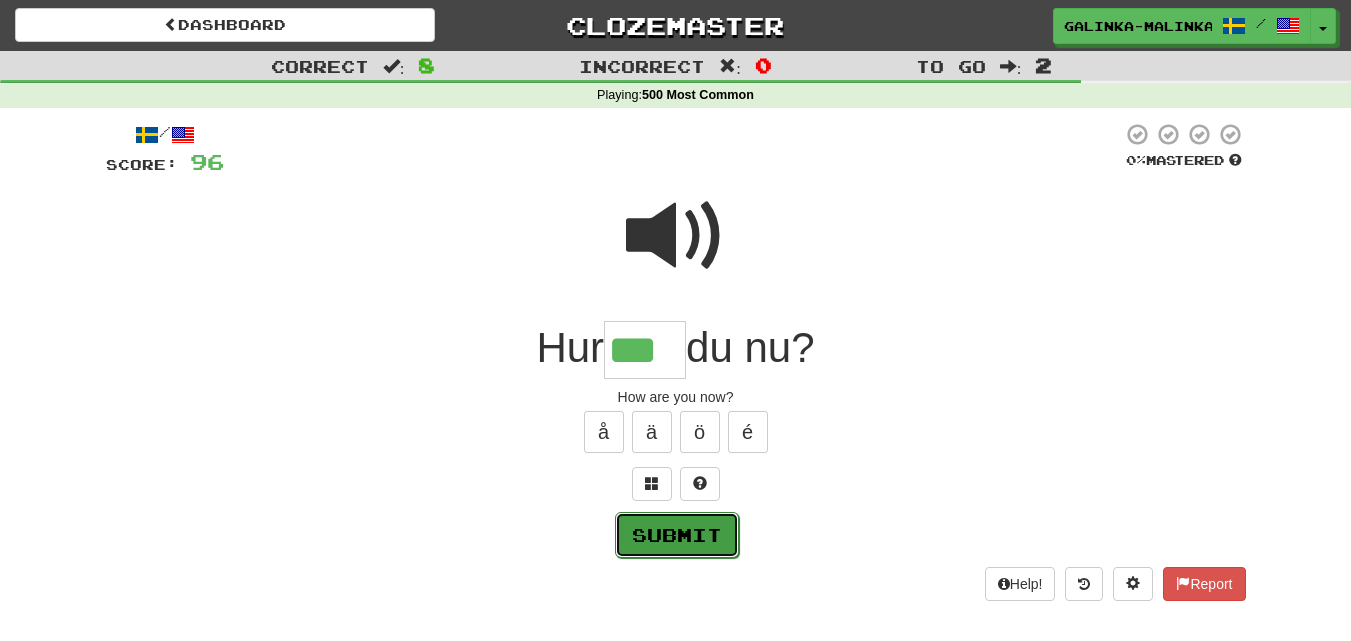 click on "Submit" at bounding box center [677, 535] 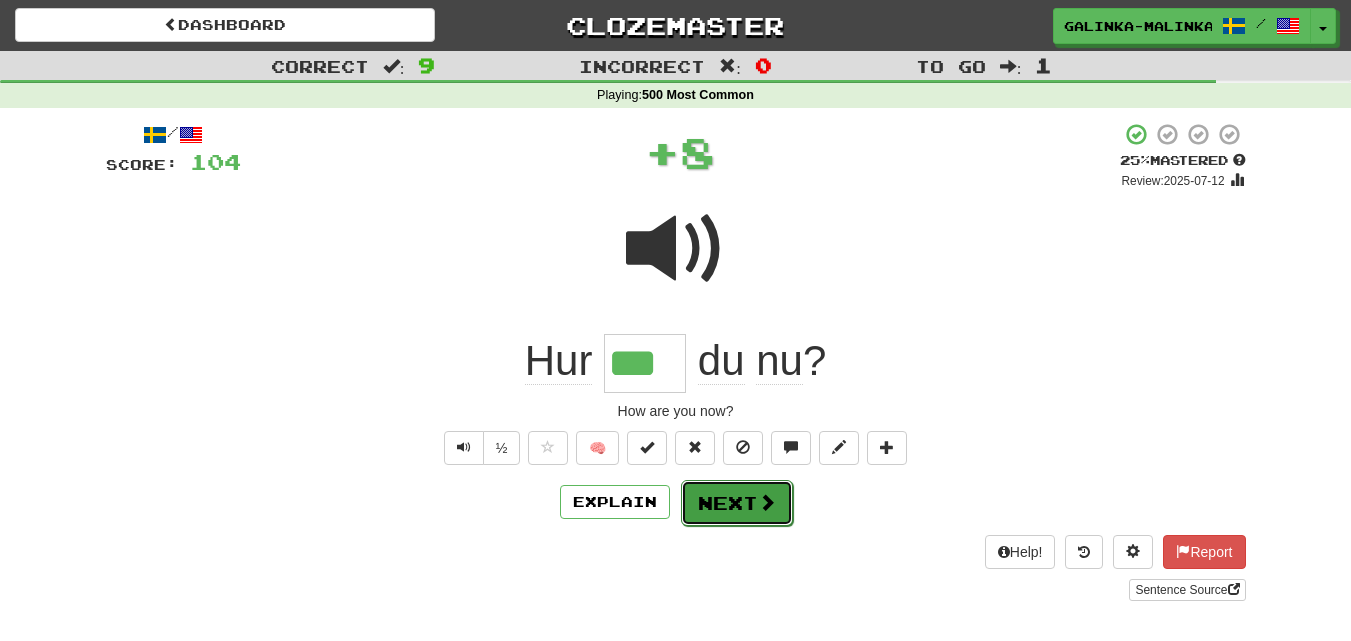 click on "Next" at bounding box center [737, 503] 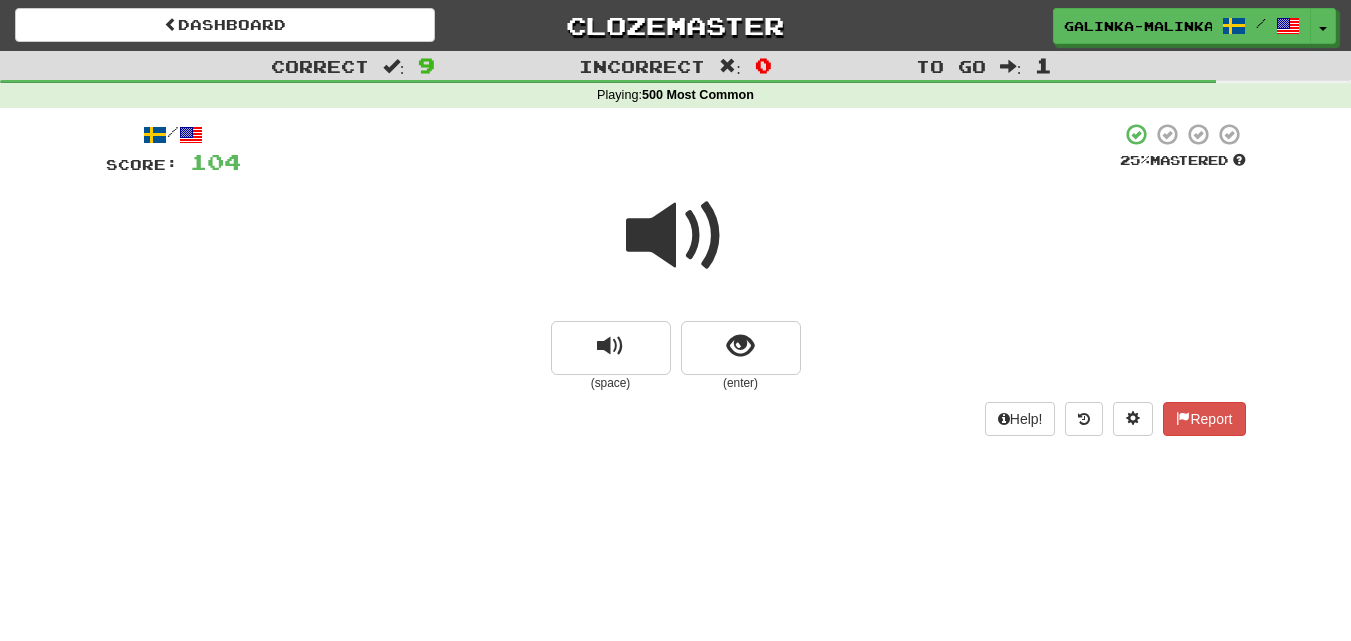 click on "(enter)" at bounding box center (741, 383) 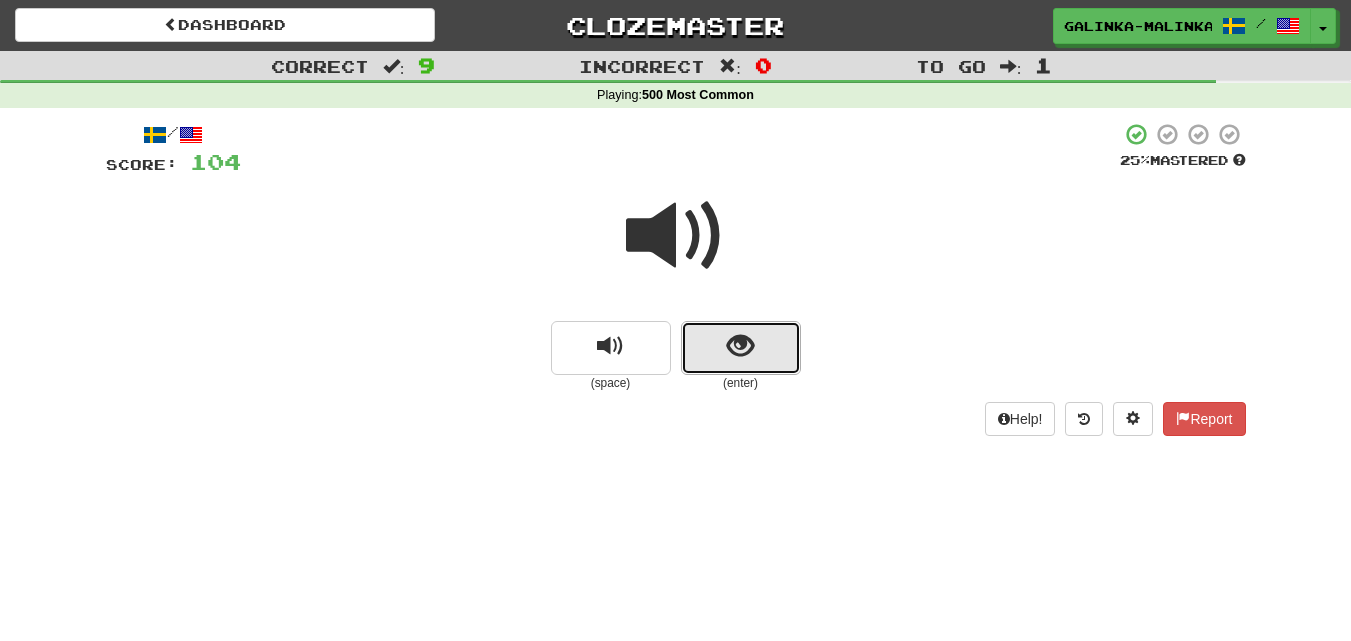 click at bounding box center [740, 346] 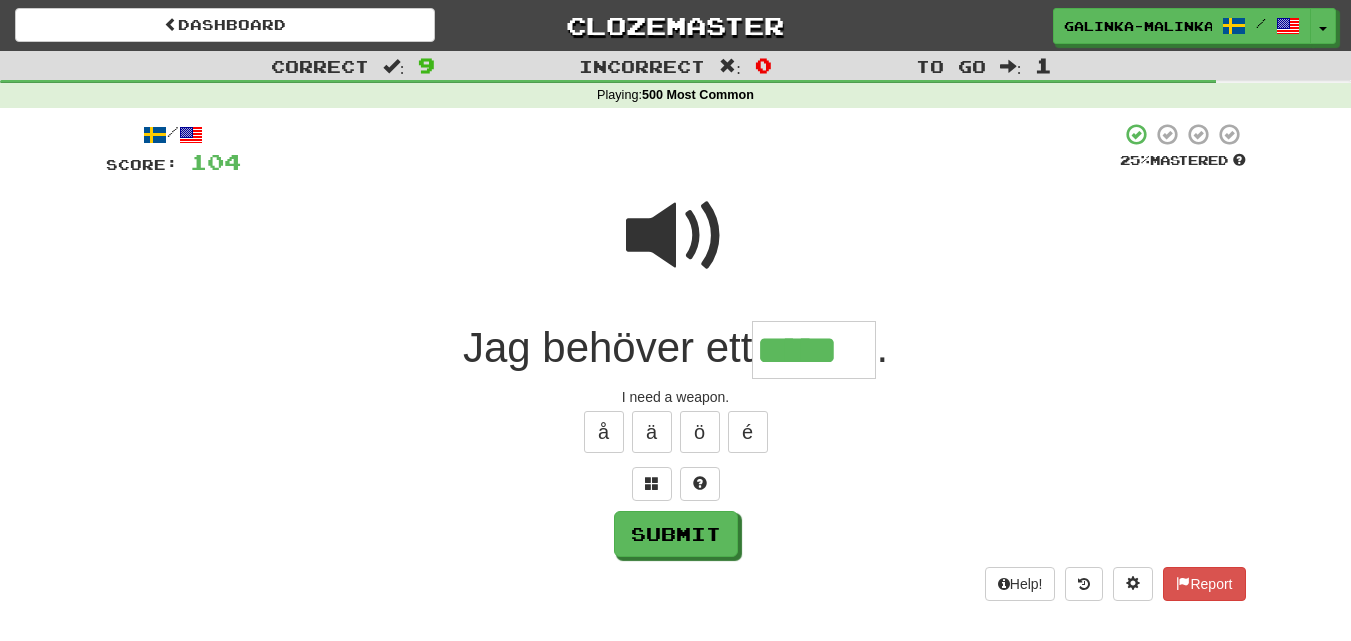 type on "*****" 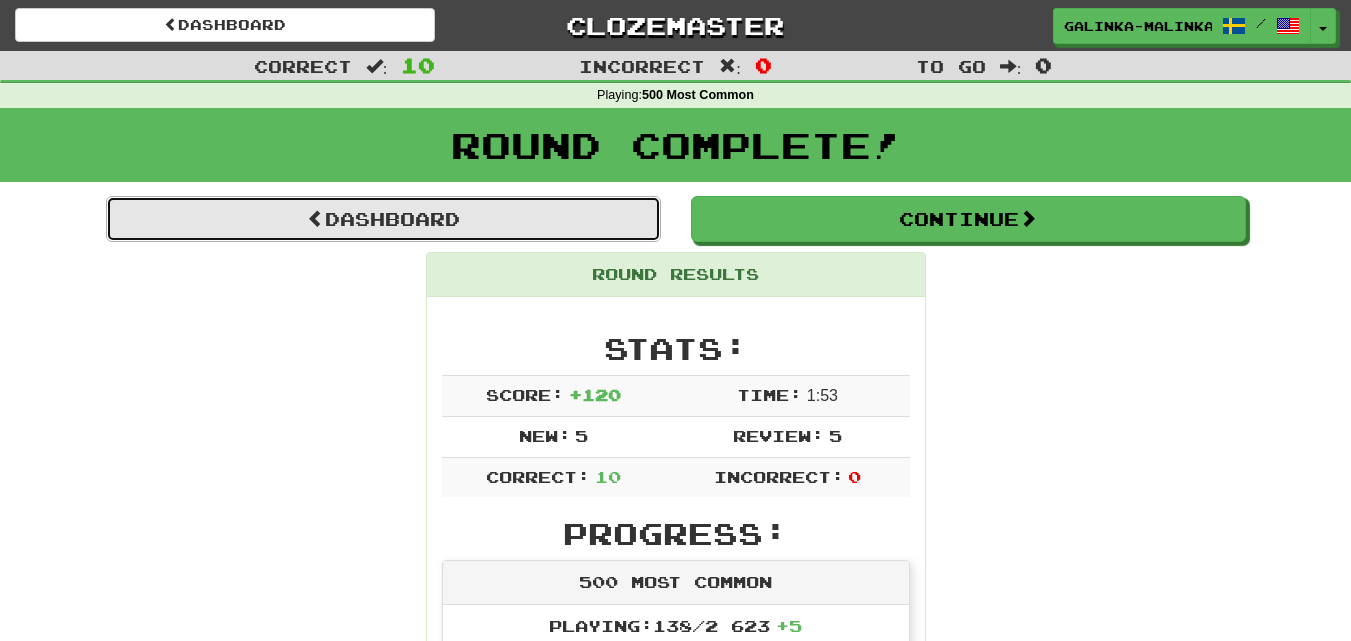 click on "Dashboard" at bounding box center [383, 219] 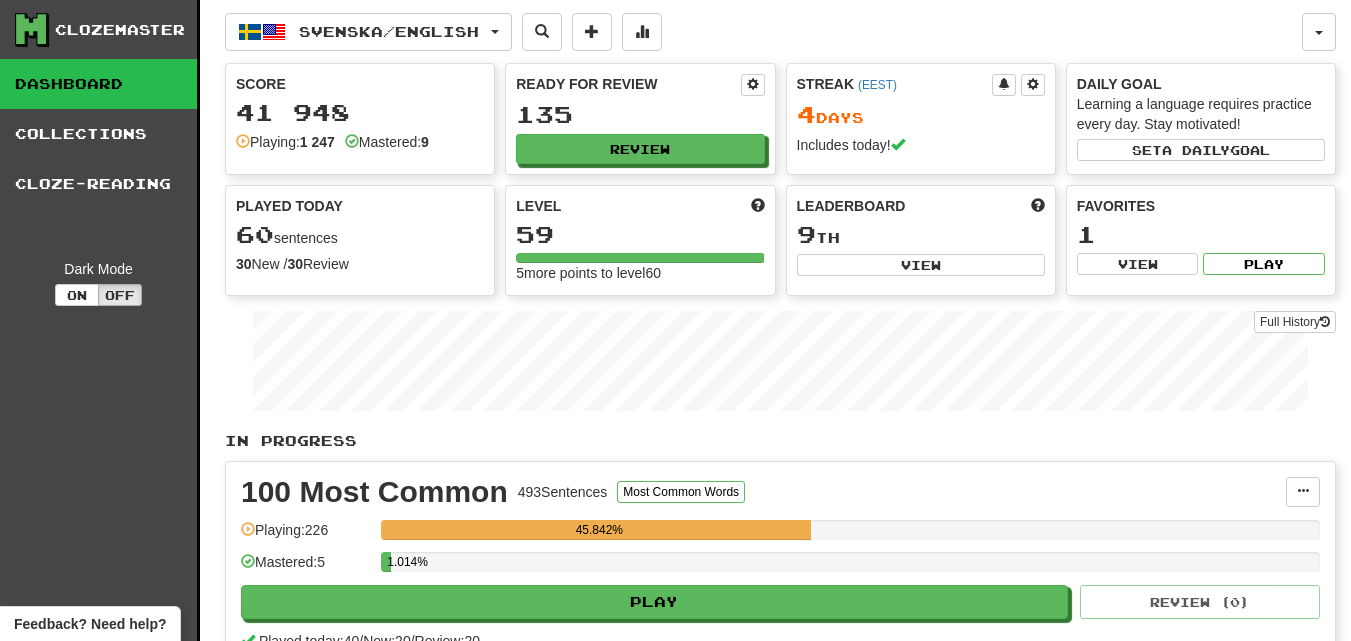 scroll, scrollTop: 0, scrollLeft: 0, axis: both 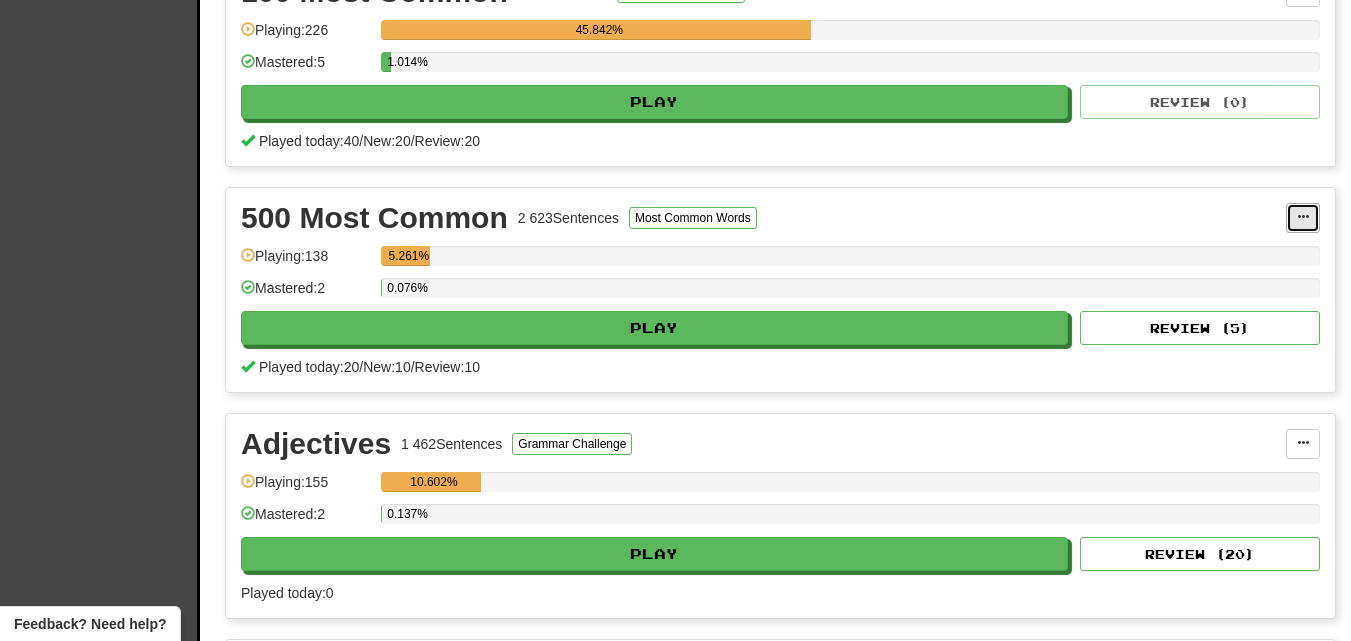 click at bounding box center (1303, 217) 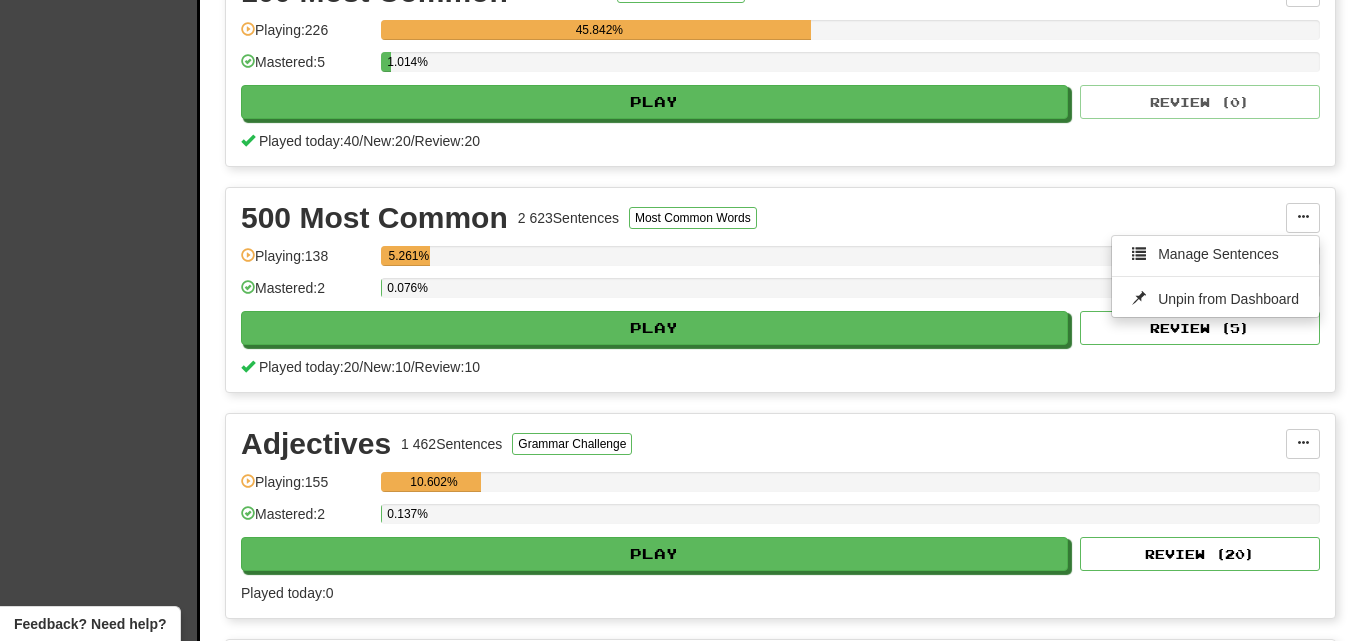 click on "500 Most Common 2 623  Sentences Most Common Words Manage Sentences Unpin from Dashboard  Playing:  138 5.261%  Mastered:  2 0.076% Play Review ( 5 )   Played today:  20  /  New:  10  /  Review:  10" at bounding box center [780, 290] 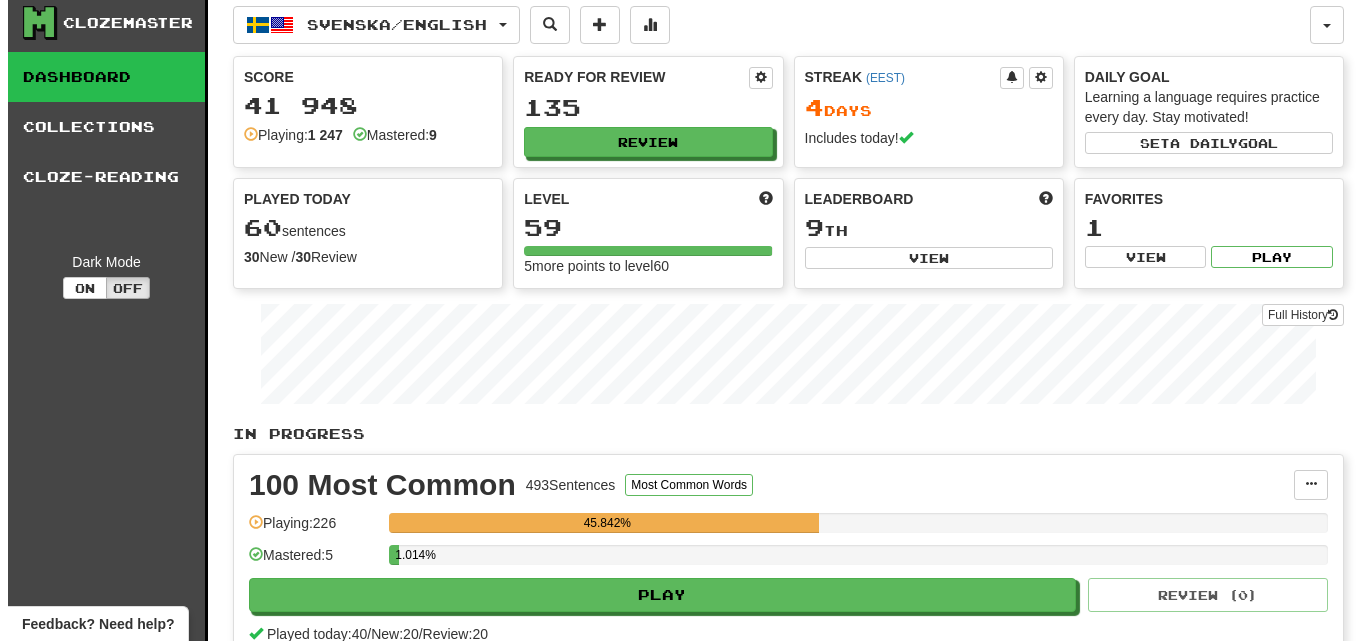 scroll, scrollTop: 0, scrollLeft: 0, axis: both 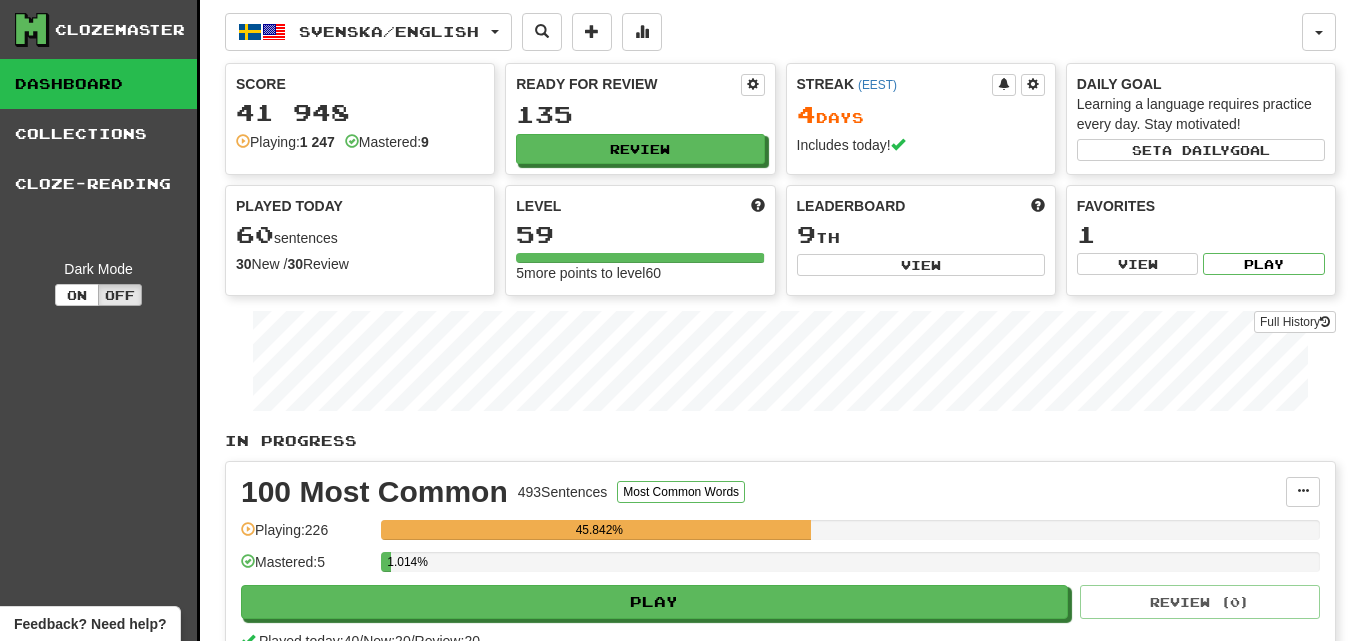drag, startPoint x: 1093, startPoint y: 296, endPoint x: 343, endPoint y: 255, distance: 751.1198 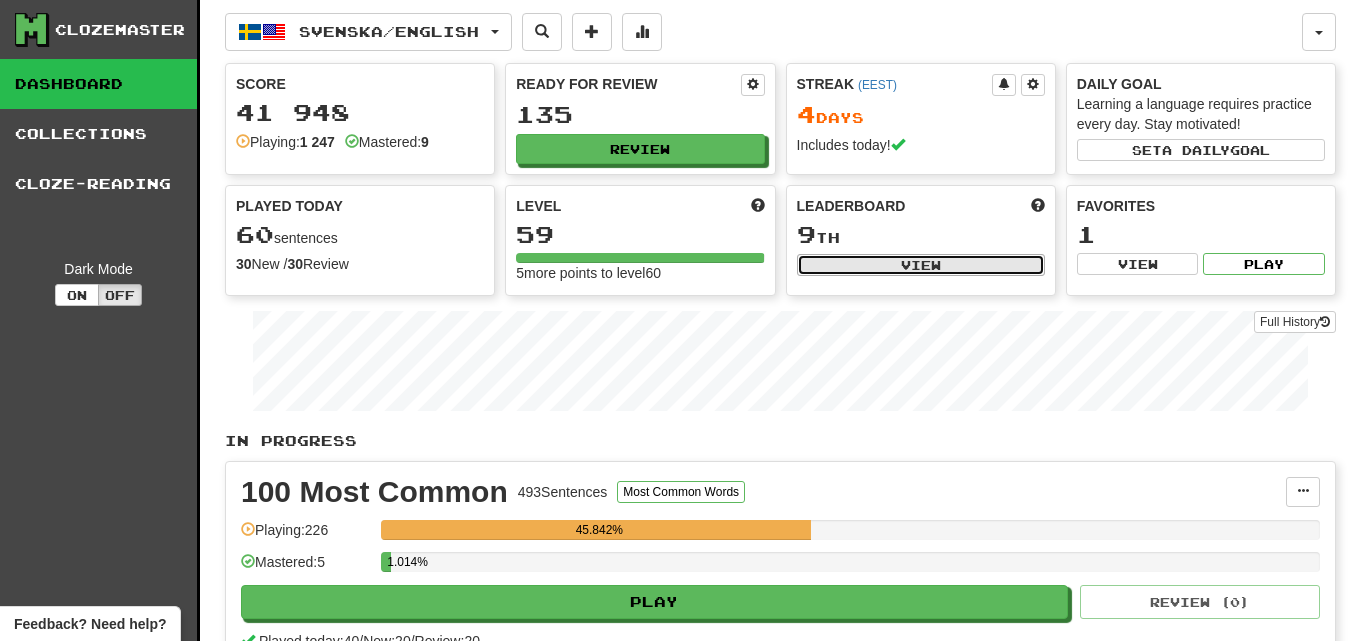 click on "View" at bounding box center (921, 265) 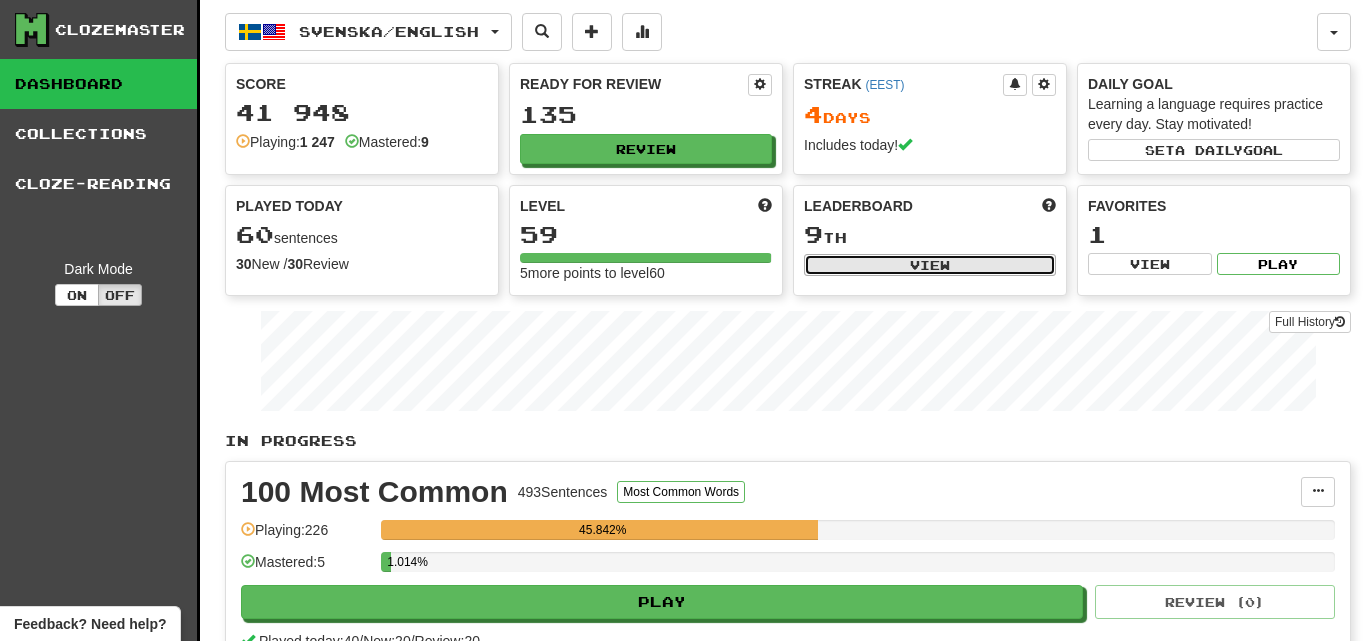 select on "**********" 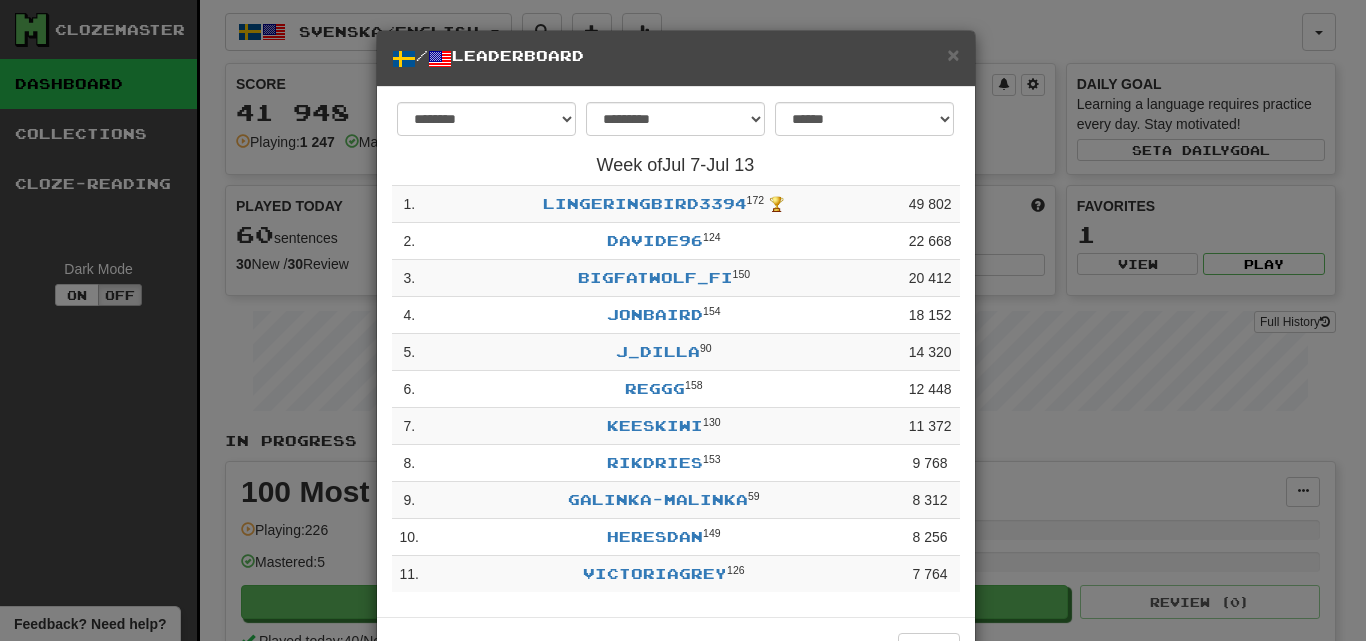 click on "×  /   Leaderboard" at bounding box center [676, 59] 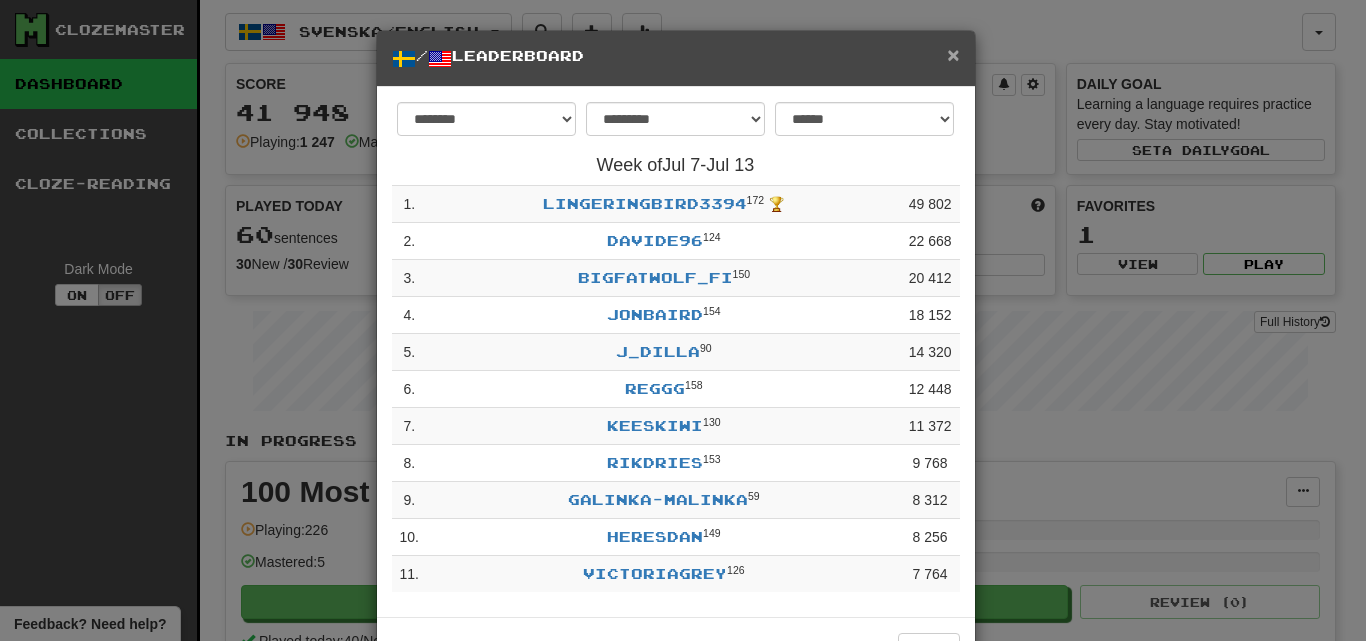 click on "×" at bounding box center [953, 54] 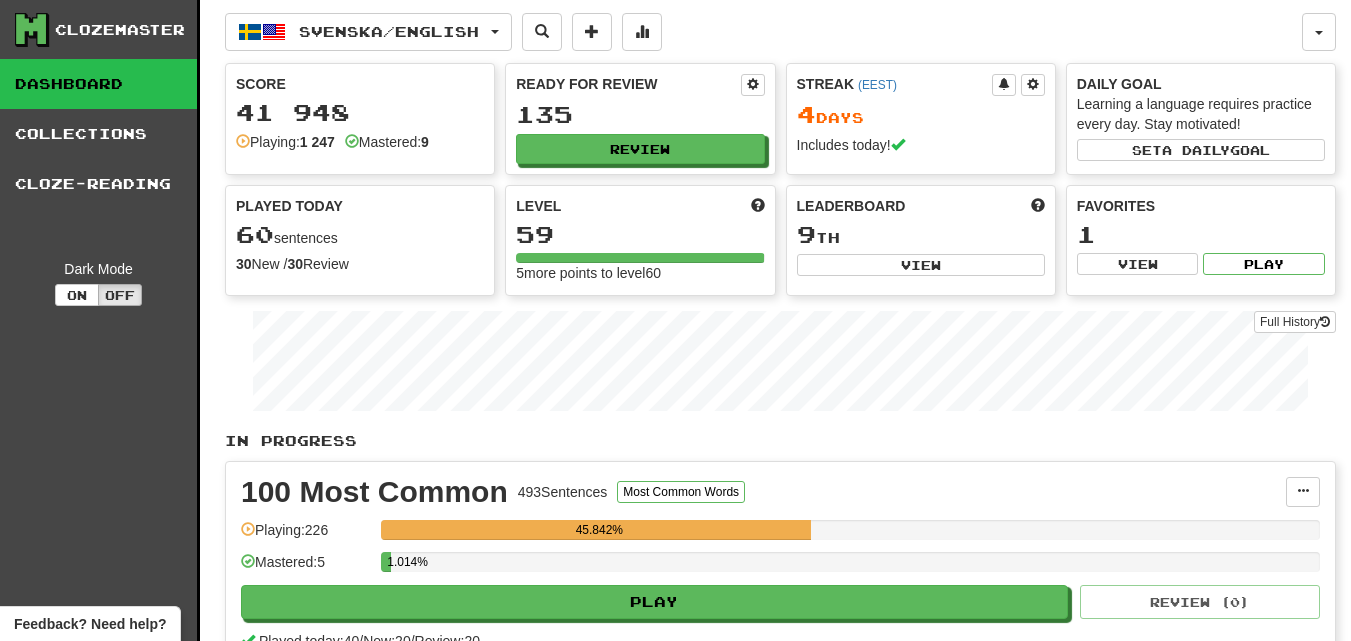 drag, startPoint x: 899, startPoint y: 309, endPoint x: 107, endPoint y: 413, distance: 798.7991 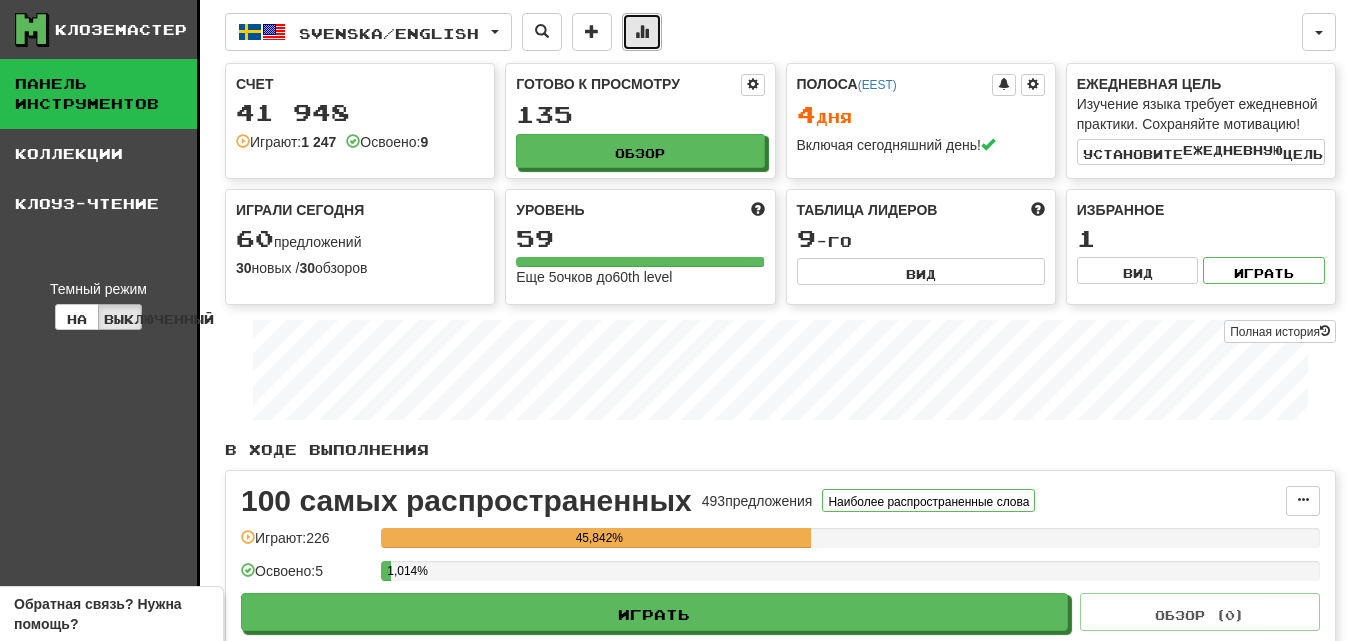 click at bounding box center (642, 31) 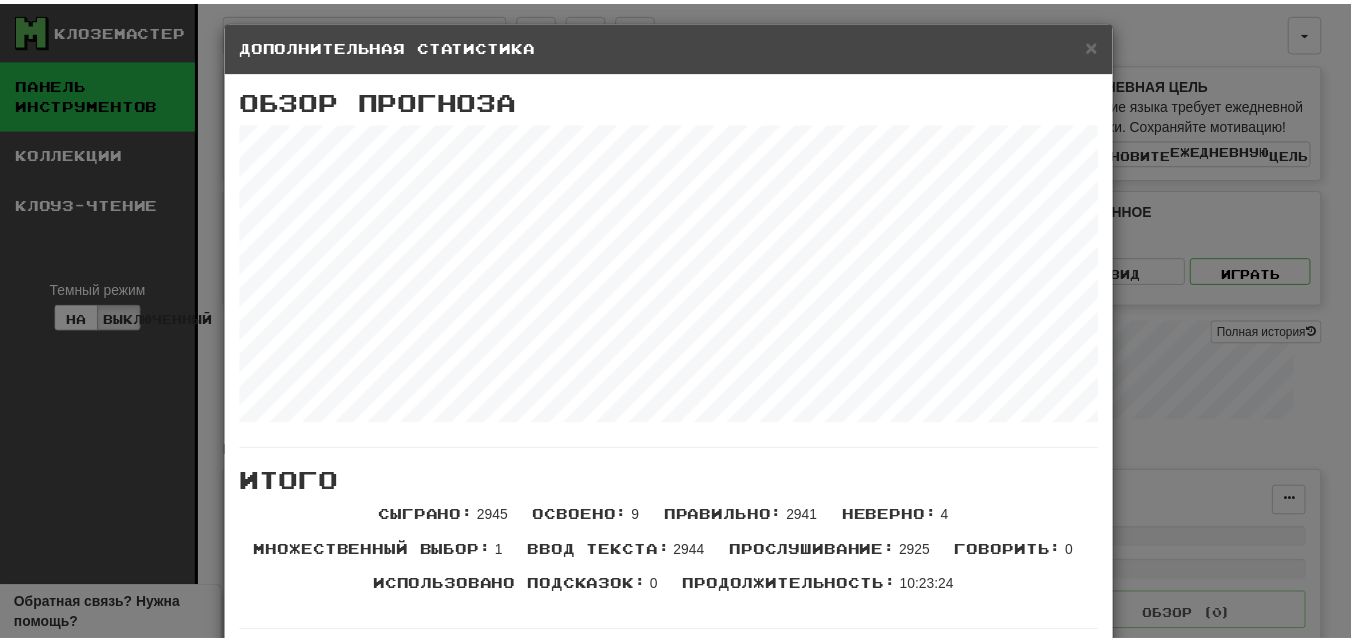 scroll, scrollTop: 0, scrollLeft: 0, axis: both 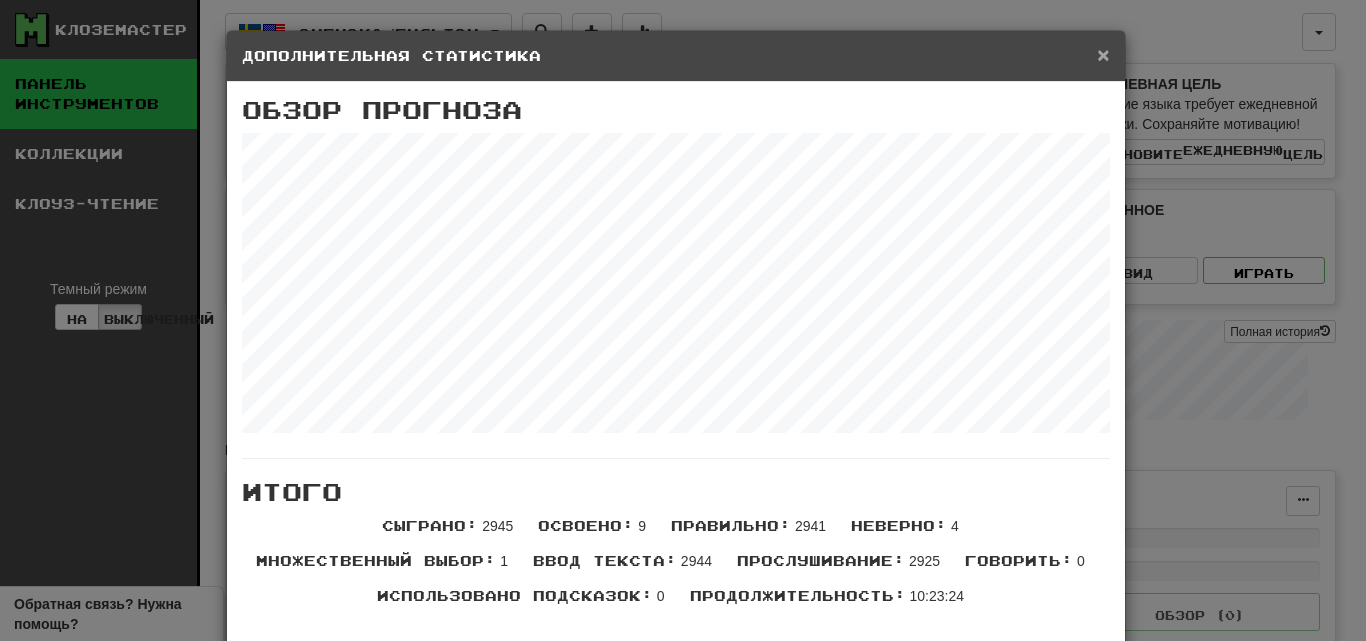click on "×" at bounding box center [1103, 54] 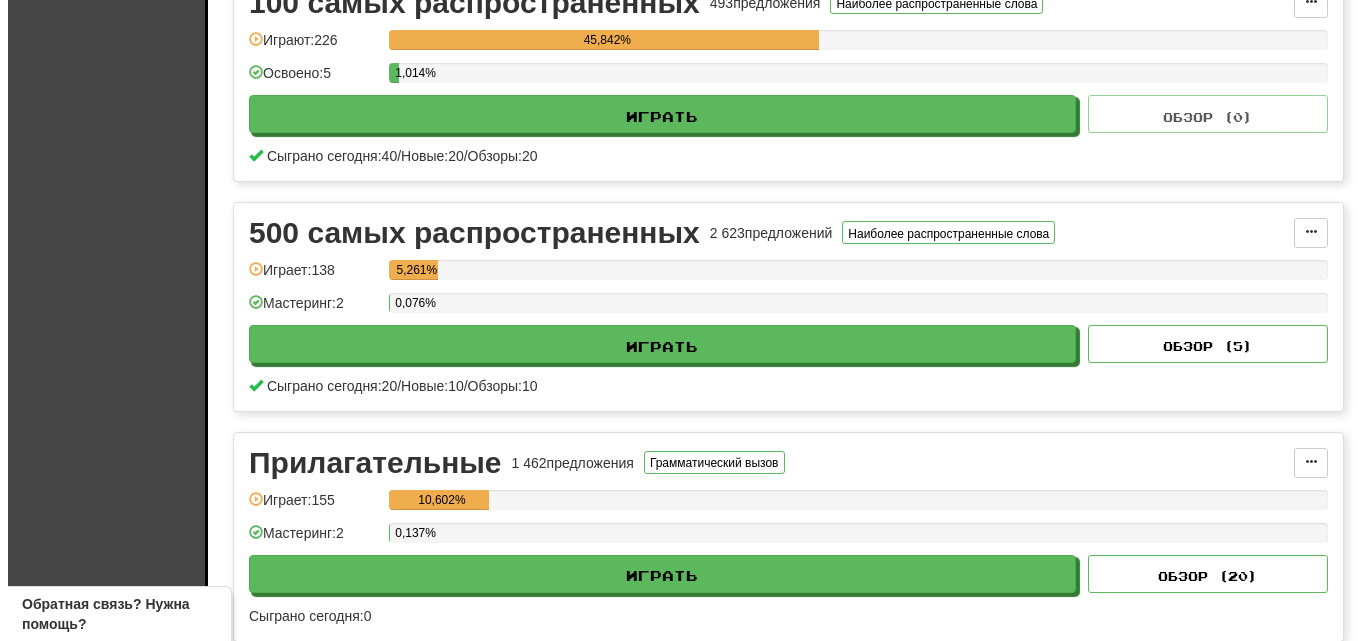 scroll, scrollTop: 500, scrollLeft: 0, axis: vertical 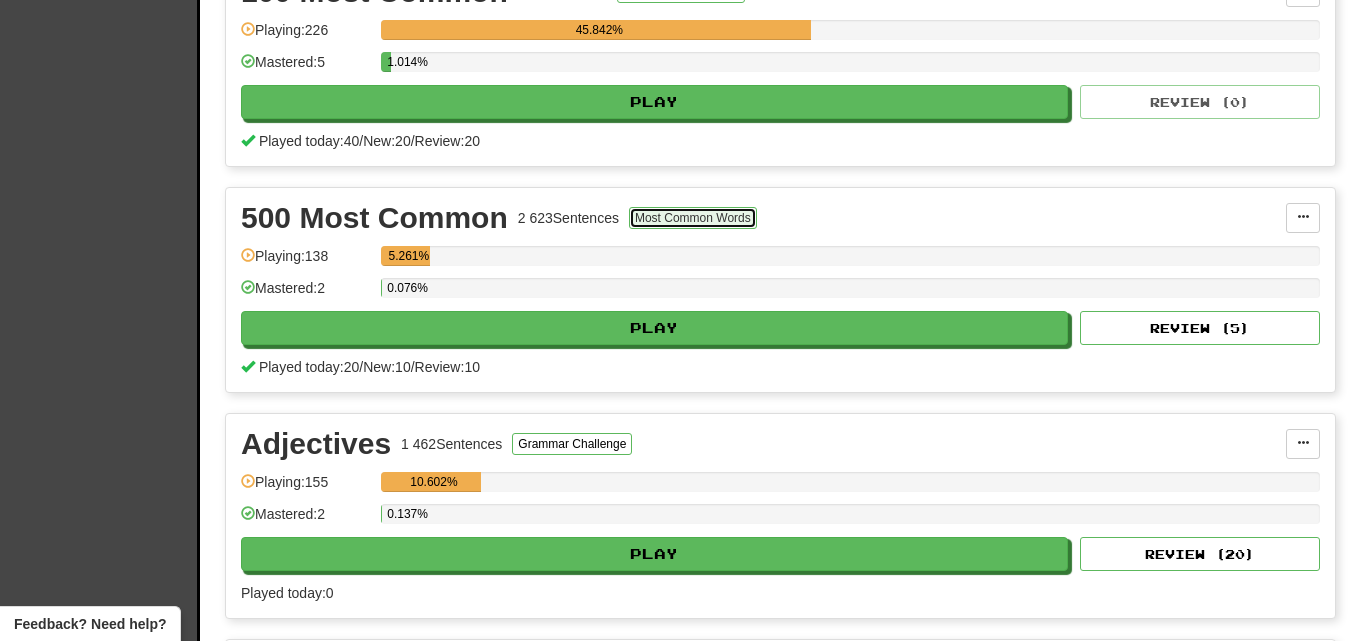 click on "Most Common Words" at bounding box center (693, 218) 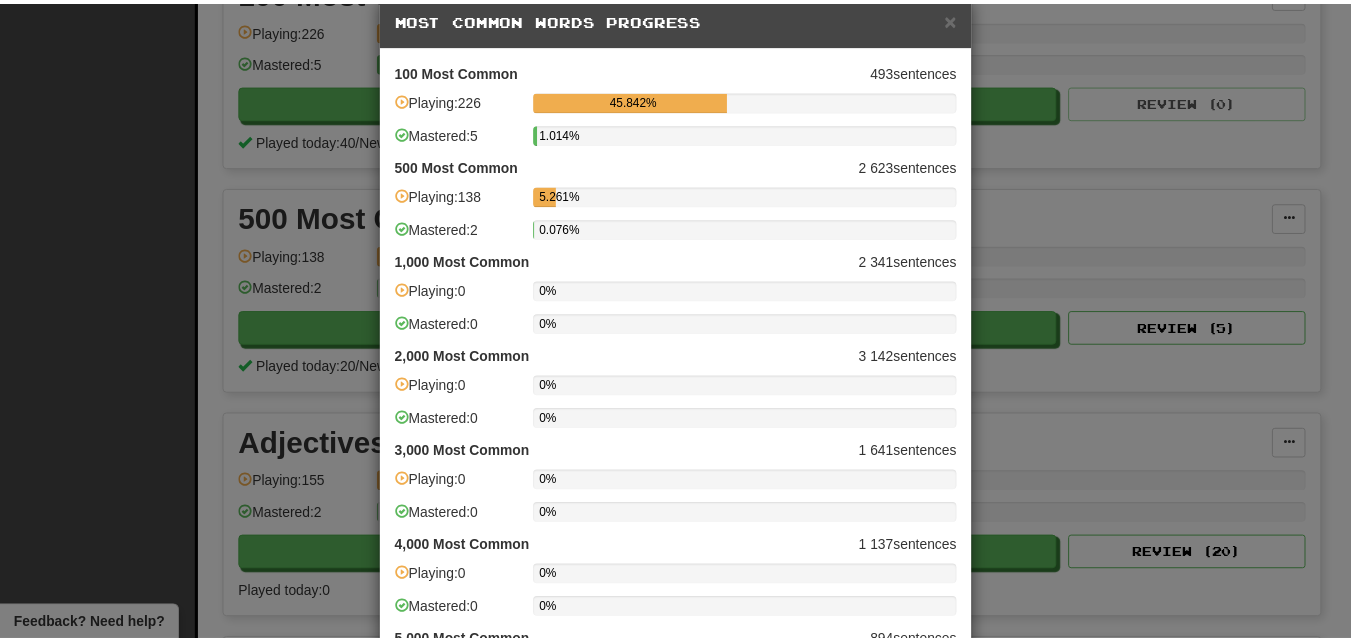 scroll, scrollTop: 0, scrollLeft: 0, axis: both 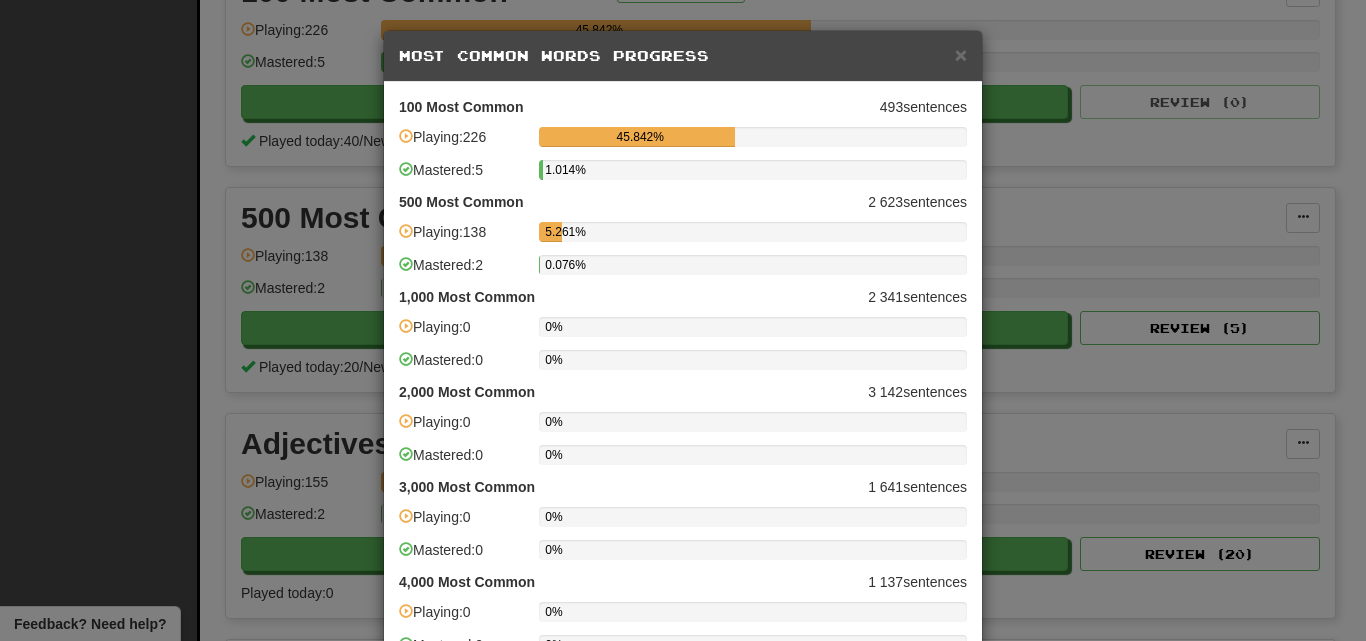 click on "Most Common Words Progress" at bounding box center (683, 56) 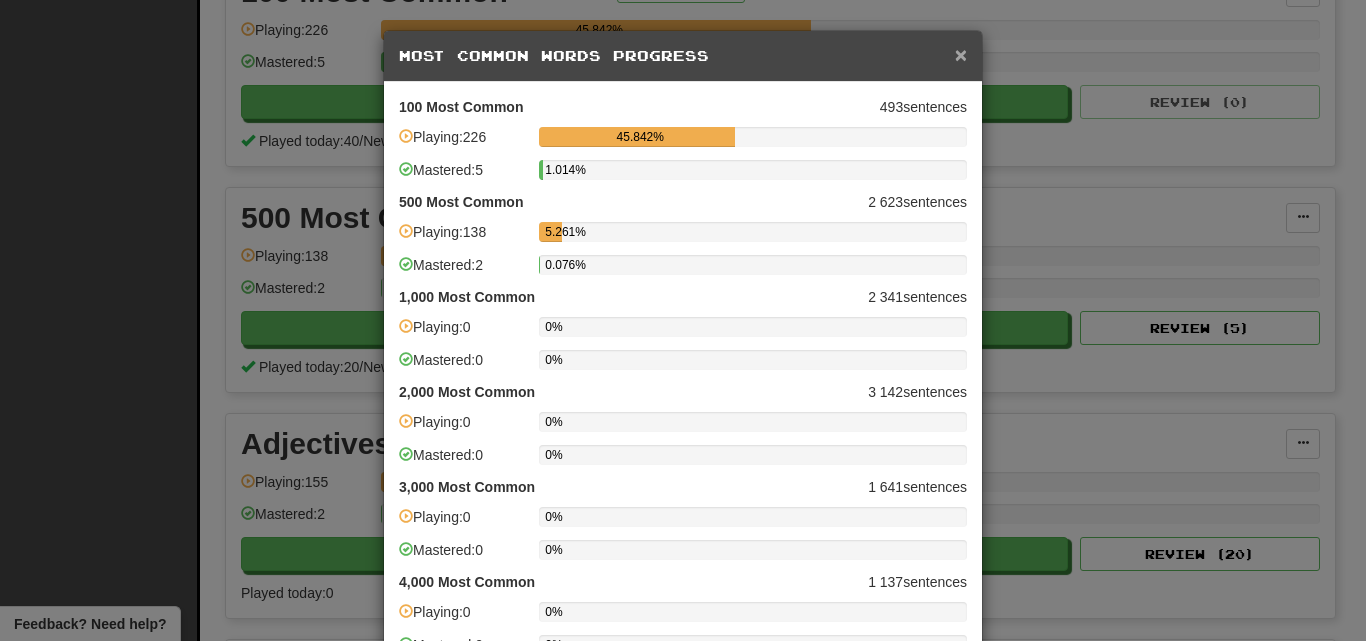 click on "×" at bounding box center [961, 54] 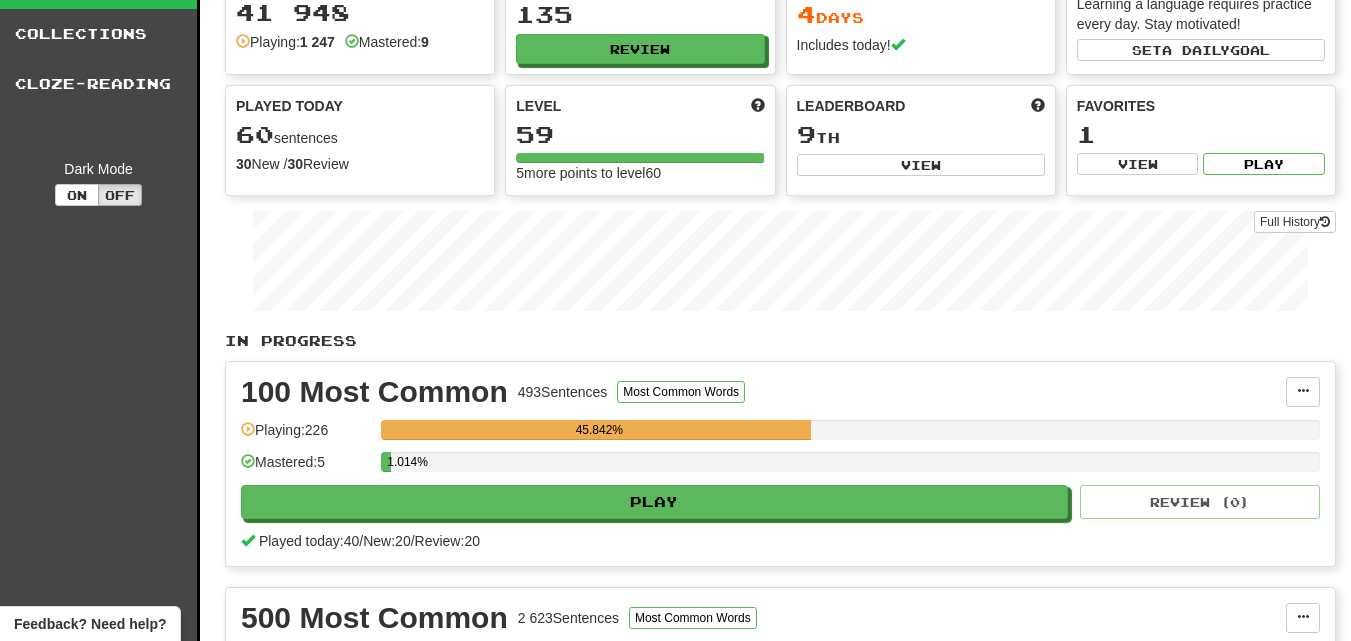 scroll, scrollTop: 0, scrollLeft: 0, axis: both 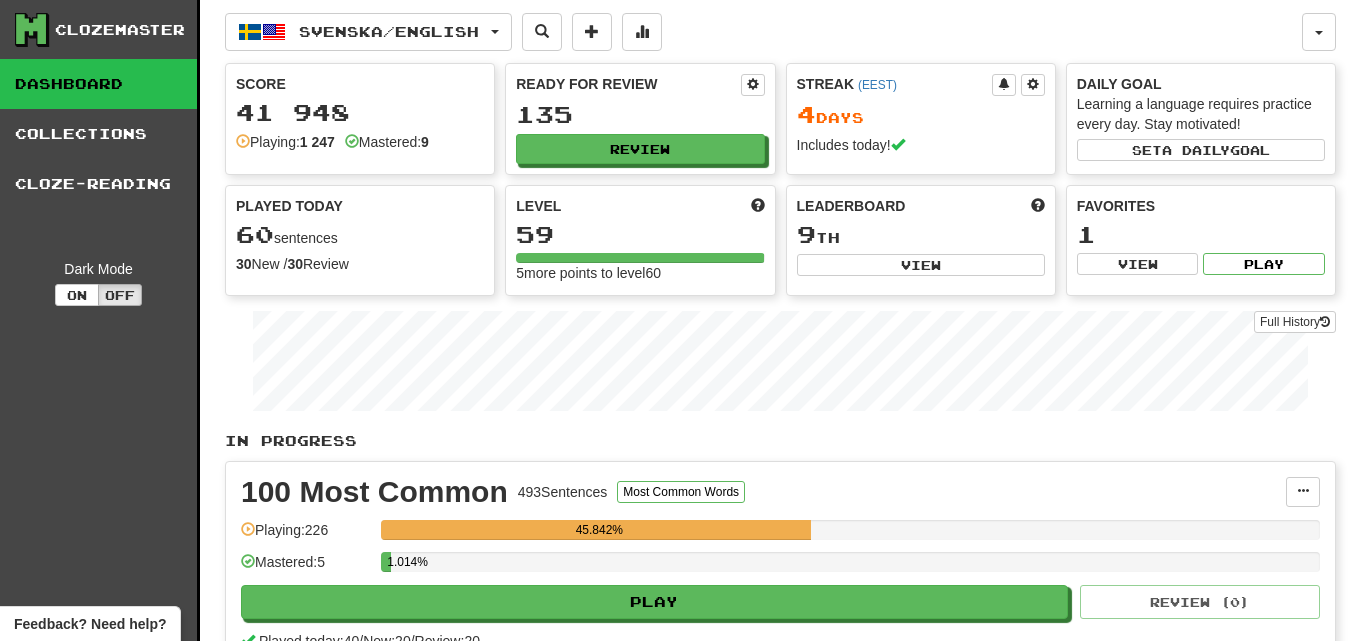 click on "Played Today" at bounding box center [289, 206] 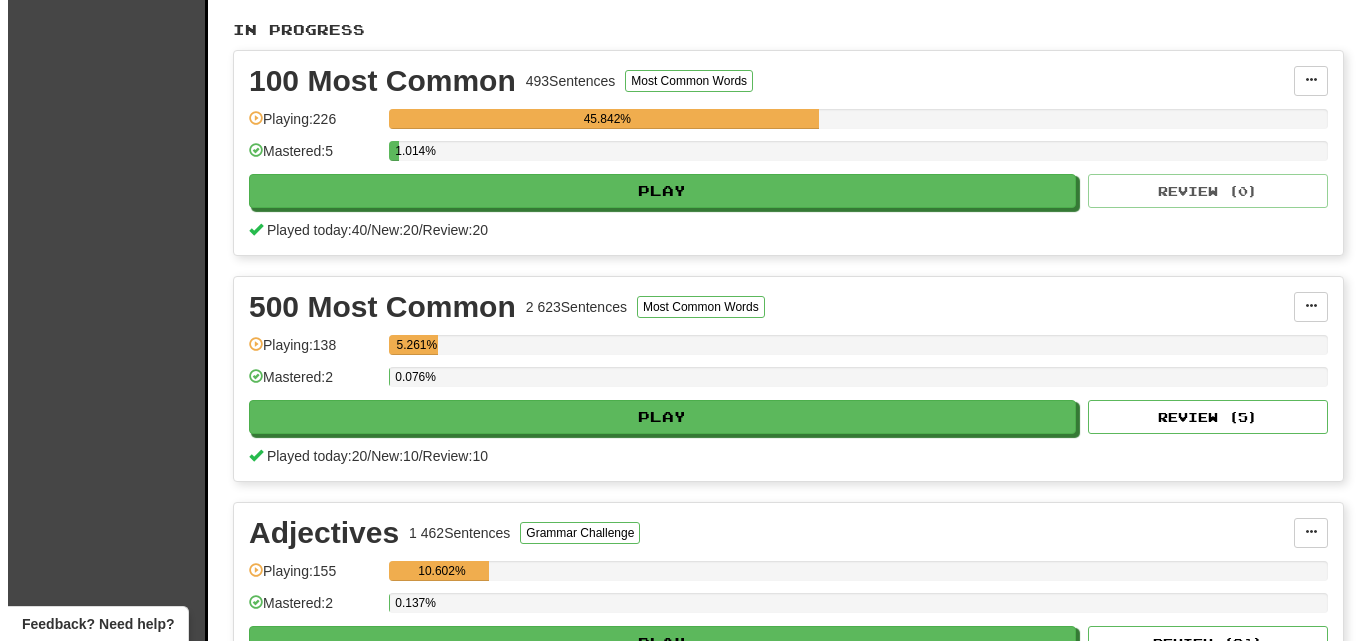 scroll, scrollTop: 410, scrollLeft: 0, axis: vertical 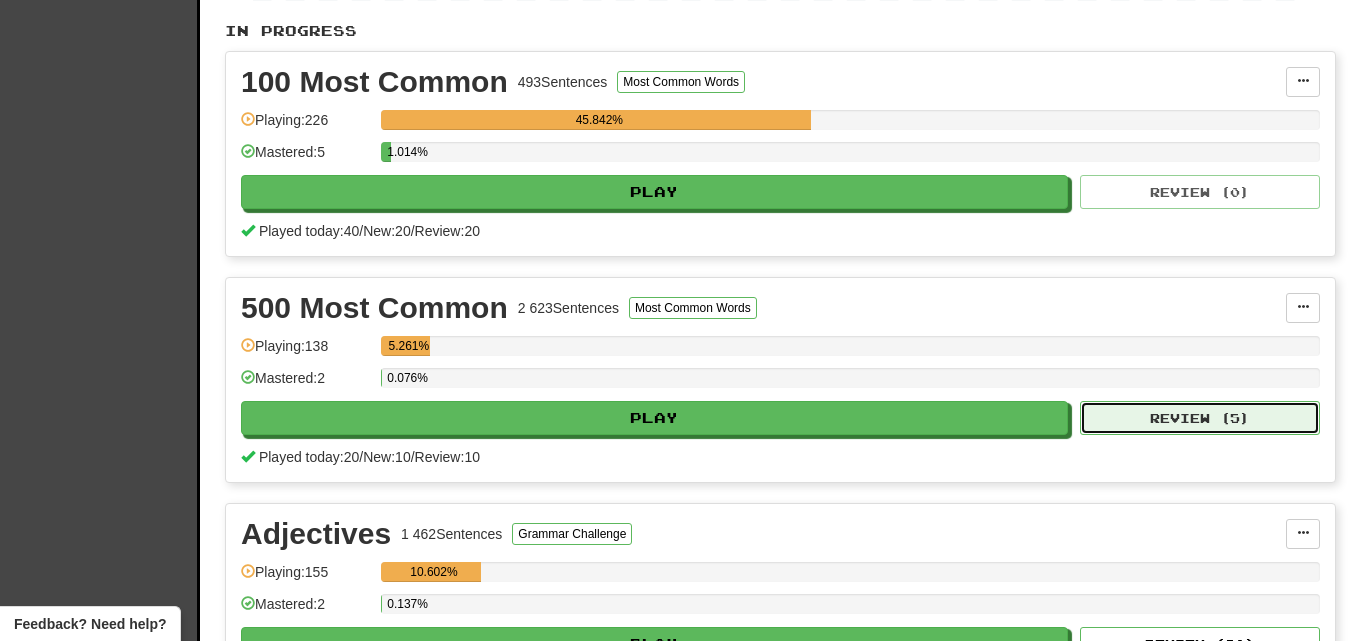 click on "Review ( 5 )" at bounding box center (1200, 418) 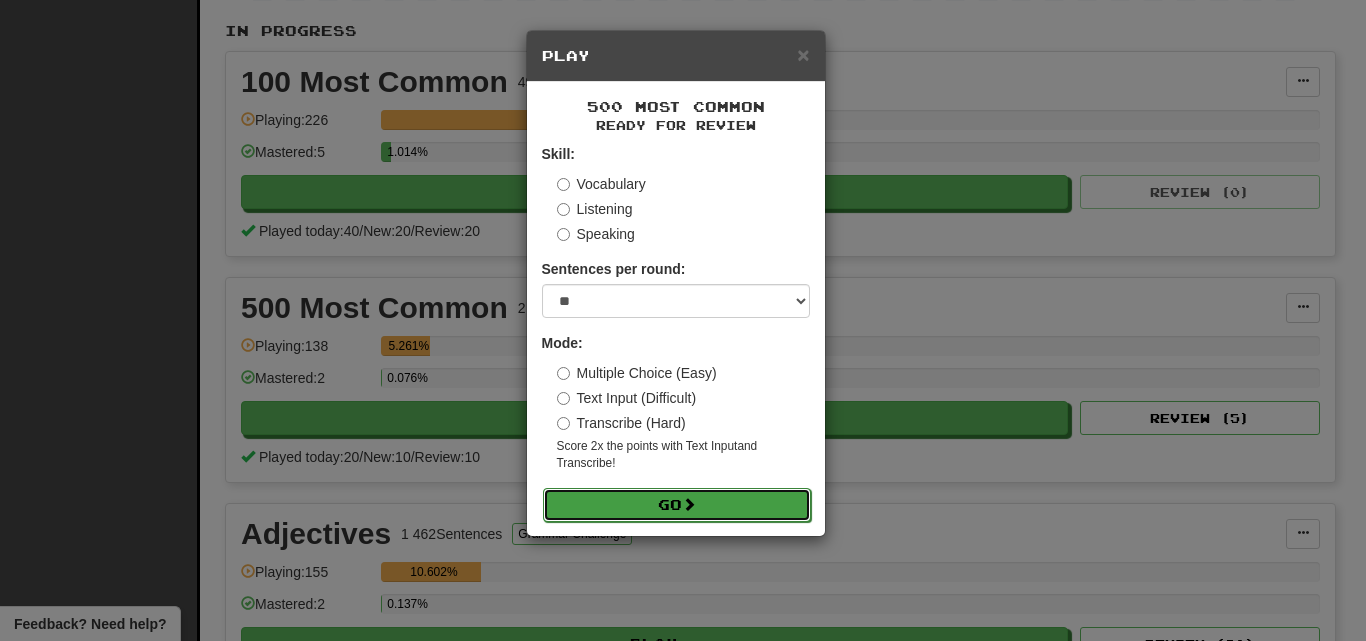 click on "Go" at bounding box center [677, 505] 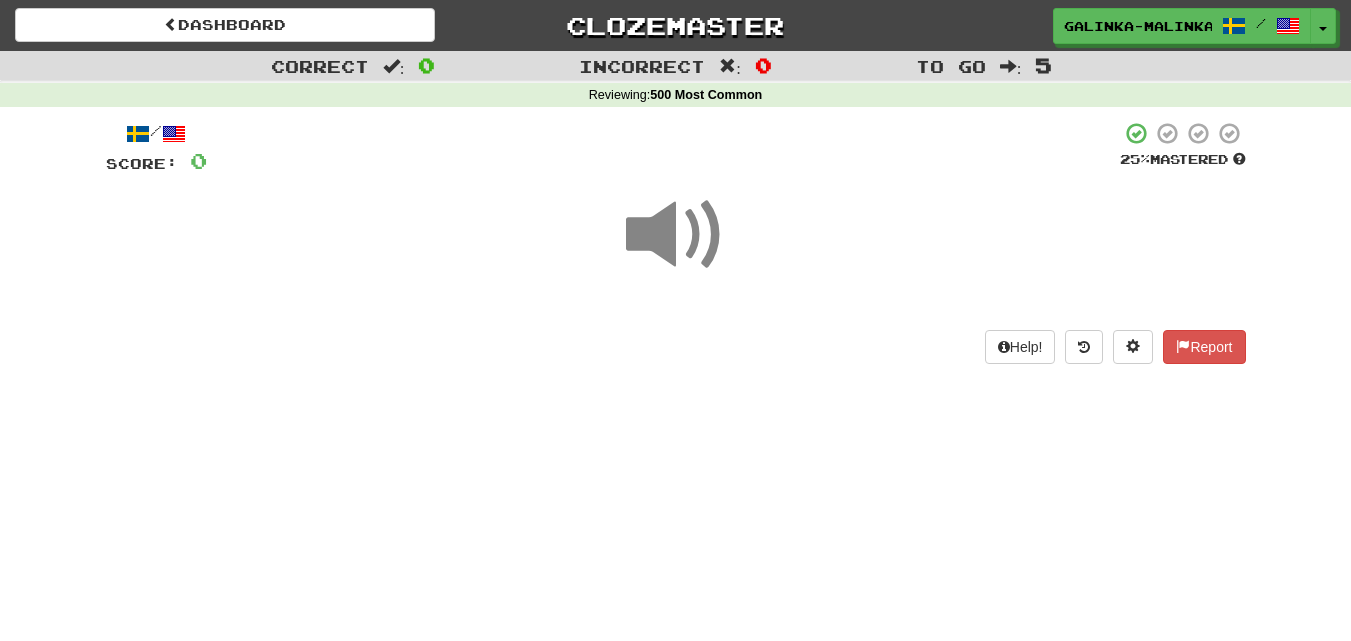 scroll, scrollTop: 0, scrollLeft: 0, axis: both 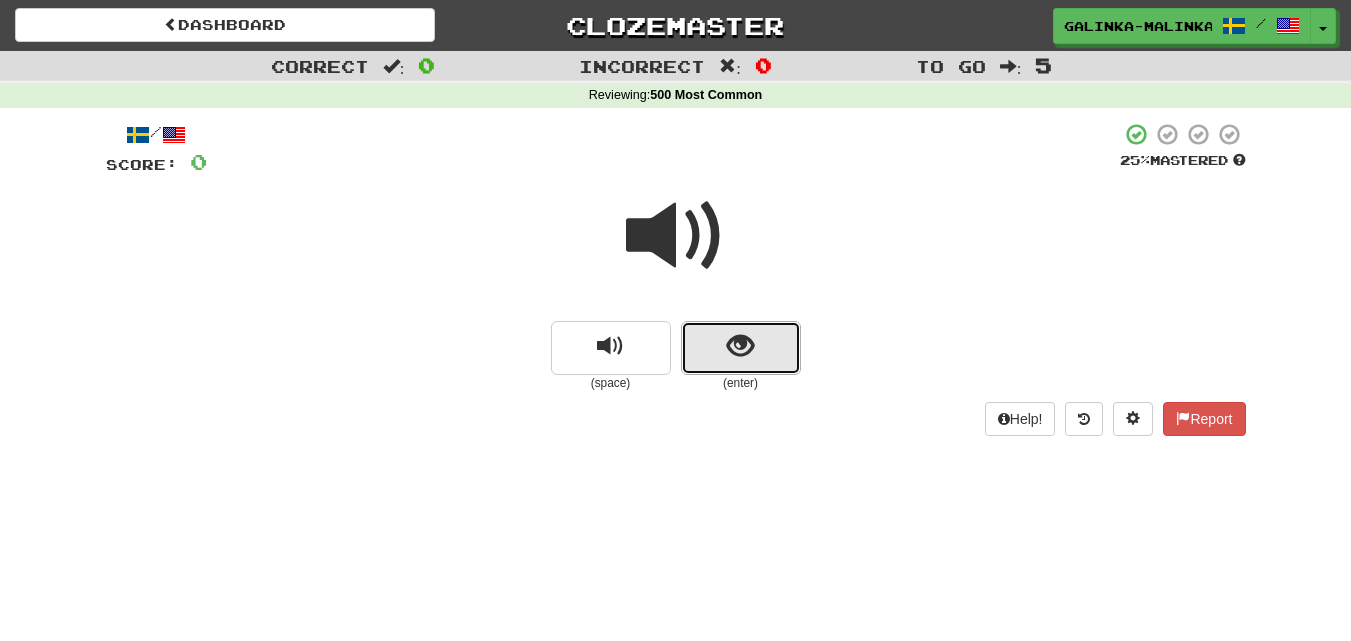 click at bounding box center [741, 348] 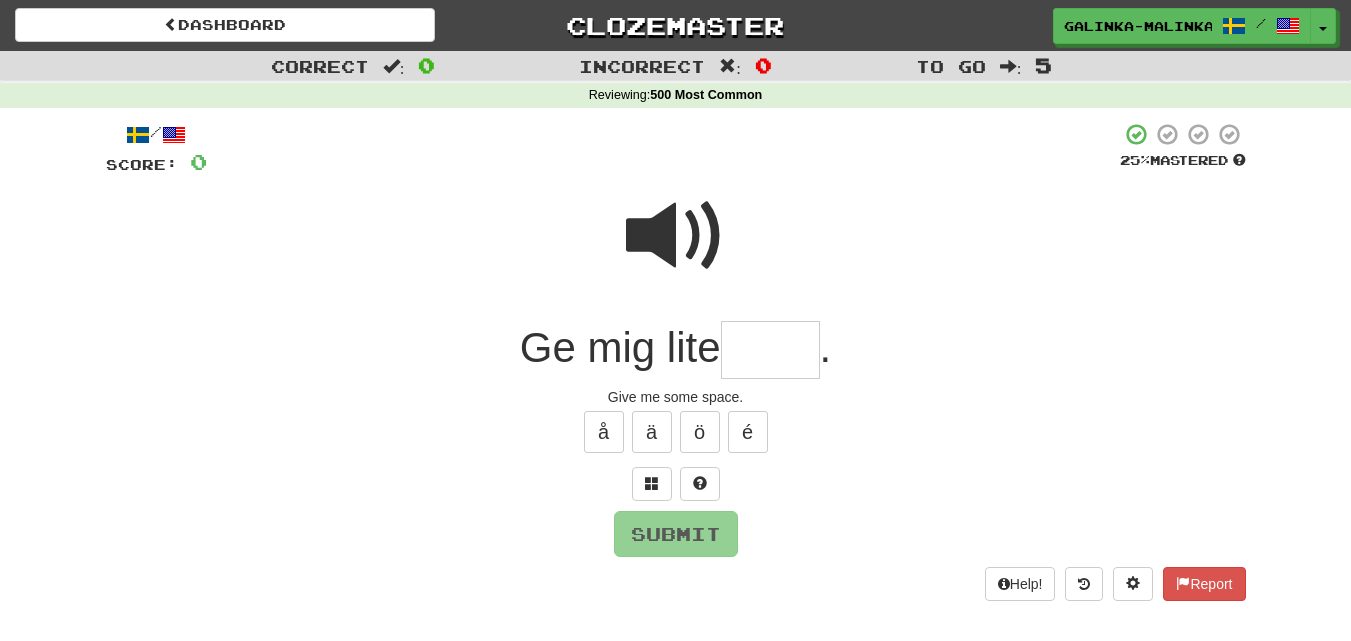 click at bounding box center (770, 350) 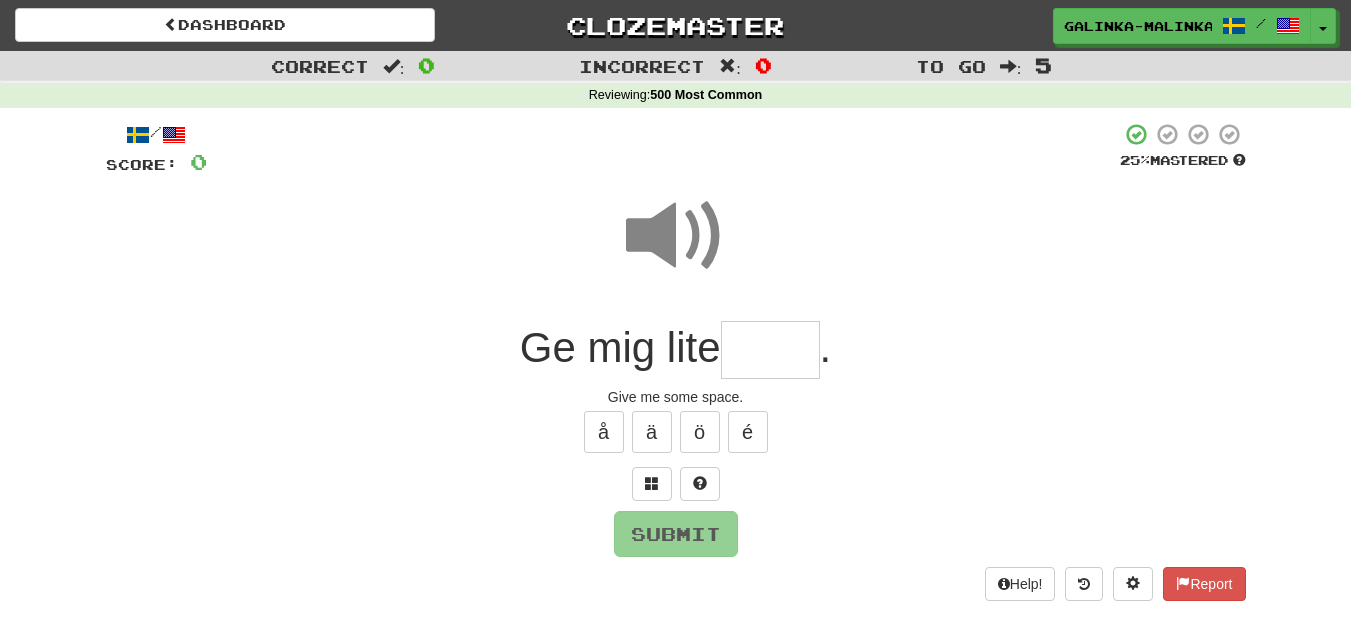 click at bounding box center (770, 350) 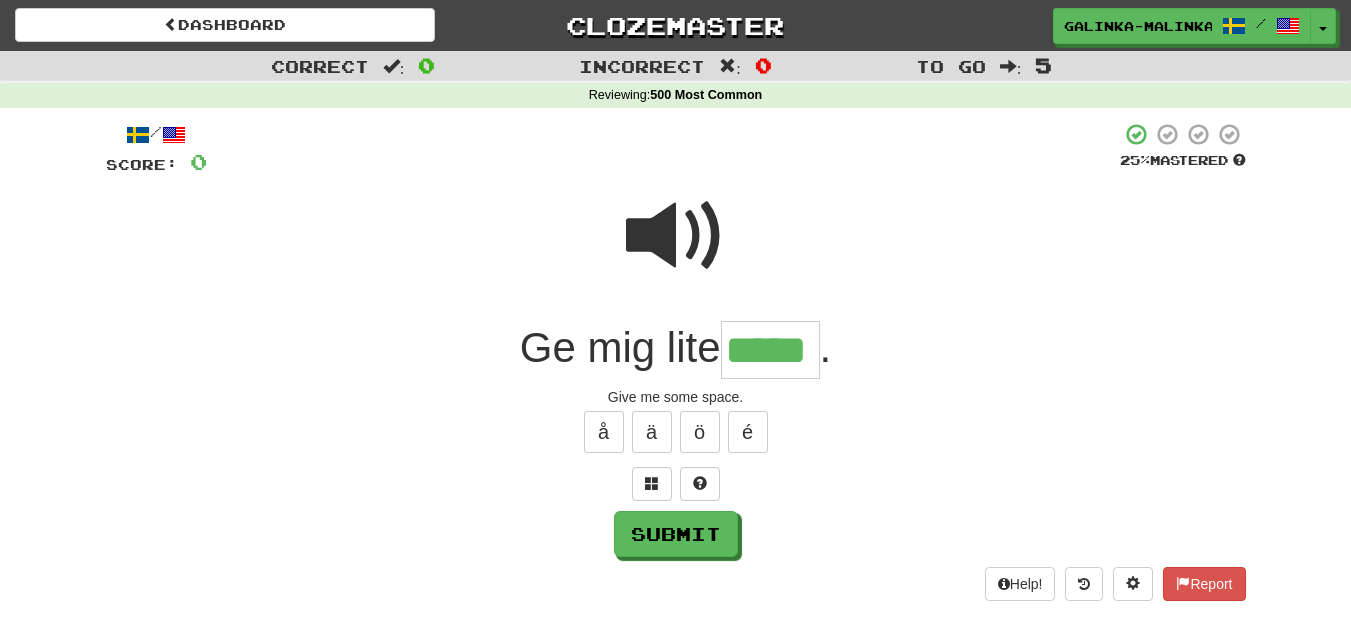 type on "*****" 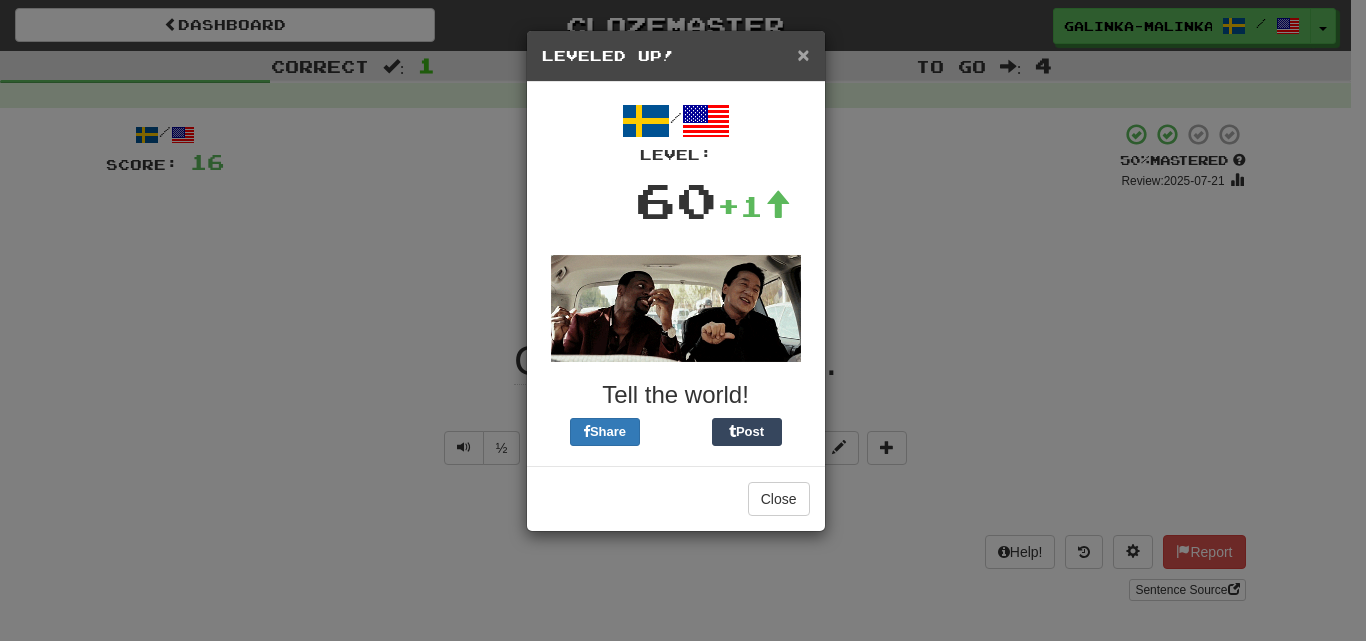click on "×" at bounding box center [803, 54] 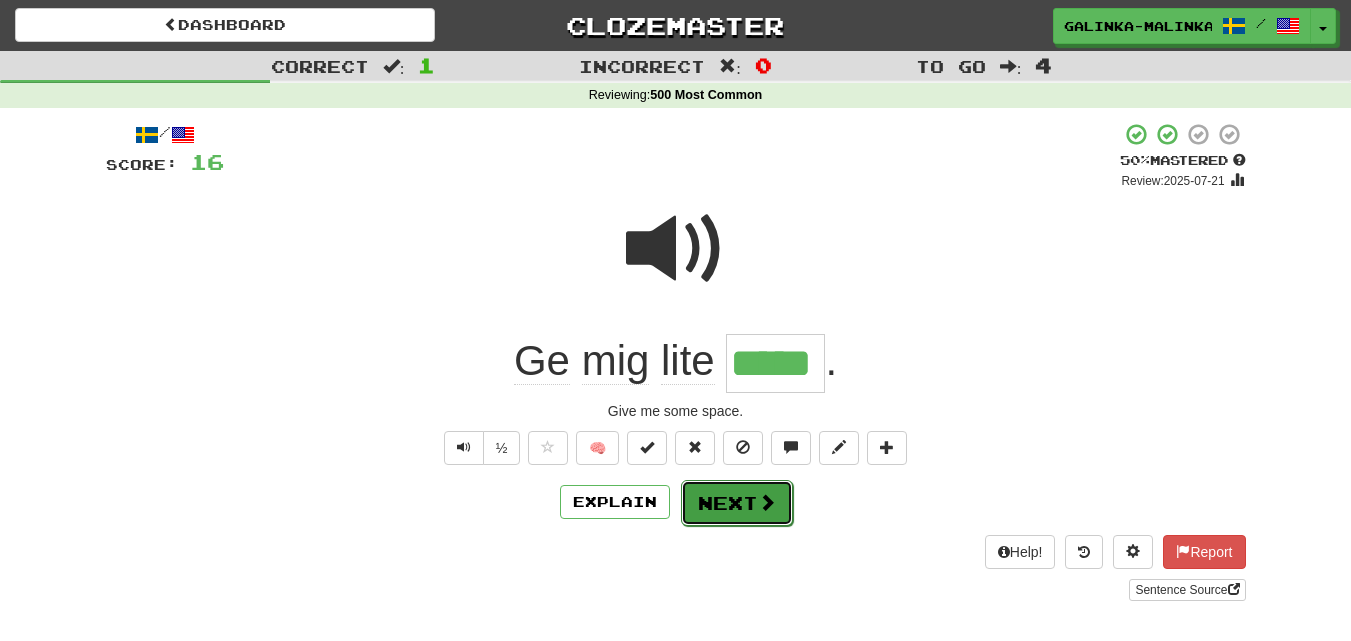 click on "Next" at bounding box center [737, 503] 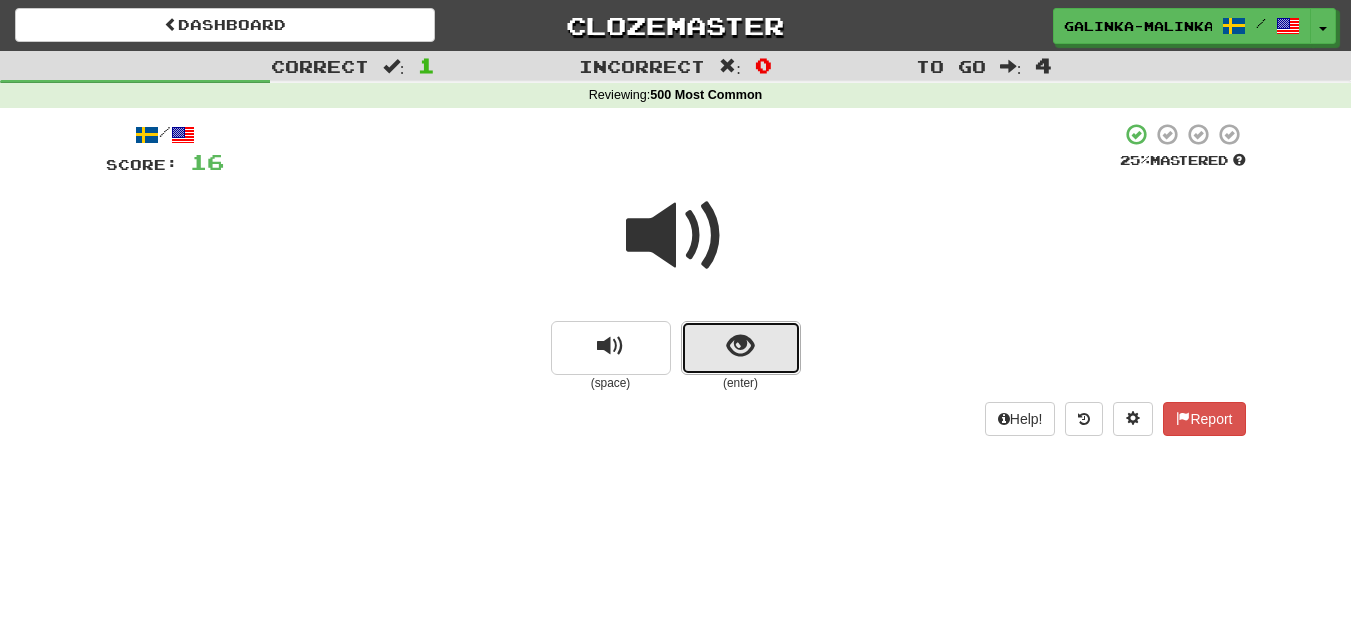 click at bounding box center [740, 346] 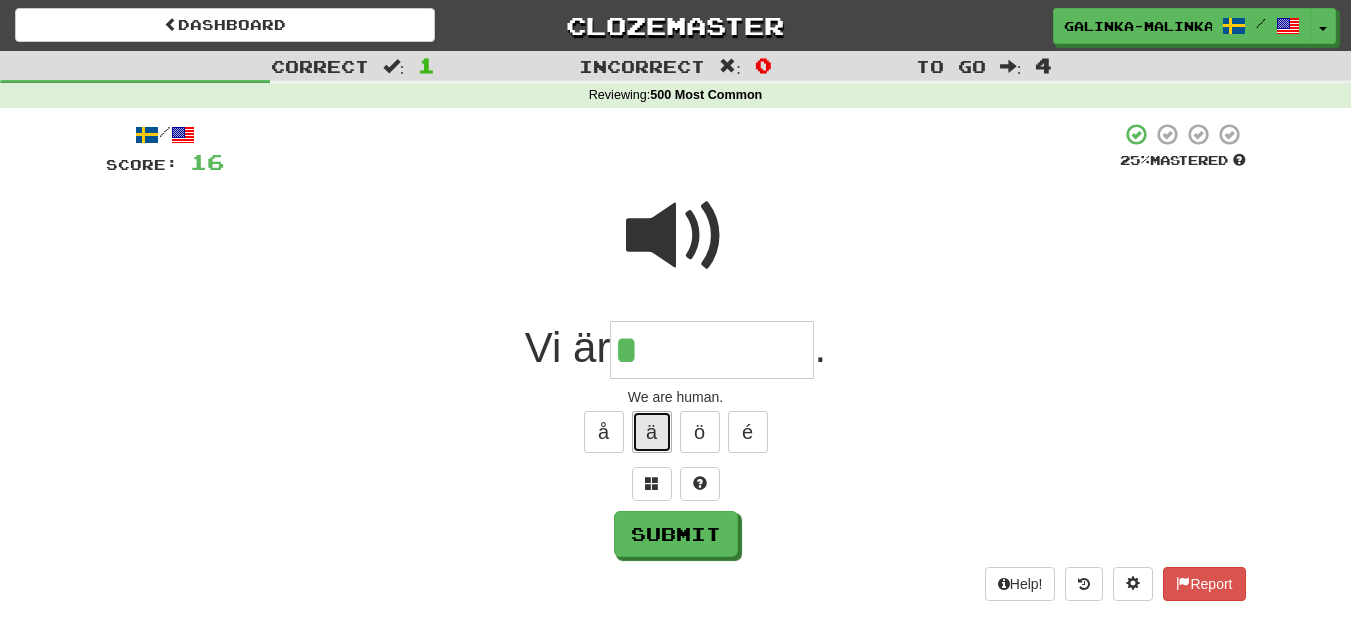 click on "ä" at bounding box center [652, 432] 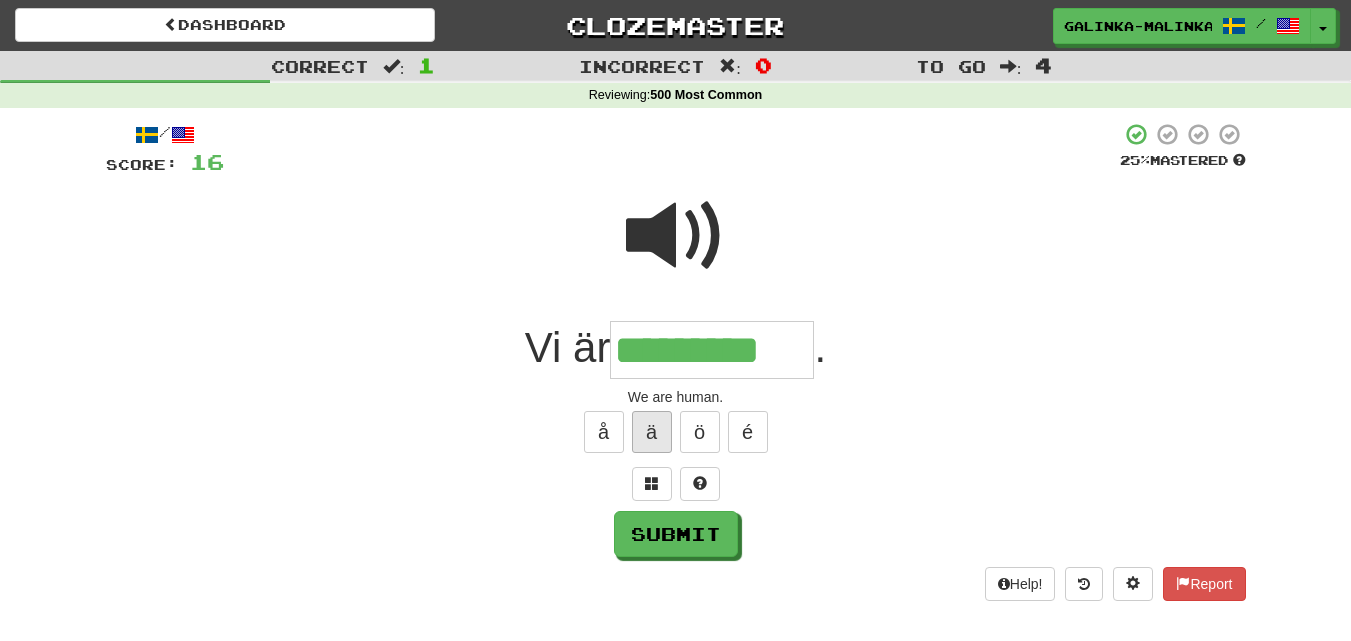type on "*********" 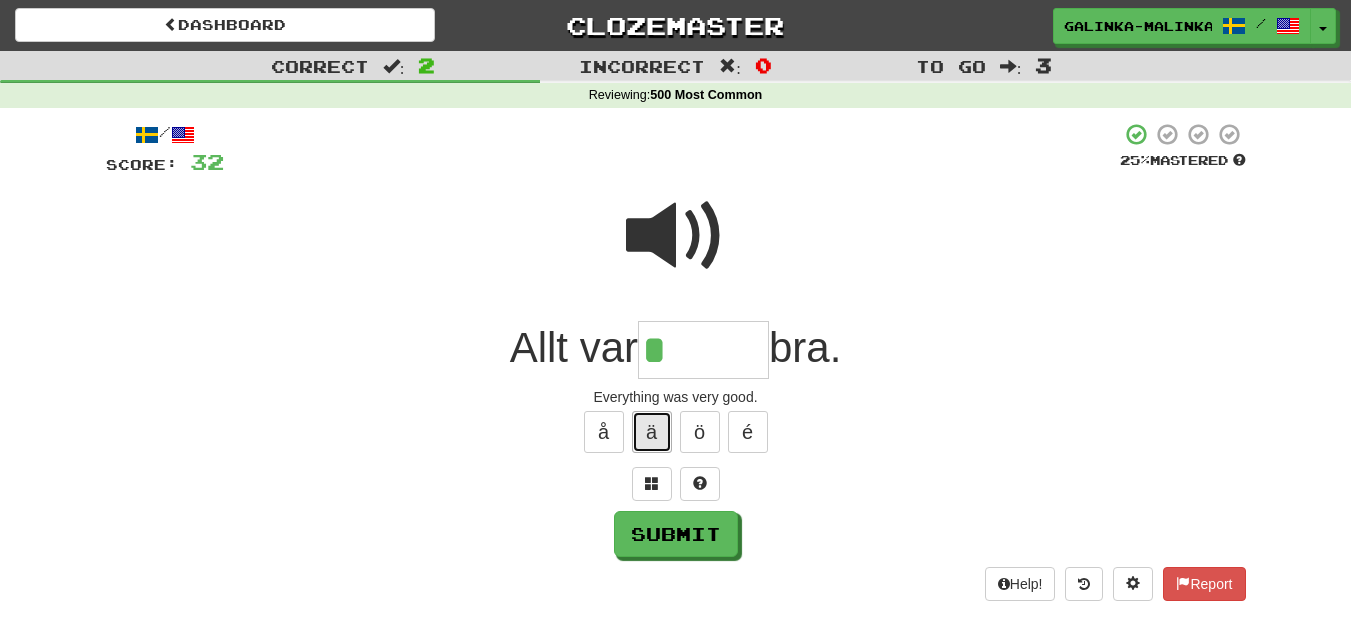 click on "ä" at bounding box center [652, 432] 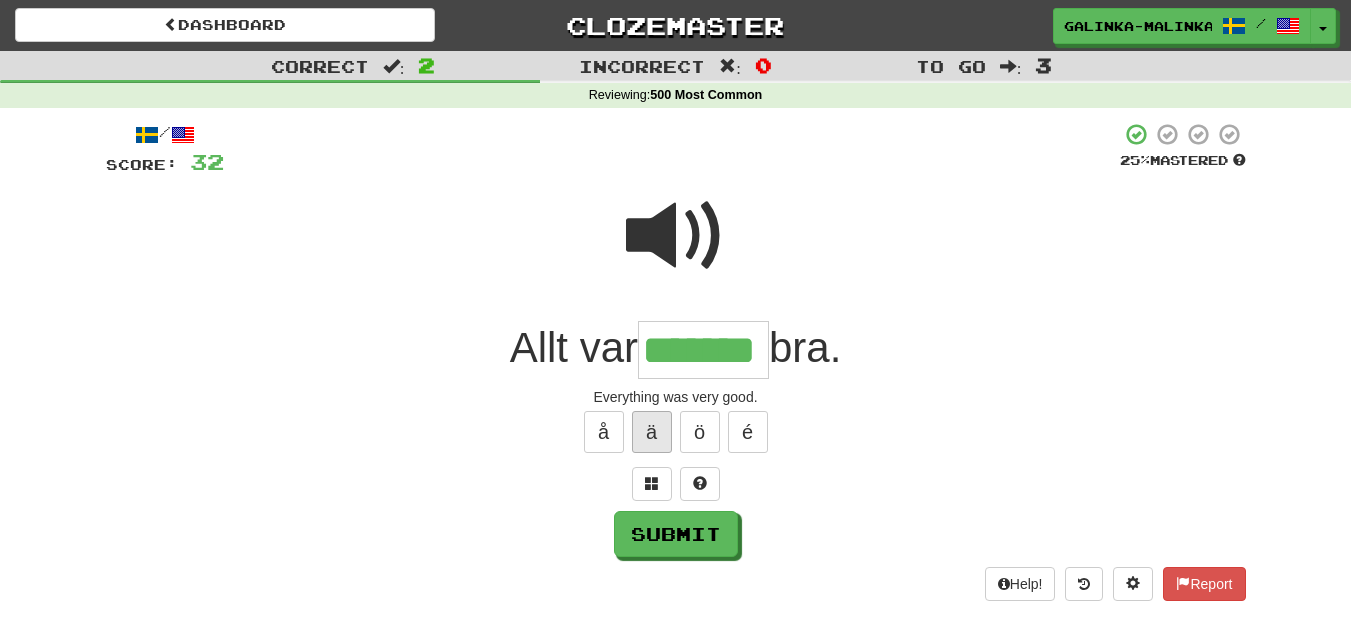 type on "*******" 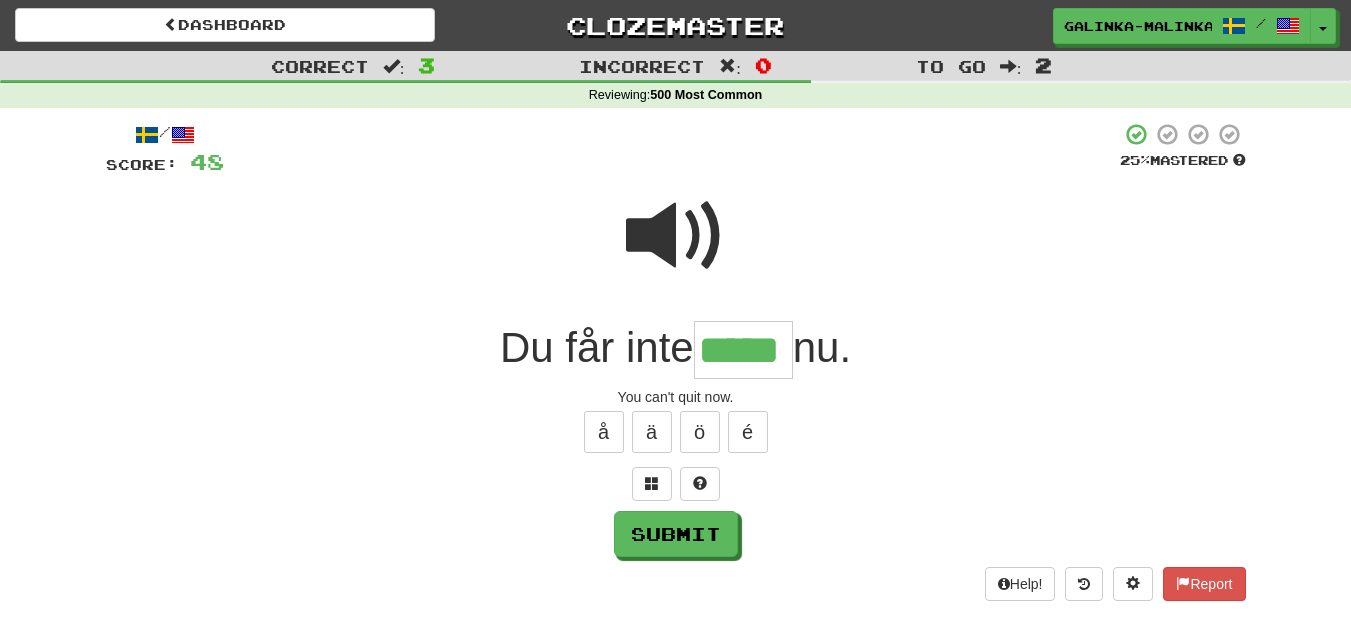 type on "*****" 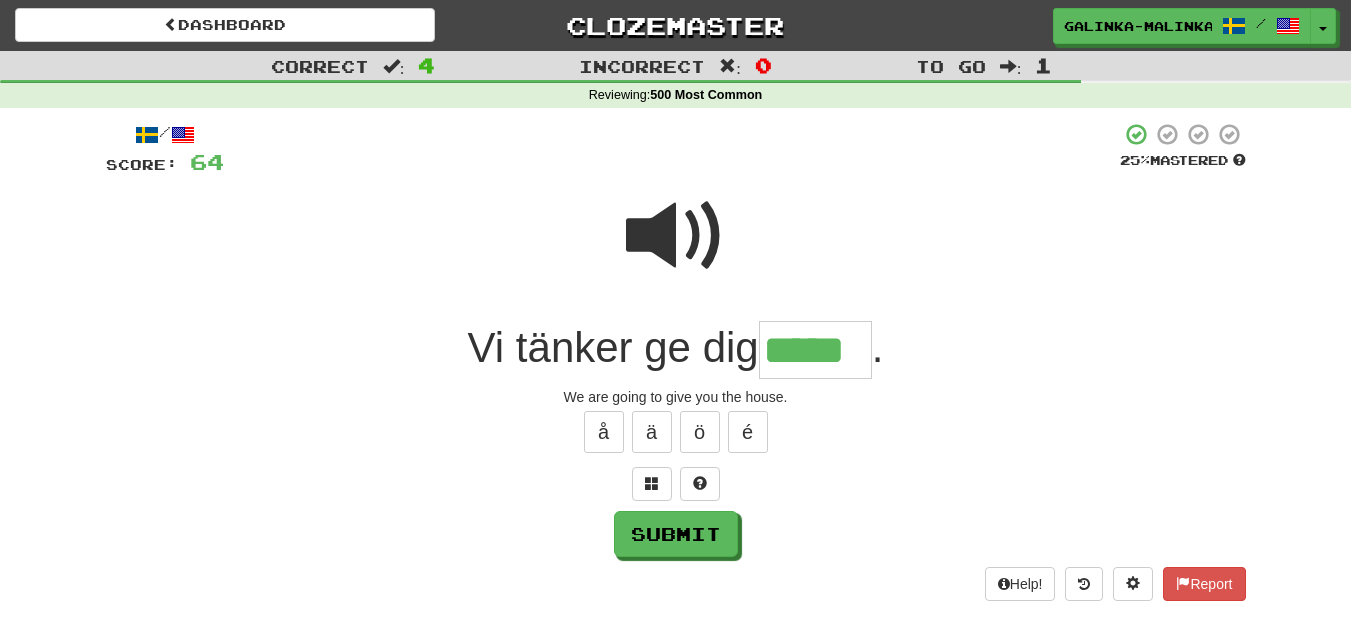 type on "*****" 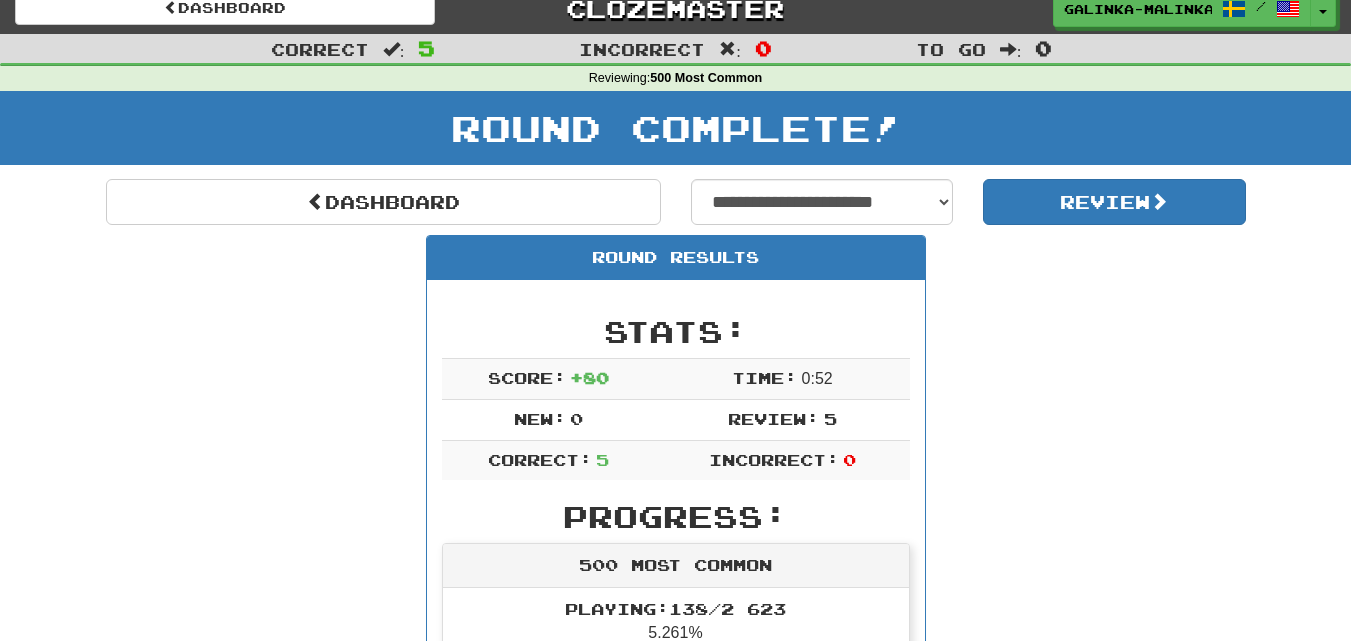 scroll, scrollTop: 0, scrollLeft: 0, axis: both 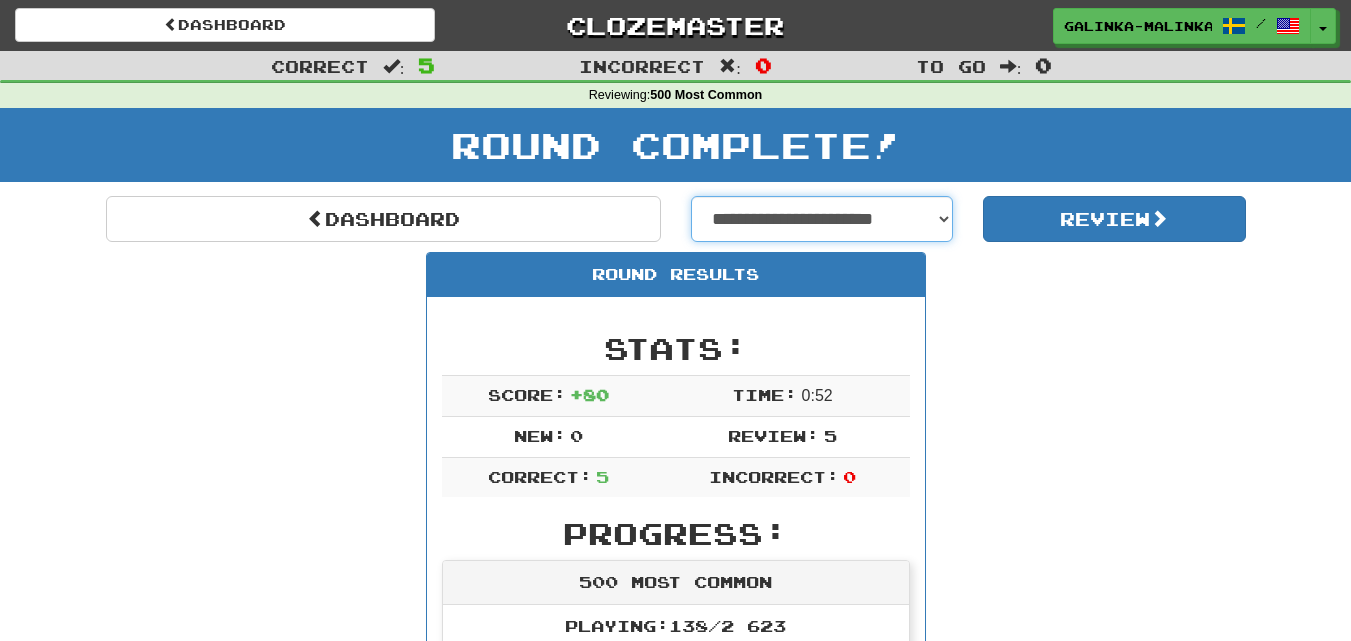 click on "**********" at bounding box center (822, 219) 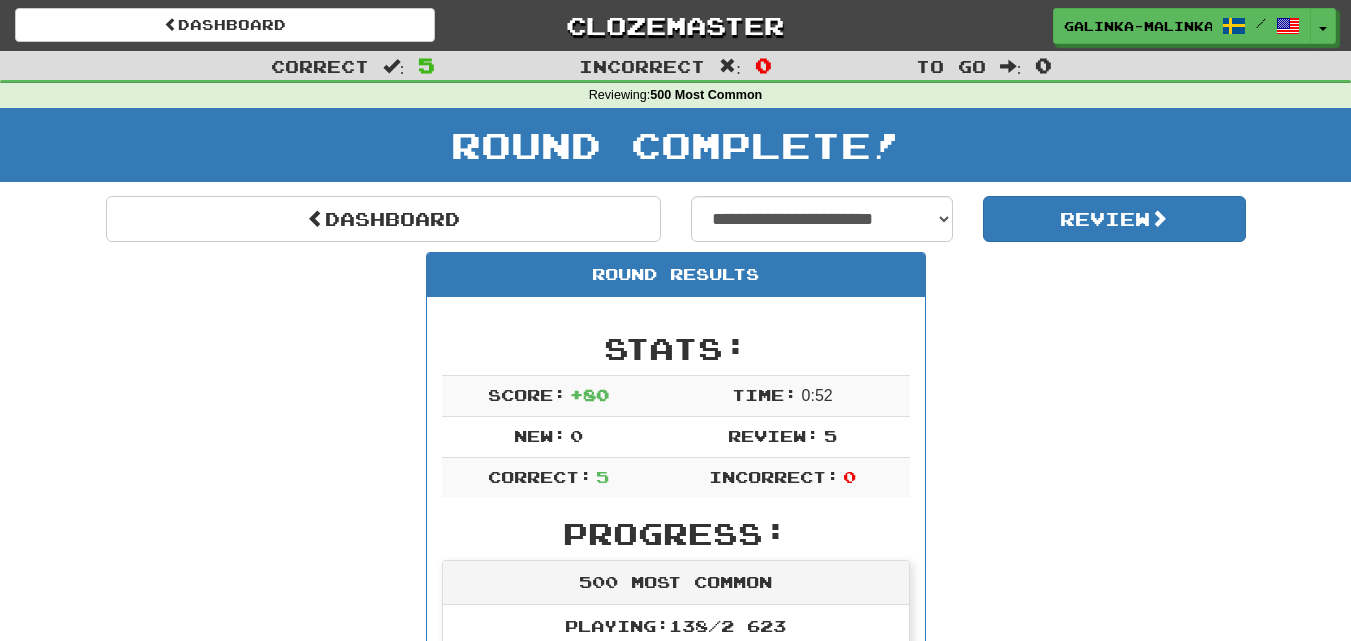 click on "Round Results Stats: Score:   + 80 Time:   0 : 52 New:   0 Review:   5 Correct:   5 Incorrect:   0 Progress: 500 Most Common Playing:  138  /  2 623 5.261% Mastered:  2  /  2 623 0.076% Ready for Review:  0  /  Level:  60 ⬆🎉🙌 1 629  points to level  61  - keep going! Ranked:  9 th  this week ( 1 816  points to  8 th ) Sentences:  Report Ge mig lite  plats . Give me some space.  Report Vi är  människor . We are human.  Report Allt var  väldigt  bra. Everything was very good.  Report Du får inte  sluta  nu. You can't quit now.  Report Vi tänker ge dig  huset . We are going to give you the house." at bounding box center (676, 896) 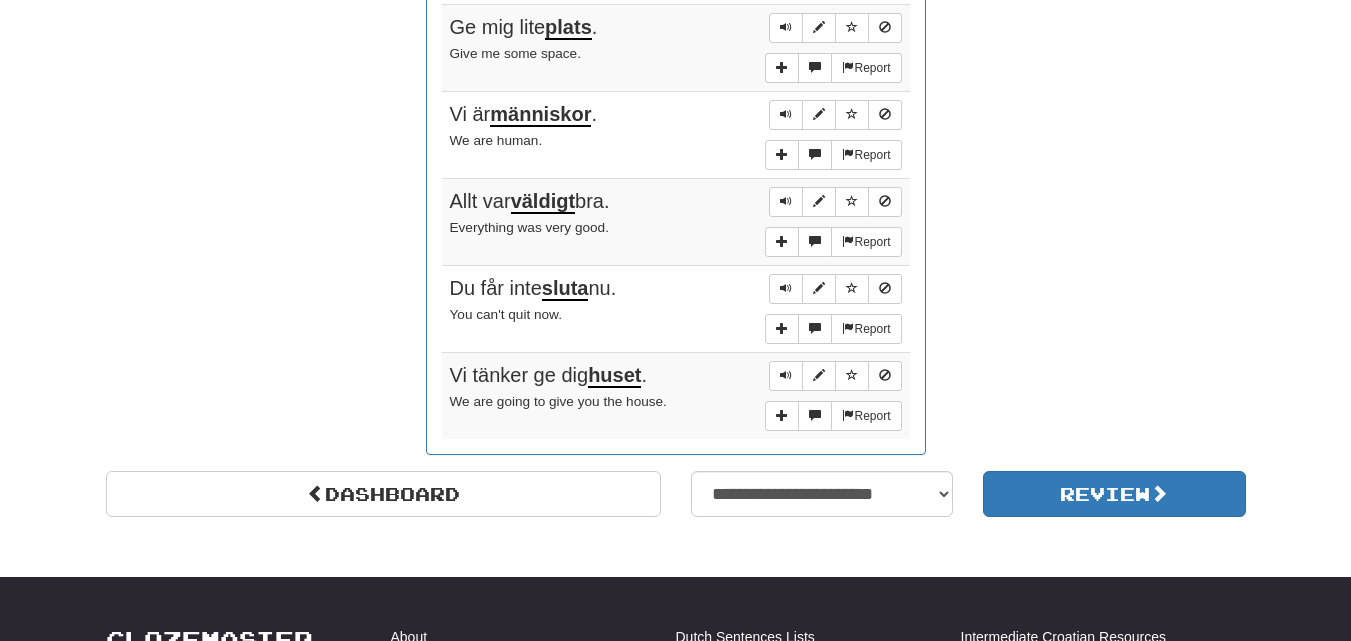 scroll, scrollTop: 1100, scrollLeft: 0, axis: vertical 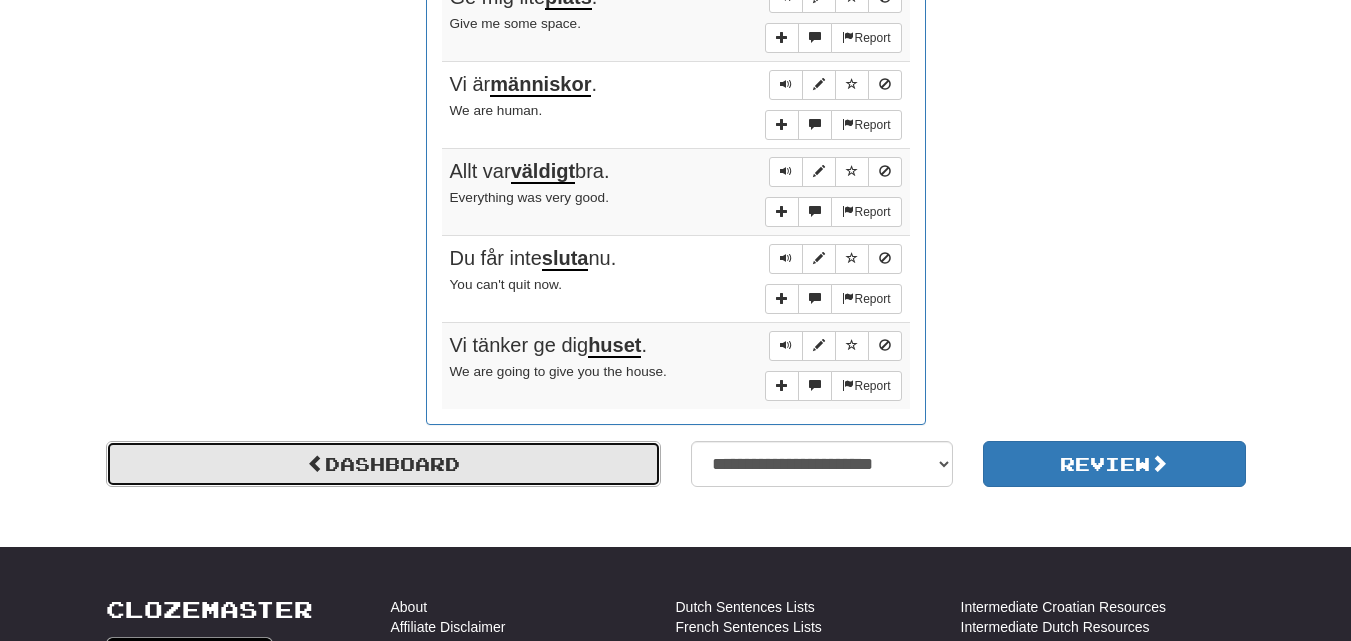 click on "Dashboard" at bounding box center [383, 464] 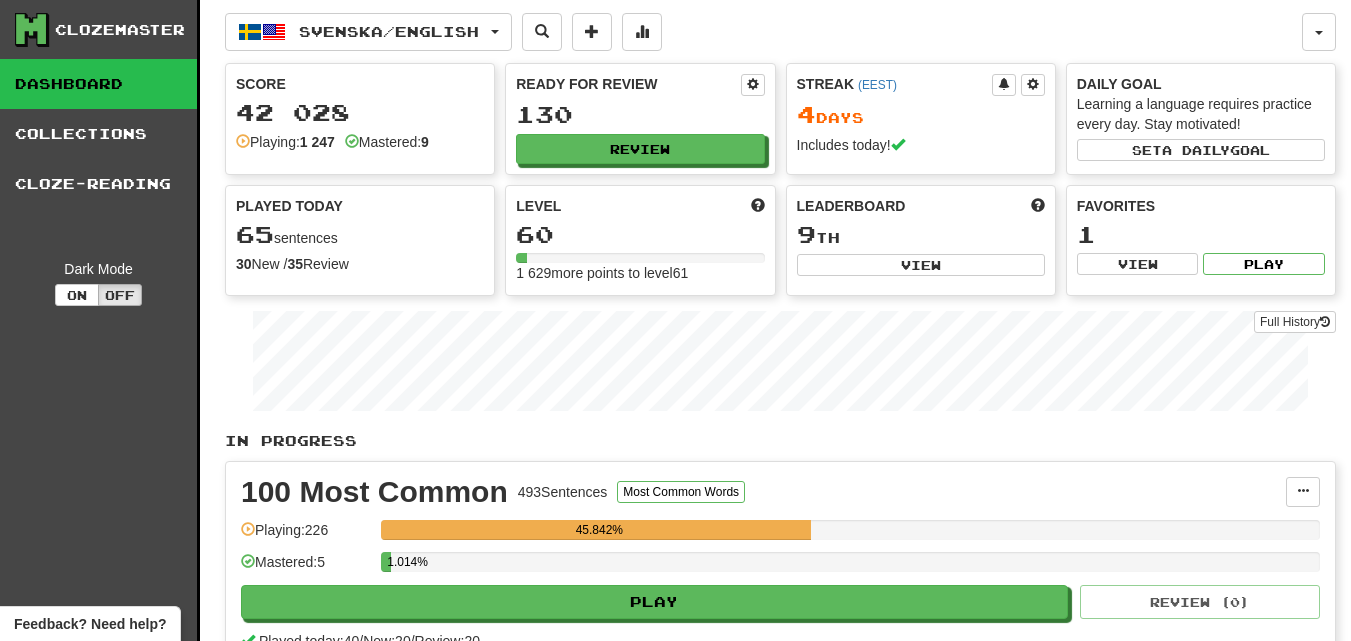 scroll, scrollTop: 0, scrollLeft: 0, axis: both 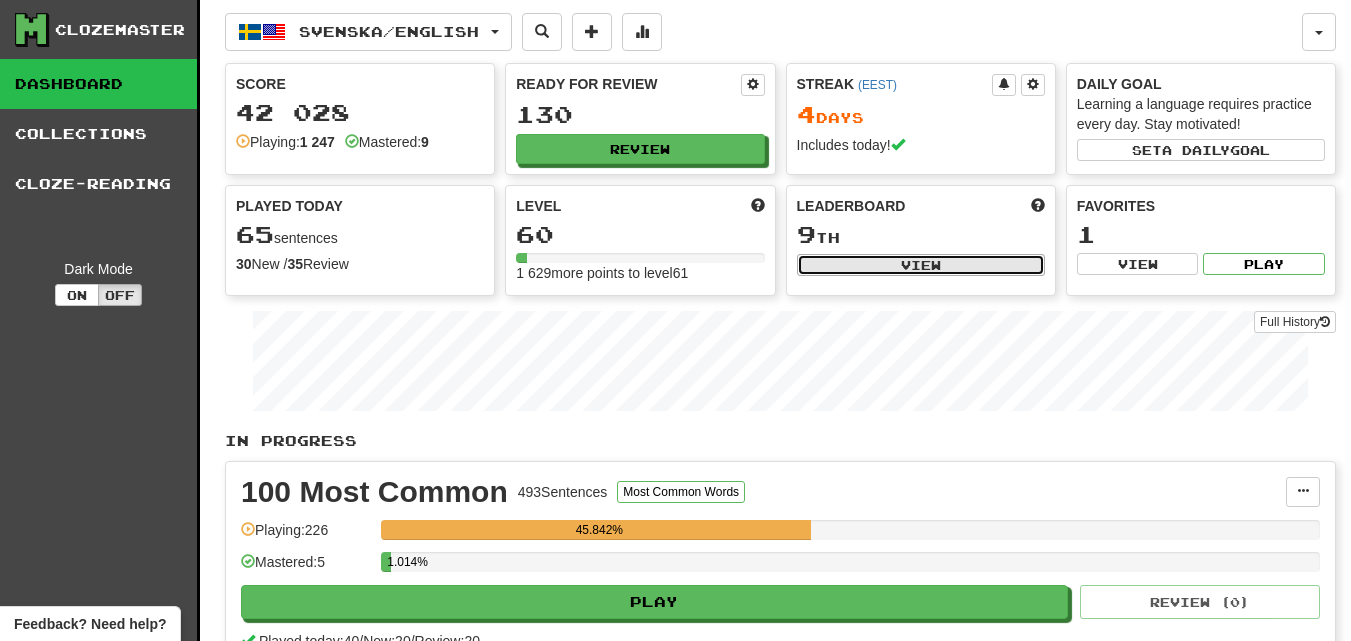 click on "View" at bounding box center [921, 265] 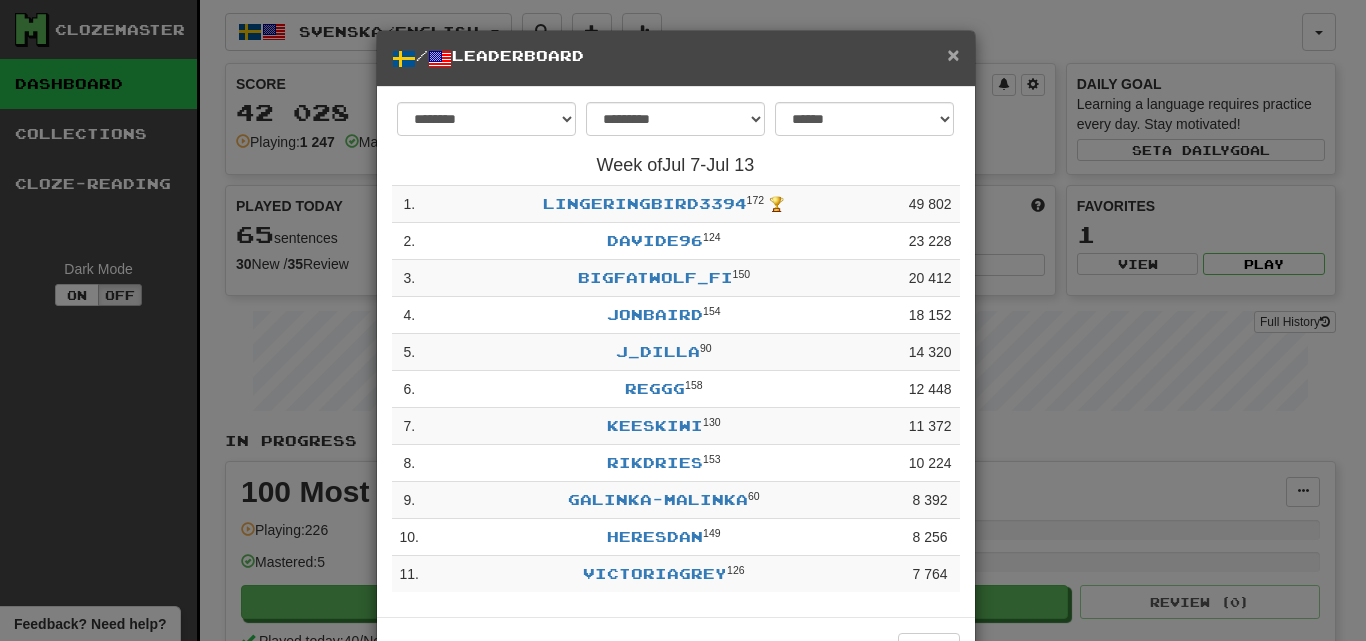 click on "×" at bounding box center [953, 54] 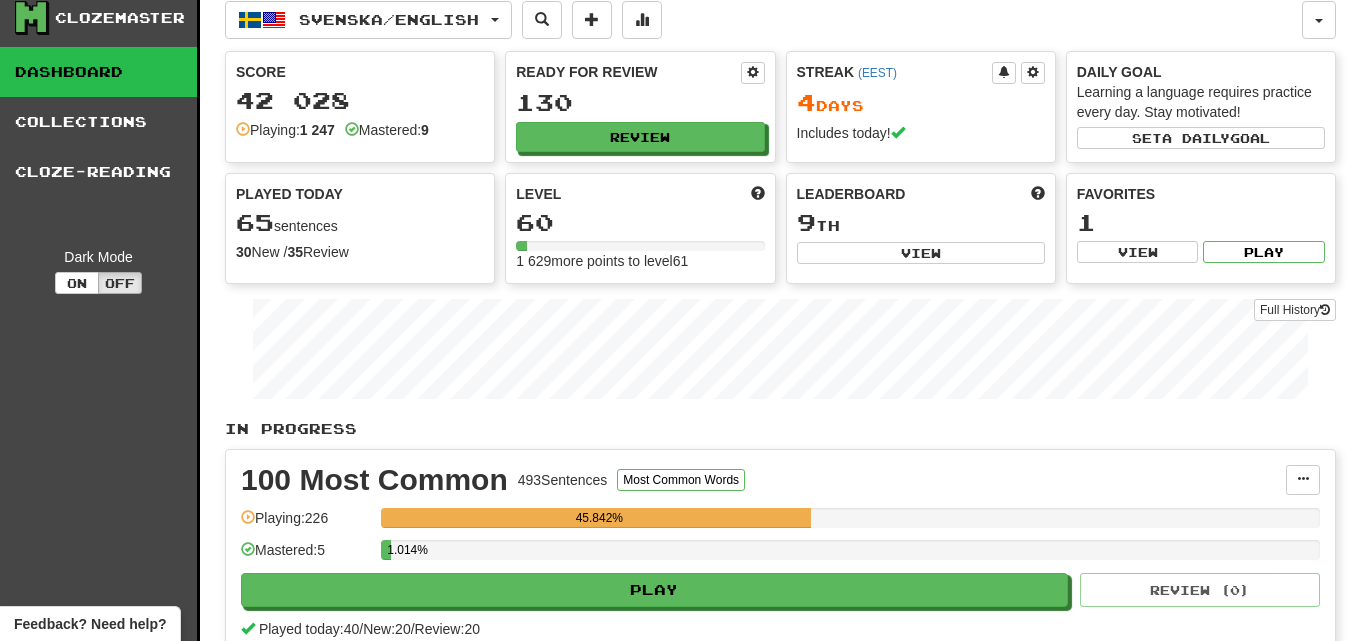 scroll, scrollTop: 0, scrollLeft: 0, axis: both 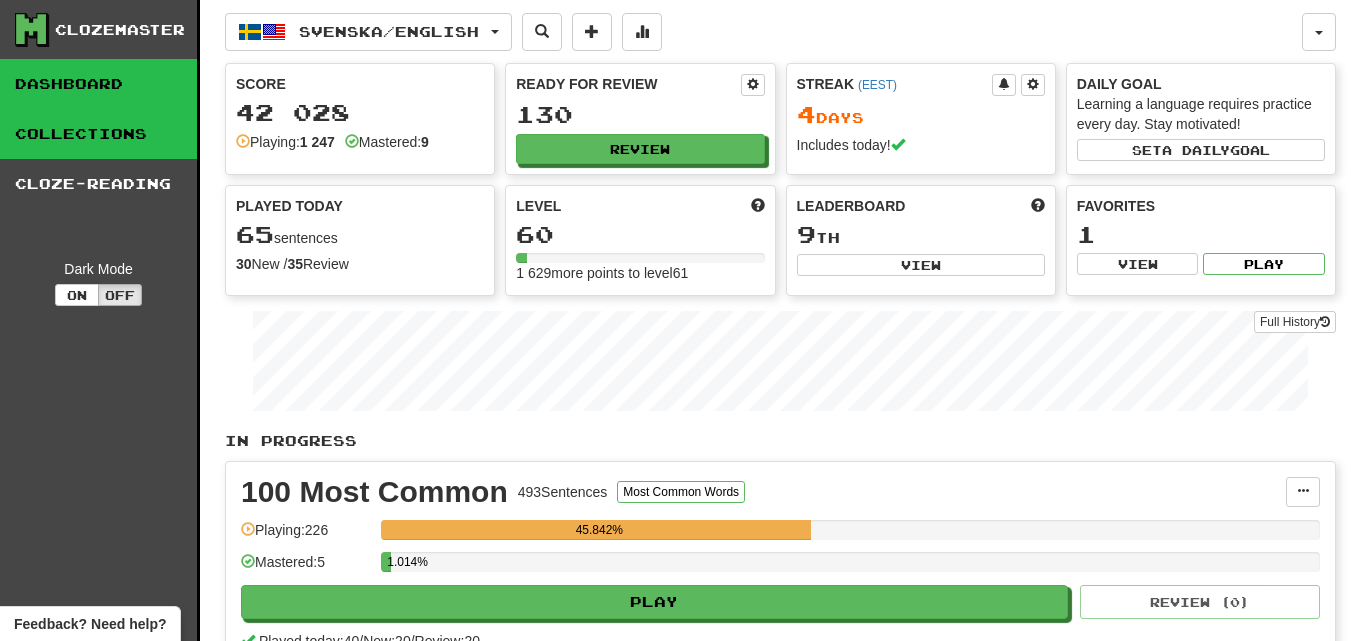click on "Collections" at bounding box center [98, 134] 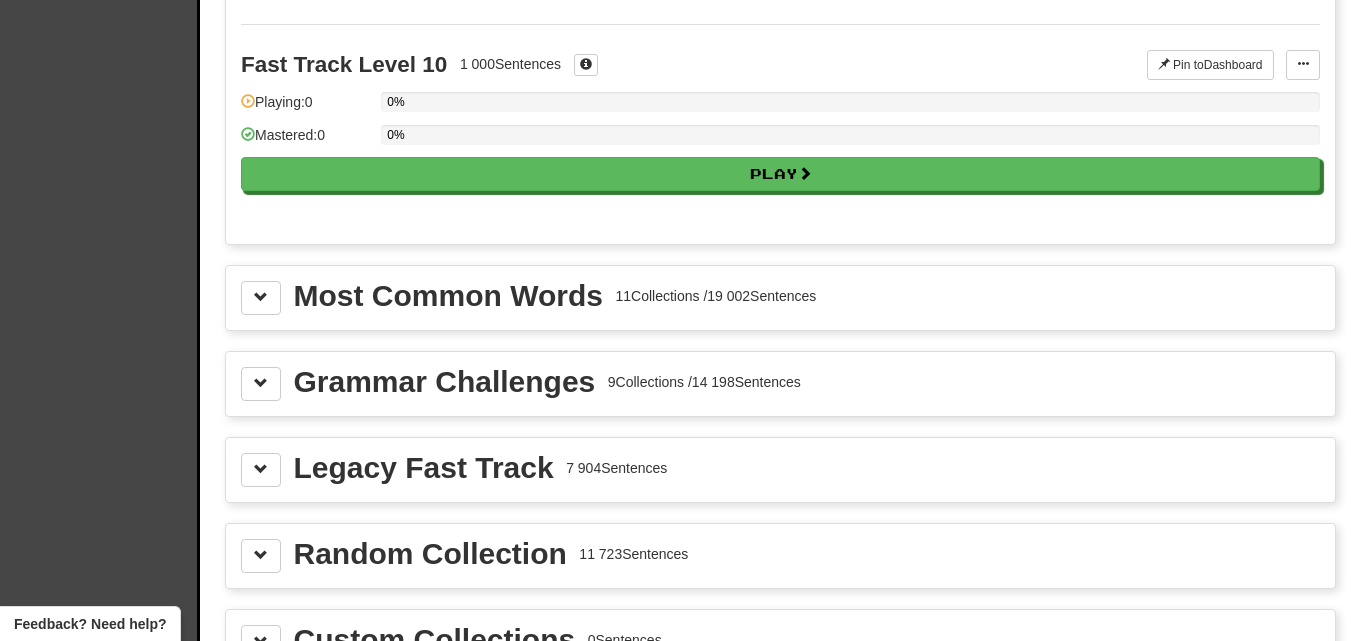 scroll, scrollTop: 2100, scrollLeft: 0, axis: vertical 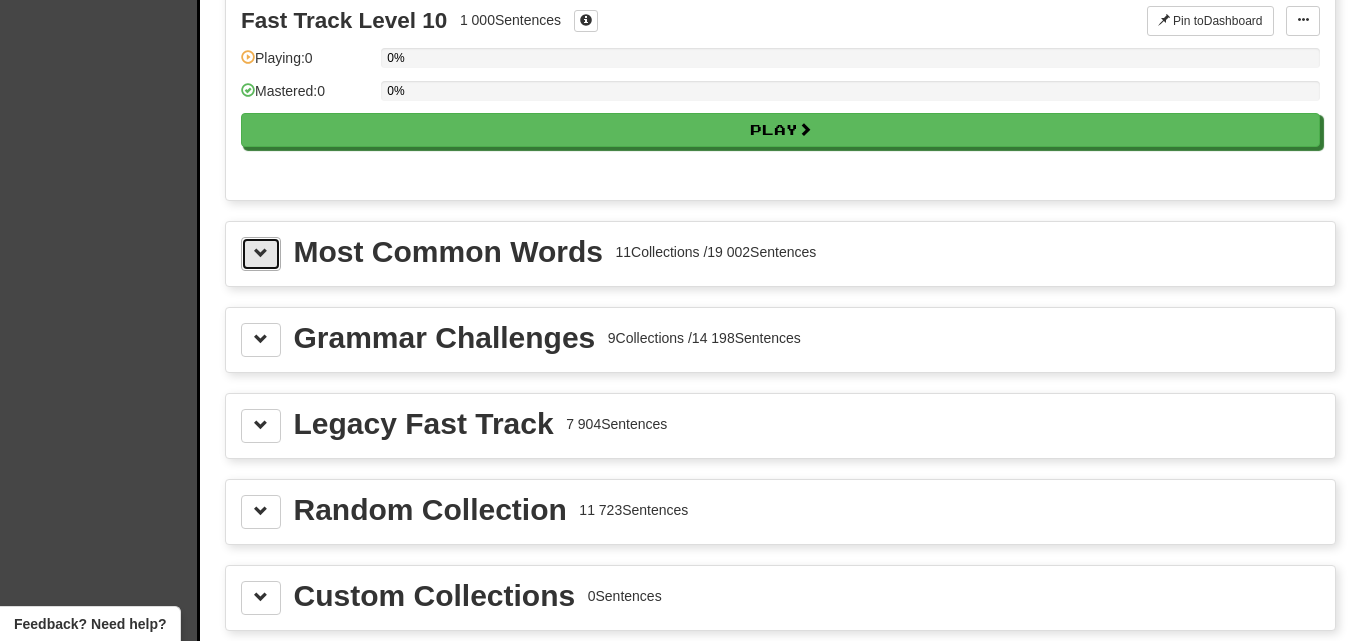 click at bounding box center [261, 253] 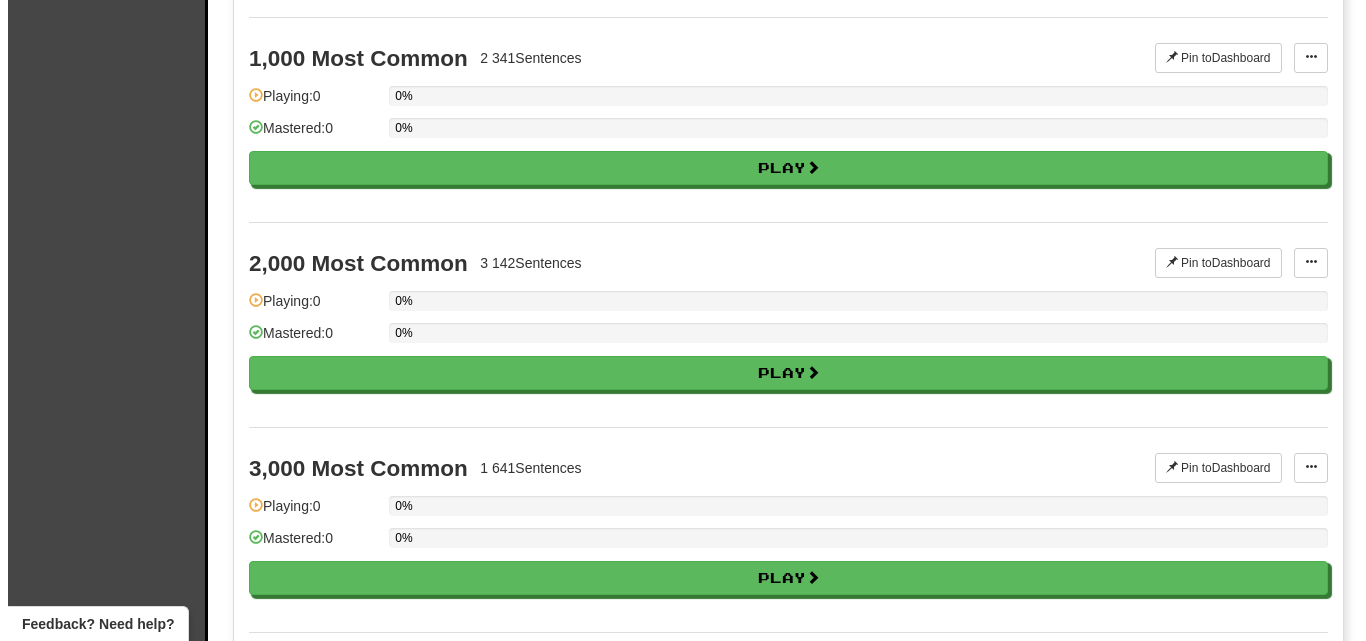 scroll, scrollTop: 2700, scrollLeft: 0, axis: vertical 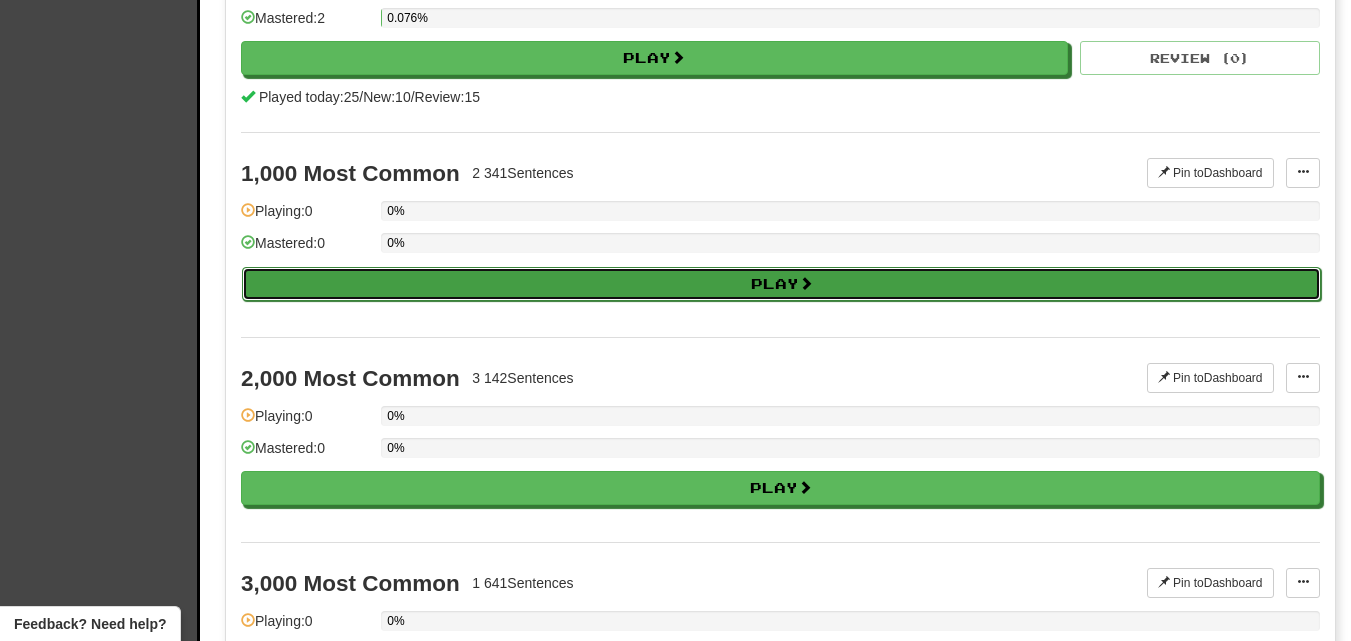 click on "Play" at bounding box center [781, 284] 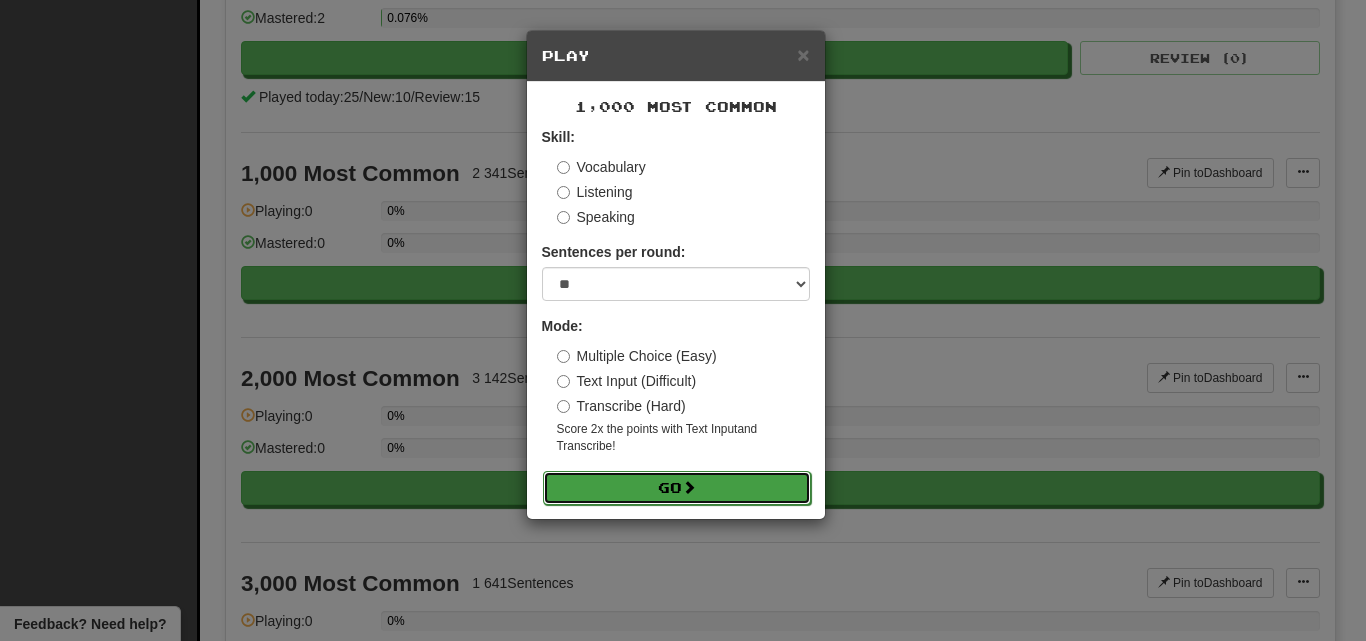 click on "Go" at bounding box center (677, 488) 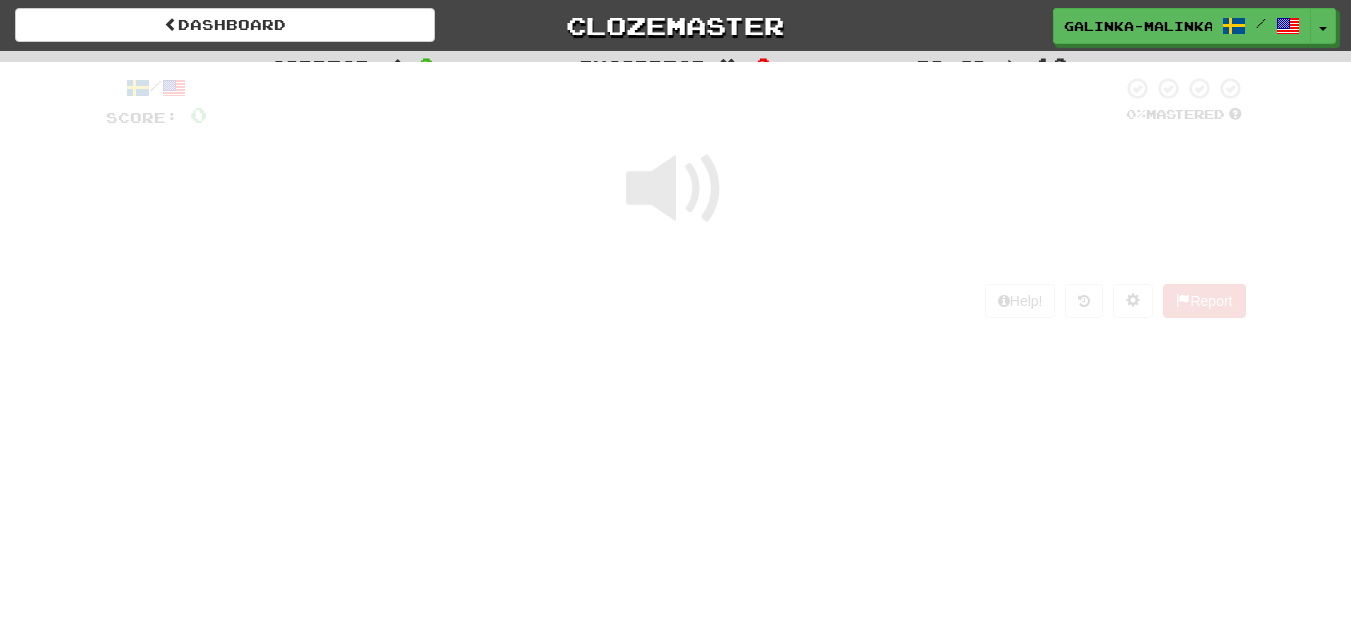 scroll, scrollTop: 0, scrollLeft: 0, axis: both 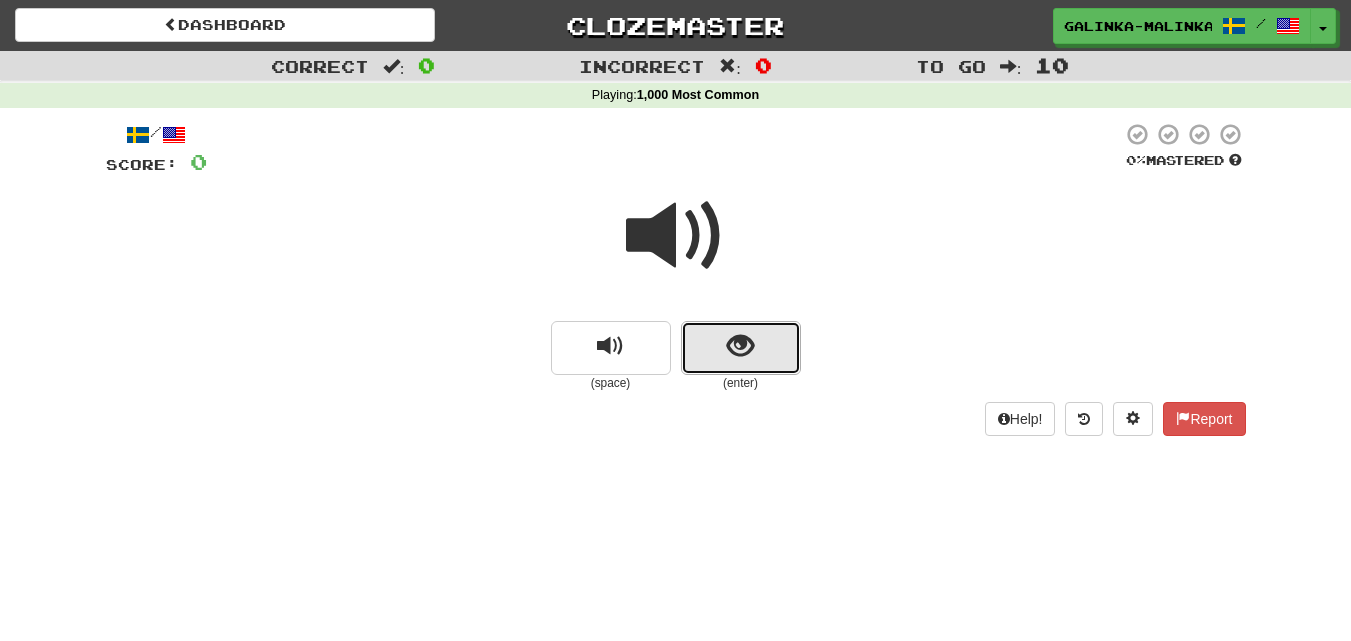 click at bounding box center (740, 346) 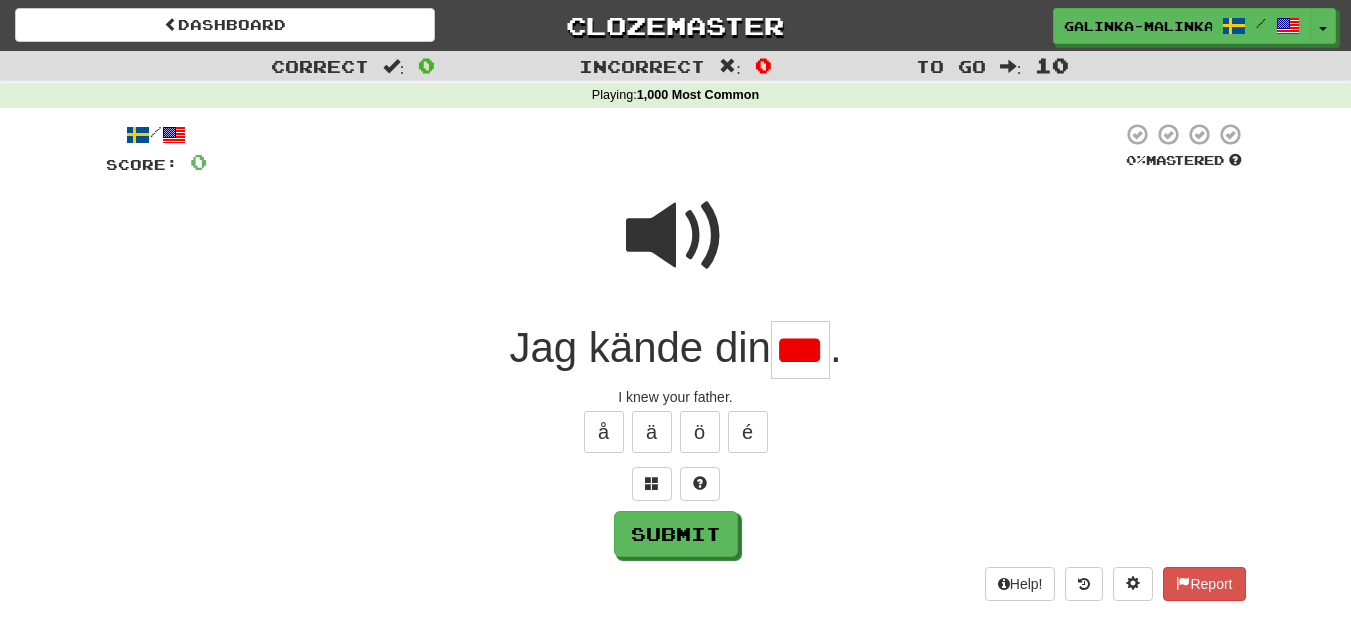 scroll, scrollTop: 0, scrollLeft: 0, axis: both 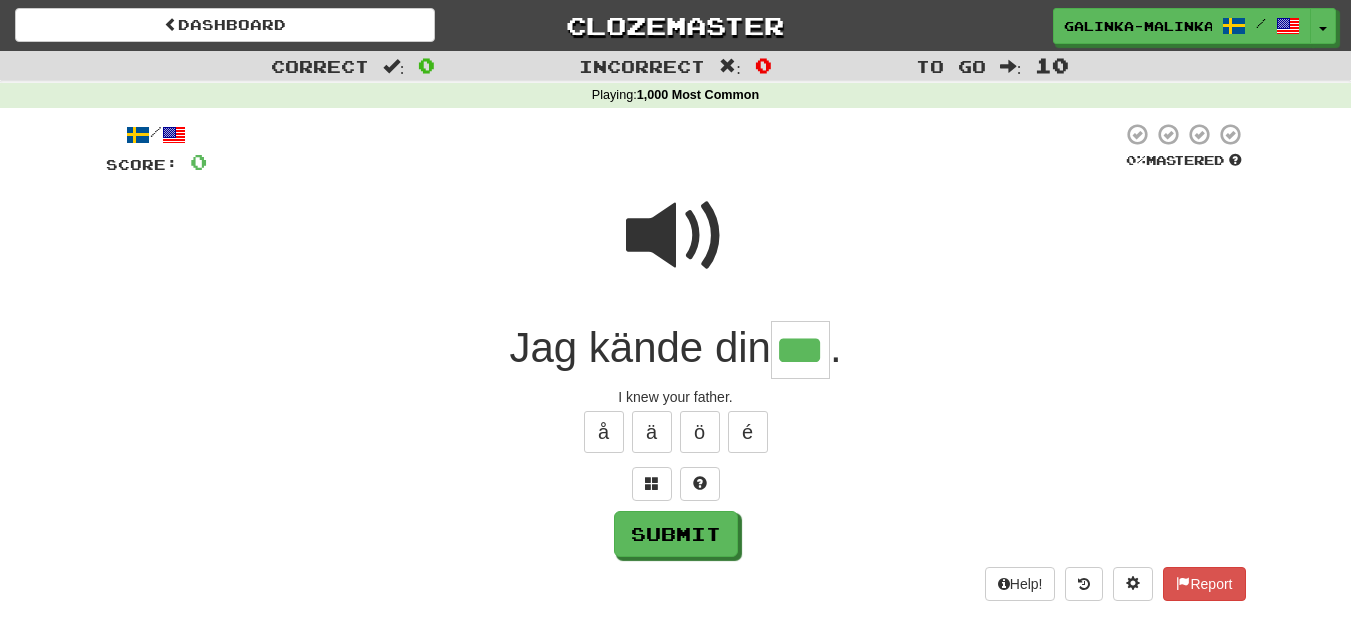 type on "***" 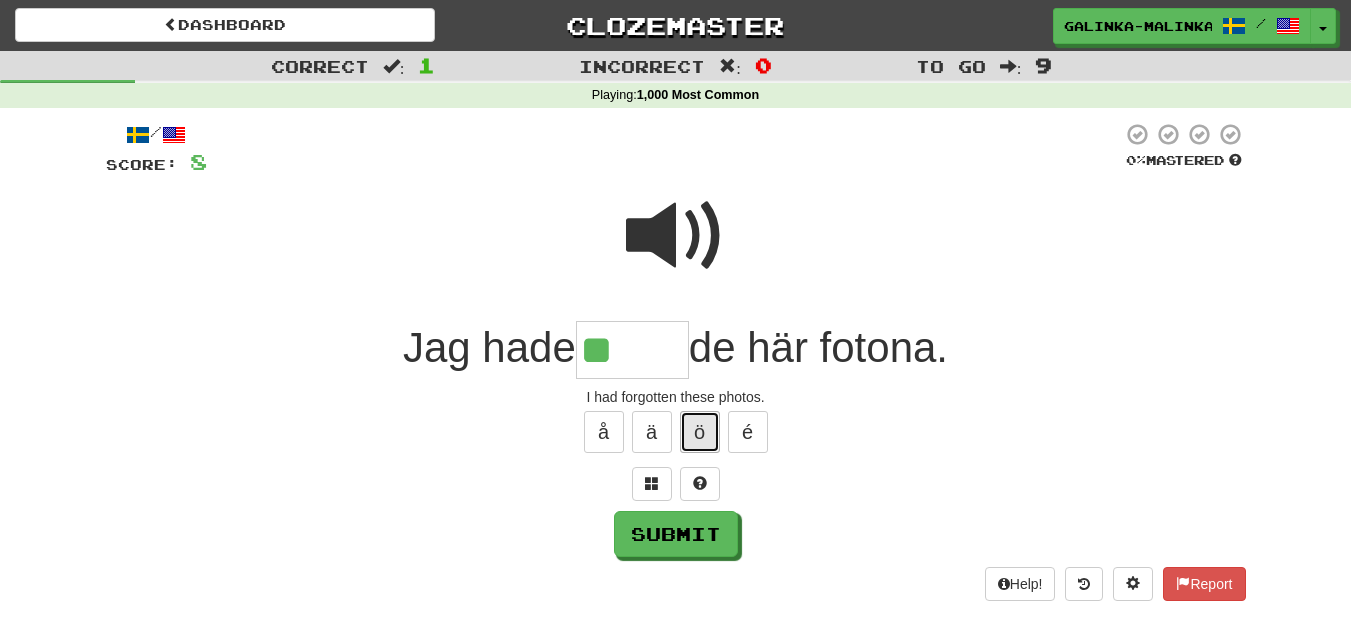 click on "ö" at bounding box center [700, 432] 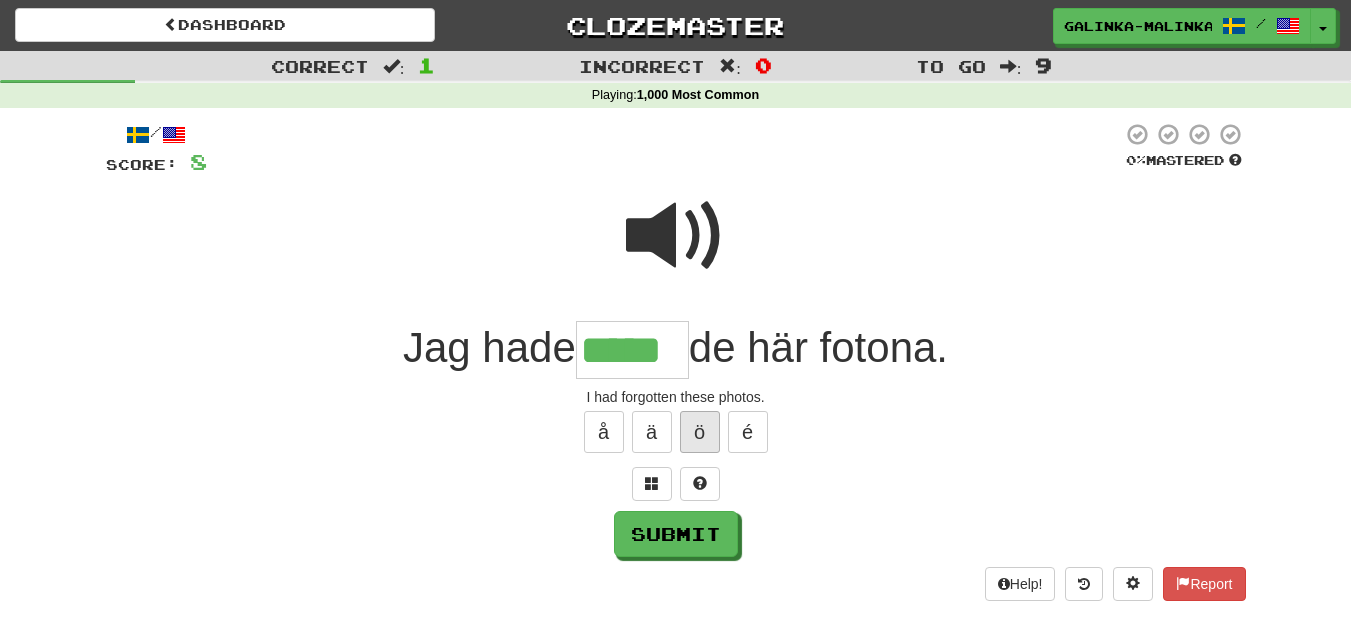 type on "*****" 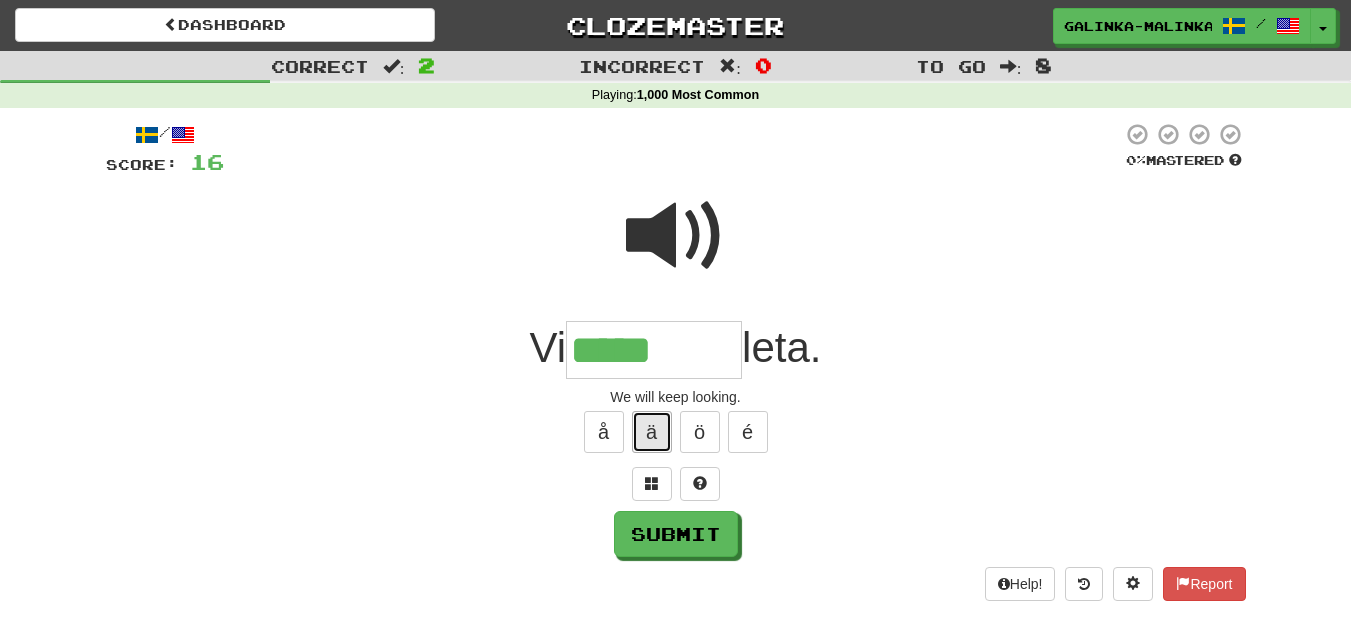 click on "ä" at bounding box center [652, 432] 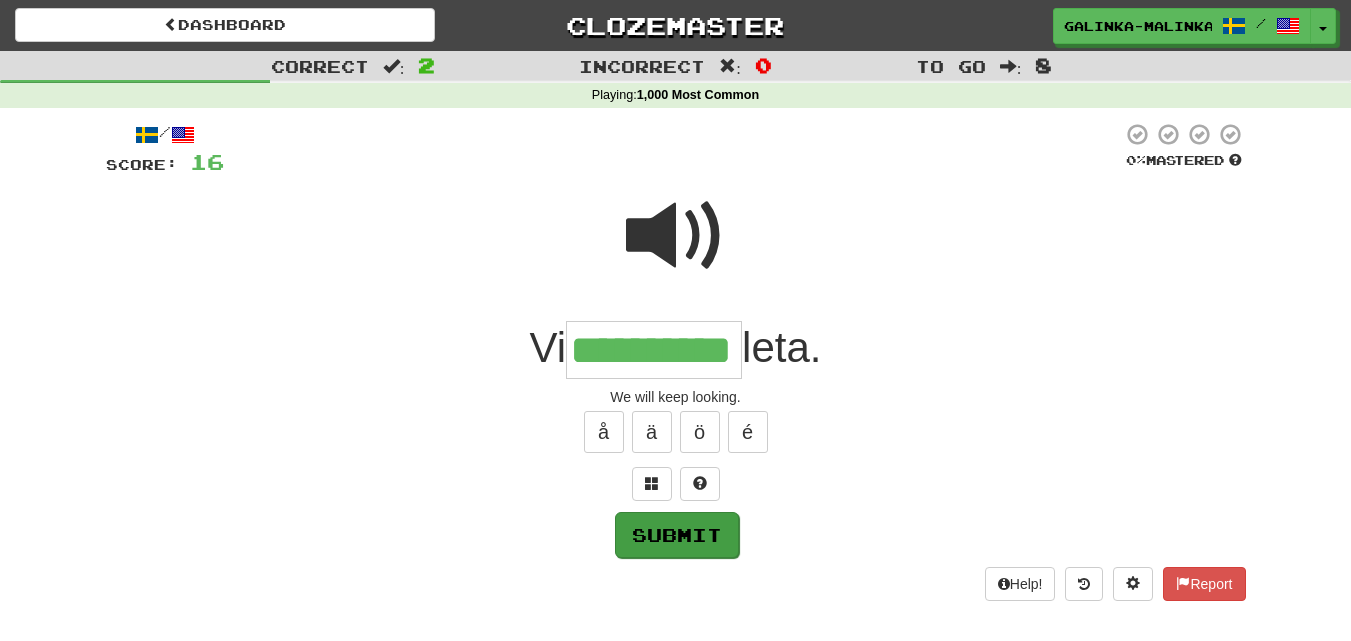 type on "**********" 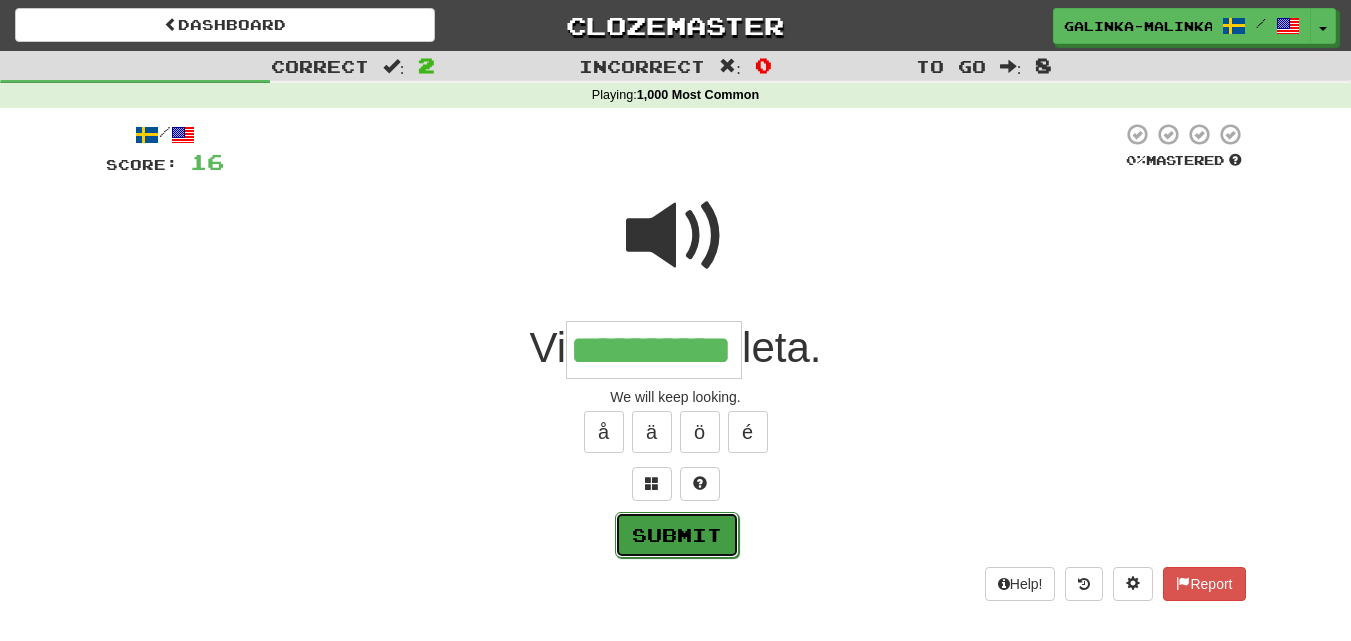 click on "Submit" at bounding box center (677, 535) 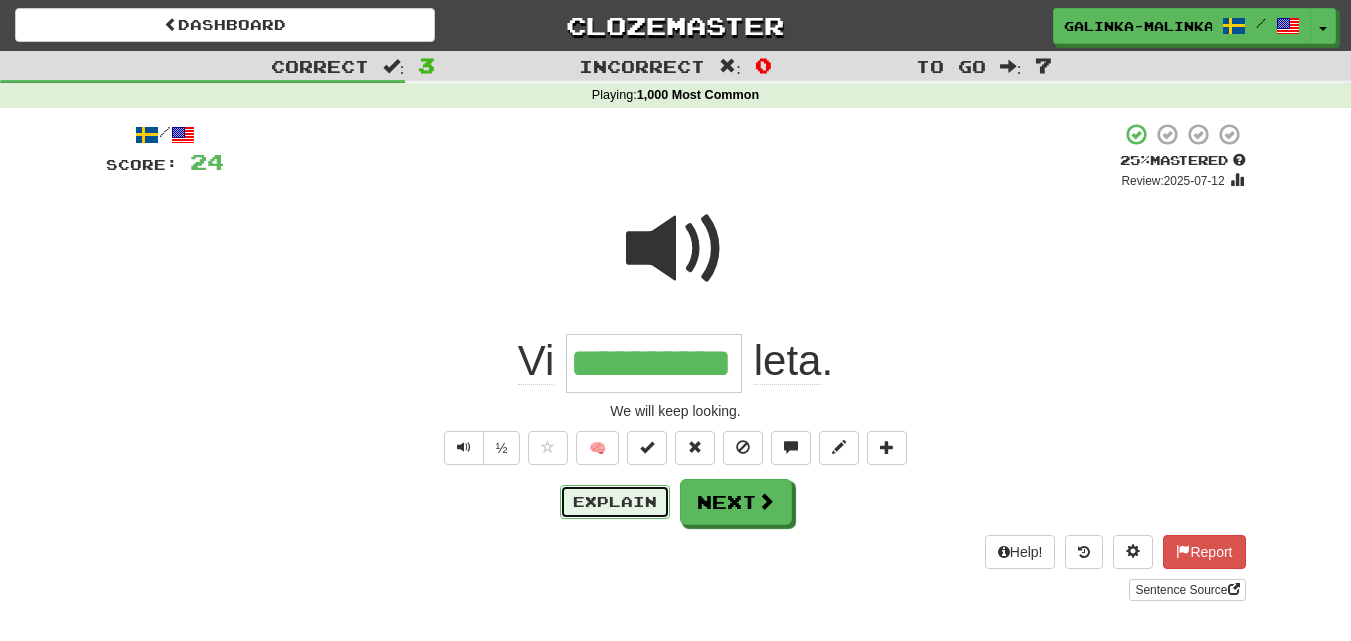 click on "Explain" at bounding box center (615, 502) 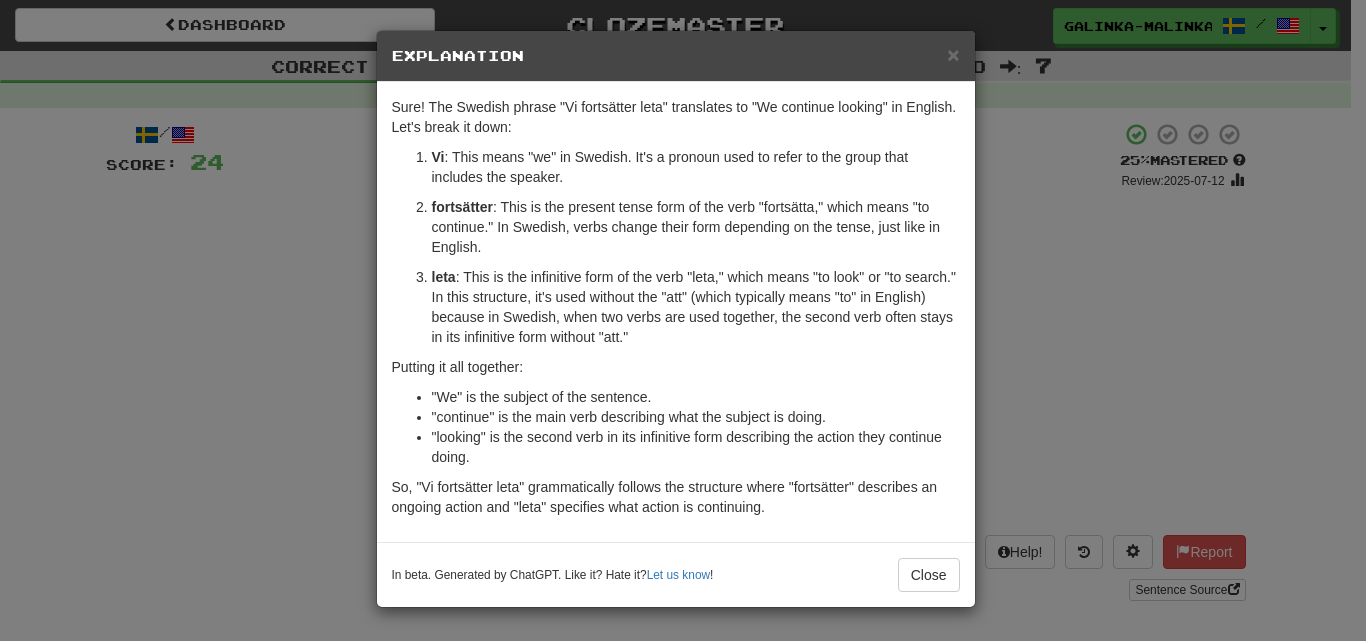 click on "× Explanation Sure! The Swedish phrase "Vi fortsätter leta" translates to "We continue looking" in English. Let's break it down:
Vi : This means "we" in Swedish. It's a pronoun used to refer to the group that includes the speaker.
fortsätter : This is the present tense form of the verb "fortsätta," which means "to continue." In Swedish, verbs change their form depending on the tense, just like in English.
leta : This is the infinitive form of the verb "leta," which means "to look" or "to search." In this structure, it's used without the "att" (which typically means "to" in English) because in Swedish, when two verbs are used together, the second verb often stays in its infinitive form without "att."
Putting it all together:
"We" is the subject of the sentence.
"continue" is the main verb describing what the subject is doing.
"looking" is the second verb in its infinitive form describing the action they continue doing.
In beta. Generated by ChatGPT. Like it? Hate it?  !" at bounding box center [683, 320] 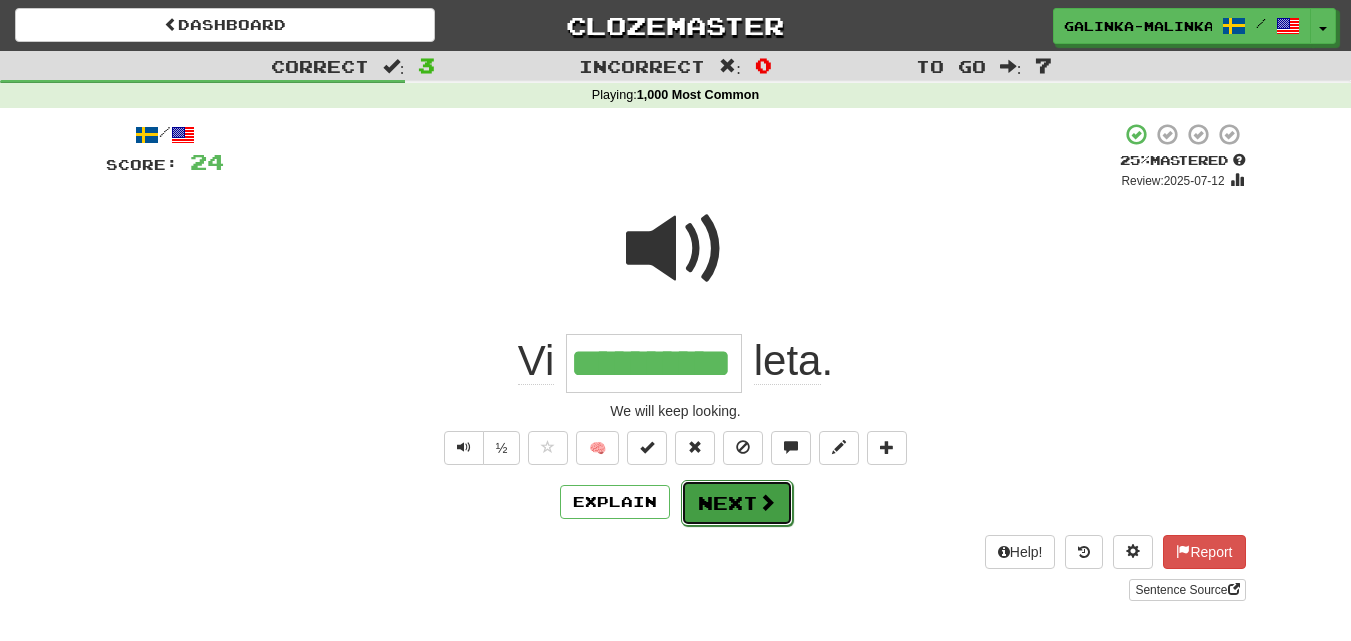 click at bounding box center (767, 502) 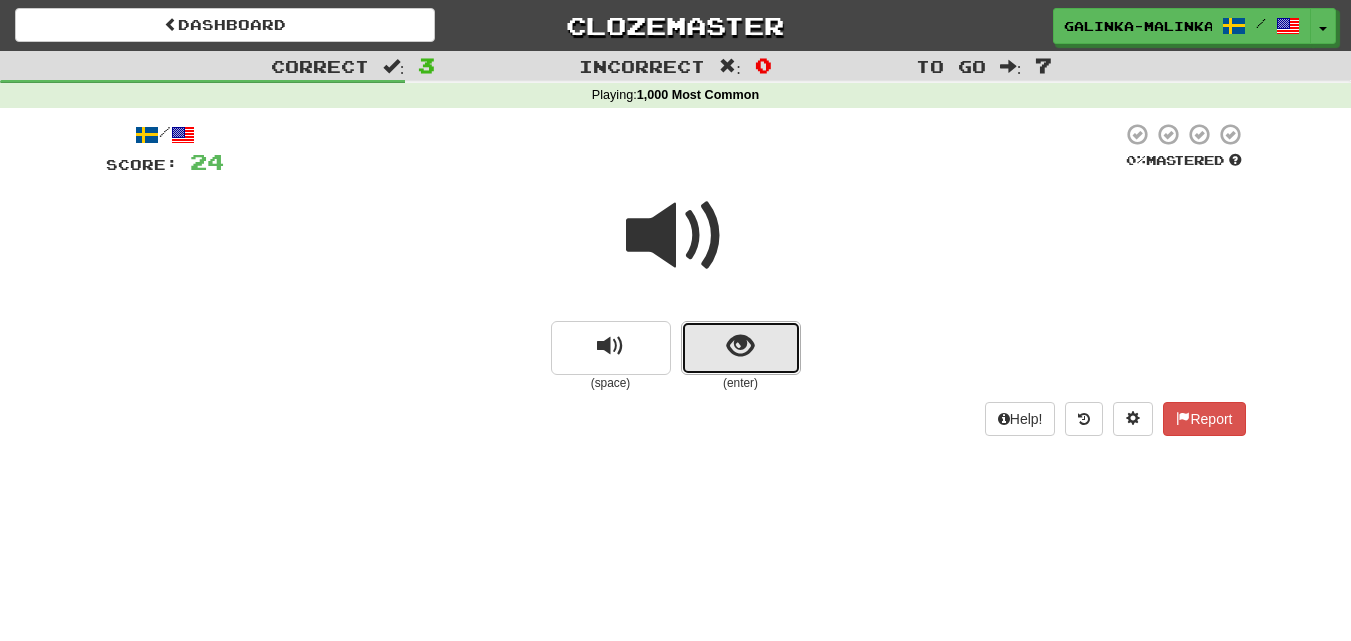 click at bounding box center (740, 346) 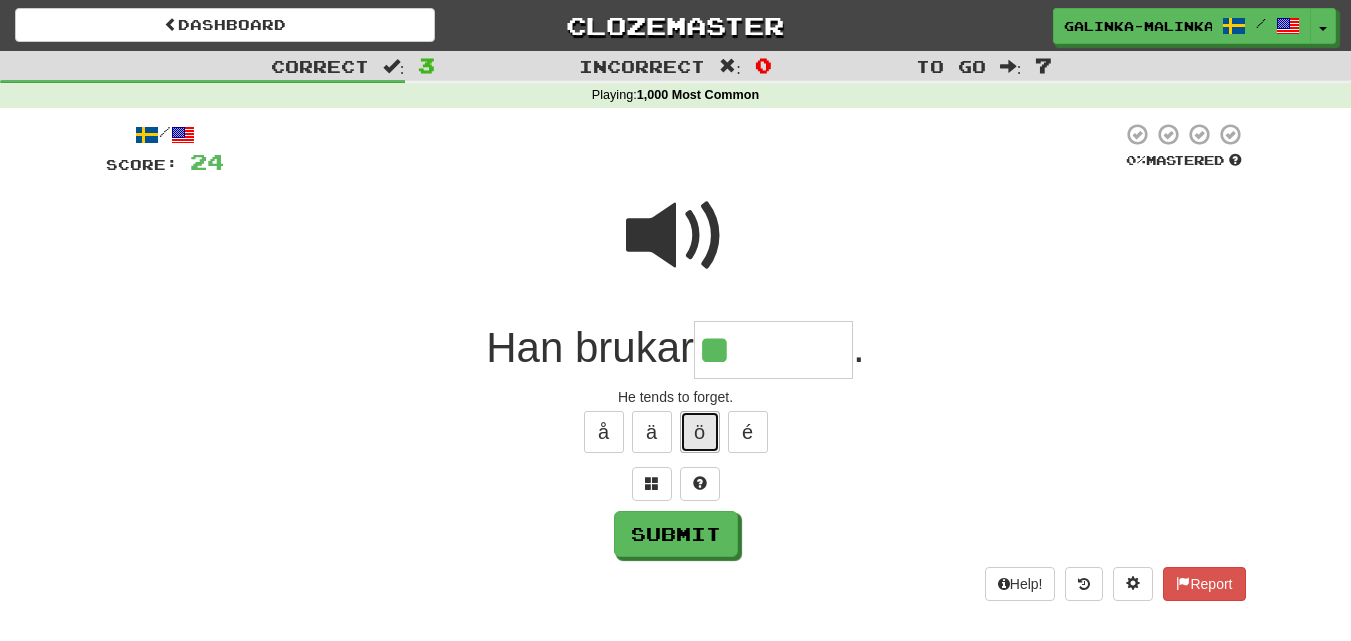click on "ö" at bounding box center (700, 432) 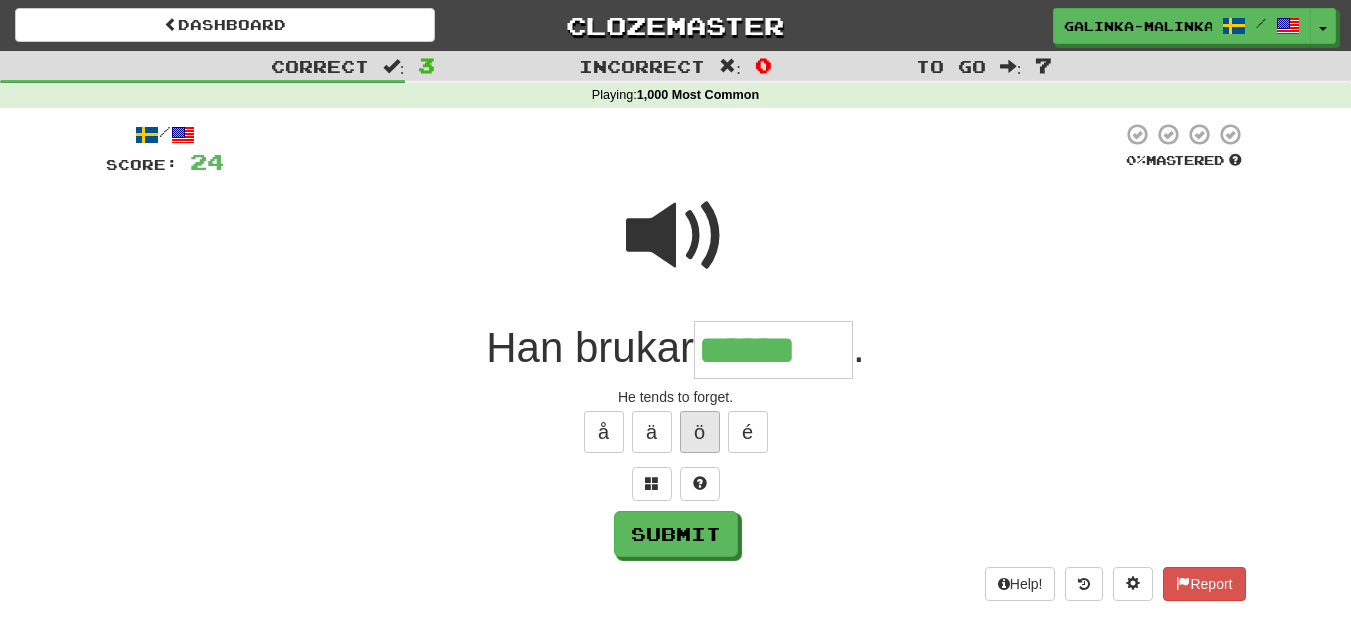 type on "******" 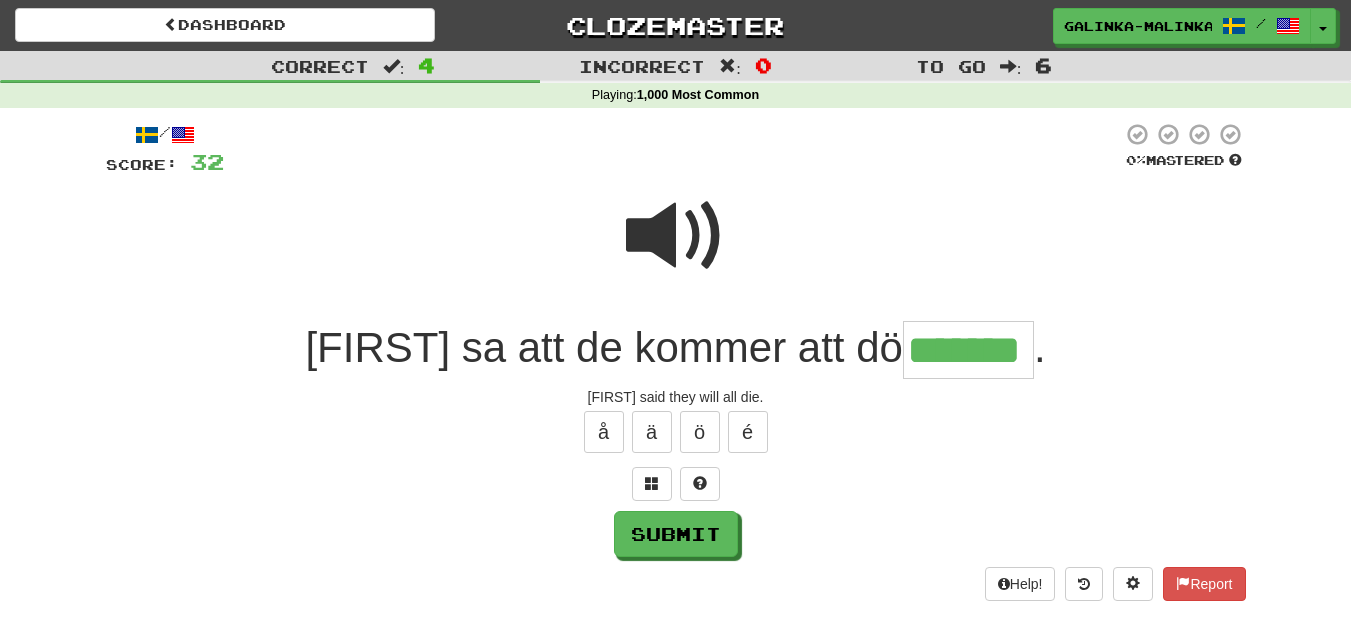 type on "*******" 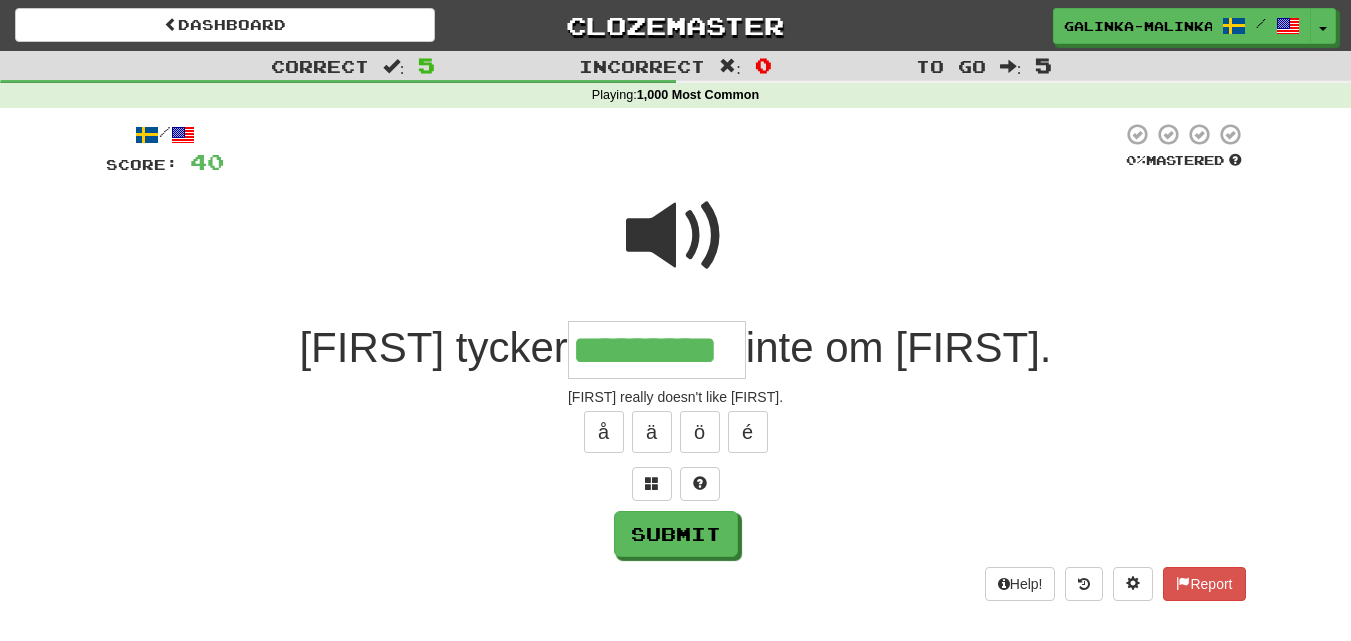 type on "*********" 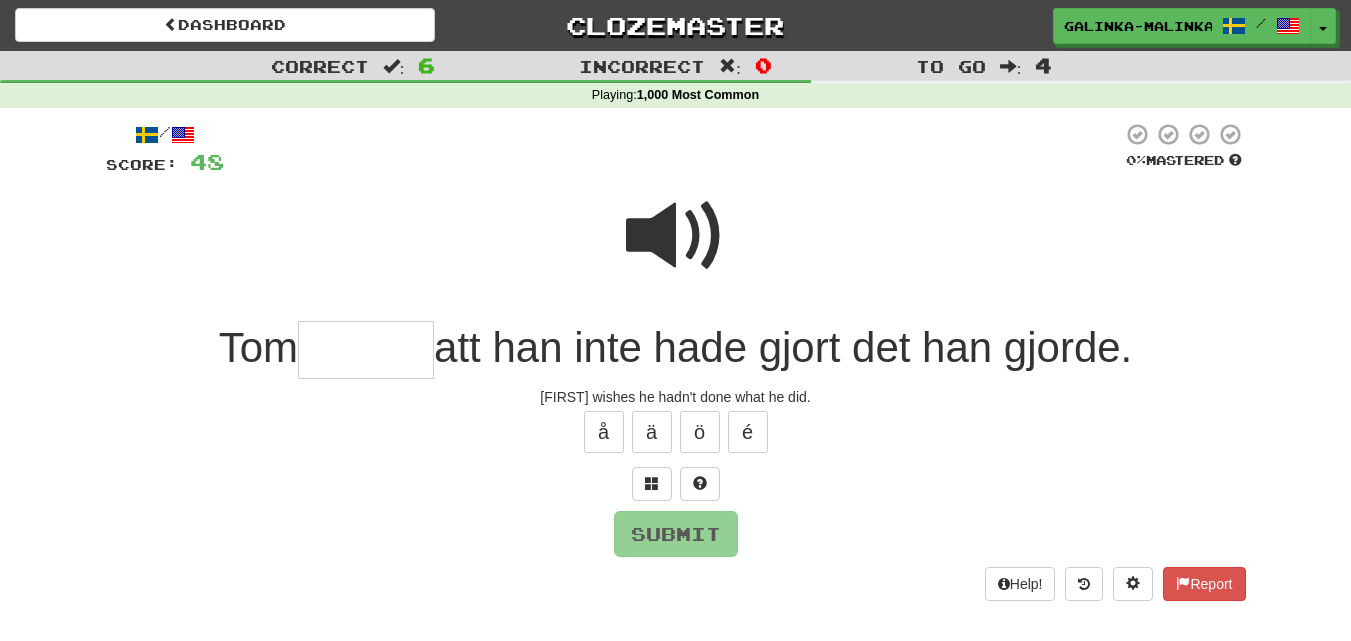 type on "*" 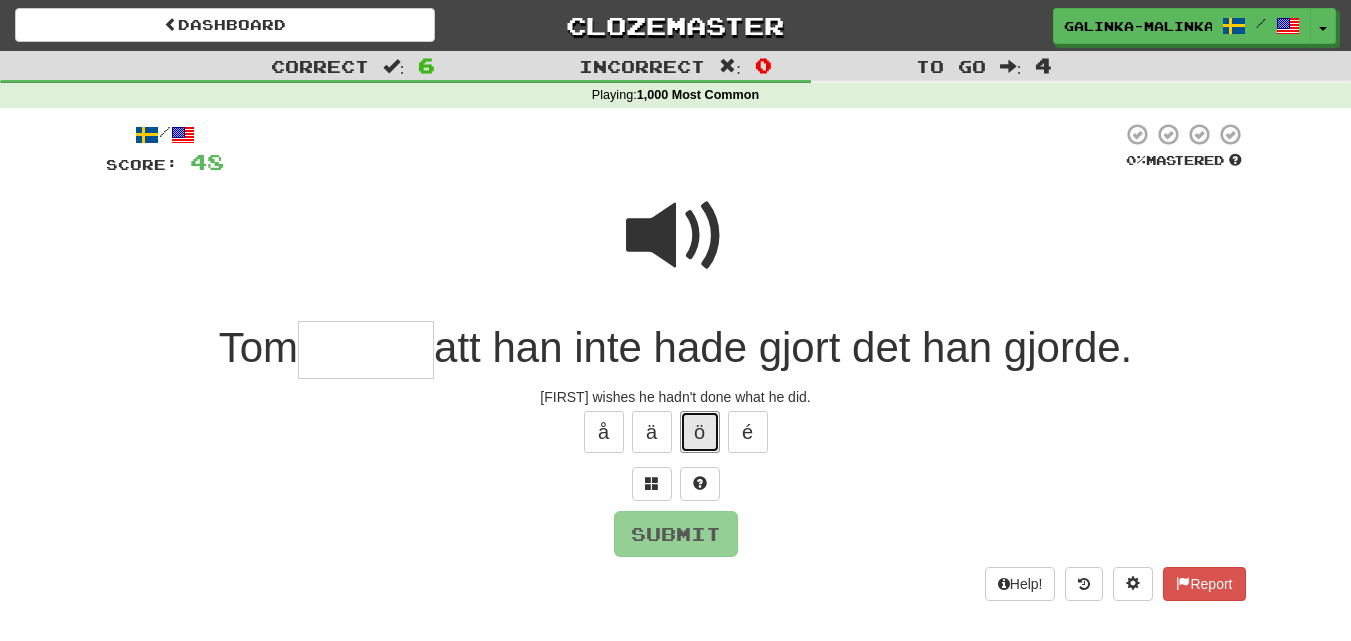 click on "ö" at bounding box center (700, 432) 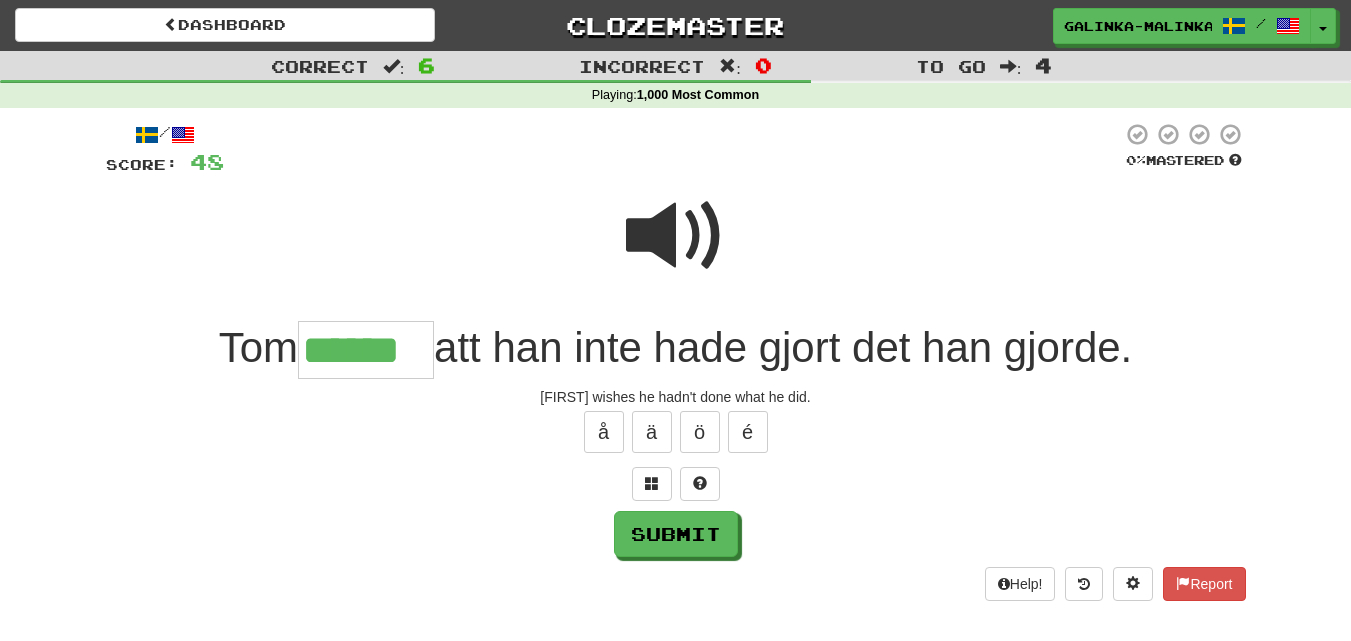 type on "******" 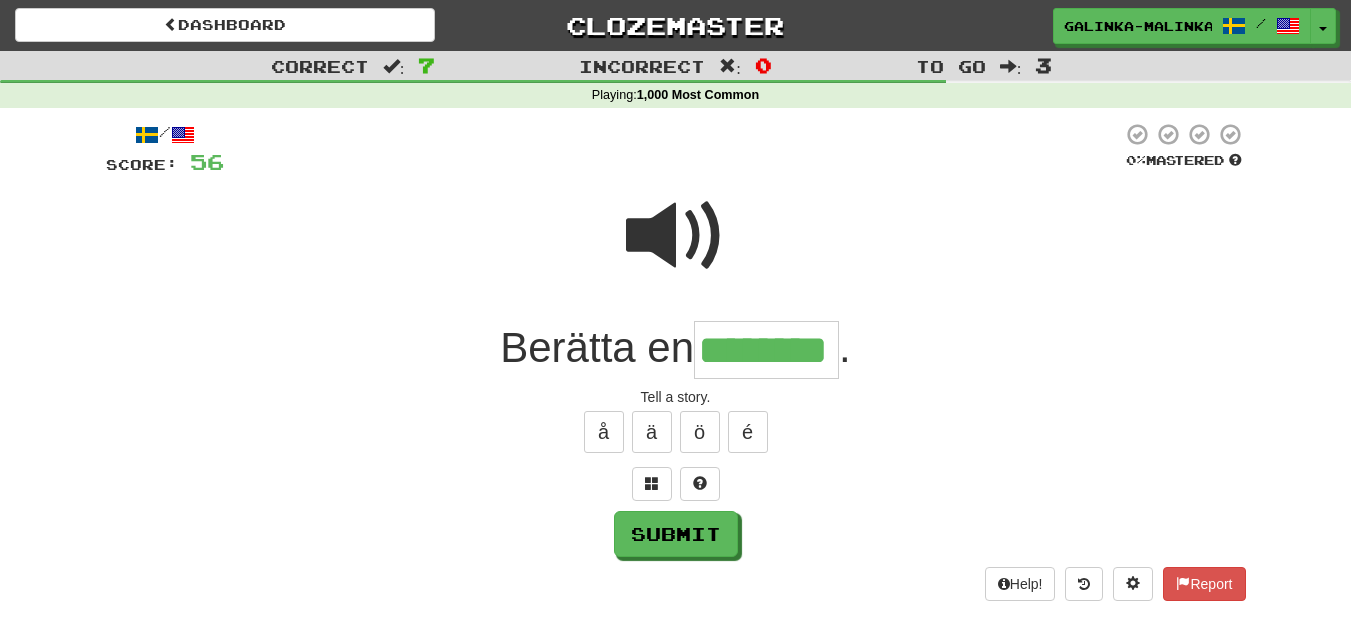 type on "********" 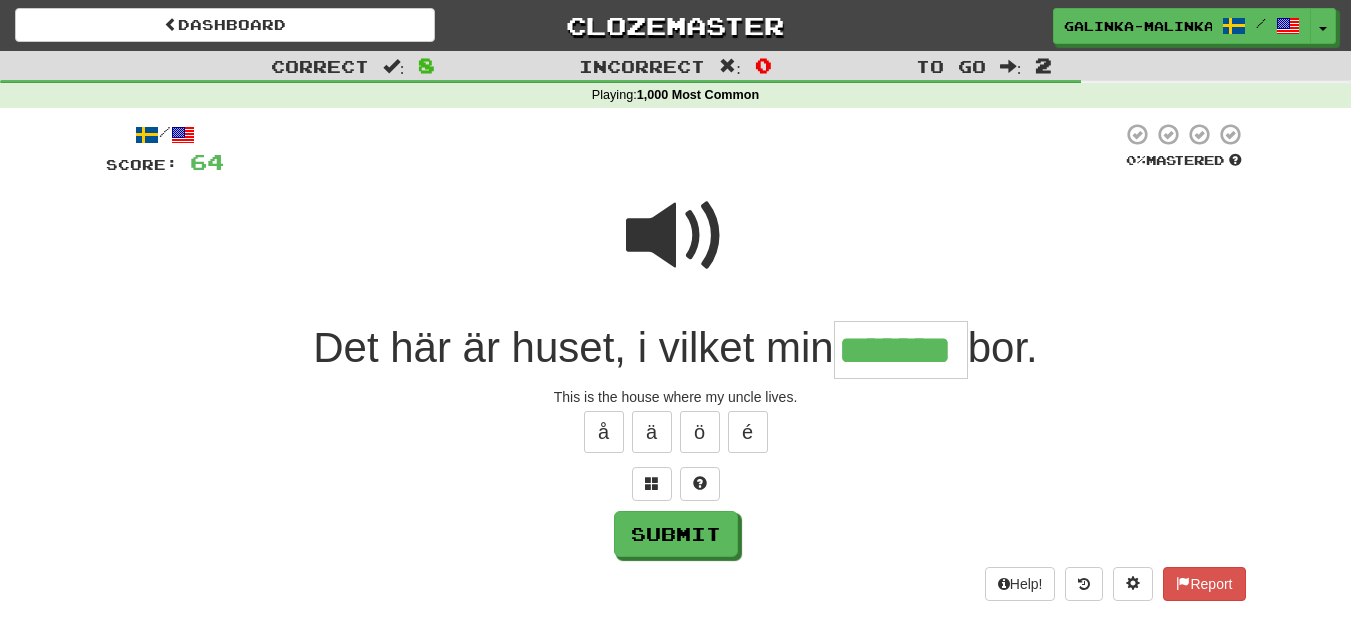 type on "*******" 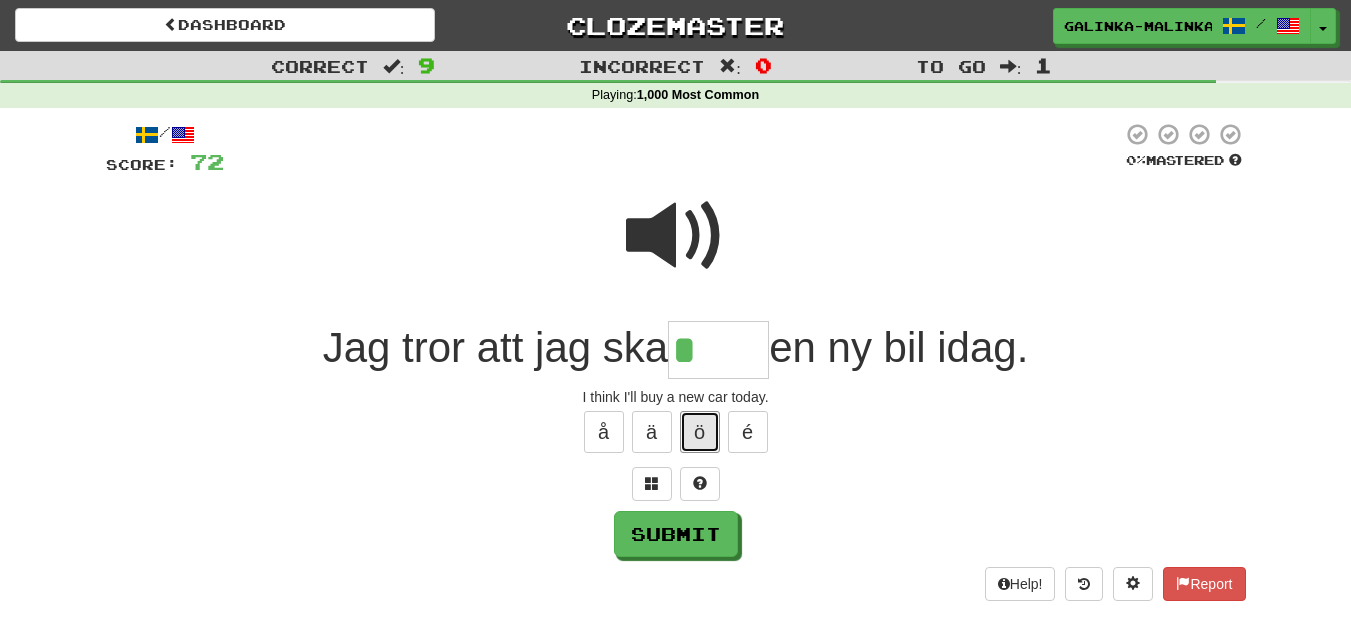 click on "ö" at bounding box center (700, 432) 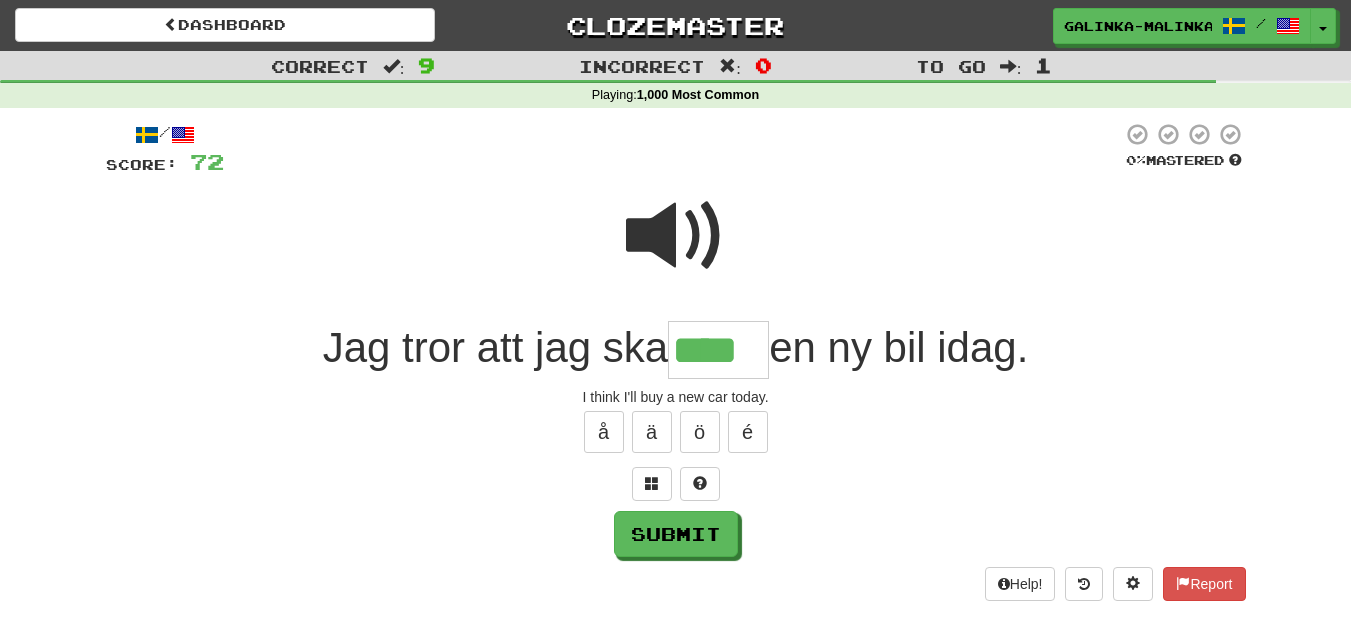 type on "****" 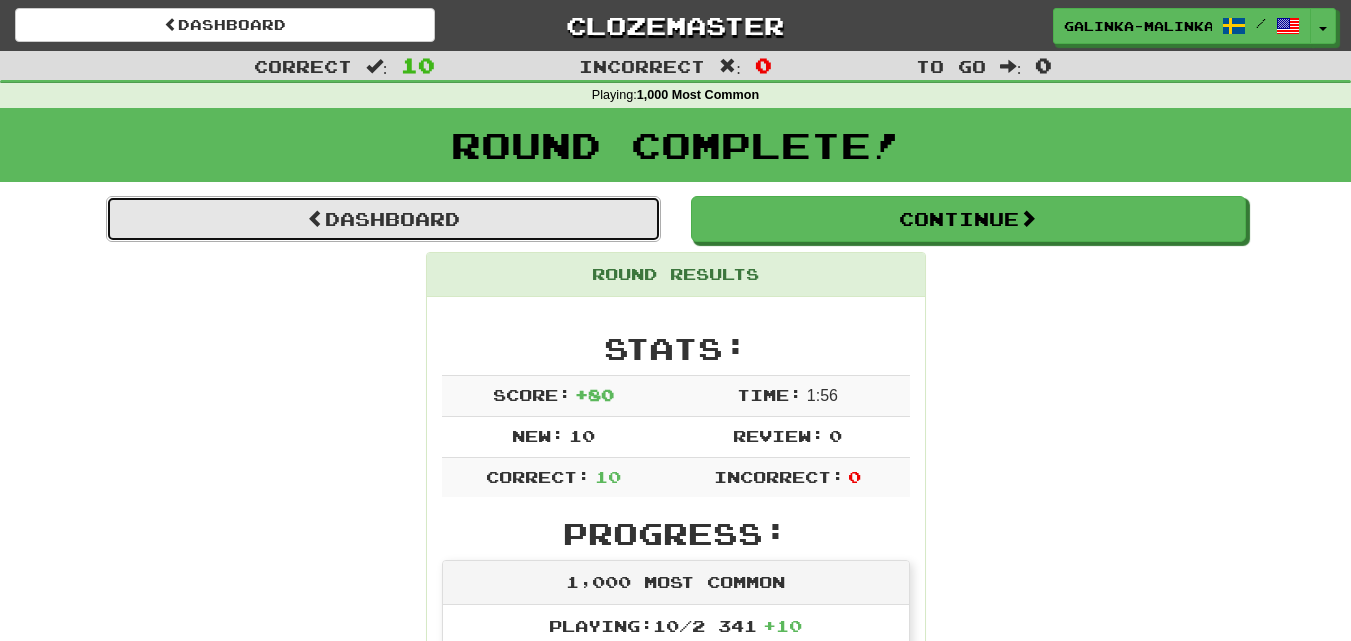 click on "Dashboard" at bounding box center (383, 219) 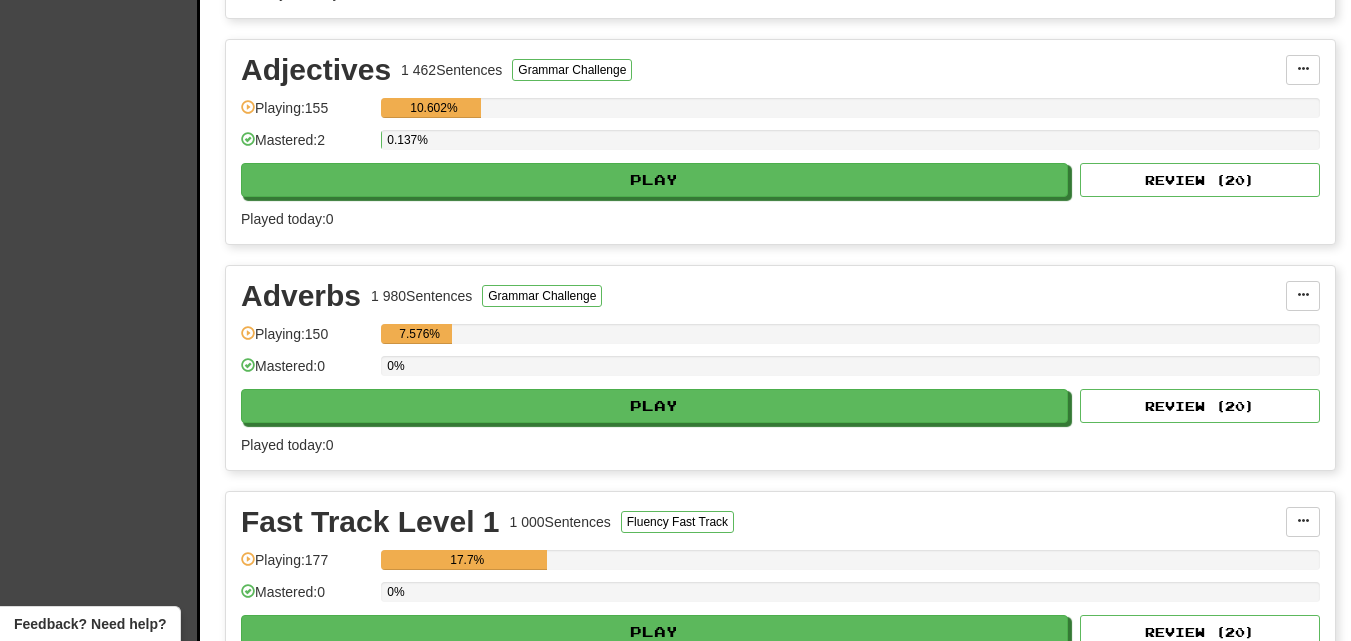 scroll, scrollTop: 1200, scrollLeft: 0, axis: vertical 